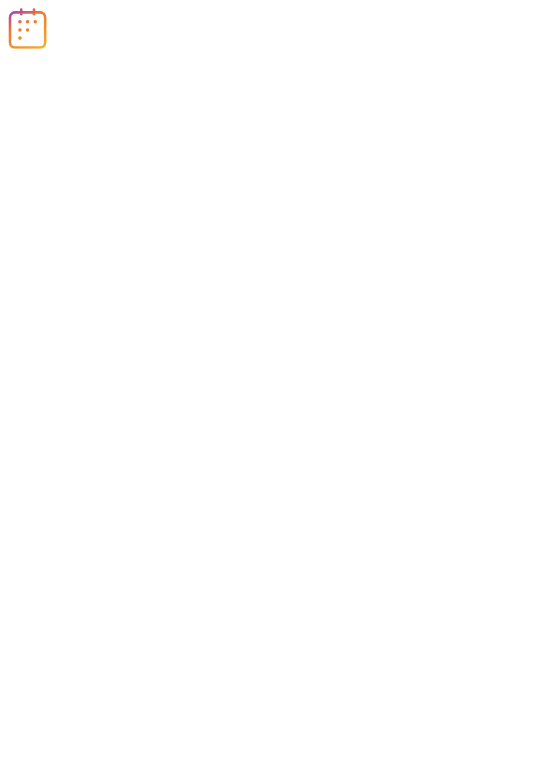 scroll, scrollTop: 0, scrollLeft: 0, axis: both 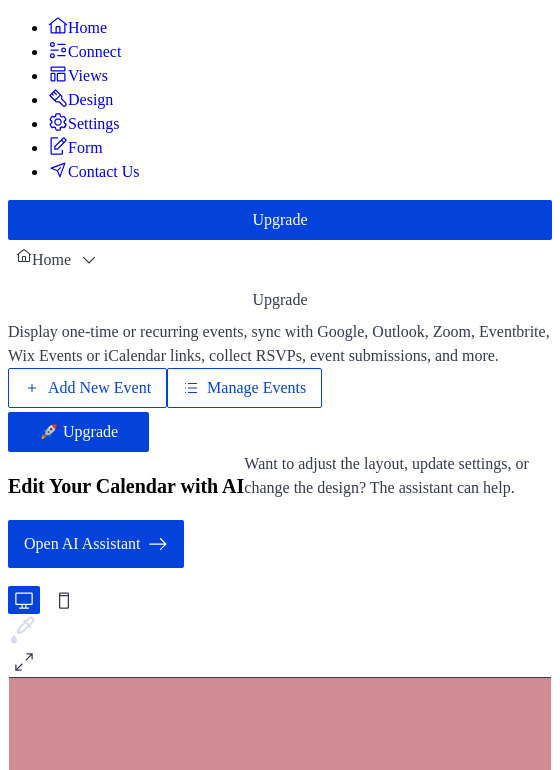 click on "Add New Event" at bounding box center [99, 388] 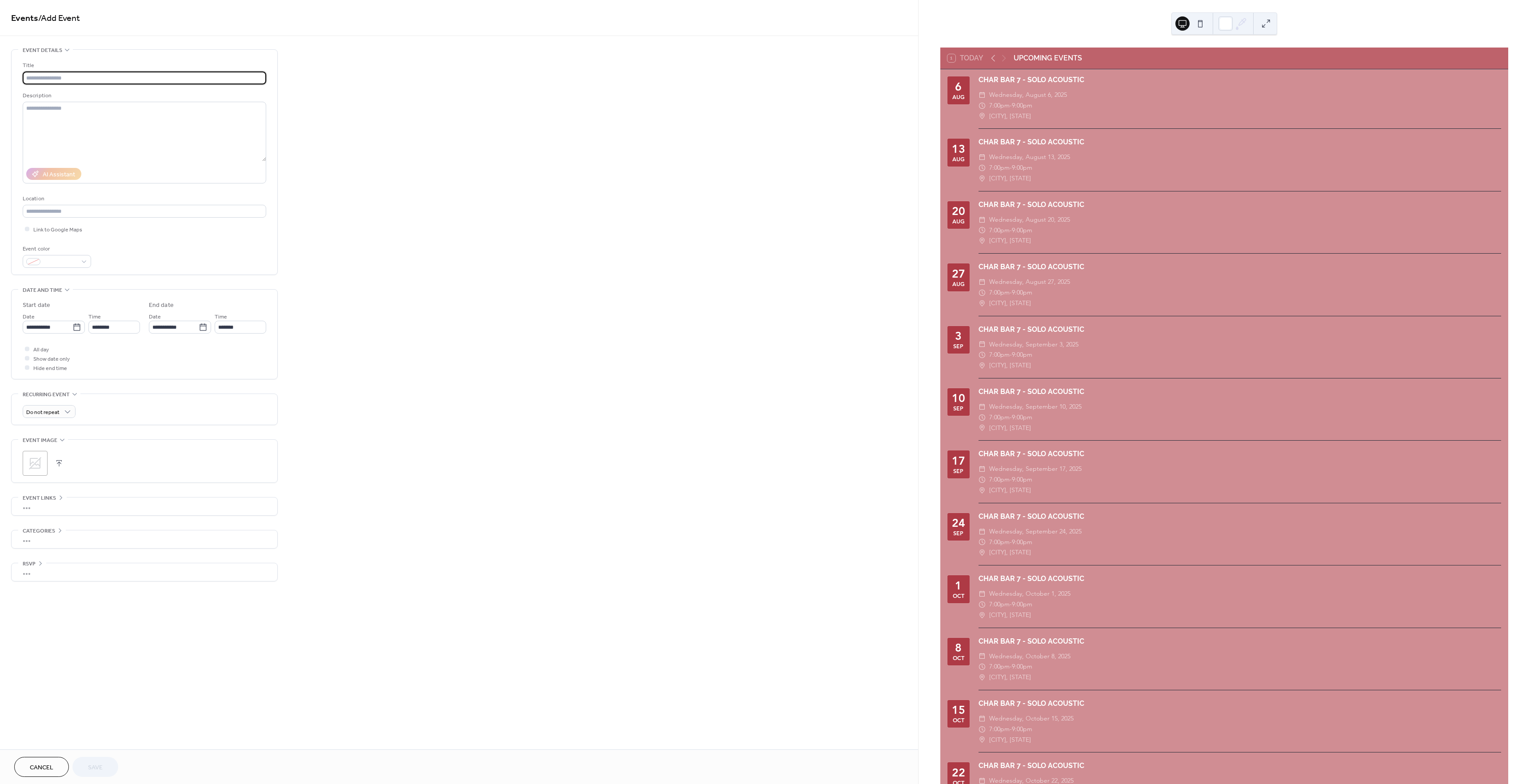 scroll, scrollTop: 0, scrollLeft: 0, axis: both 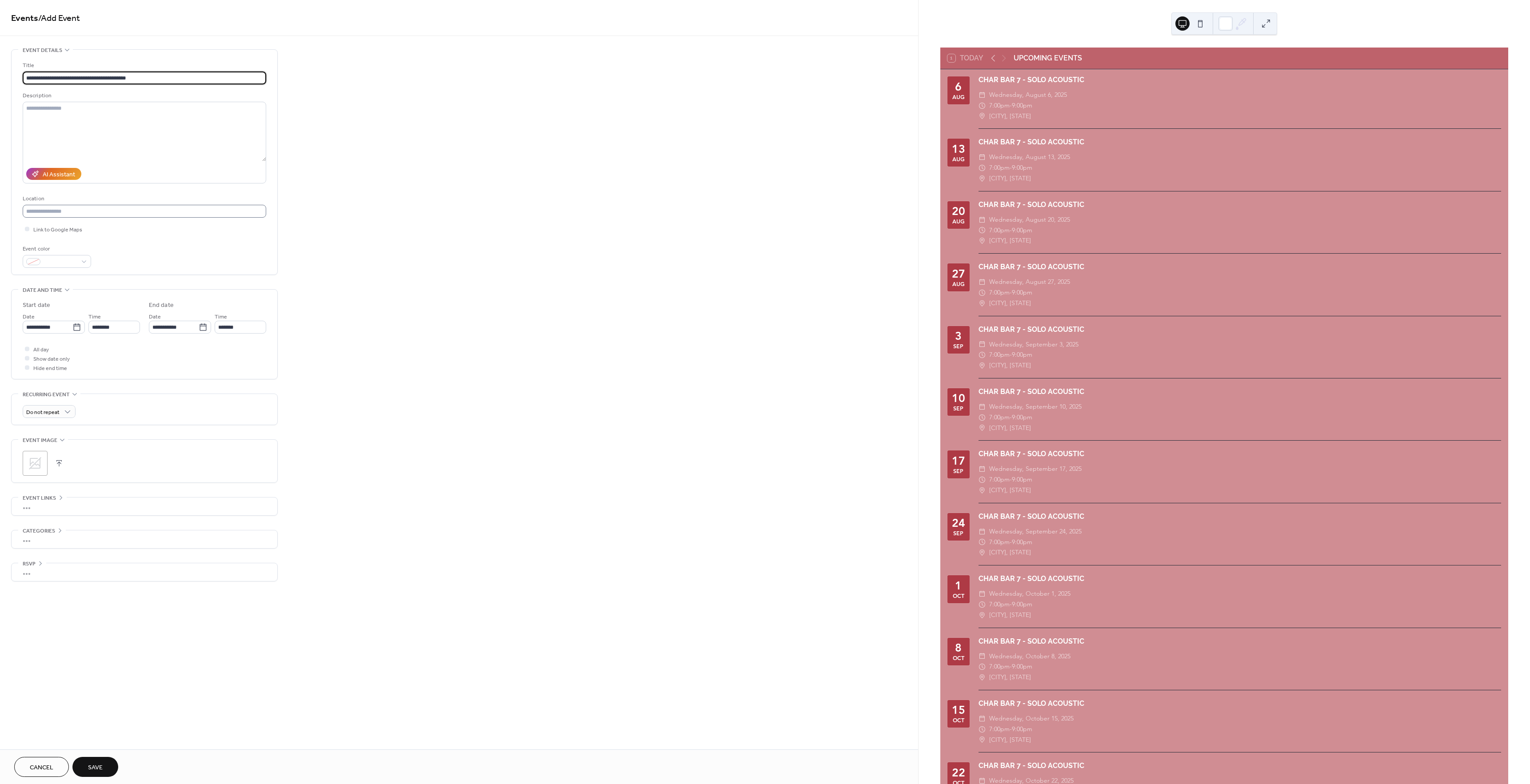 type on "**********" 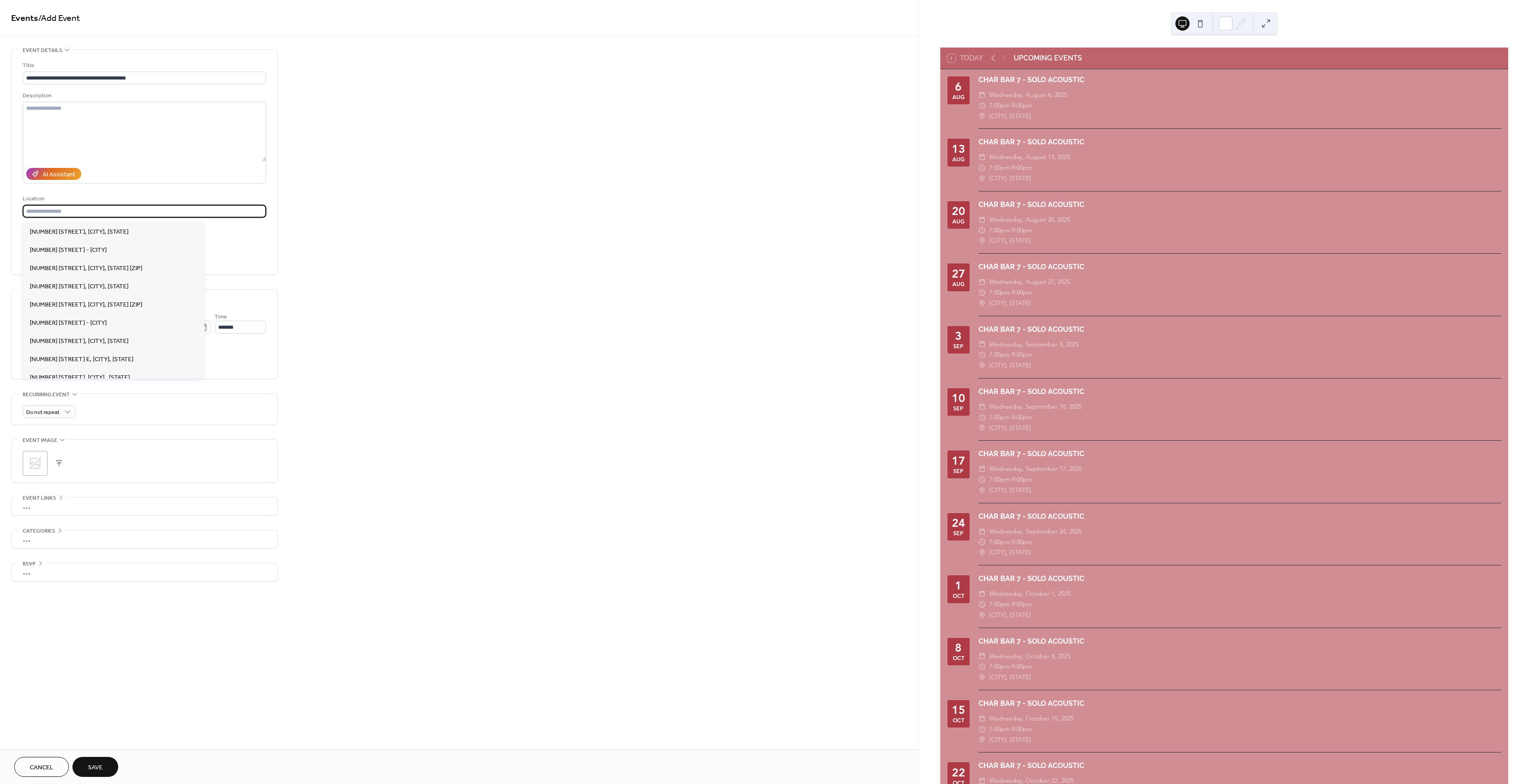 click at bounding box center [144, 211] 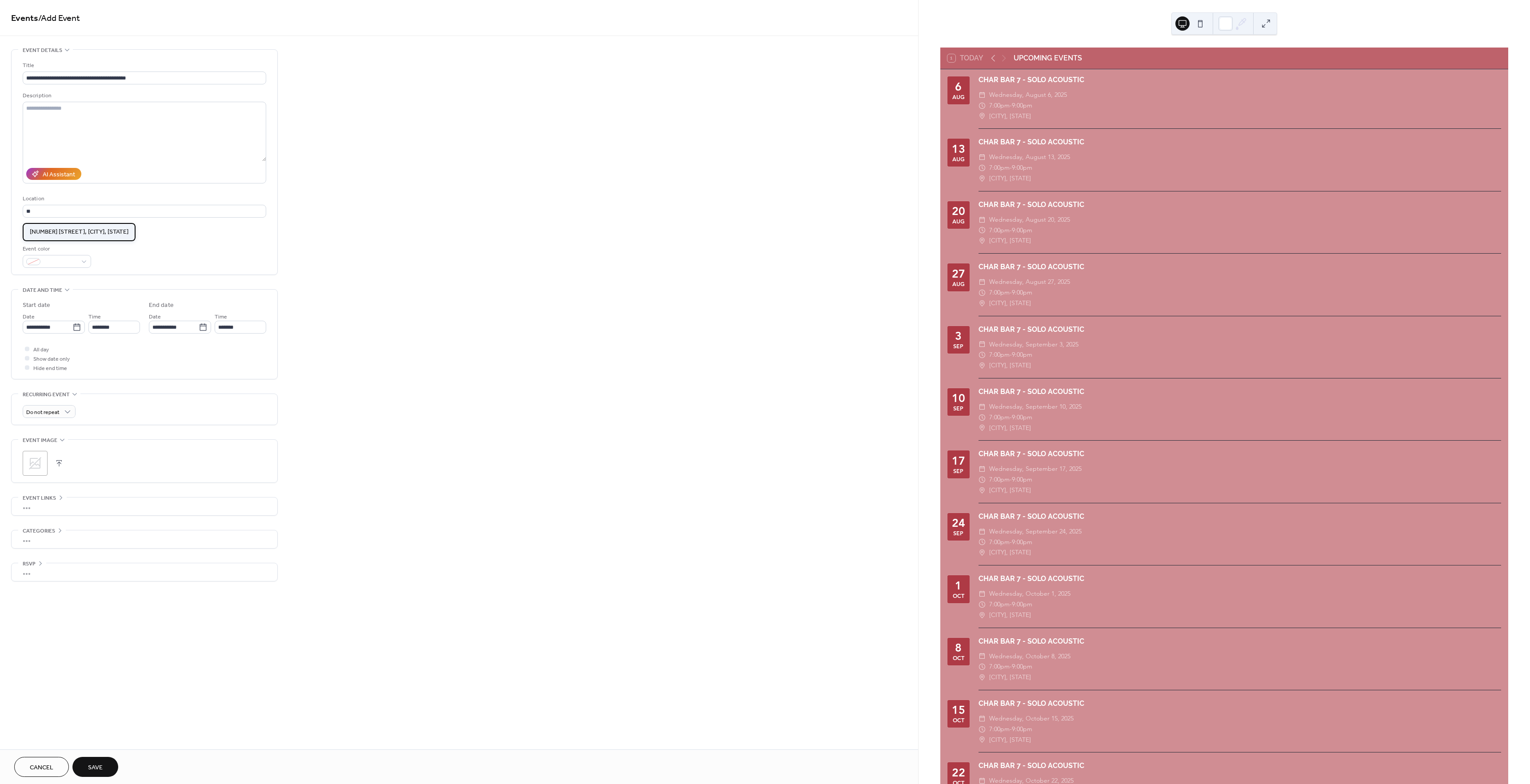 click on "[NUMBER] [STREET], [CITY], [STATE]" at bounding box center [79, 232] 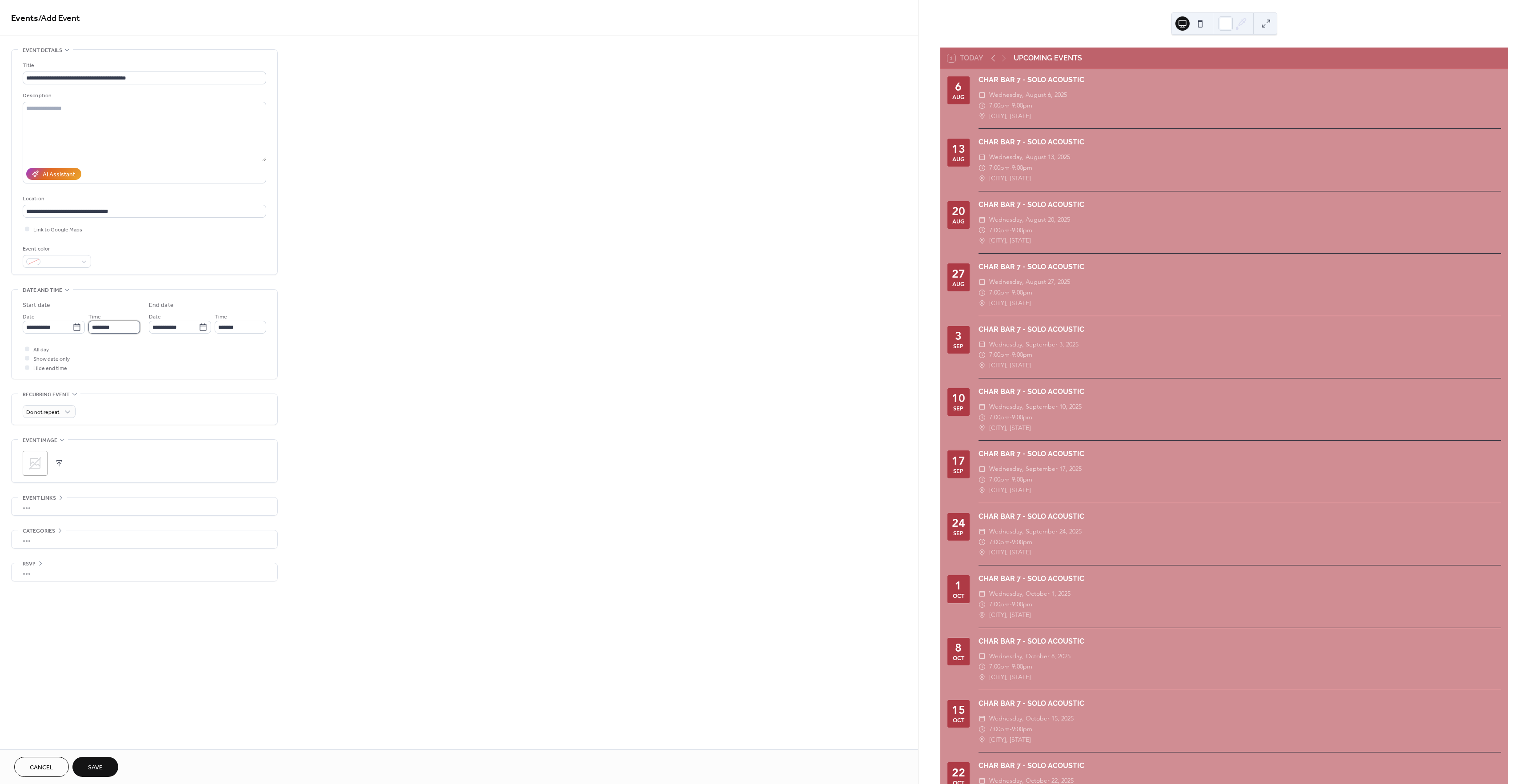 click on "********" at bounding box center [114, 327] 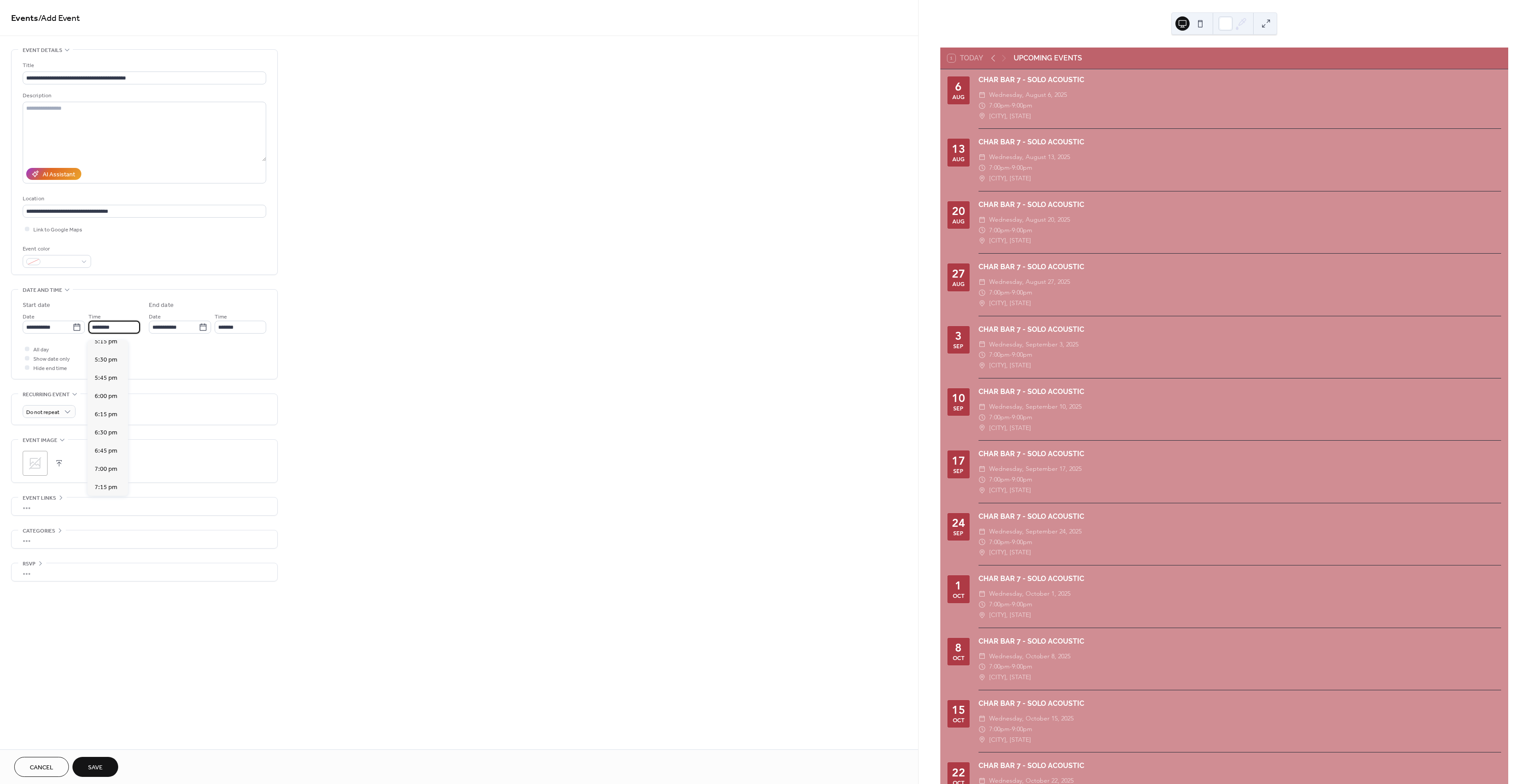scroll, scrollTop: 1267, scrollLeft: 0, axis: vertical 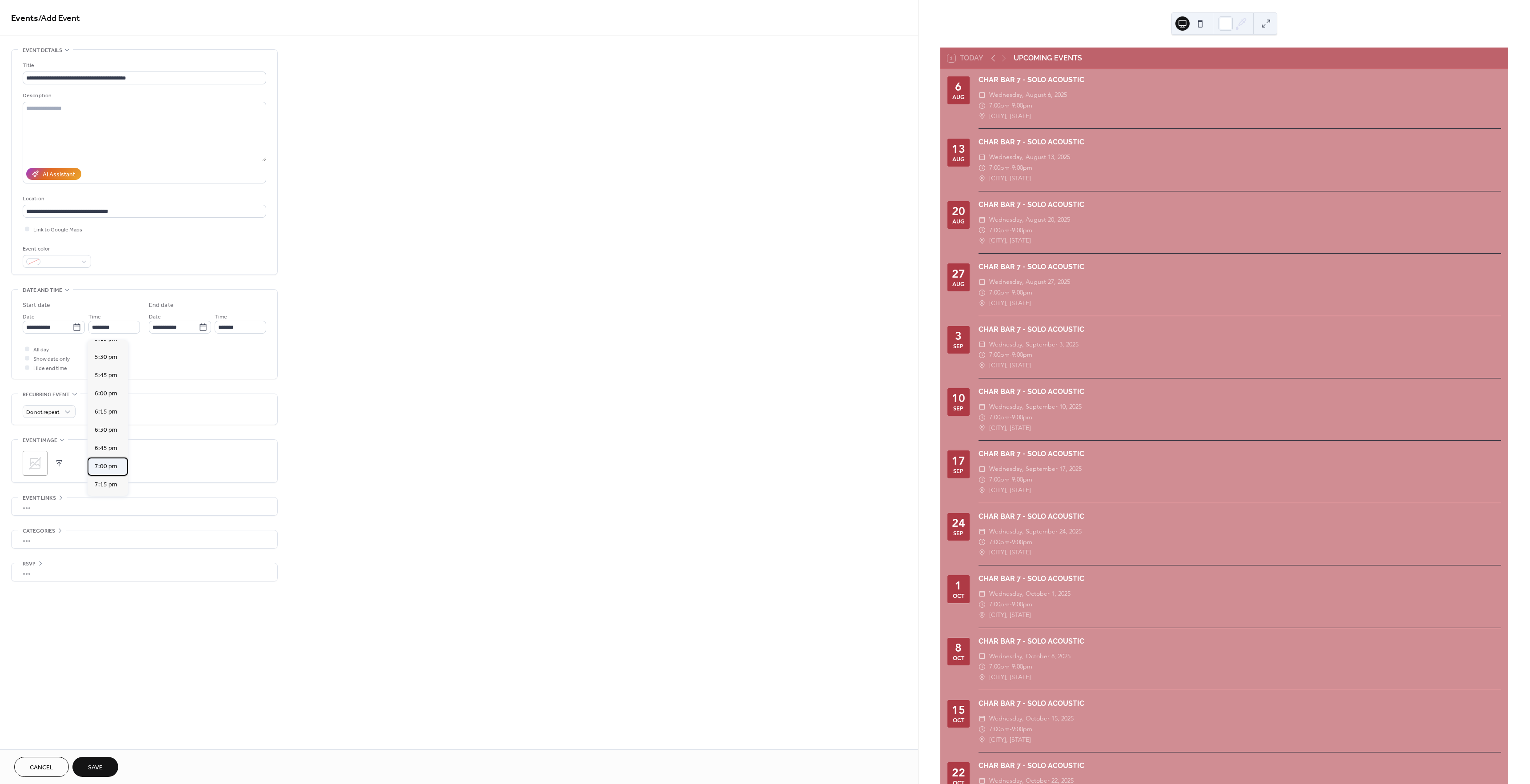 click on "7:00 pm" at bounding box center (106, 466) 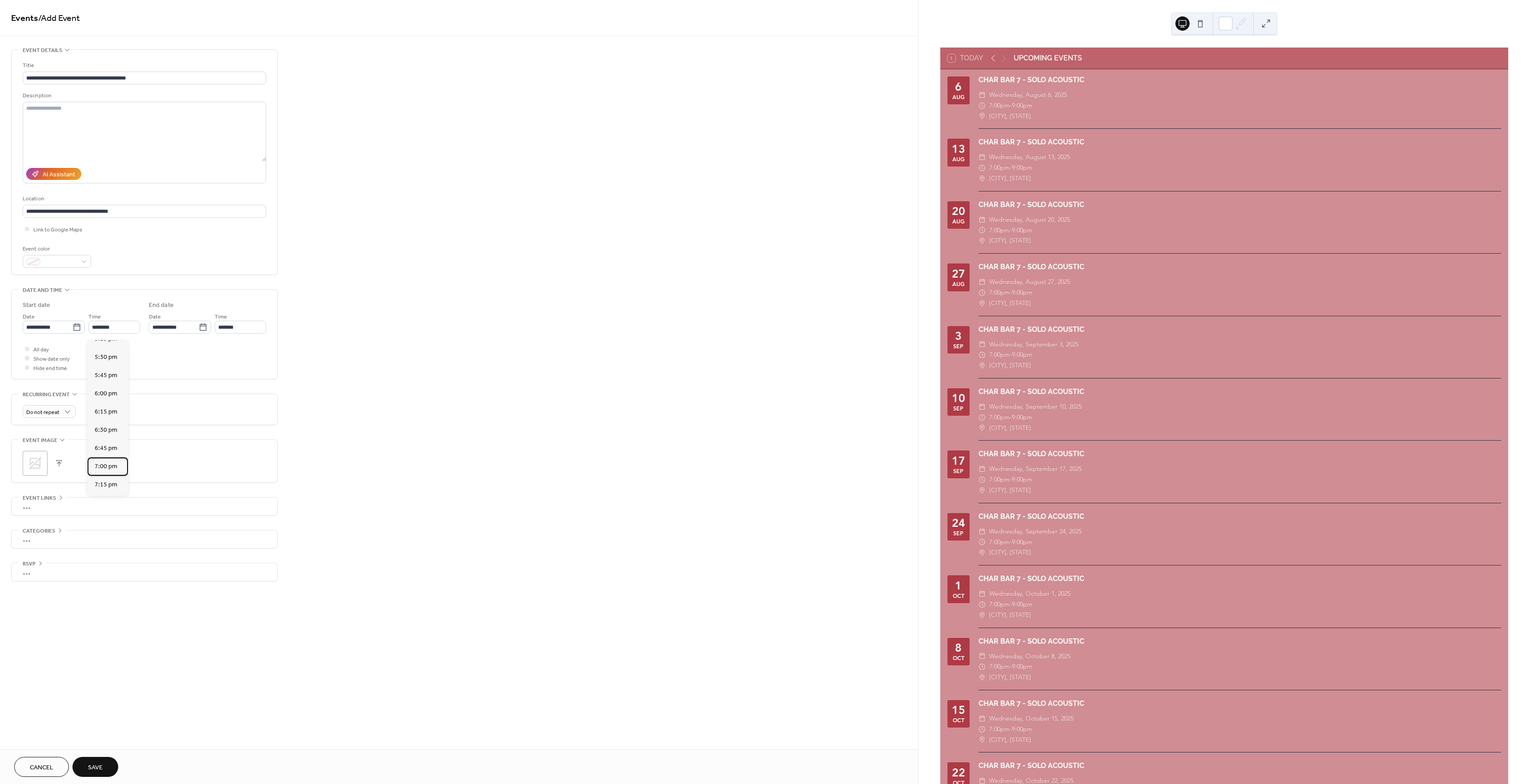 type on "*******" 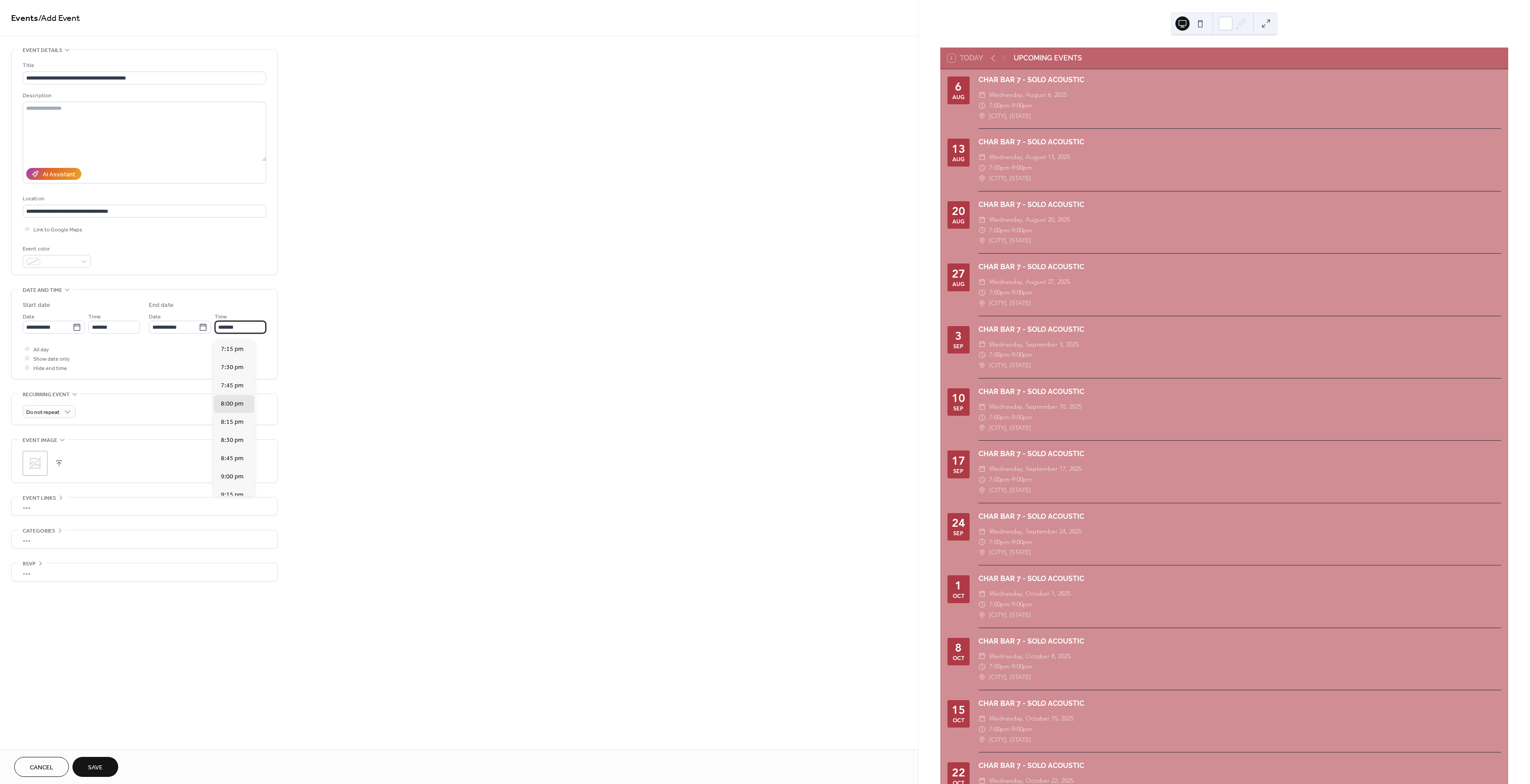 click on "*******" at bounding box center (240, 327) 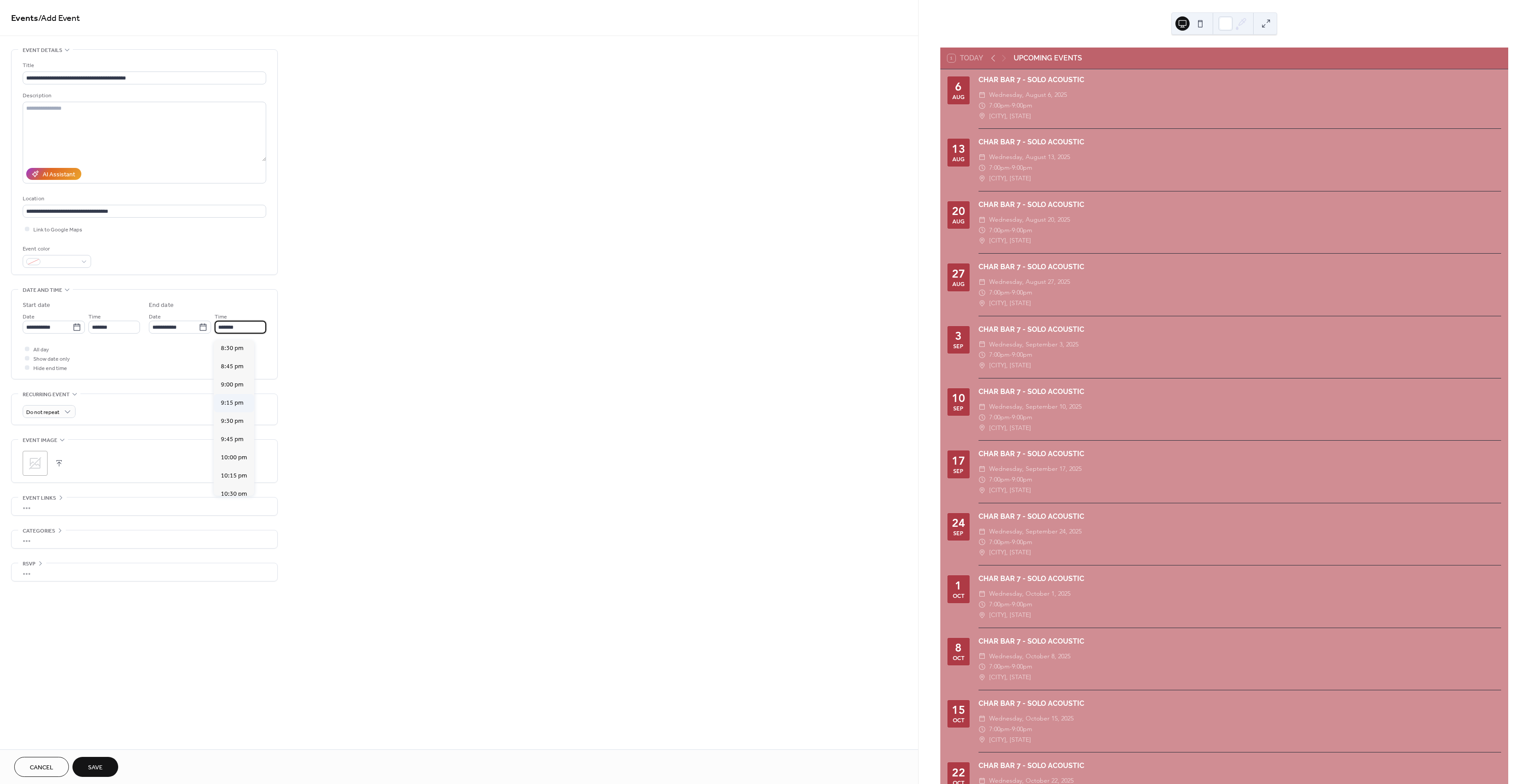 scroll, scrollTop: 95, scrollLeft: 0, axis: vertical 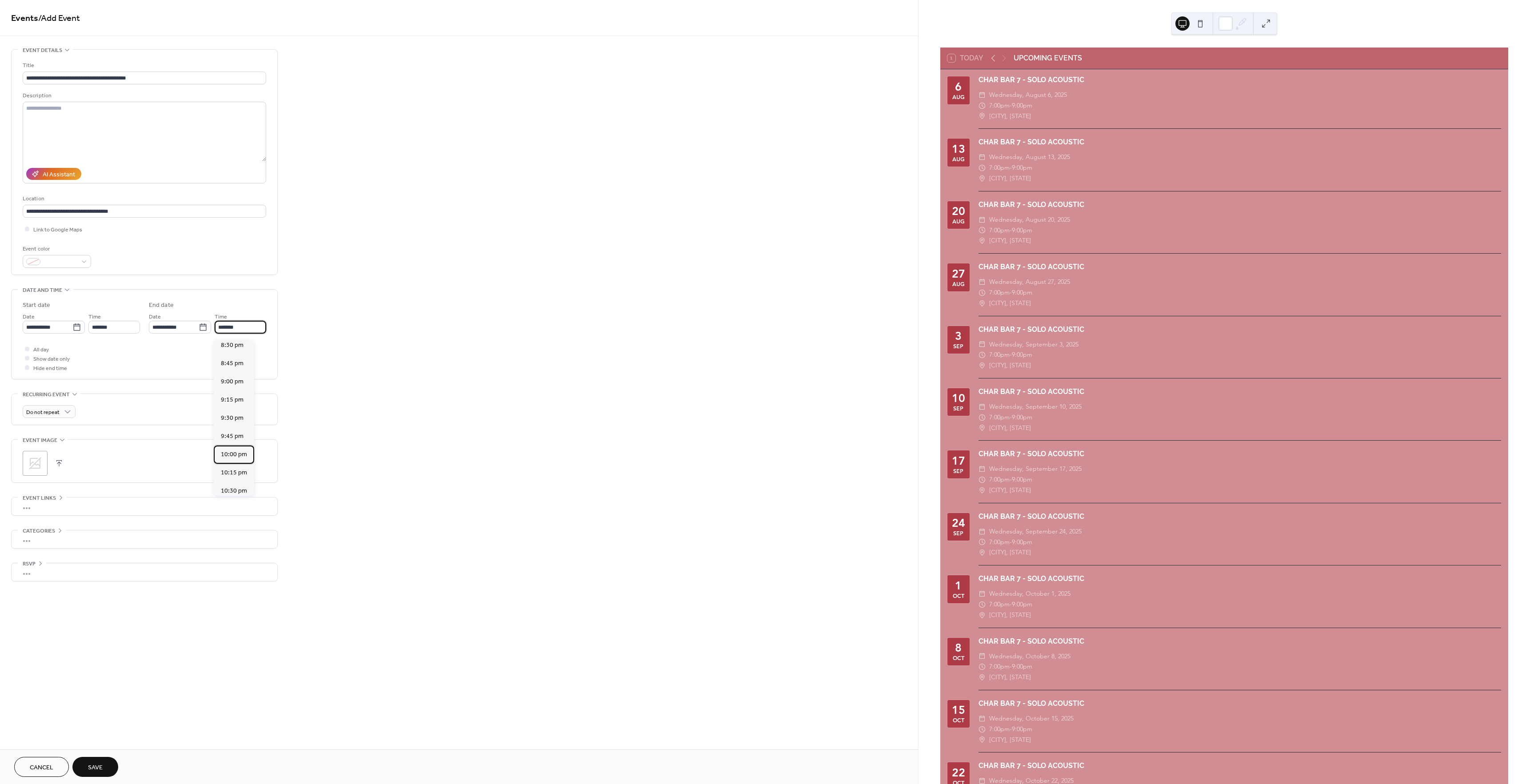 click on "10:00 pm" at bounding box center (234, 454) 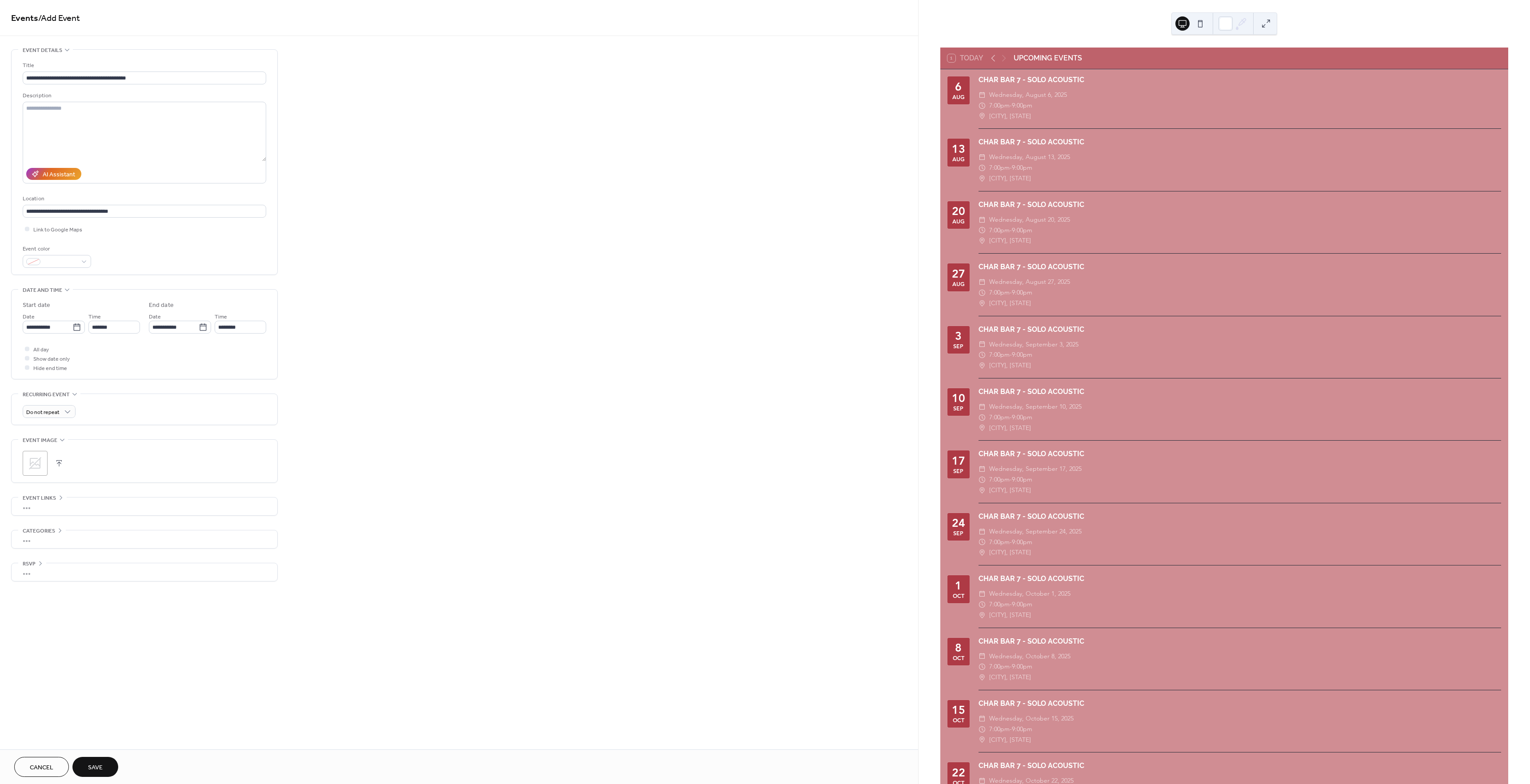click on "Save" at bounding box center [95, 768] 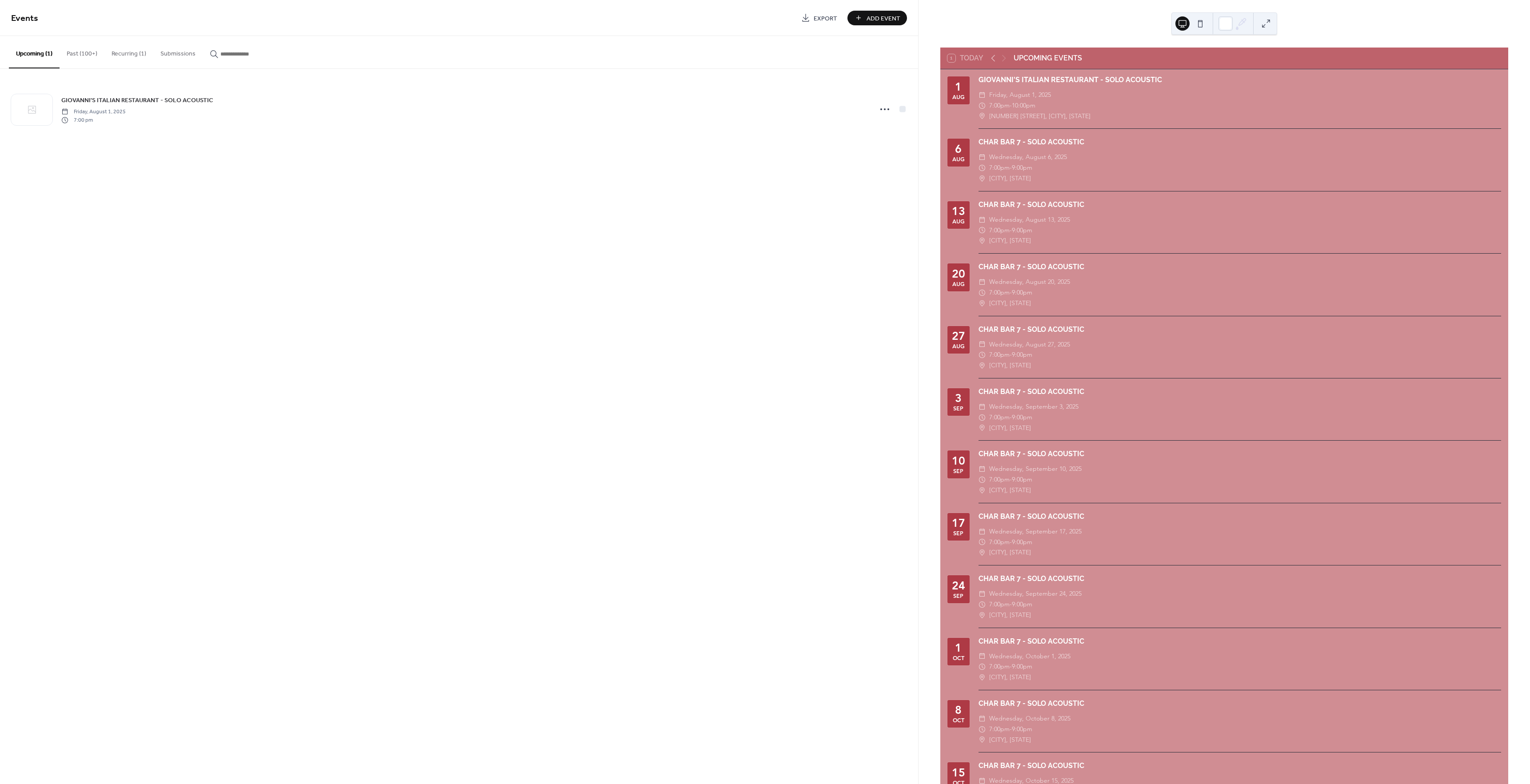 click on "Add Event" at bounding box center (883, 18) 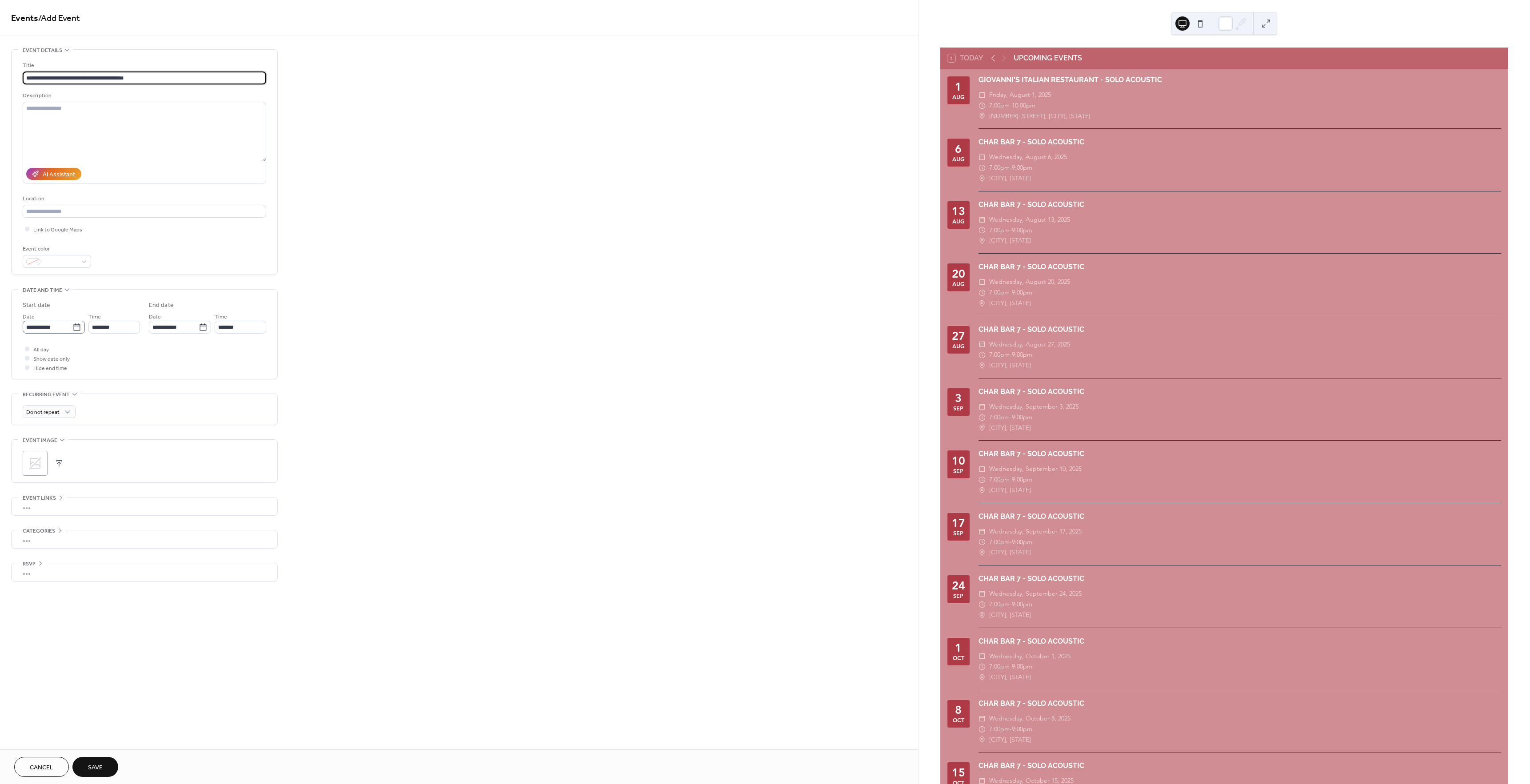 type on "**********" 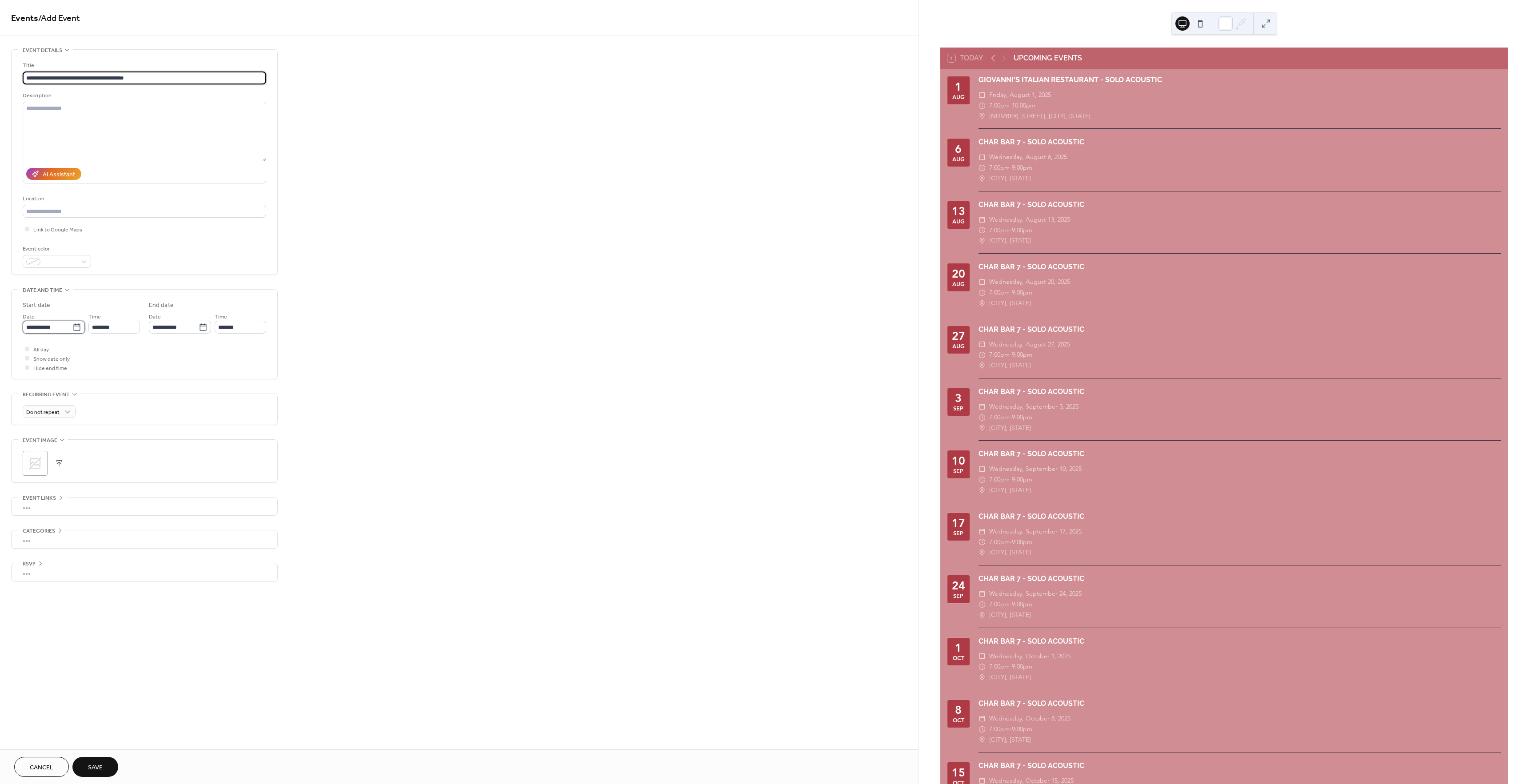 click on "**********" at bounding box center [48, 327] 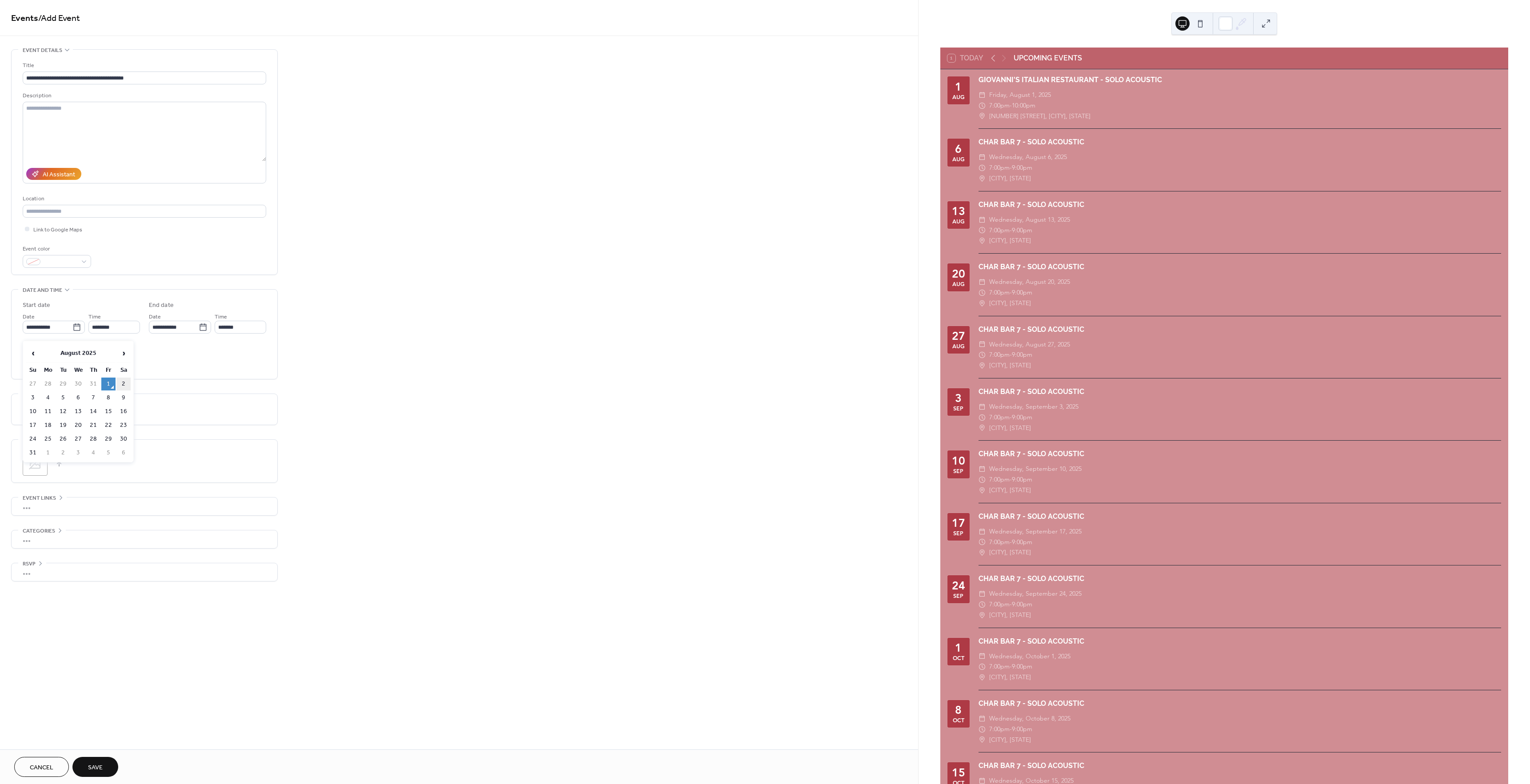 click on "2" at bounding box center (124, 384) 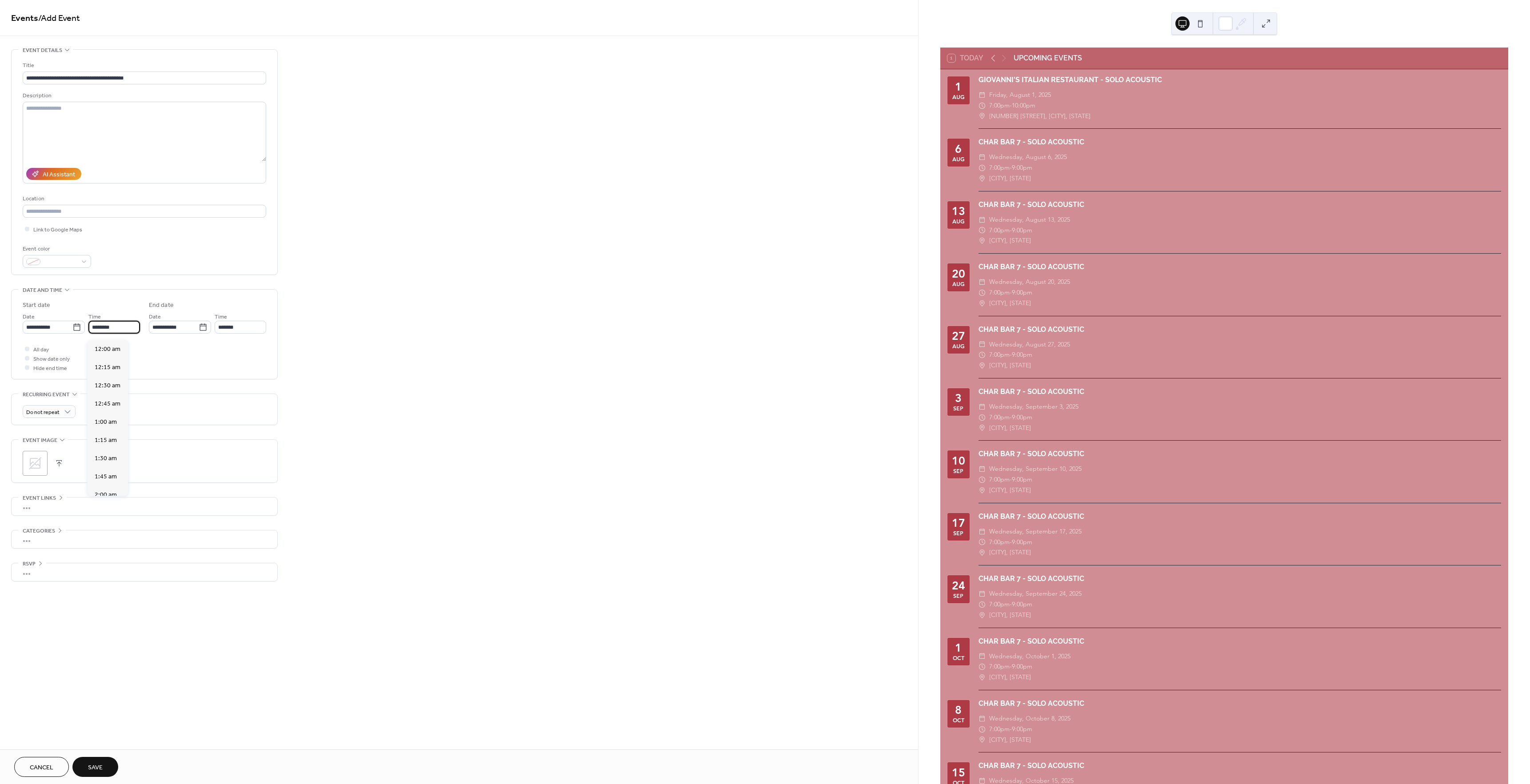 click on "********" at bounding box center (114, 327) 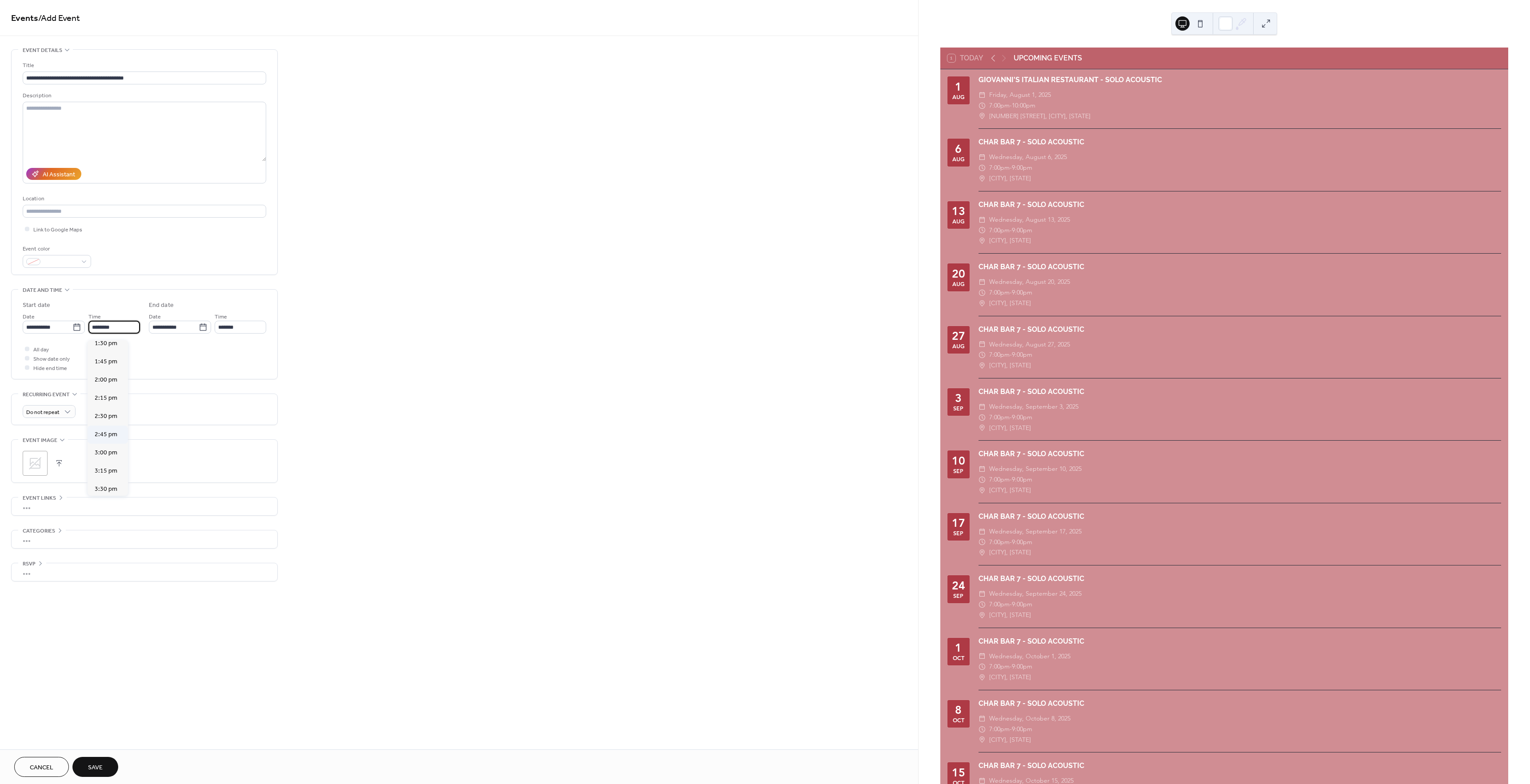 scroll, scrollTop: 992, scrollLeft: 0, axis: vertical 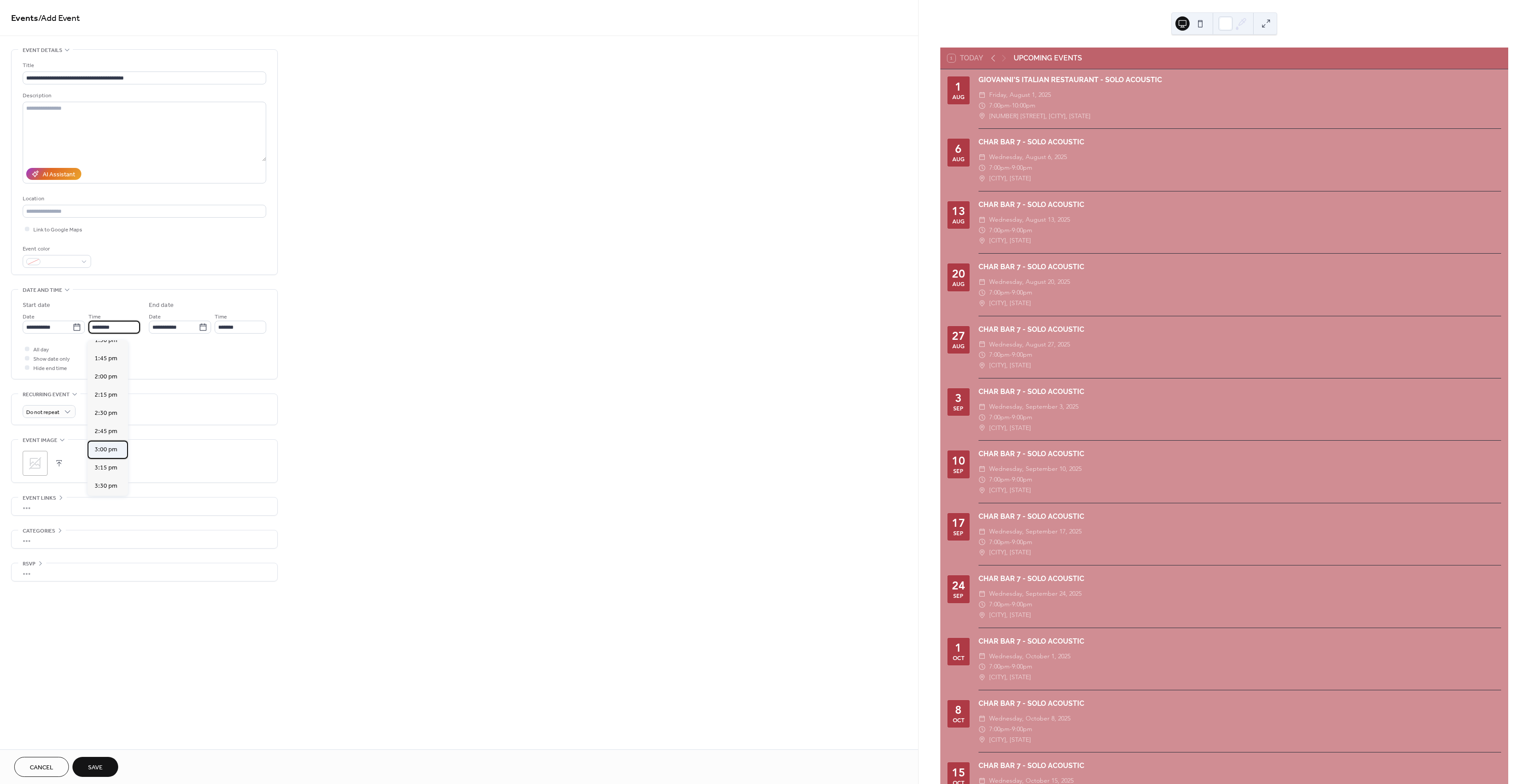 click on "3:00 pm" at bounding box center [106, 450] 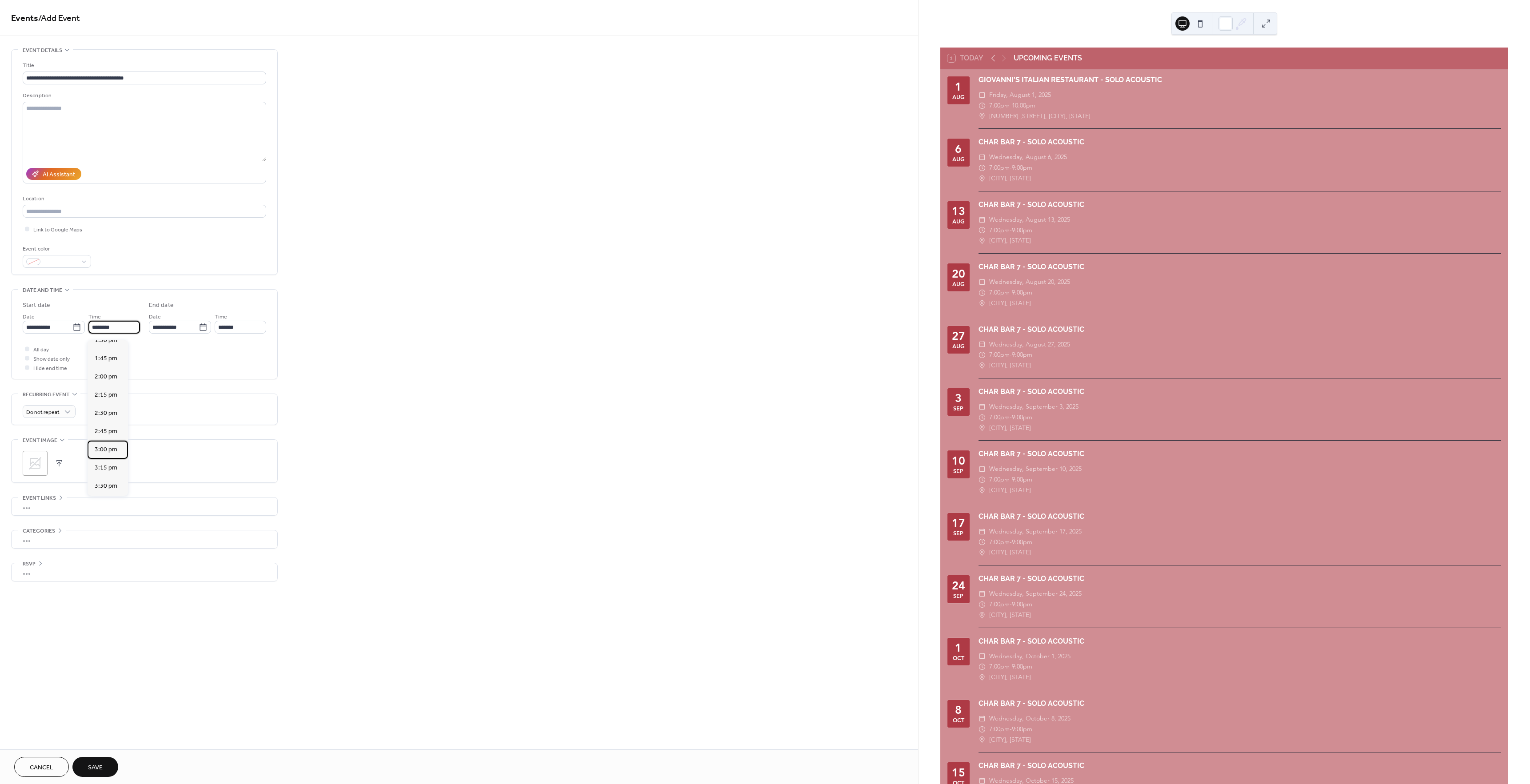 type on "*******" 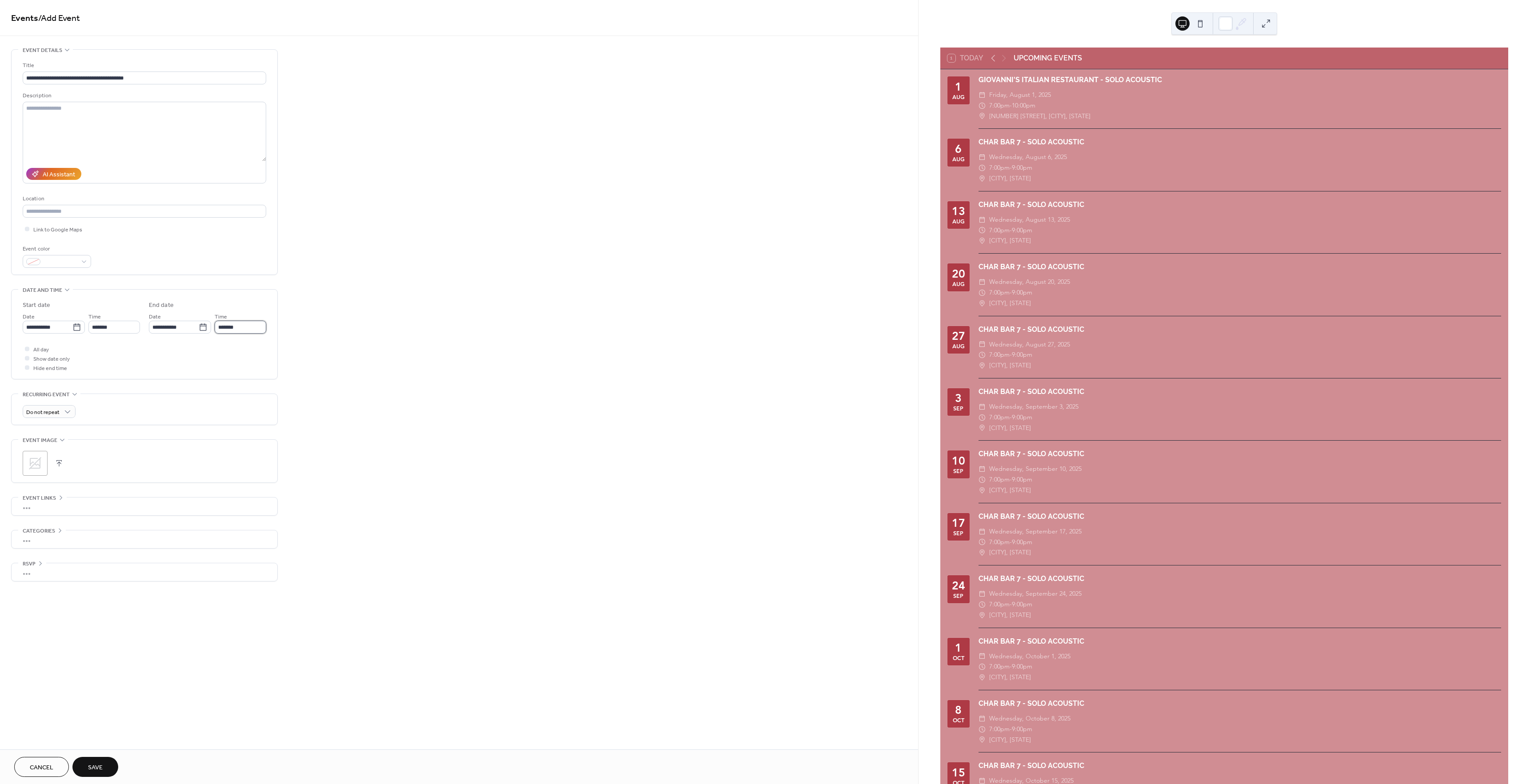 click on "*******" at bounding box center [240, 327] 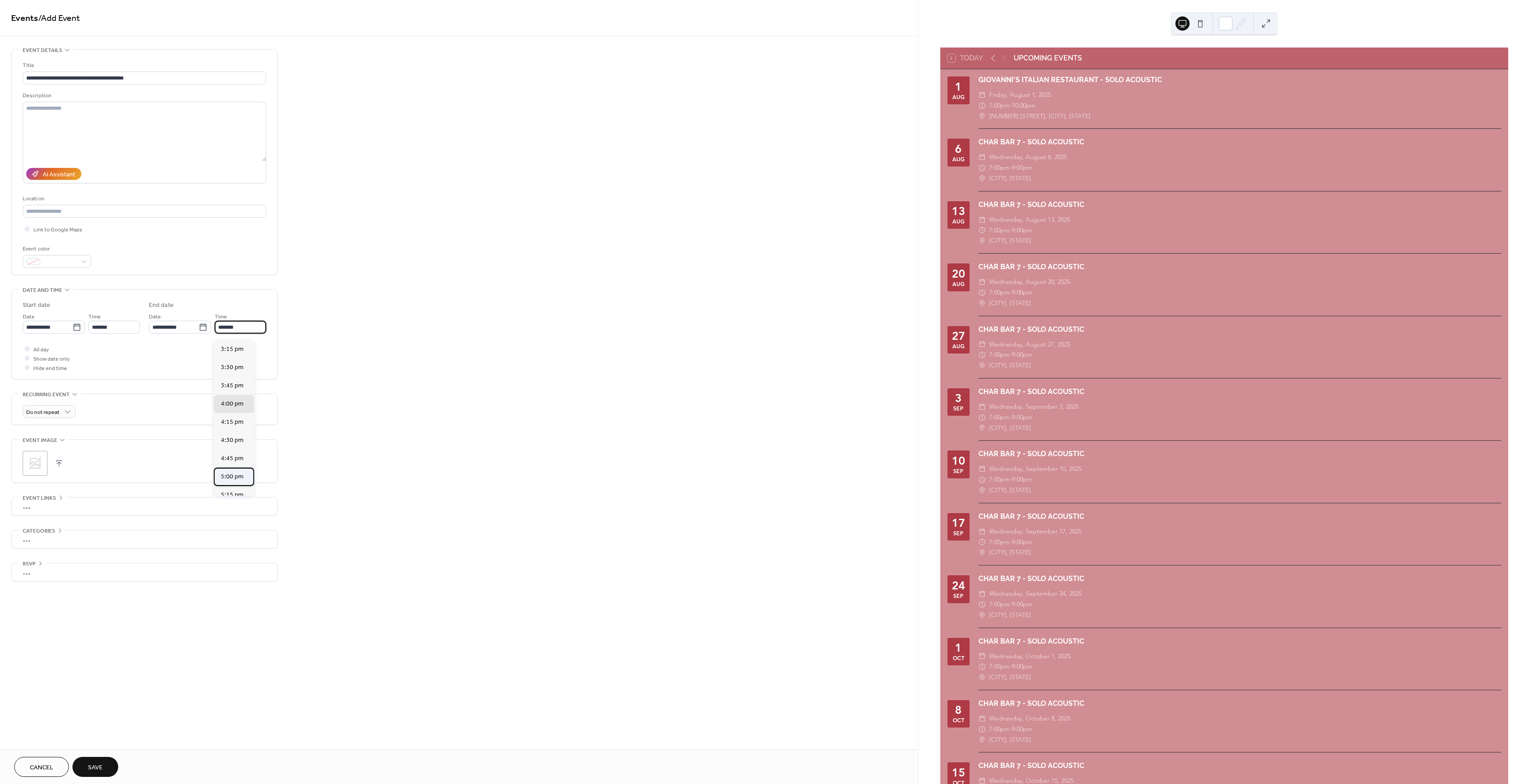 click on "5:00 pm" at bounding box center (232, 477) 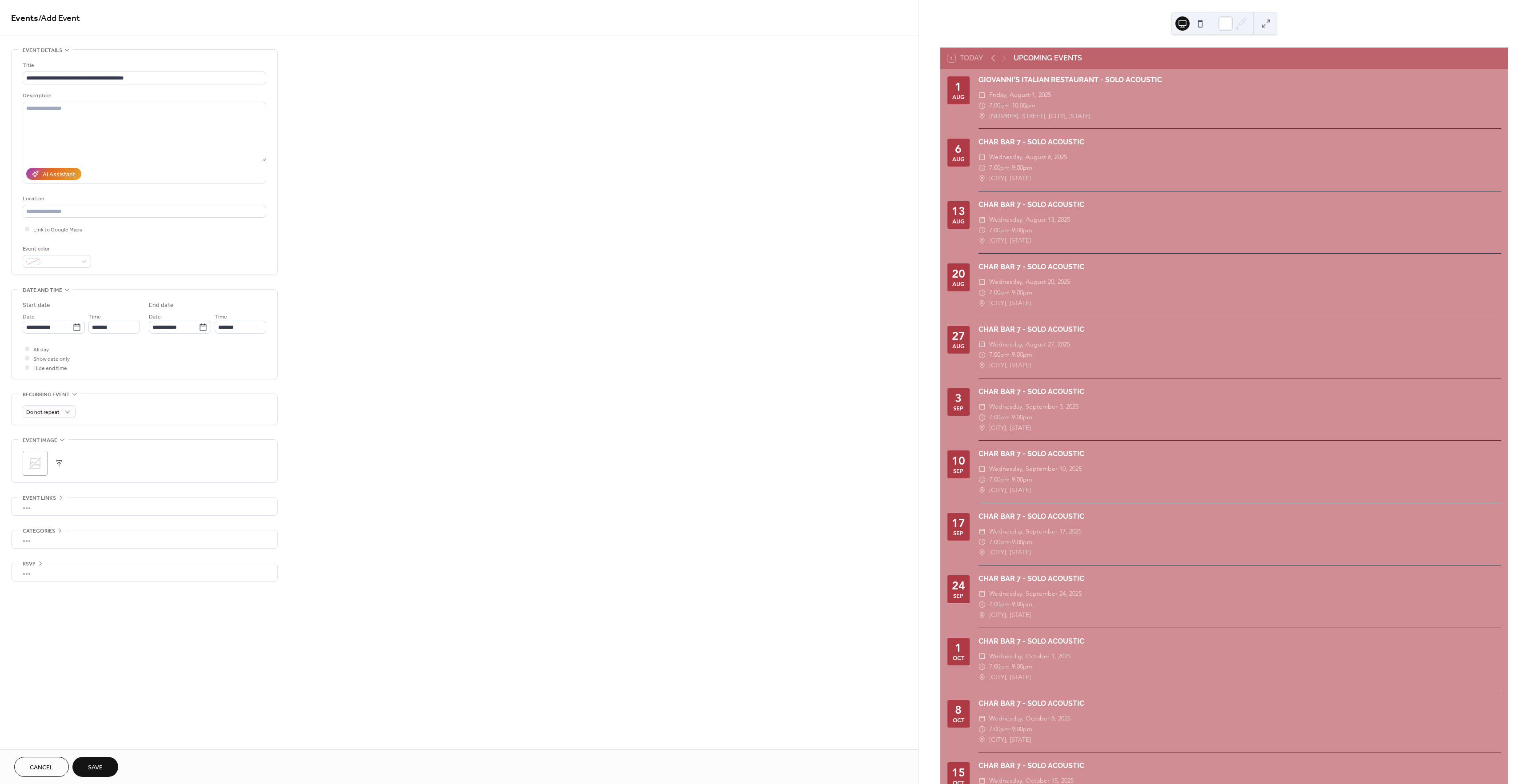 click on "Save" at bounding box center (95, 768) 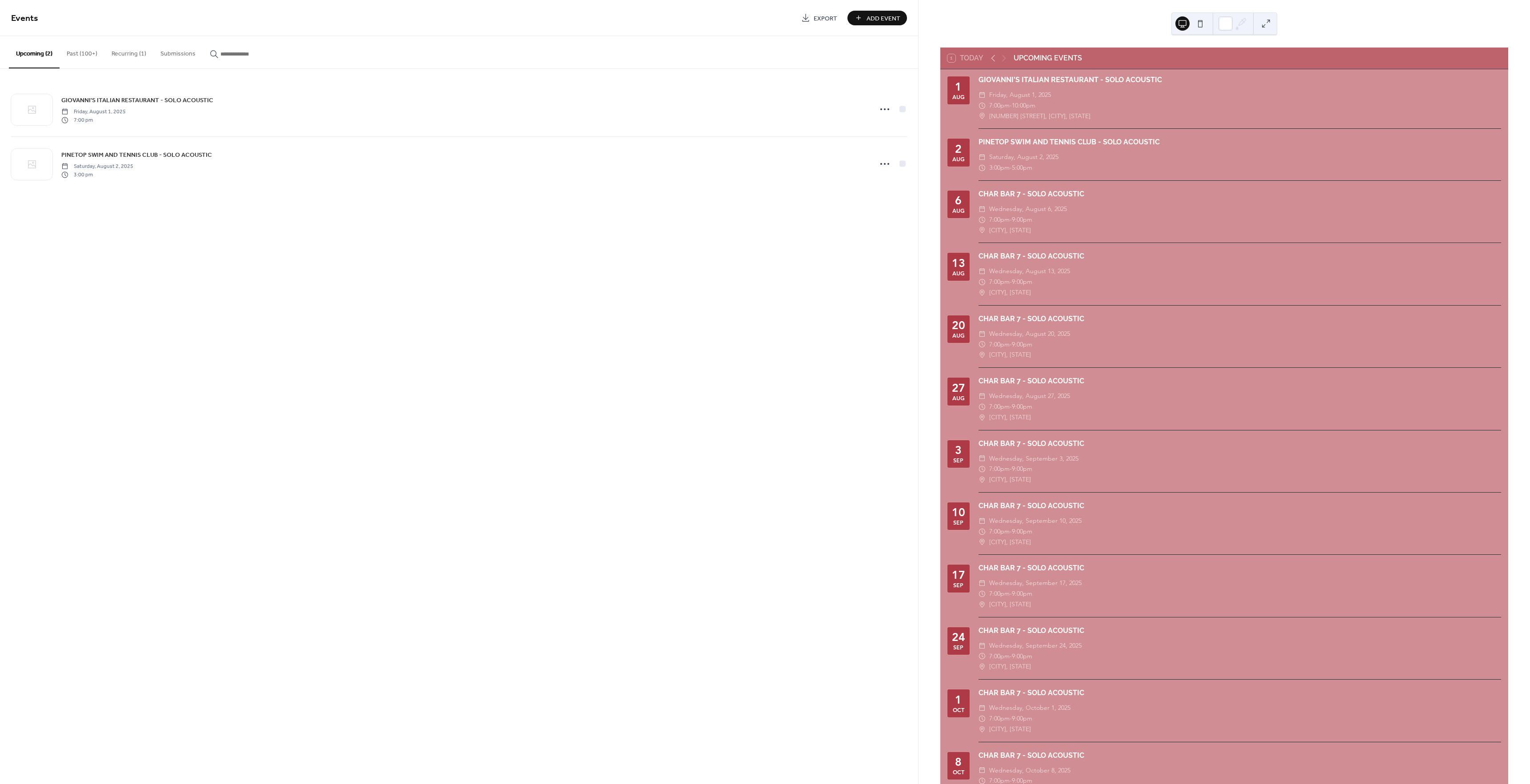 click on "Add Event" at bounding box center [883, 18] 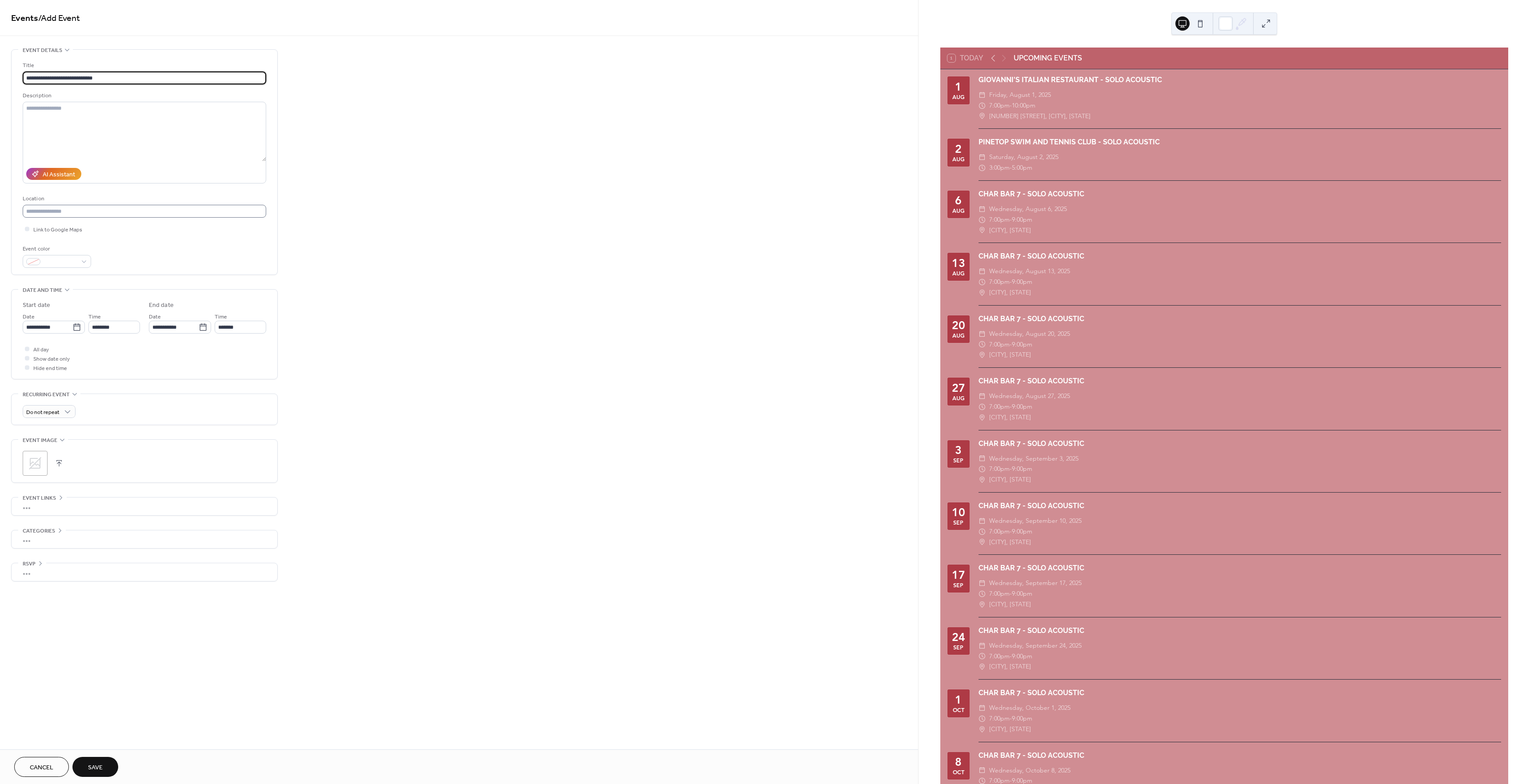 type on "**********" 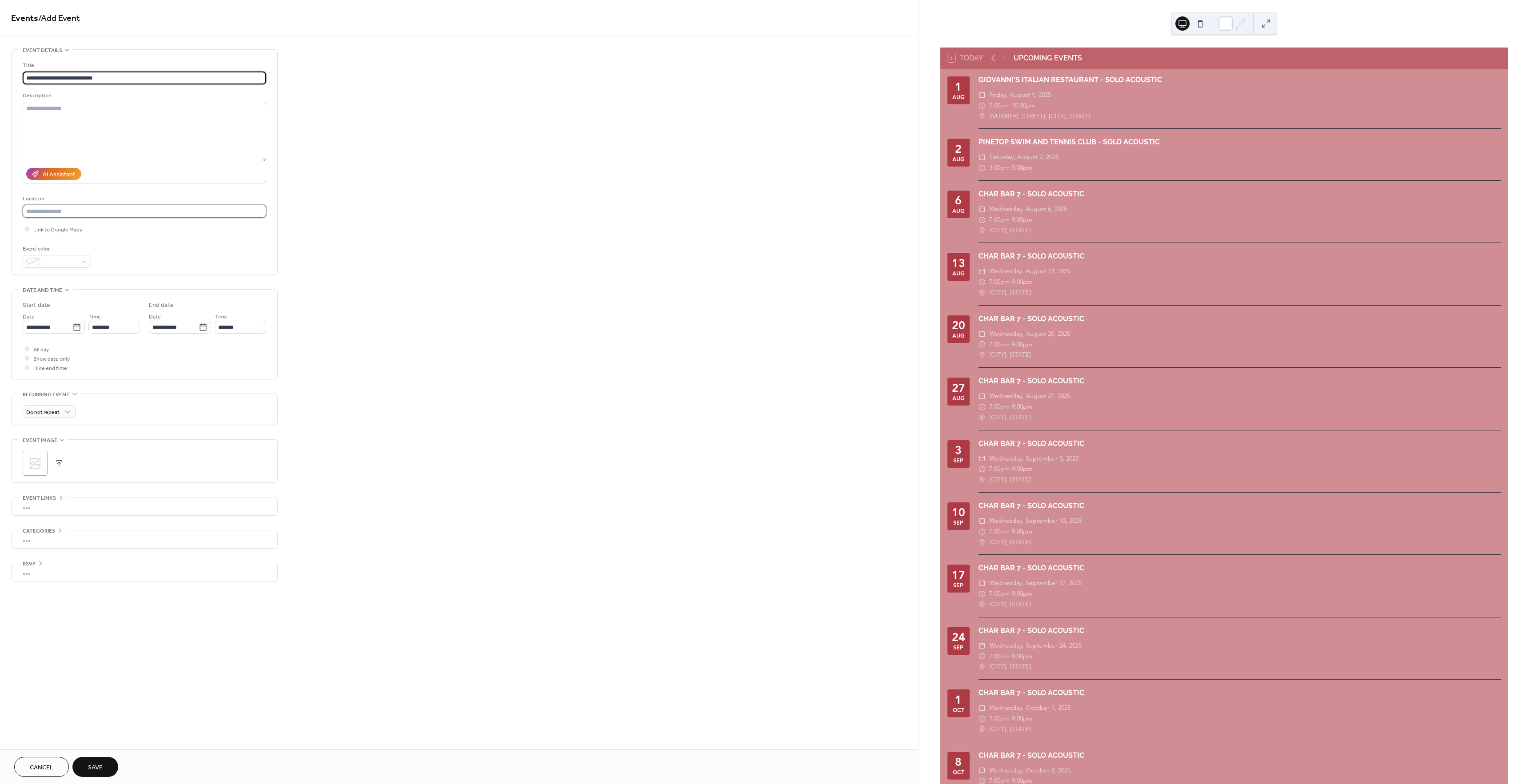 click at bounding box center (144, 211) 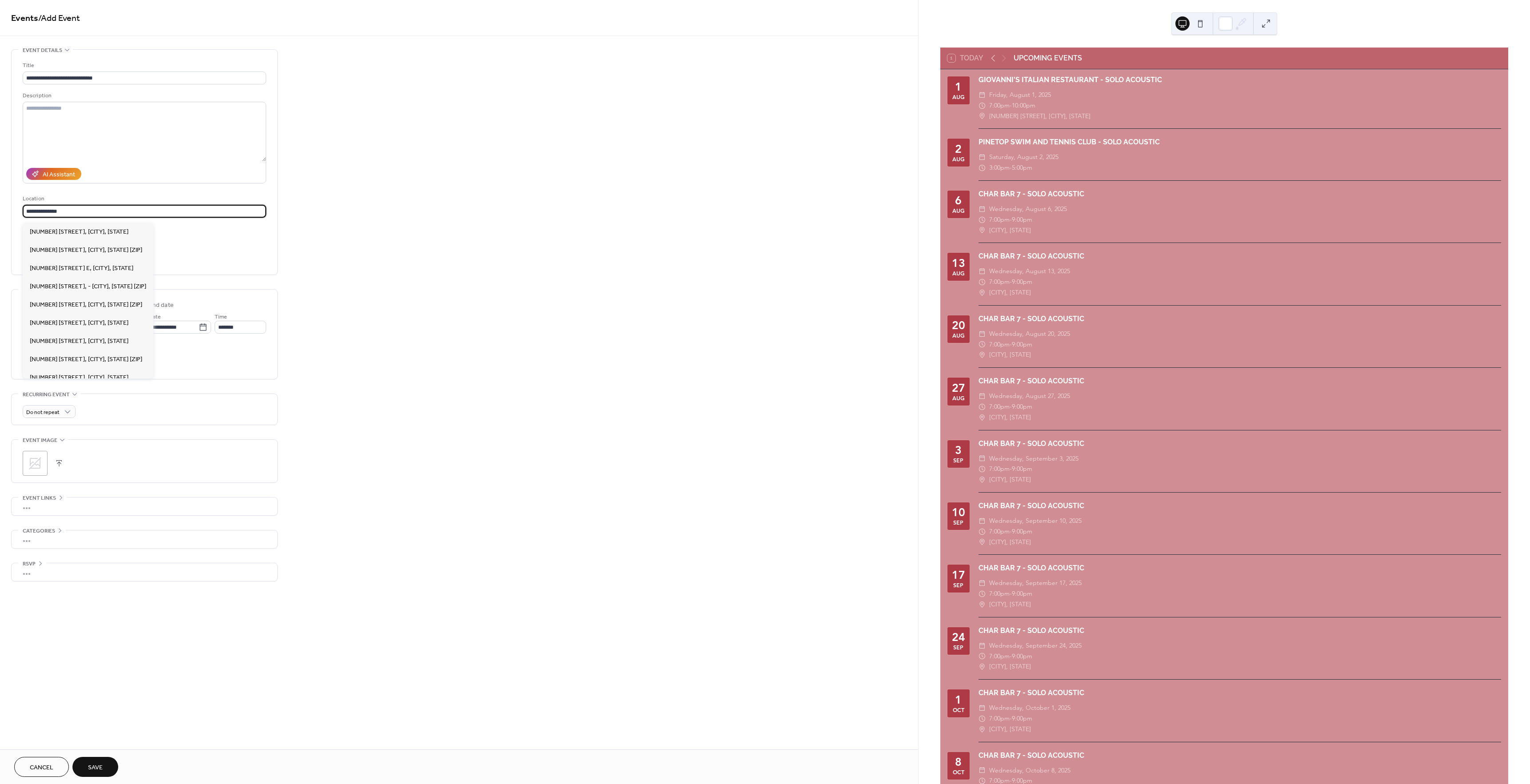 type on "**********" 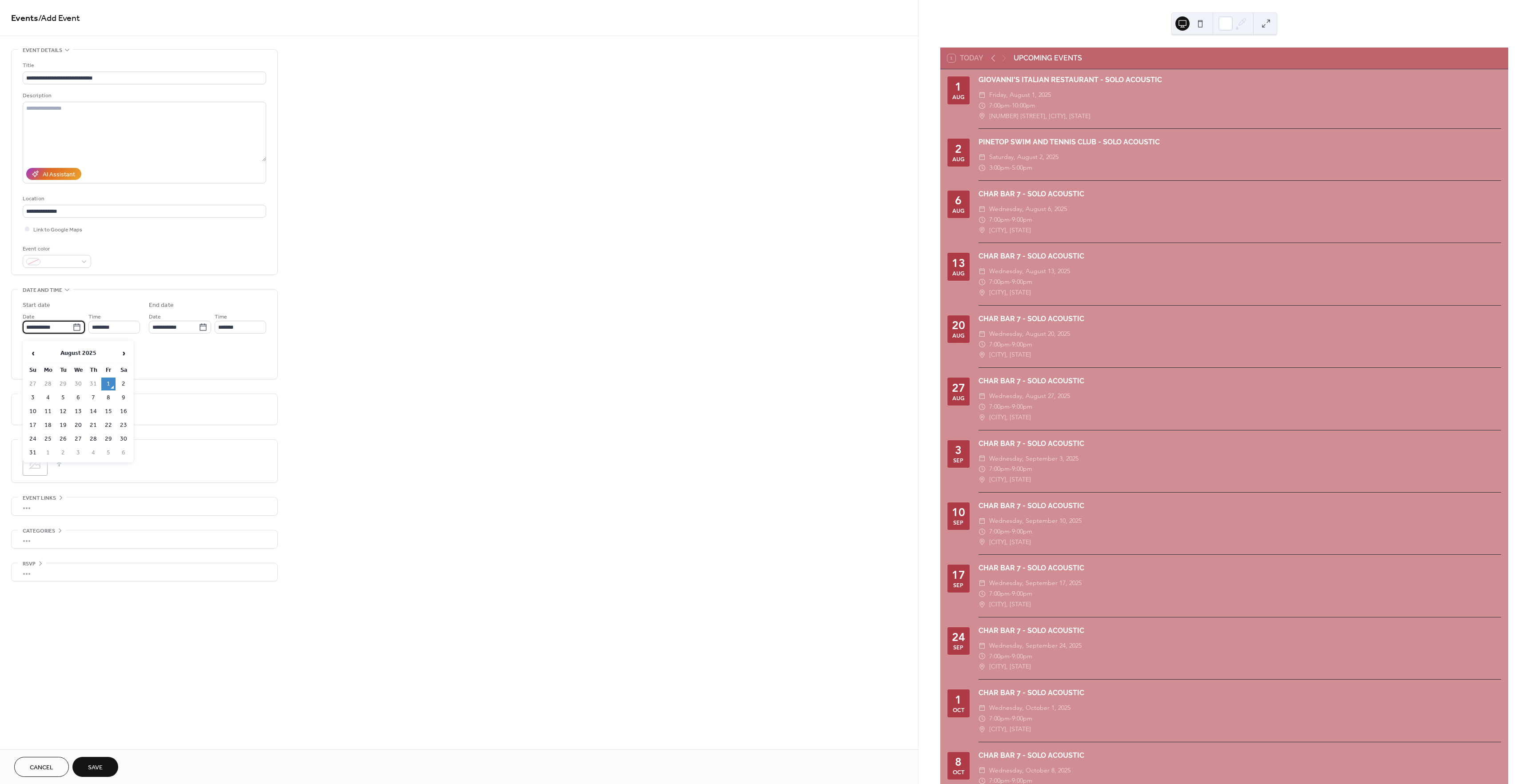 click on "**********" at bounding box center (48, 327) 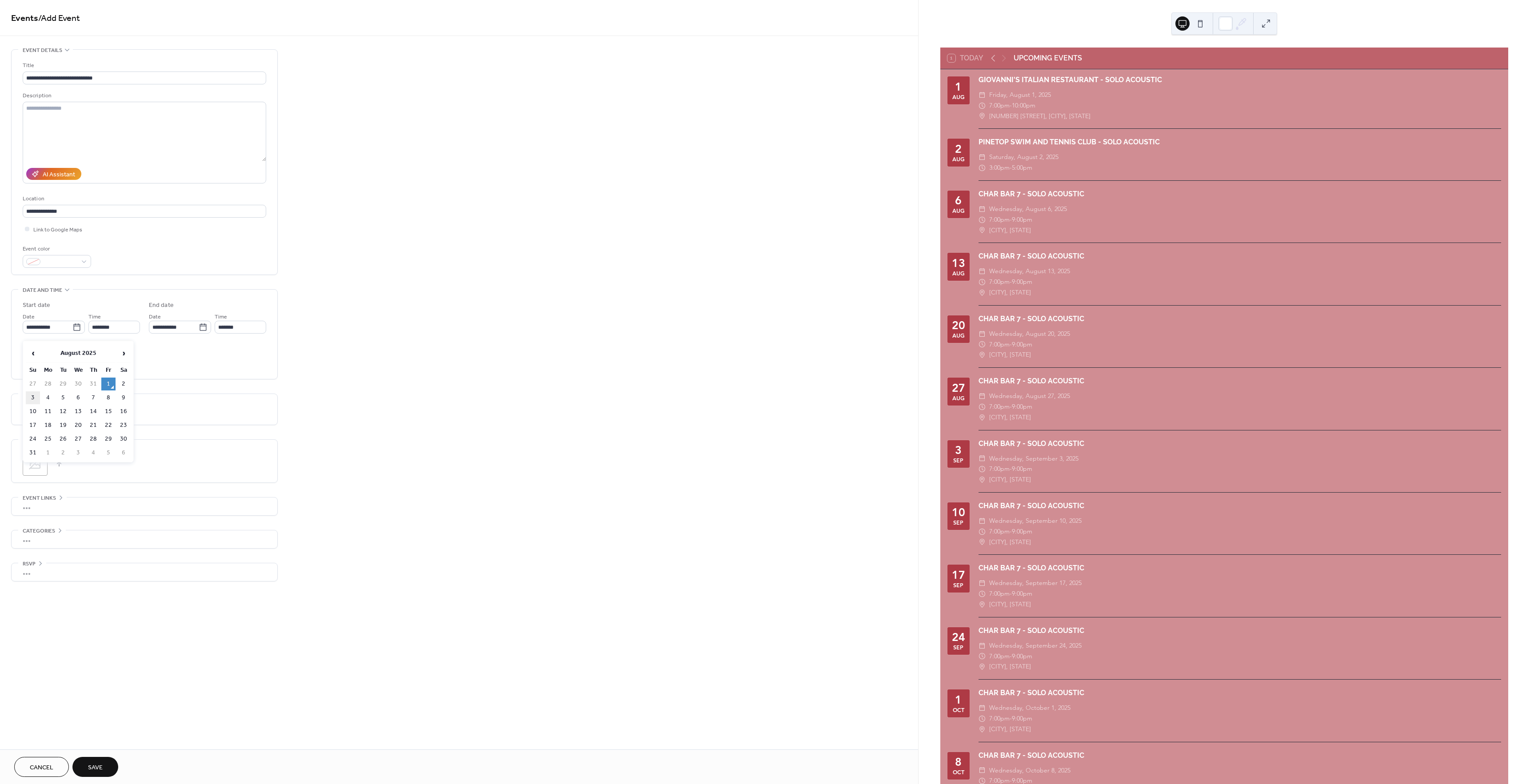 click on "3" at bounding box center (33, 398) 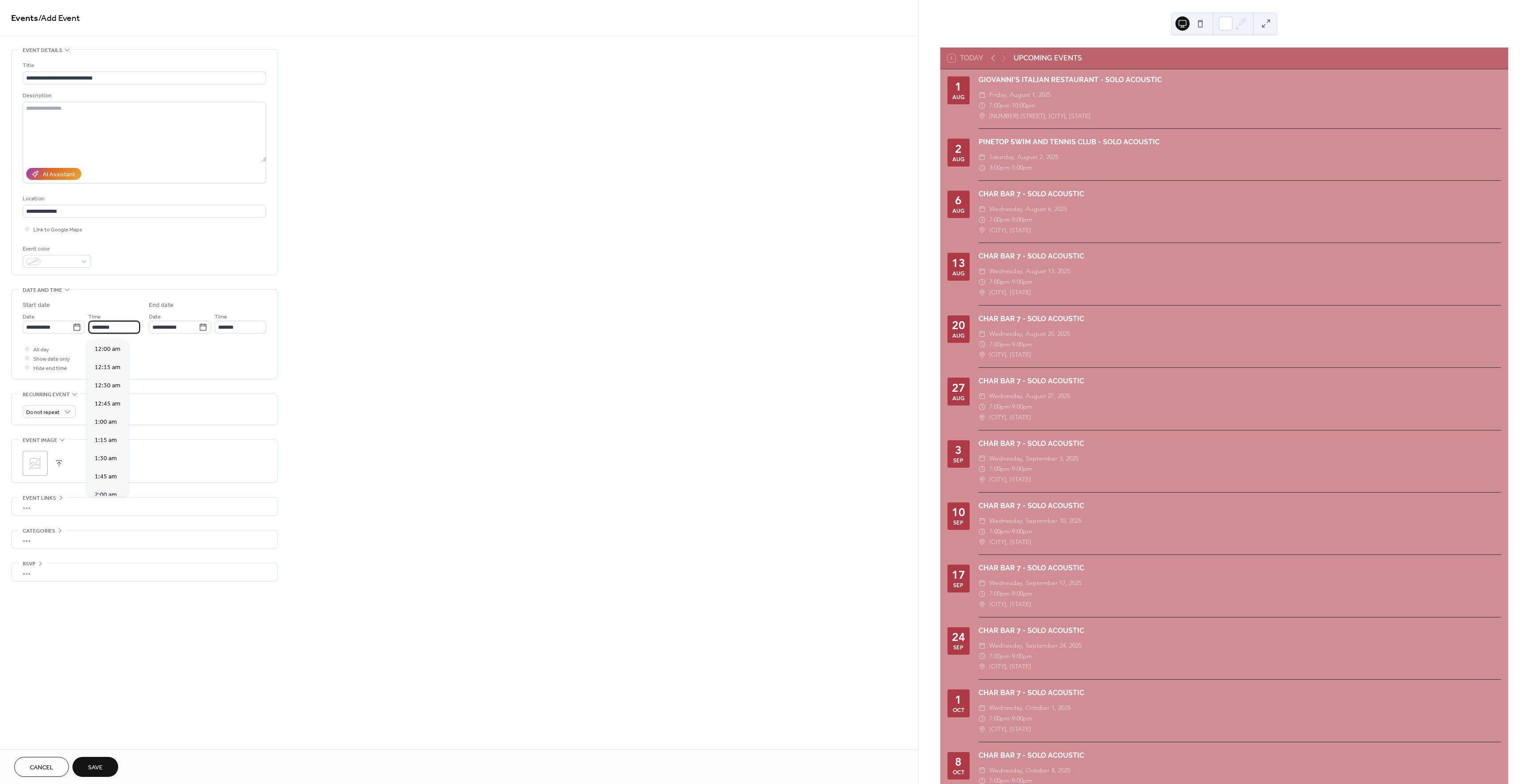 click on "********" at bounding box center (114, 327) 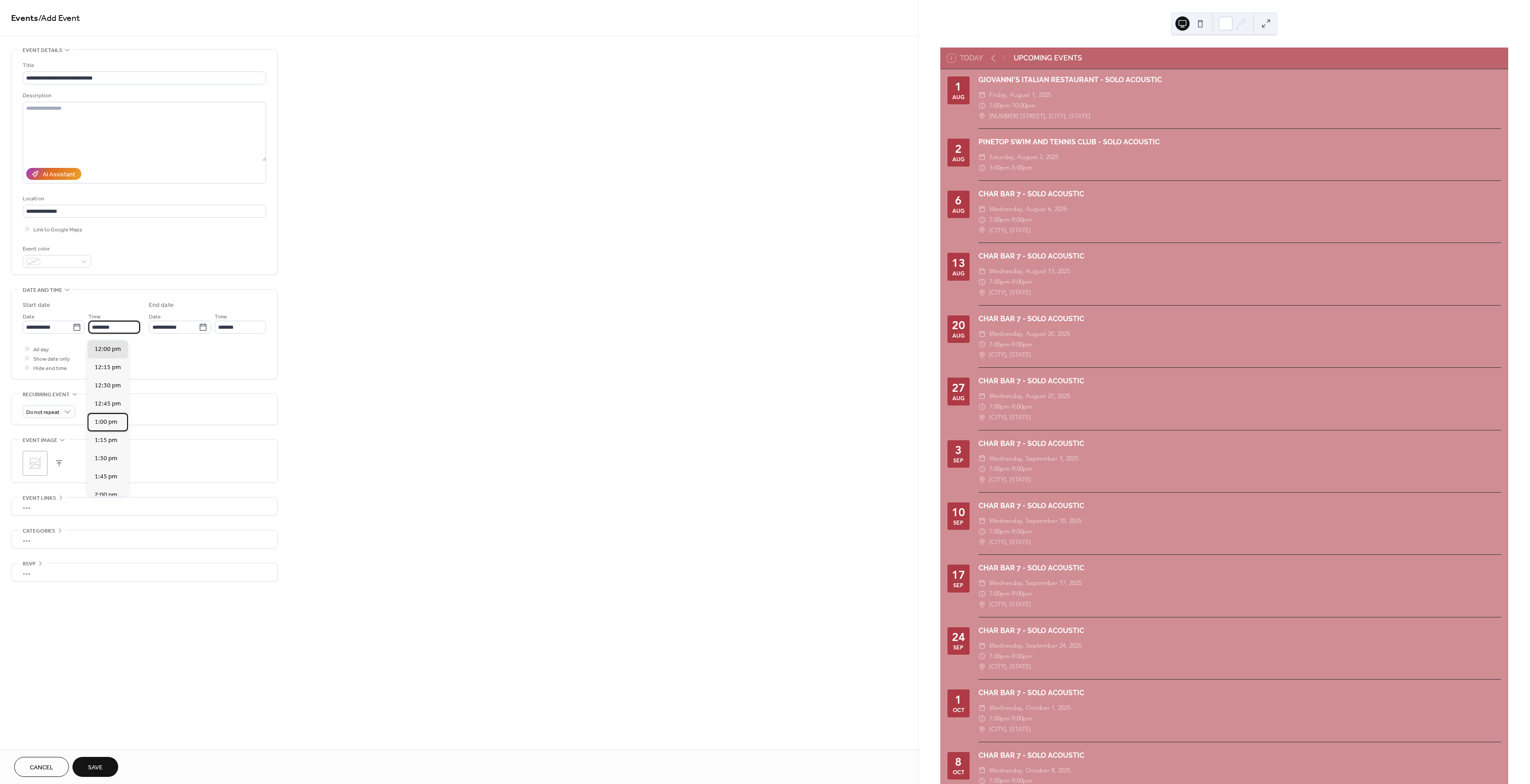 drag, startPoint x: 109, startPoint y: 424, endPoint x: 130, endPoint y: 386, distance: 43.41659 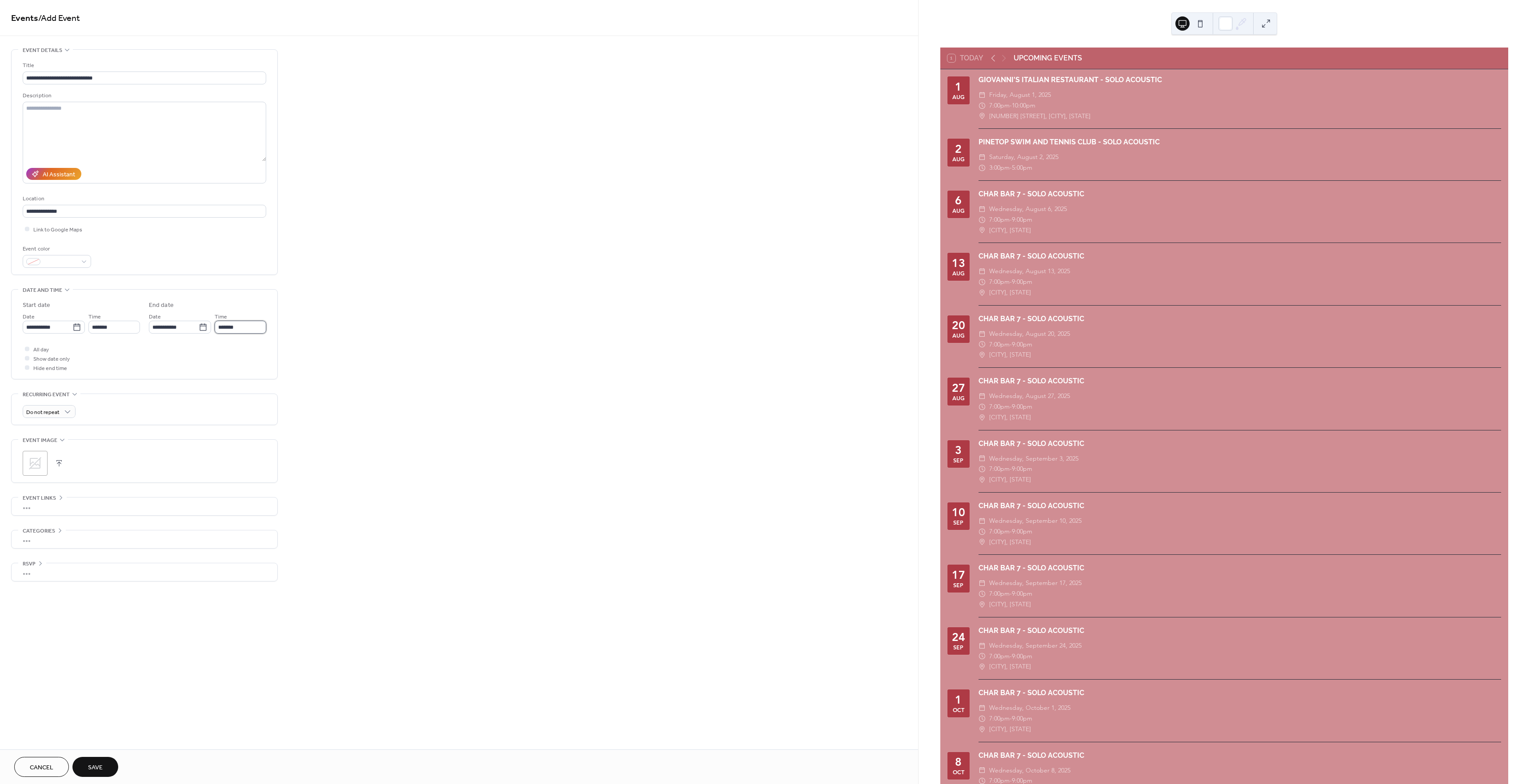 click on "*******" at bounding box center (240, 327) 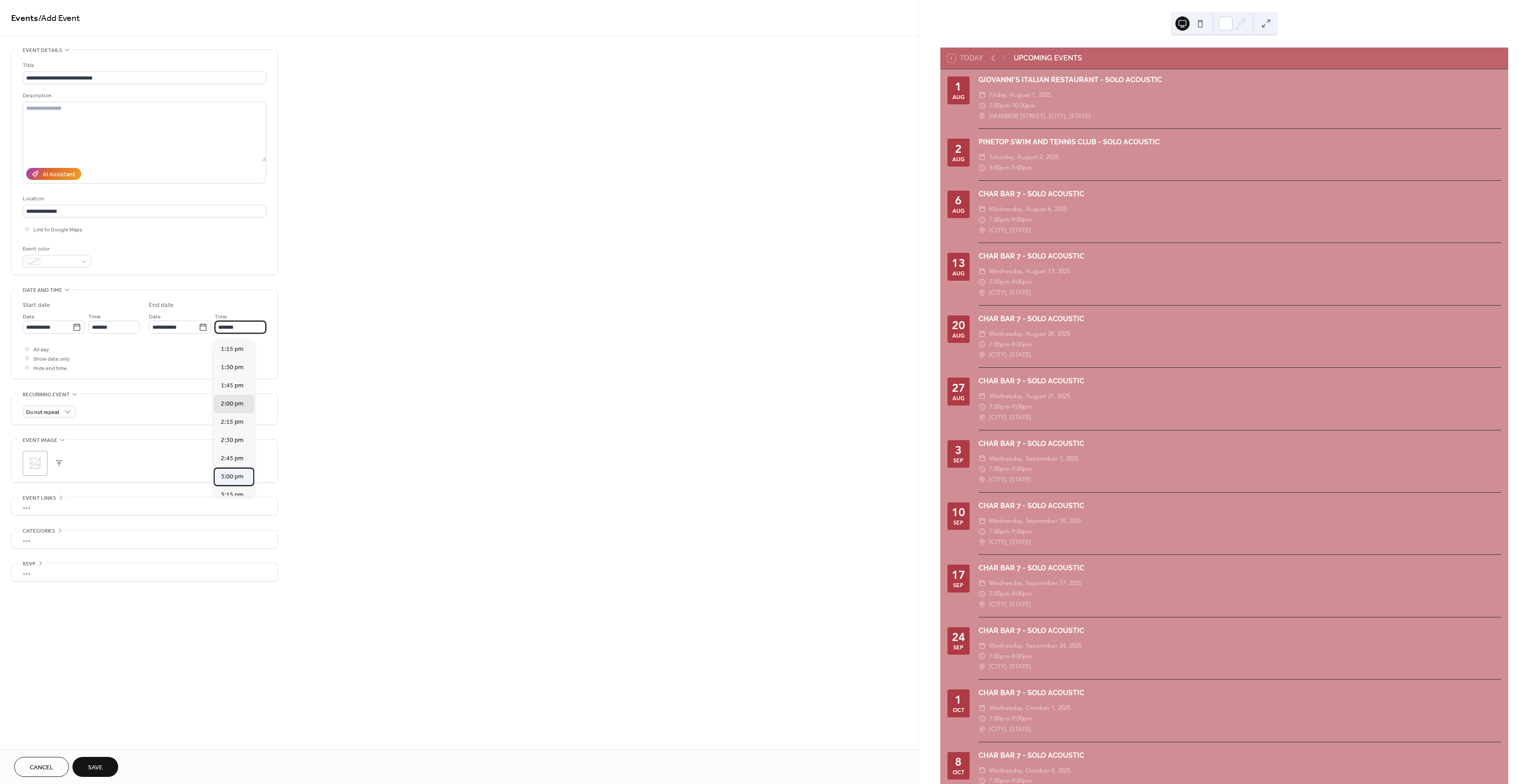 click on "3:00 pm" at bounding box center [232, 477] 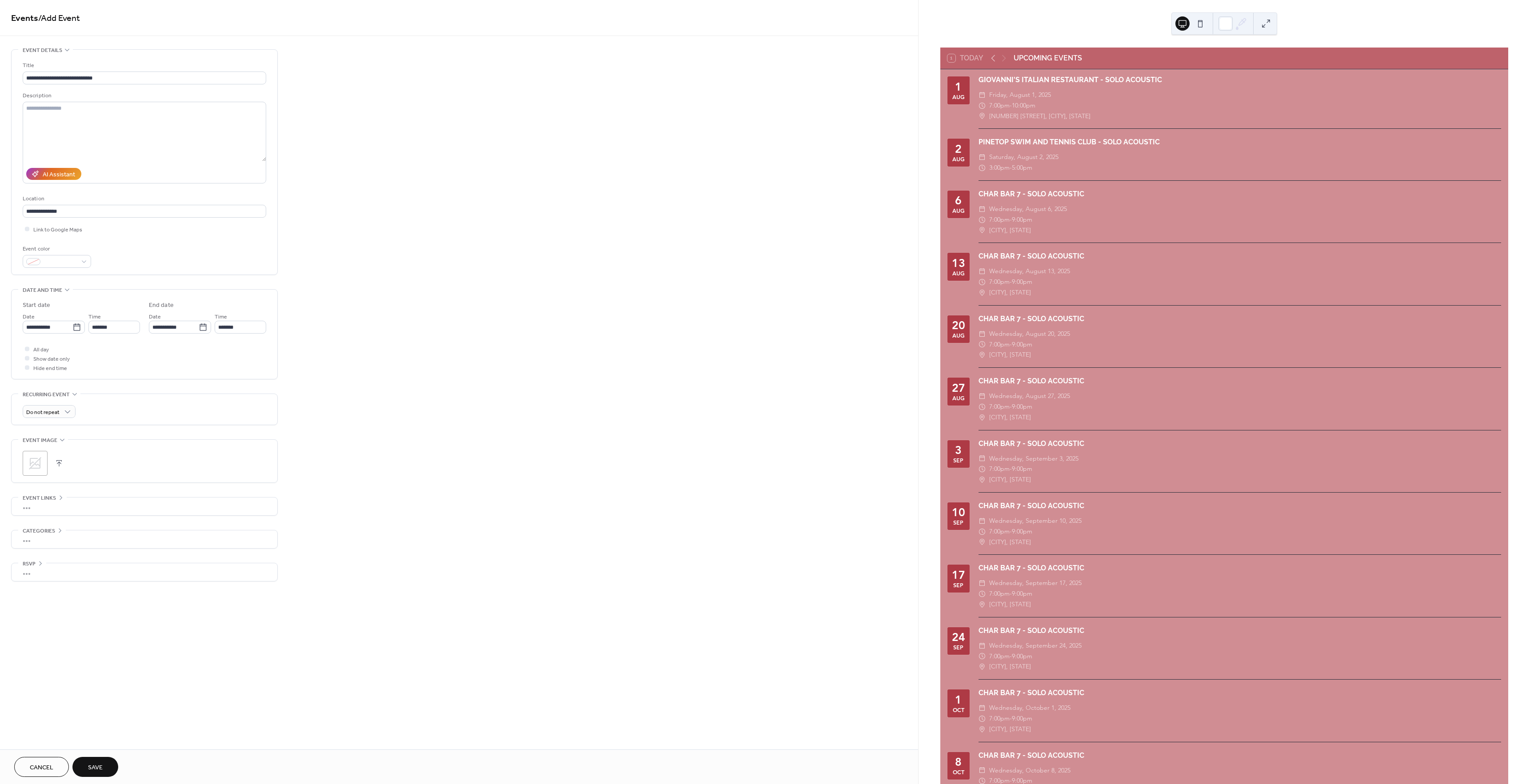 click on "Save" at bounding box center [95, 768] 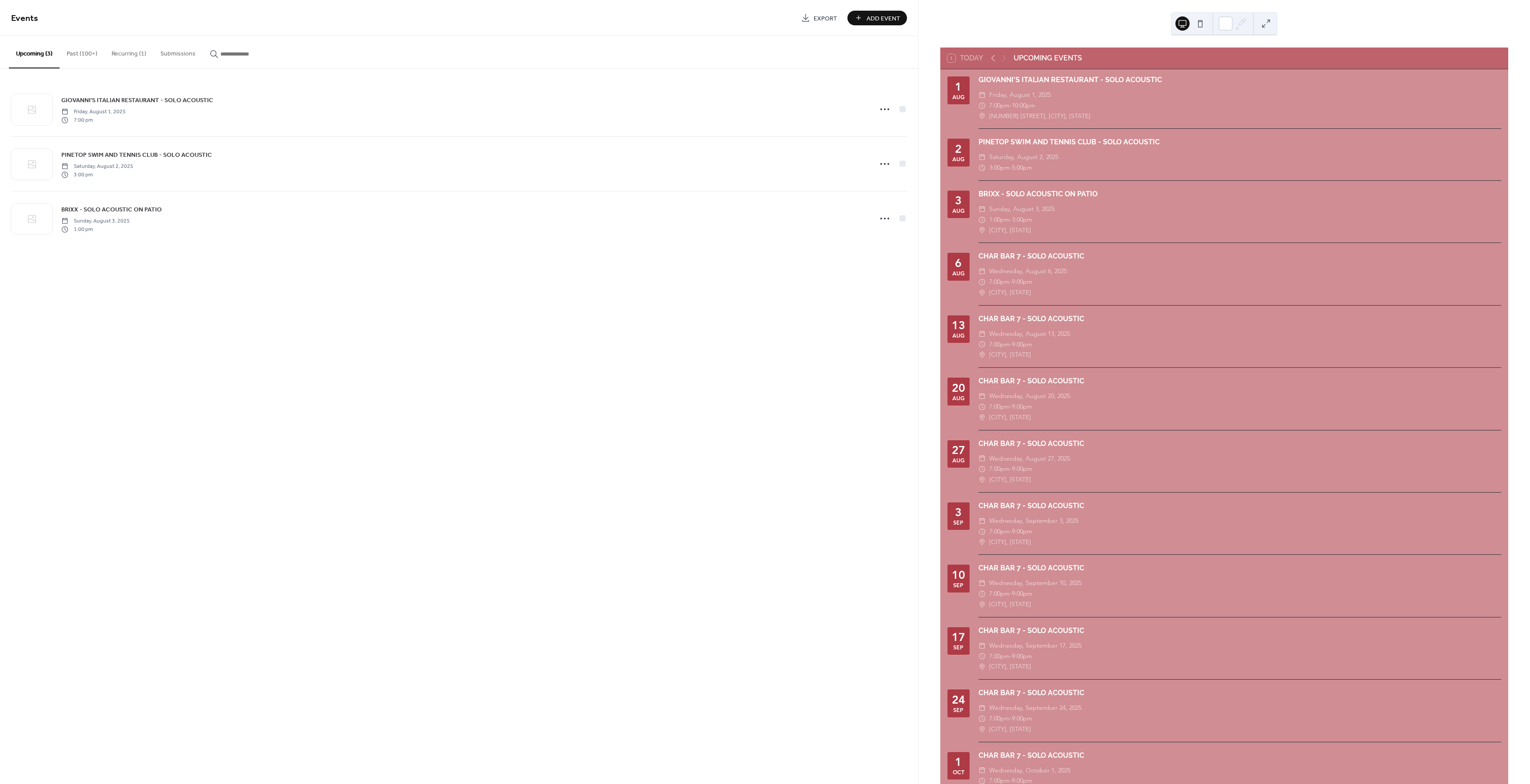 click on "Add Event" at bounding box center [883, 18] 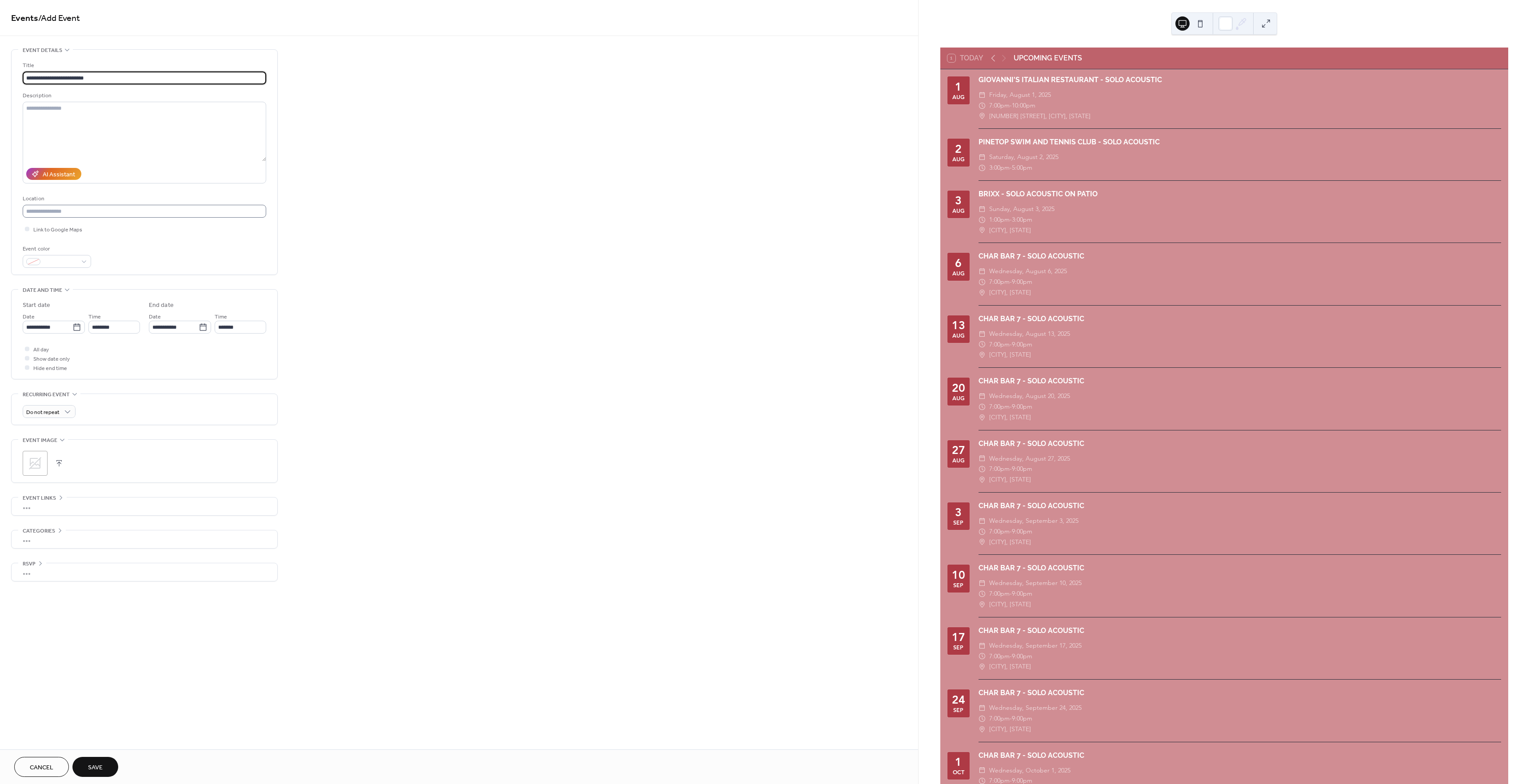 type on "**********" 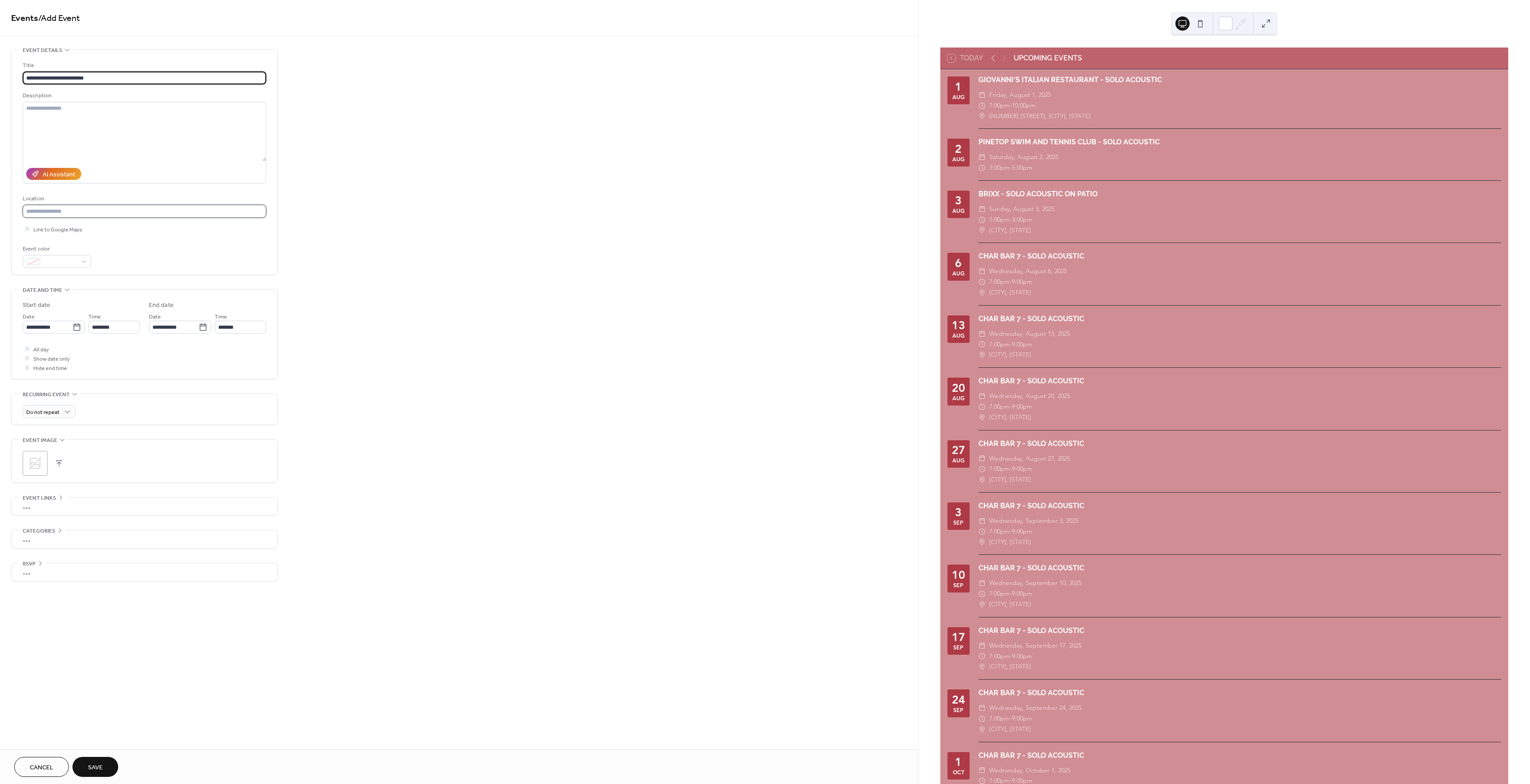 click at bounding box center (144, 211) 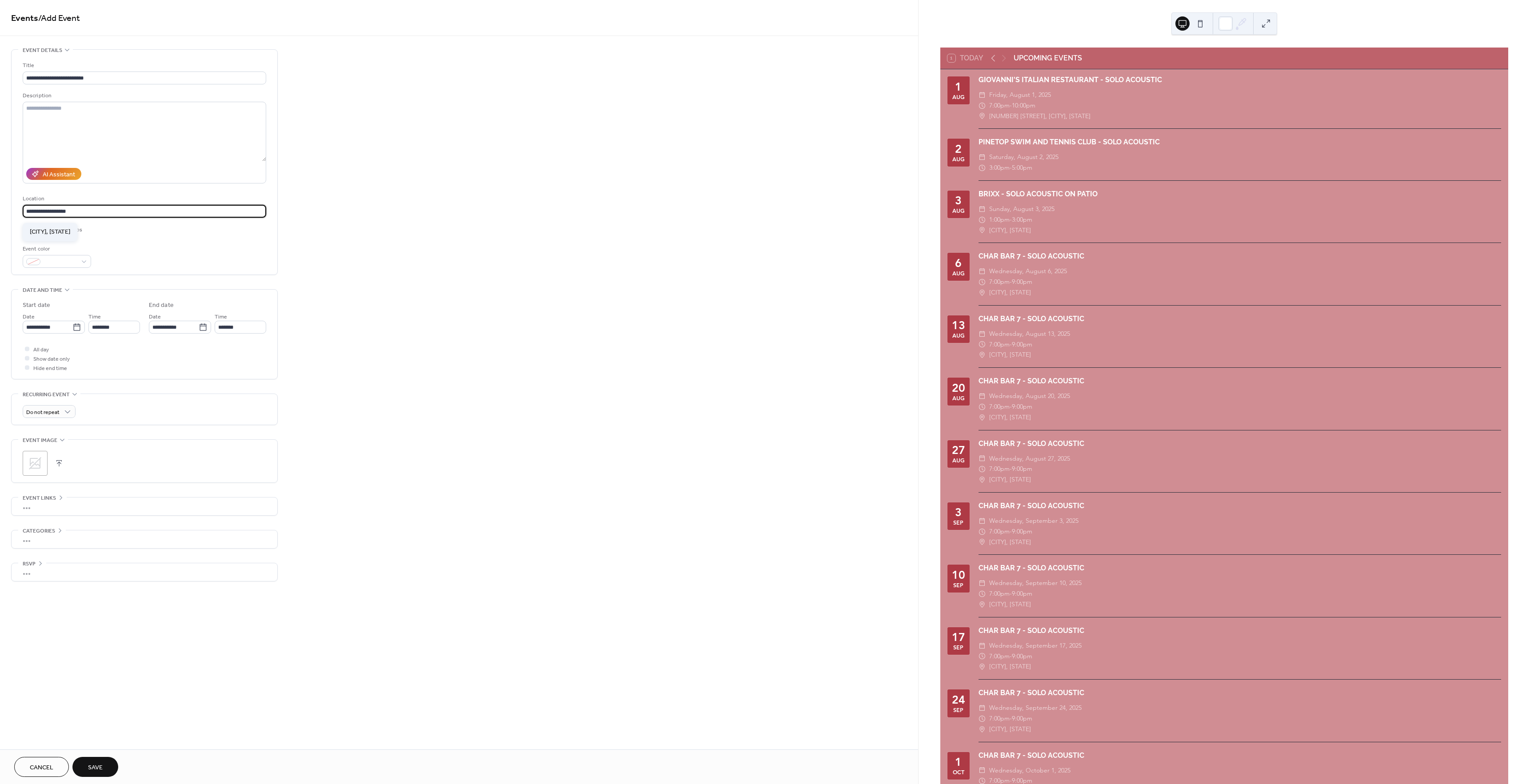 type on "**********" 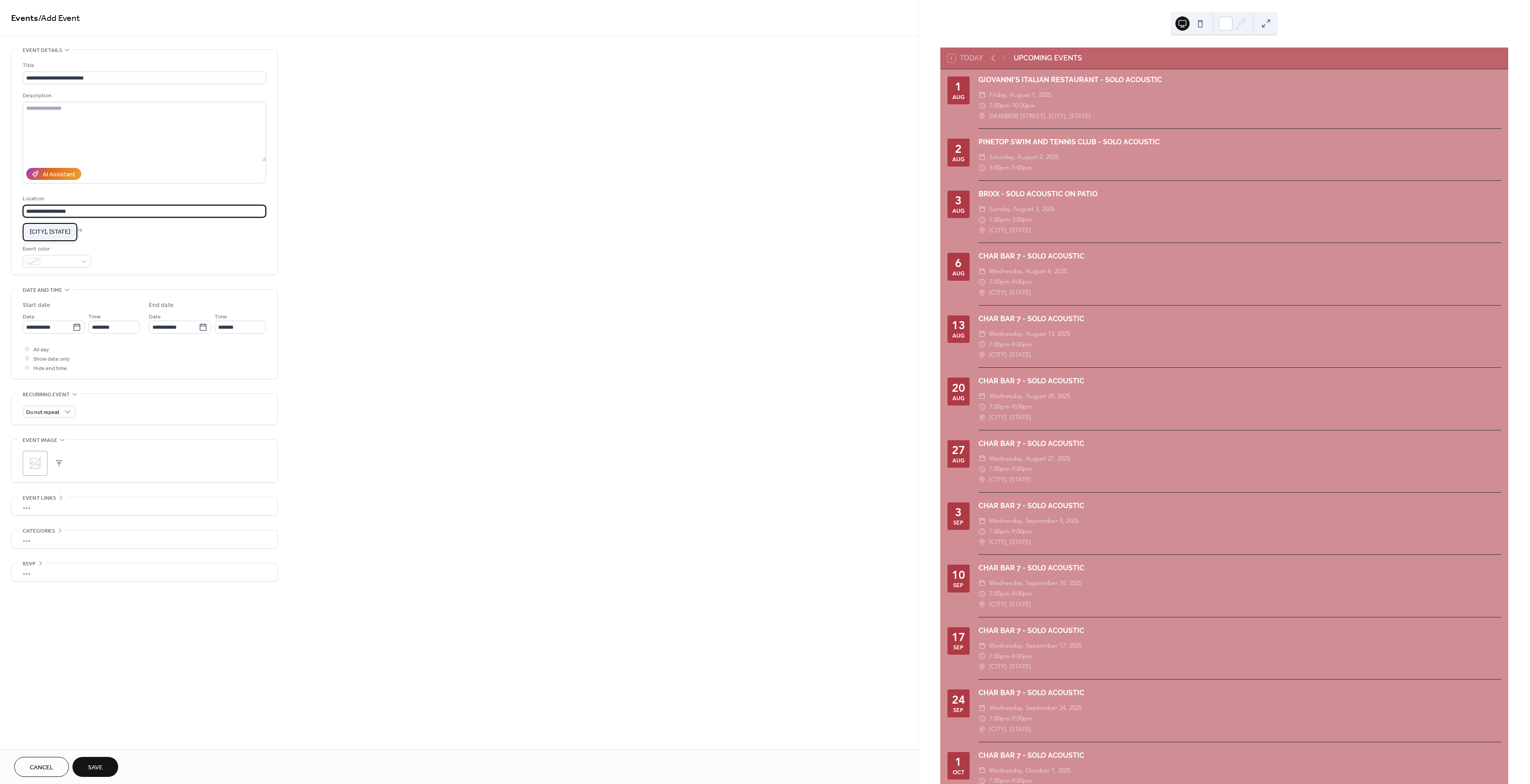click on "[CITY], [STATE]" at bounding box center [50, 232] 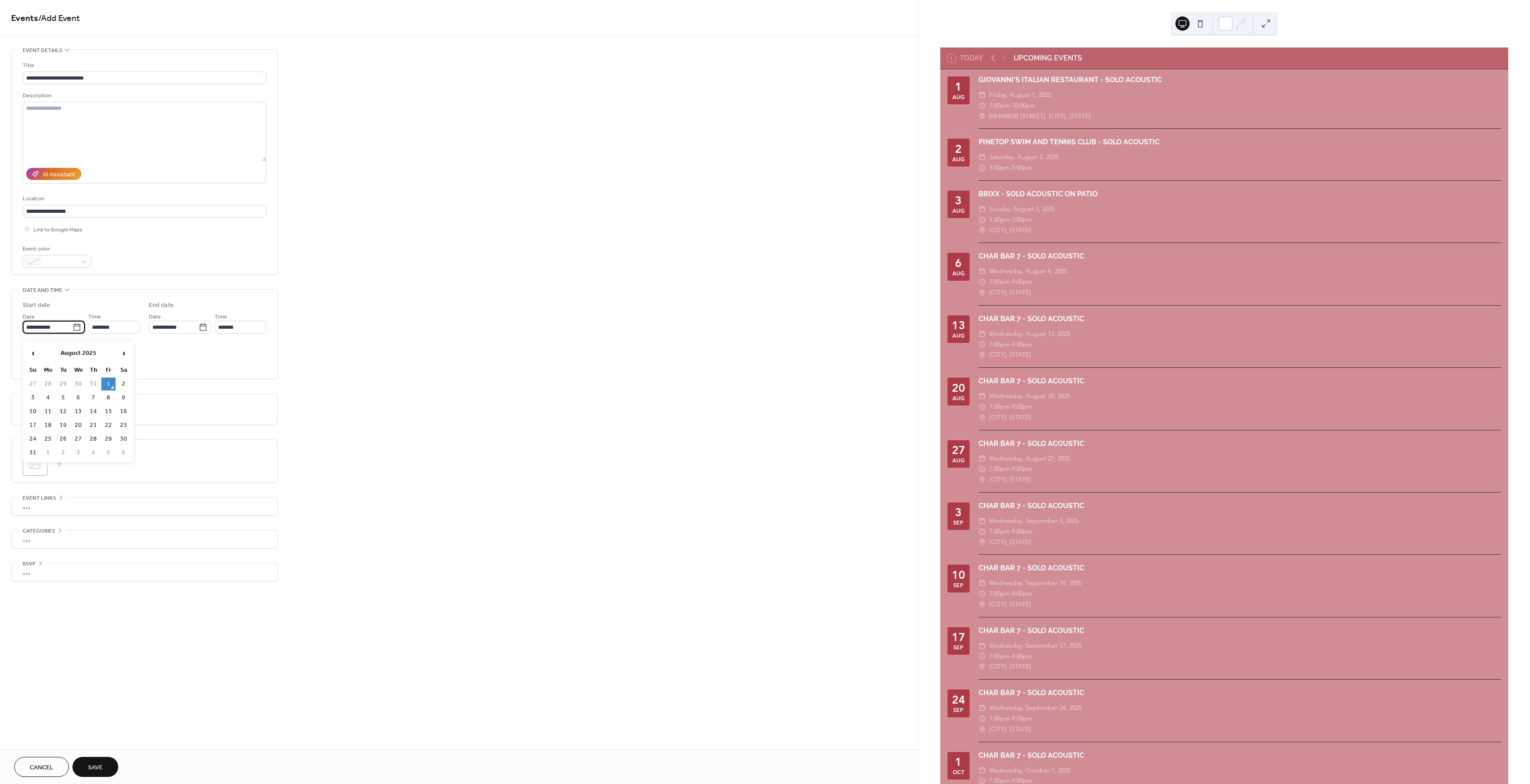 click on "**********" at bounding box center [48, 327] 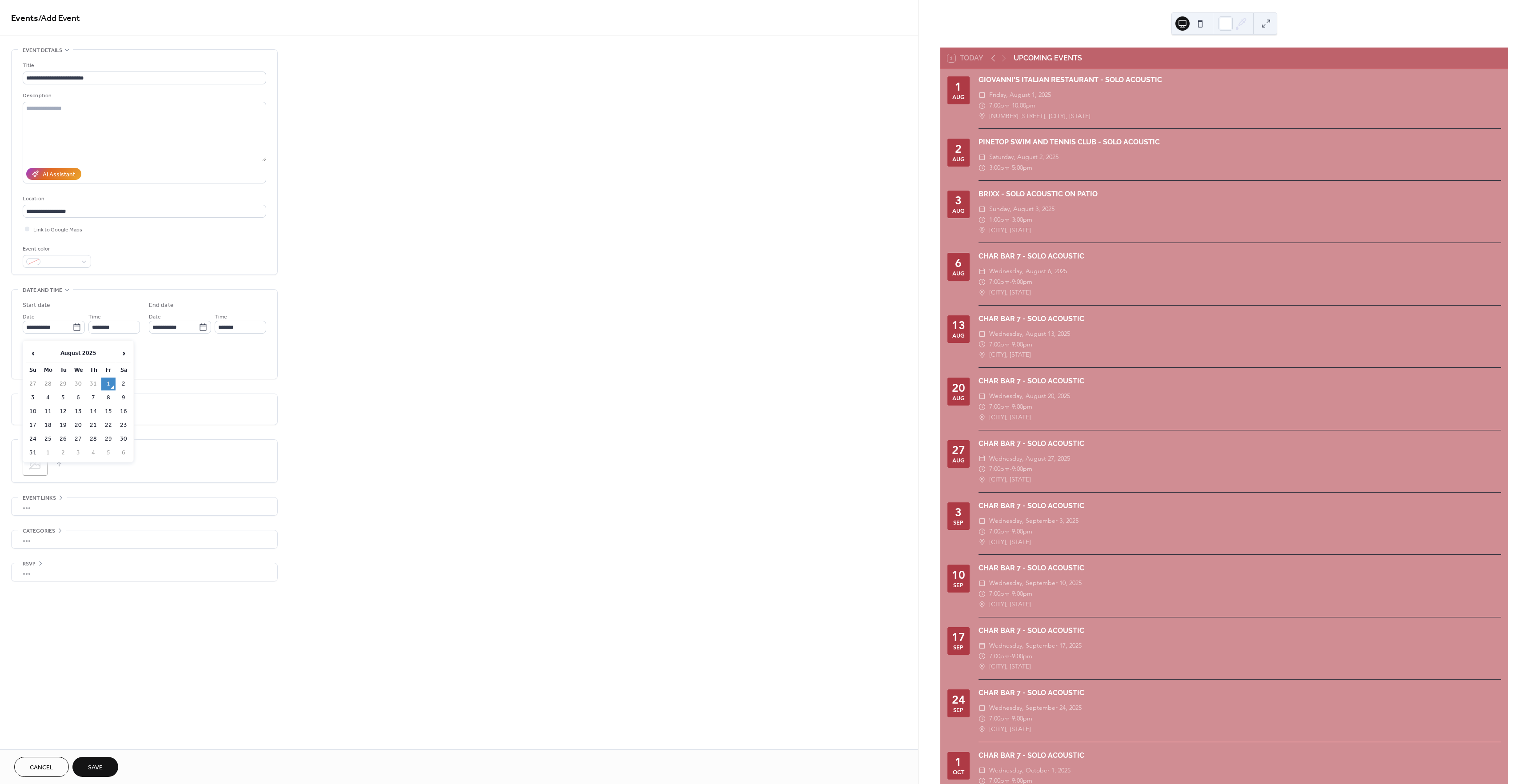 click on "7" at bounding box center (93, 398) 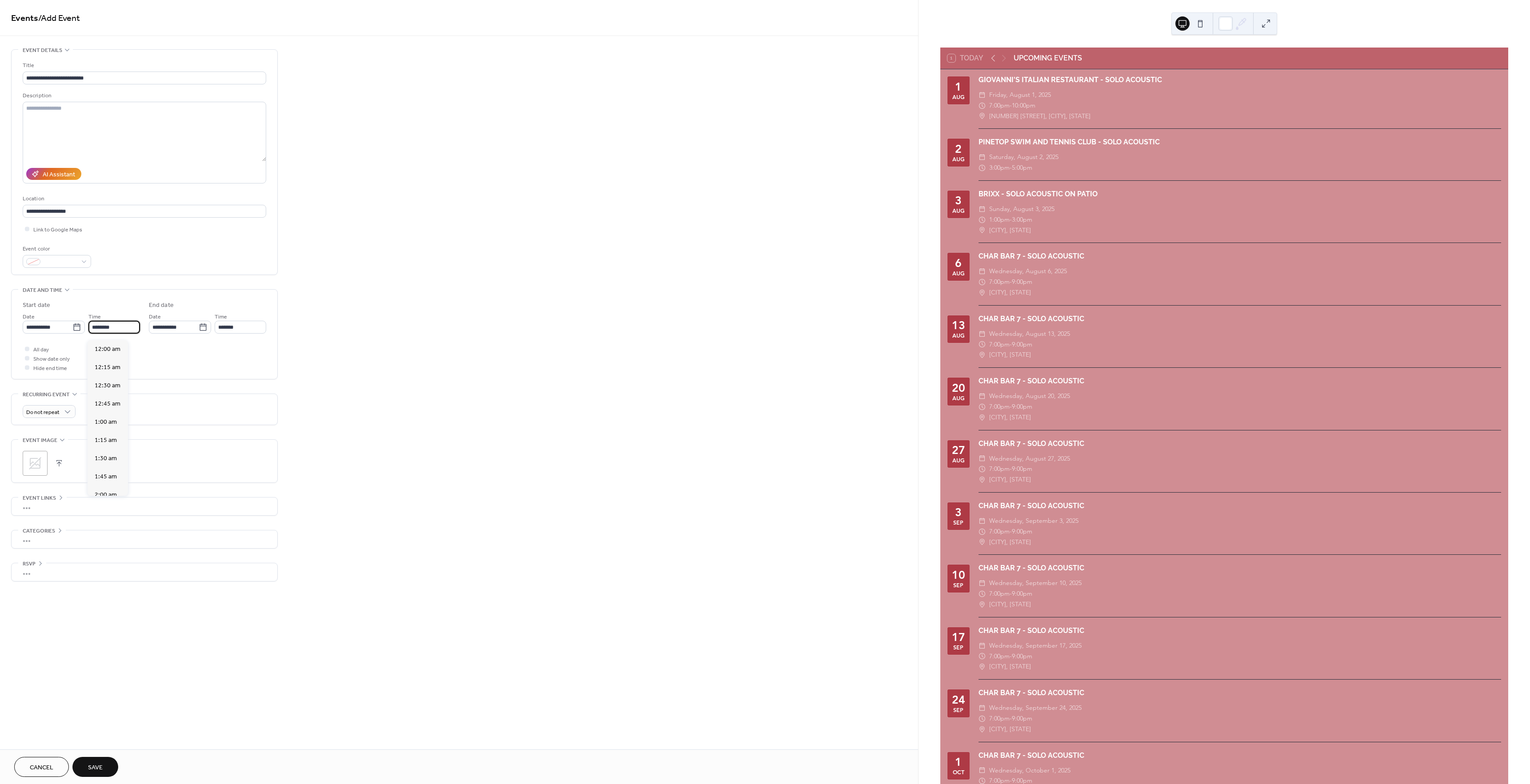 click on "********" at bounding box center [114, 327] 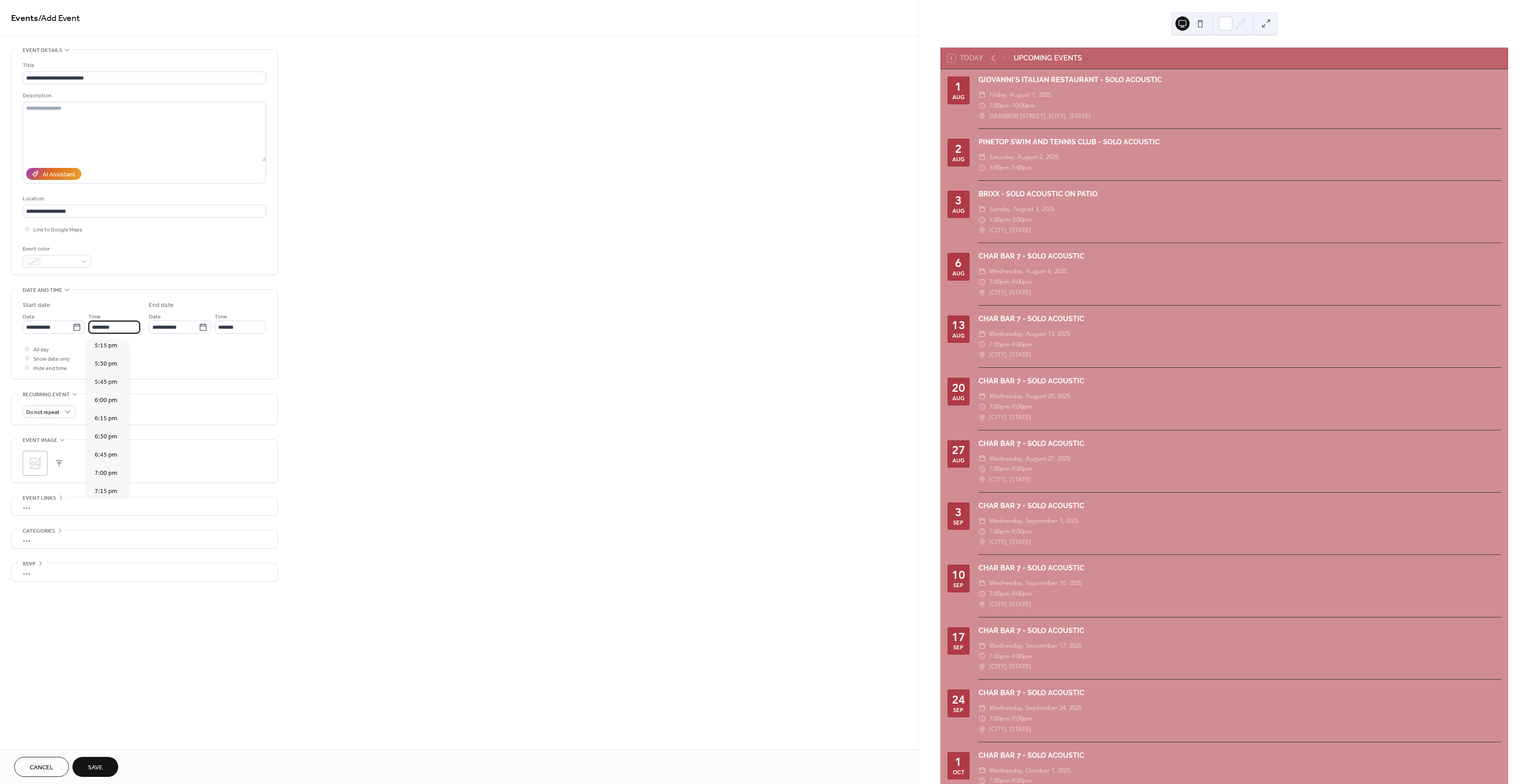 scroll, scrollTop: 1269, scrollLeft: 0, axis: vertical 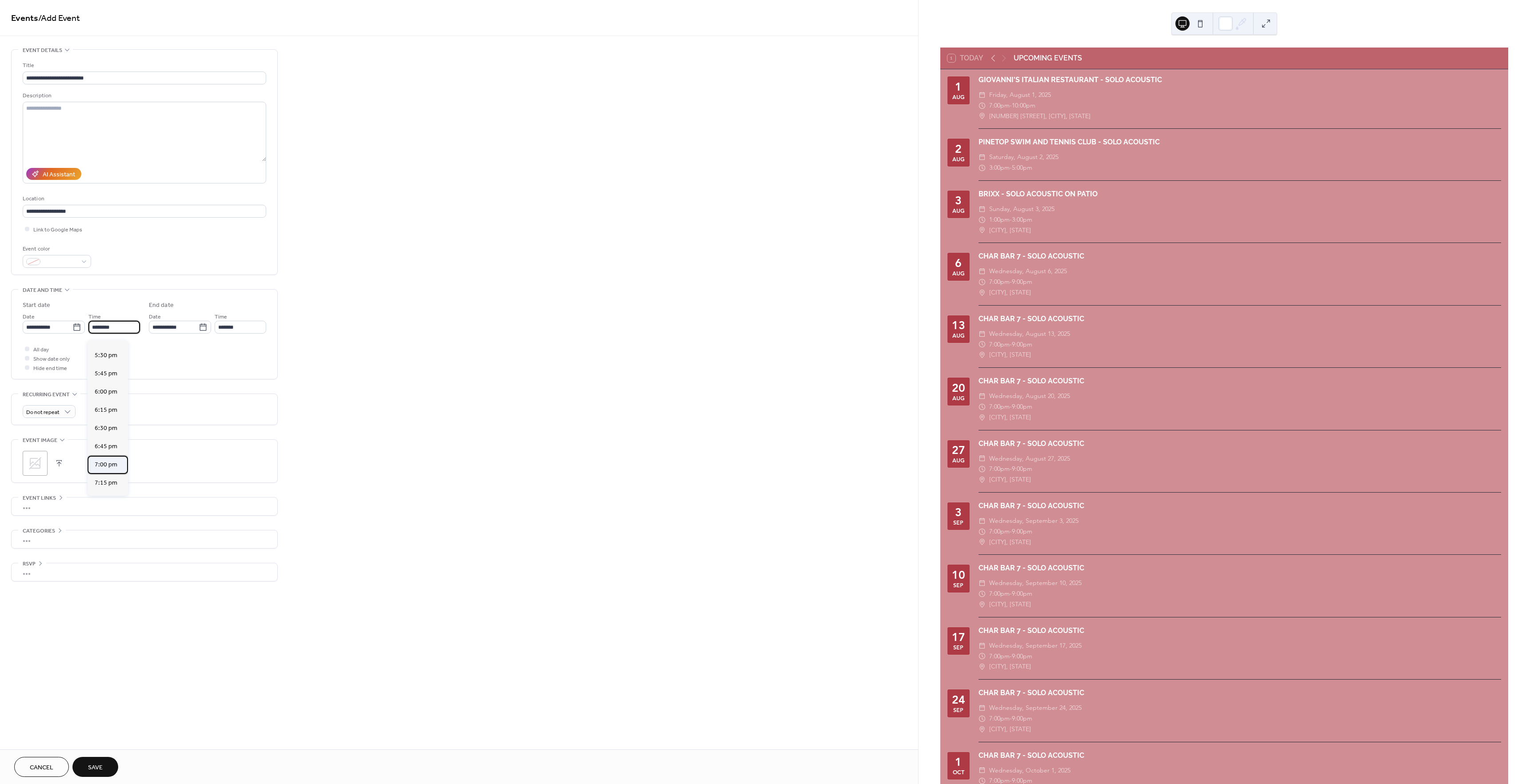 click on "7:00 pm" at bounding box center [106, 465] 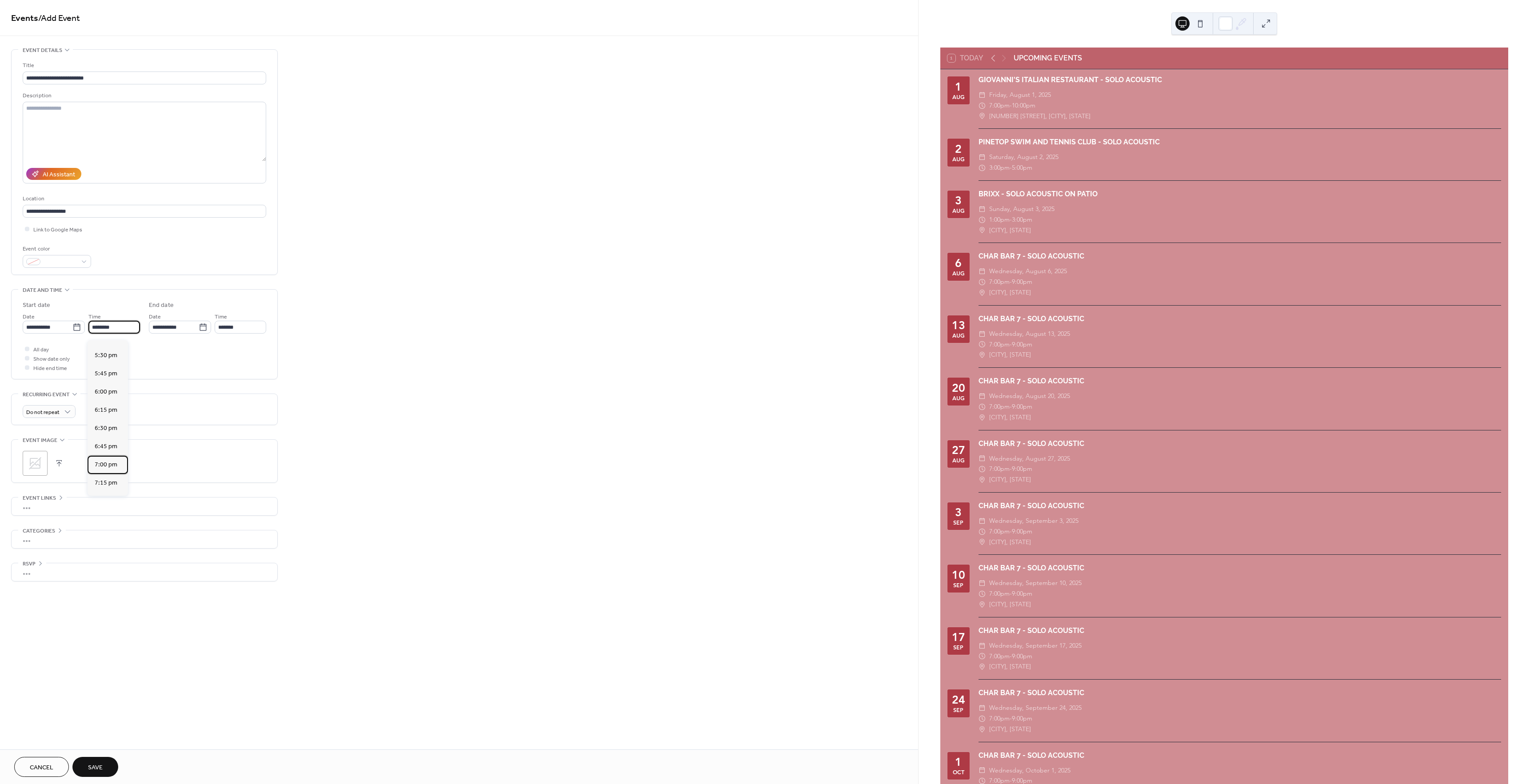 type on "*******" 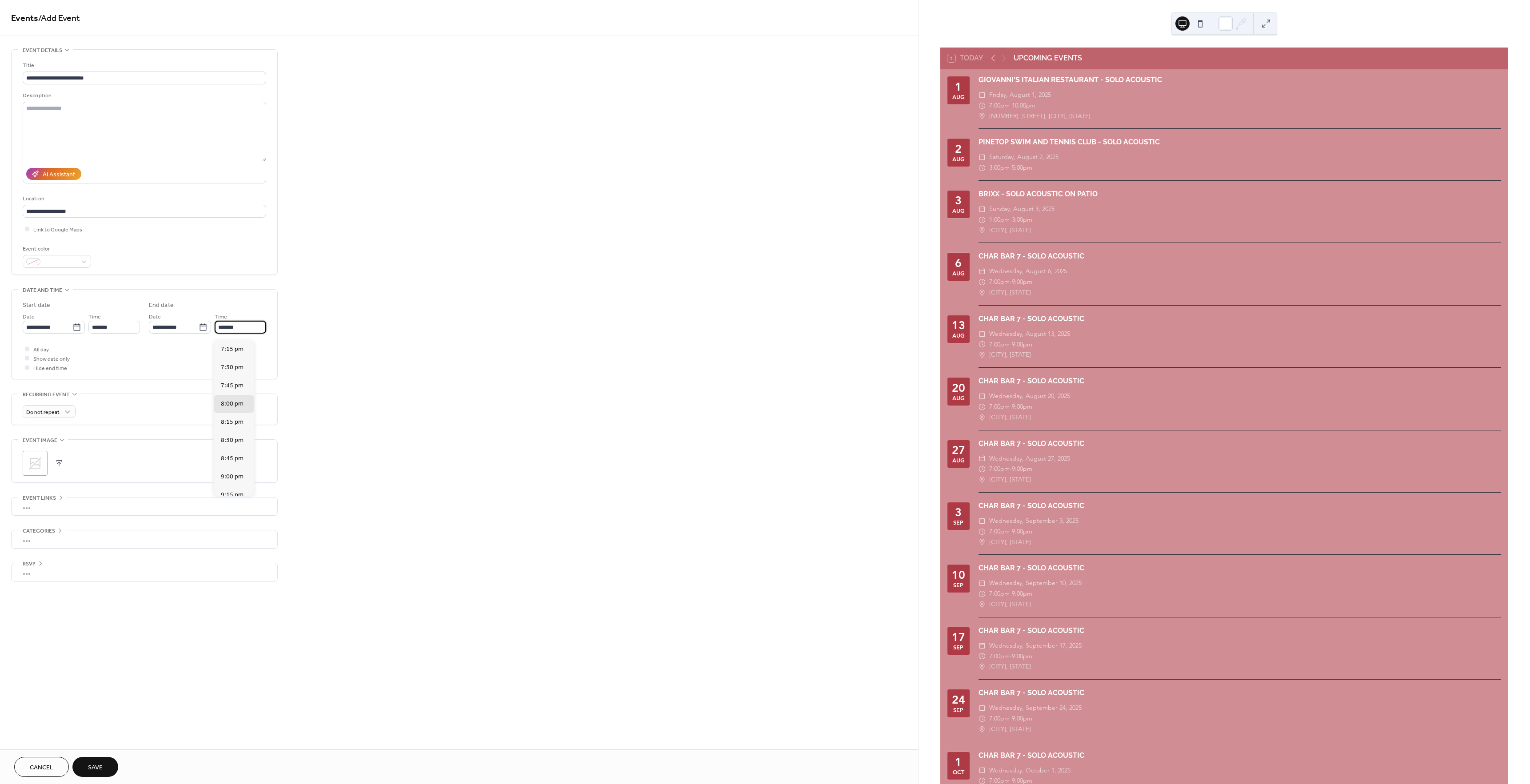 click on "*******" at bounding box center [240, 327] 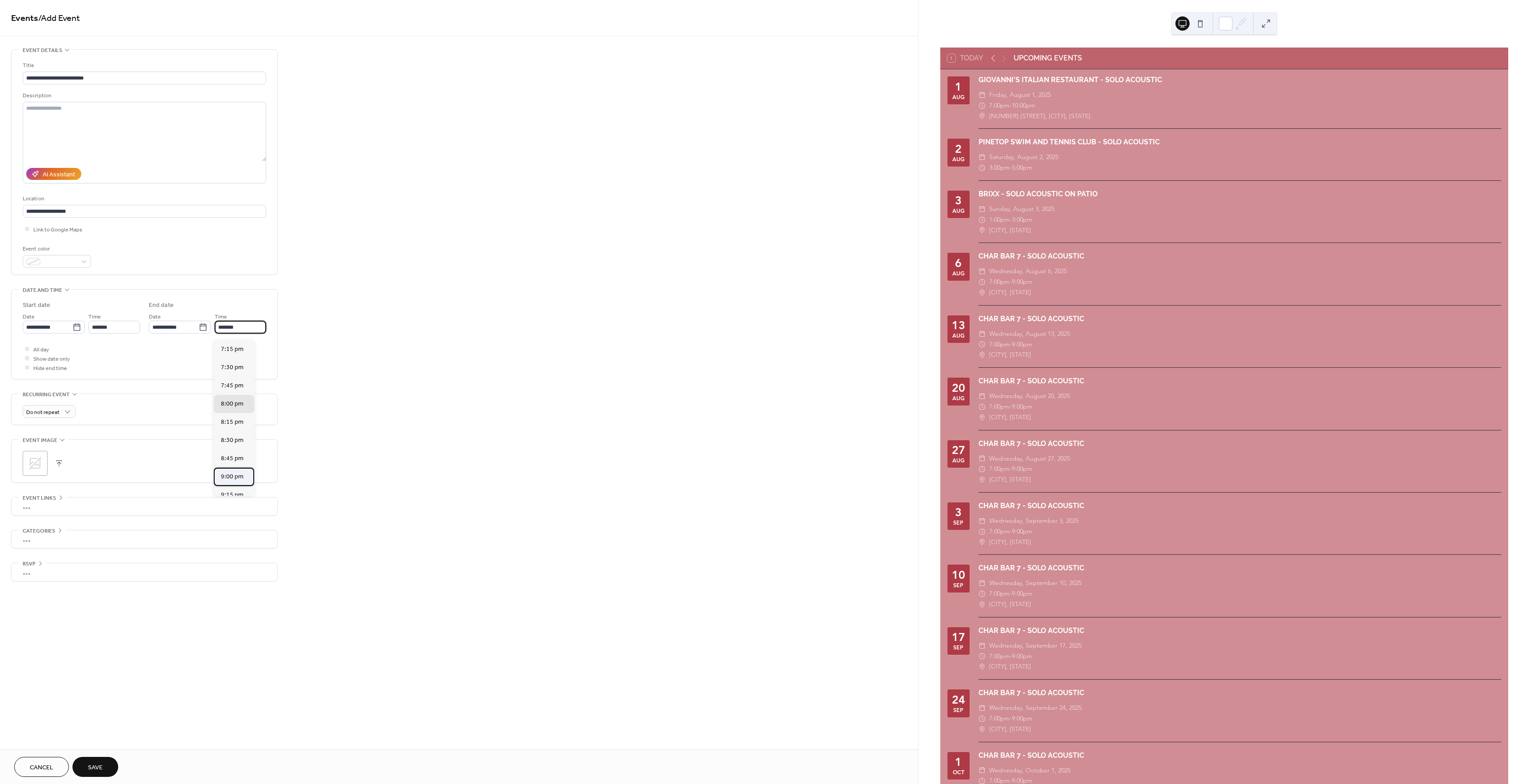 click on "9:00 pm" at bounding box center (232, 477) 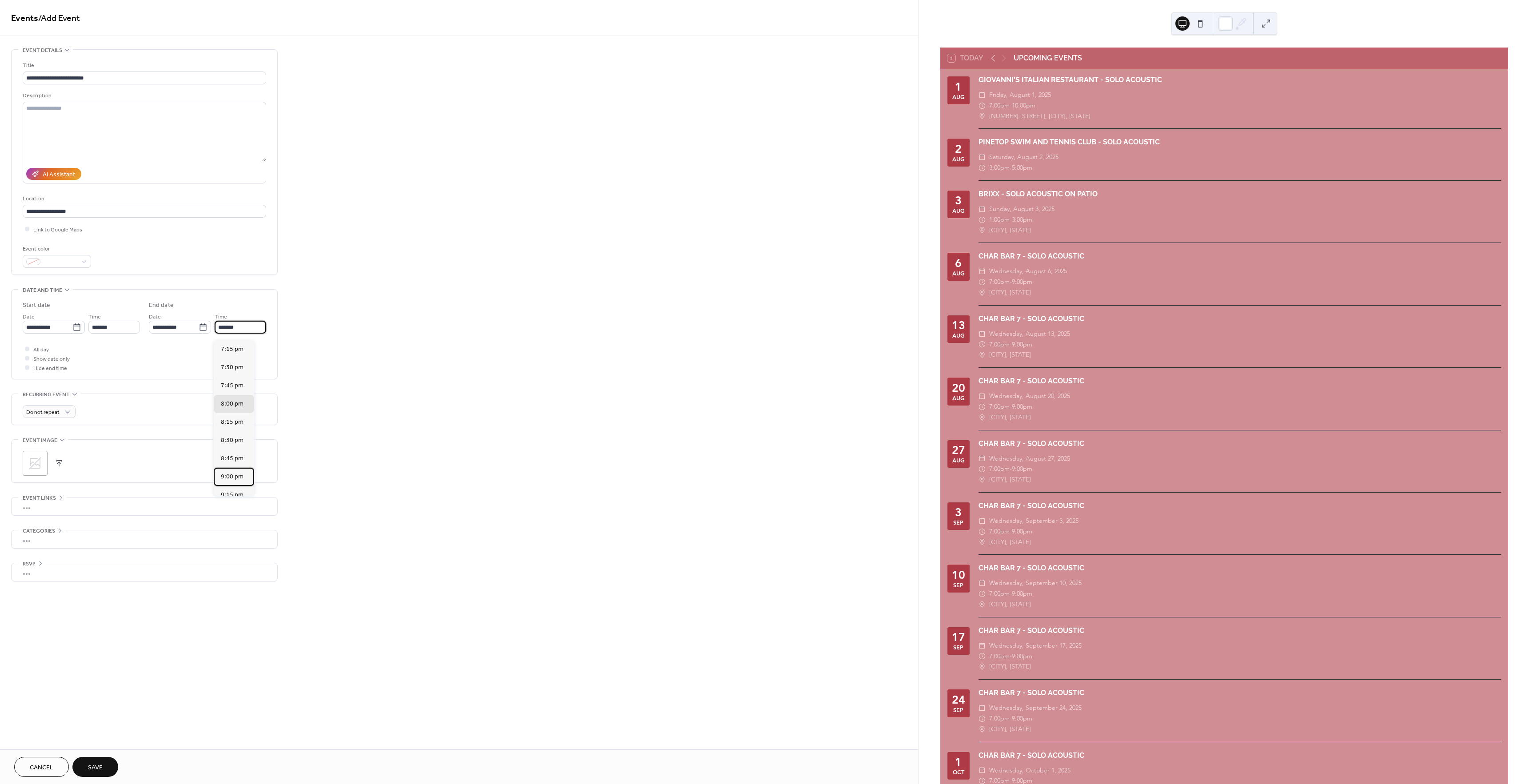 type on "*******" 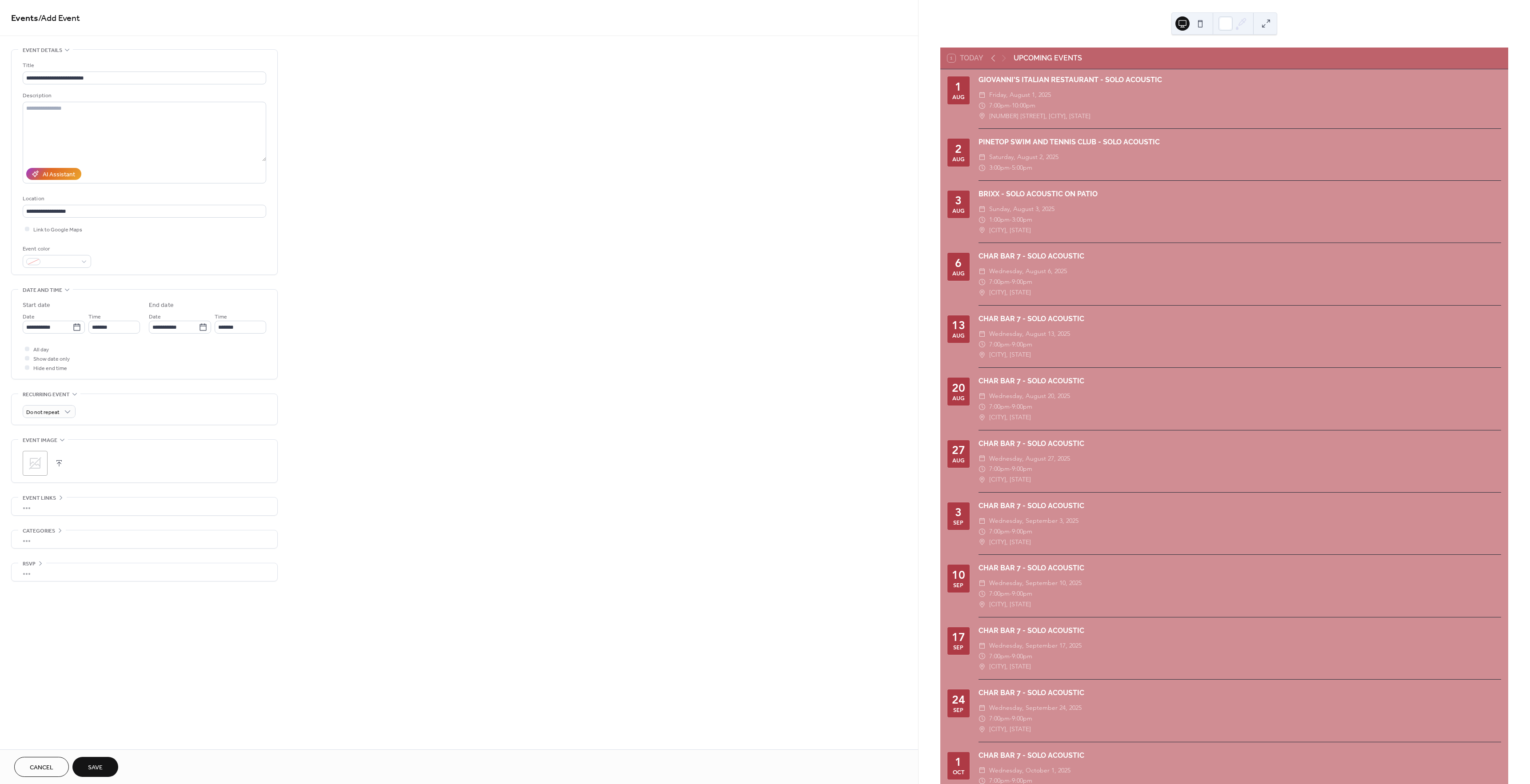 click on "Save" at bounding box center [95, 768] 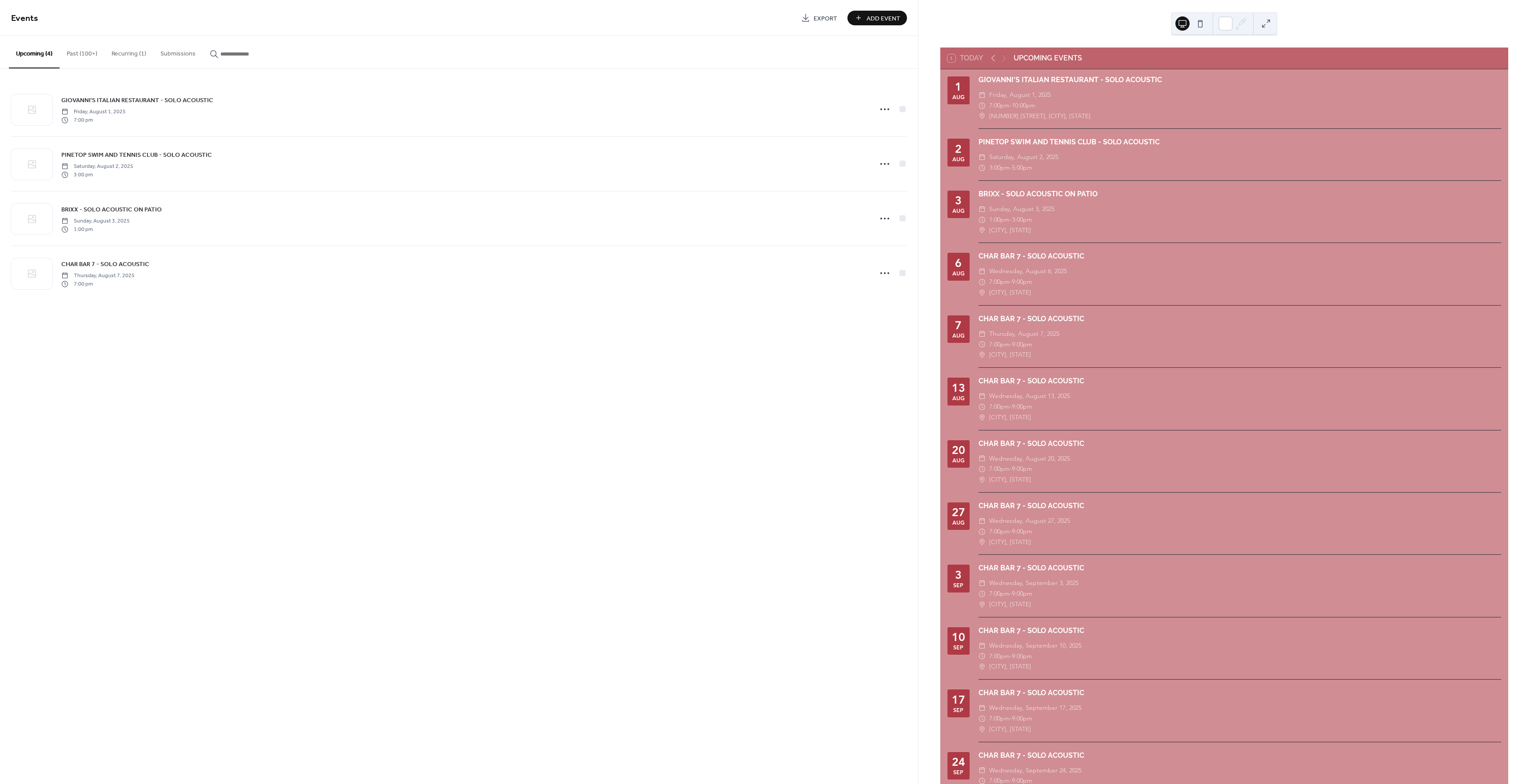 click on "Add Event" at bounding box center (883, 18) 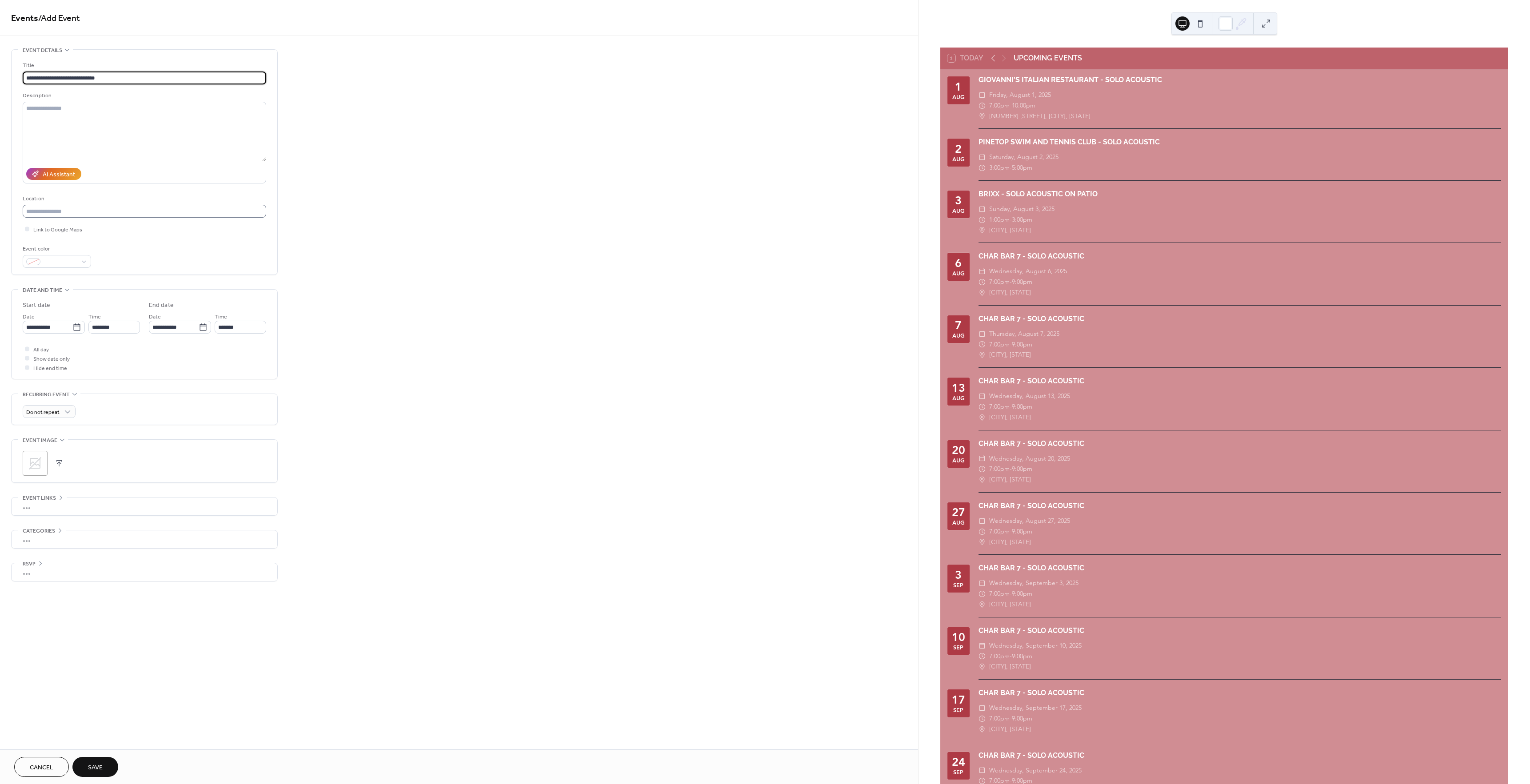 type on "**********" 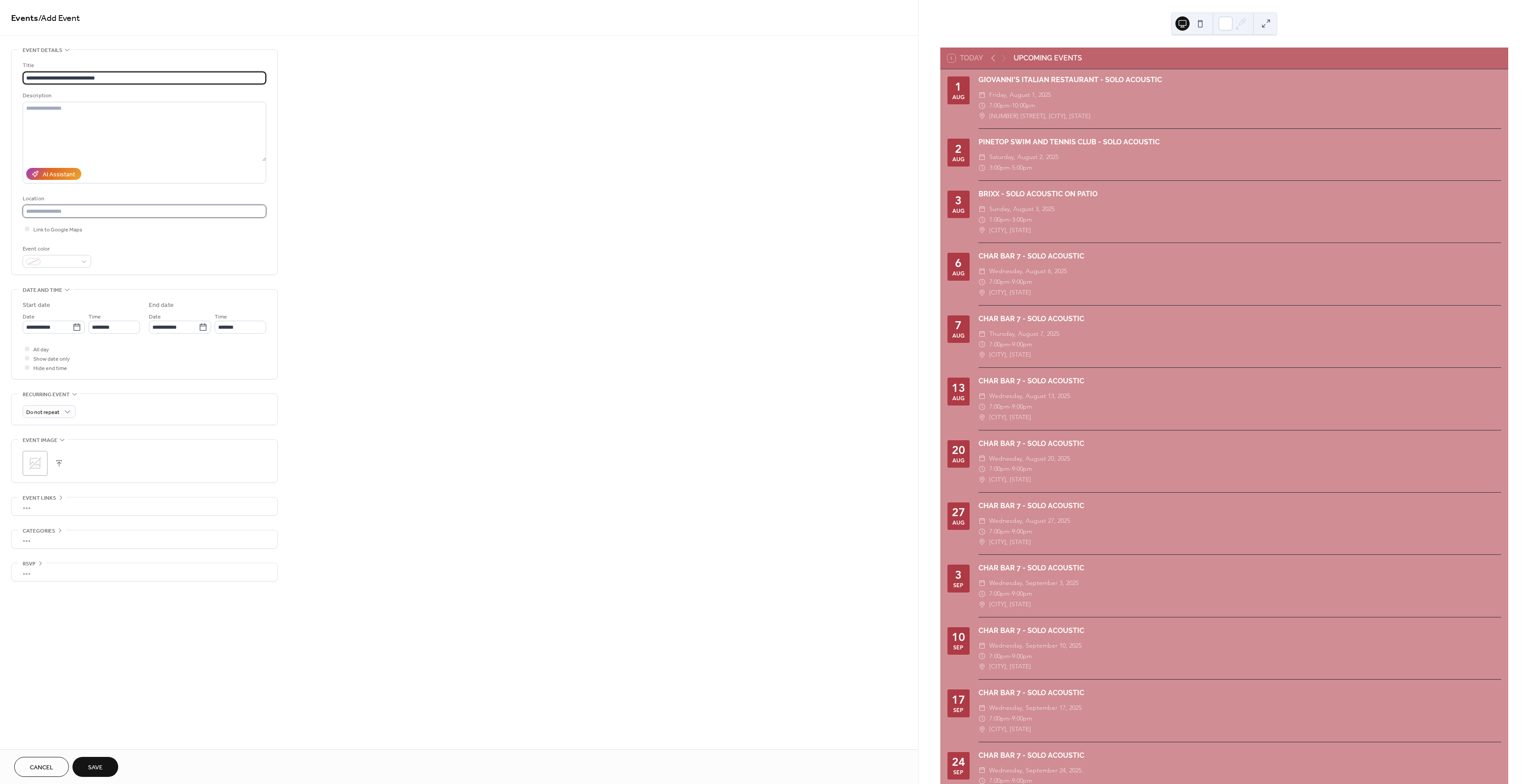 click at bounding box center [144, 211] 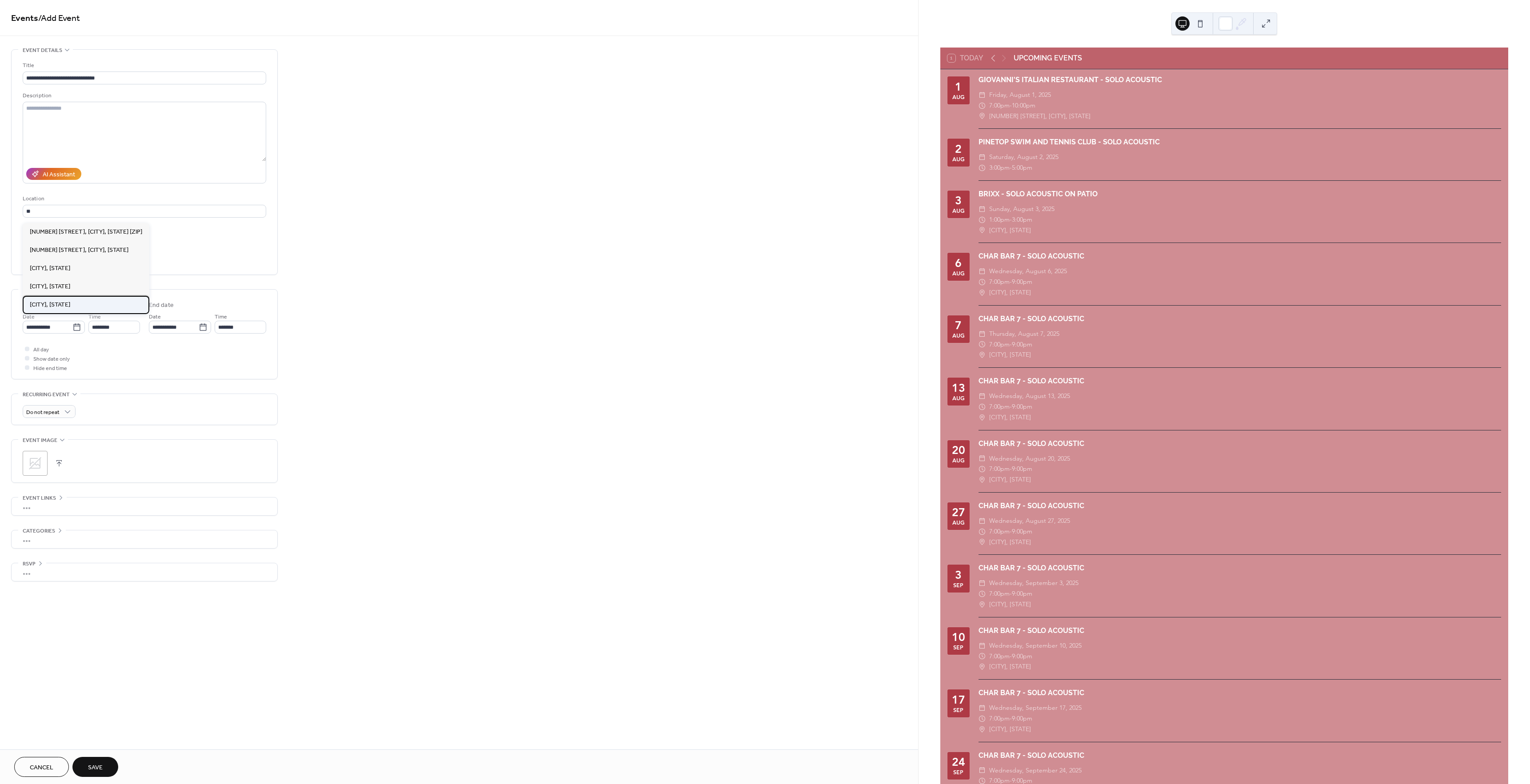 click on "[CITY], [STATE]" at bounding box center [86, 305] 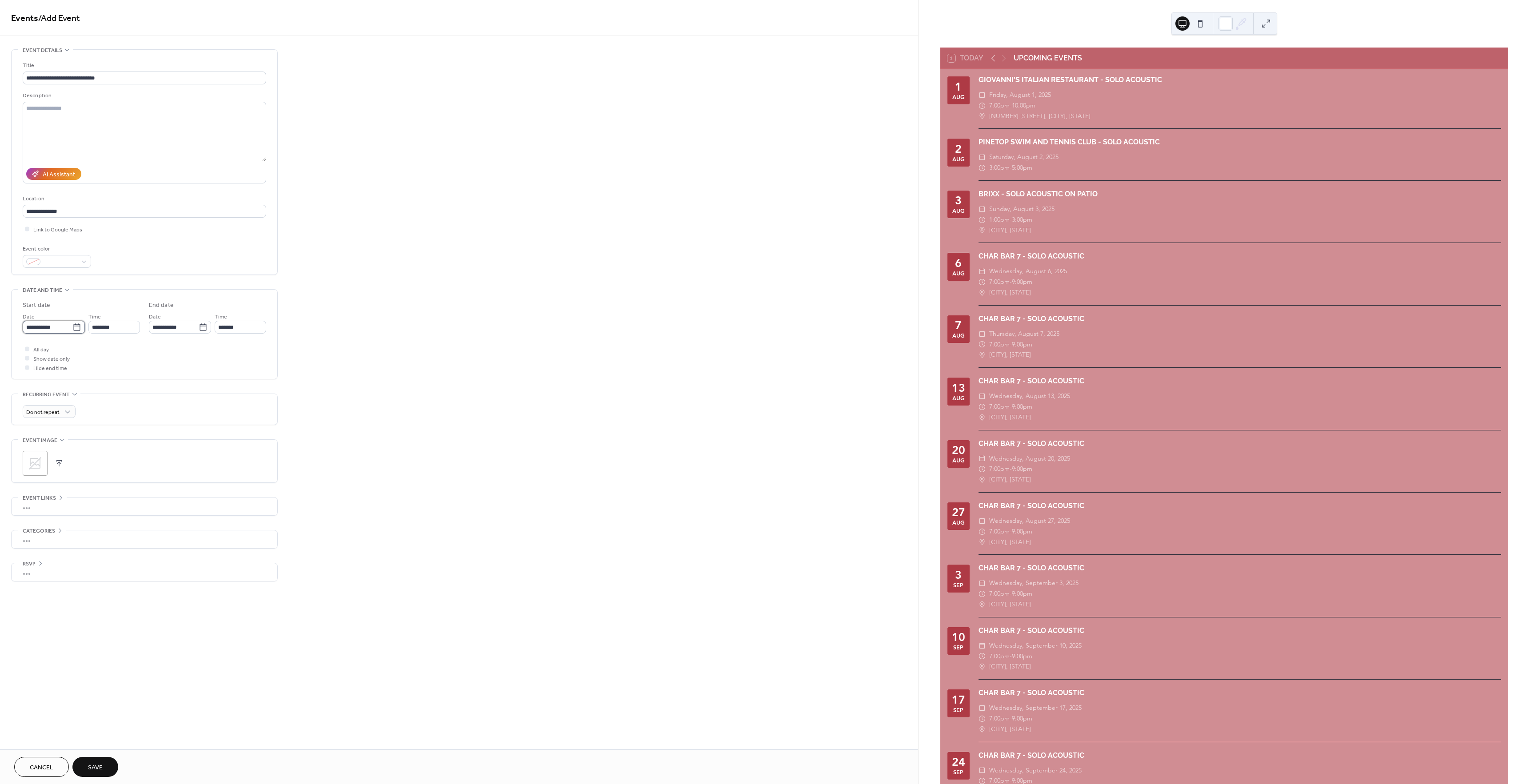 click on "**********" at bounding box center [48, 327] 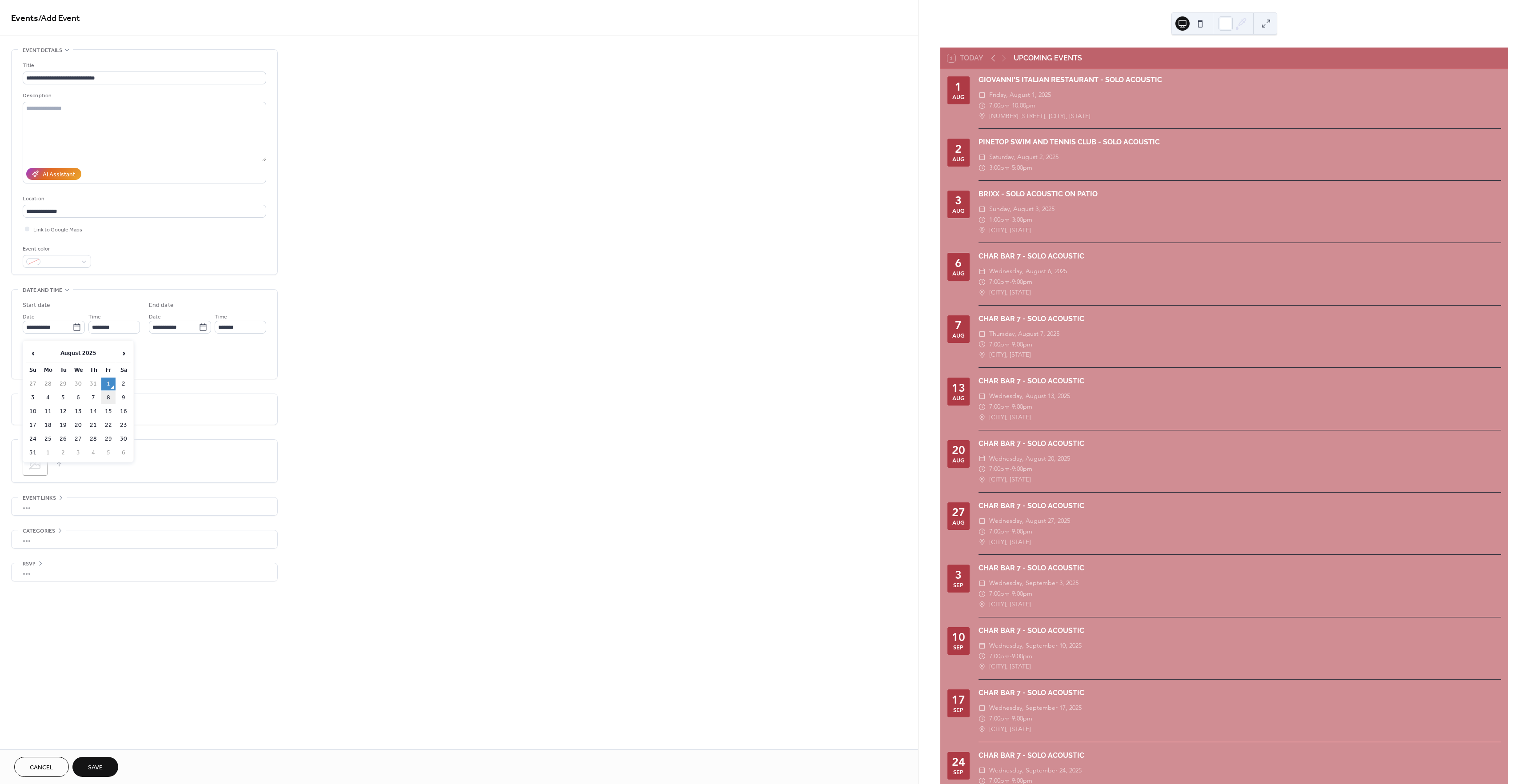 click on "8" at bounding box center [108, 398] 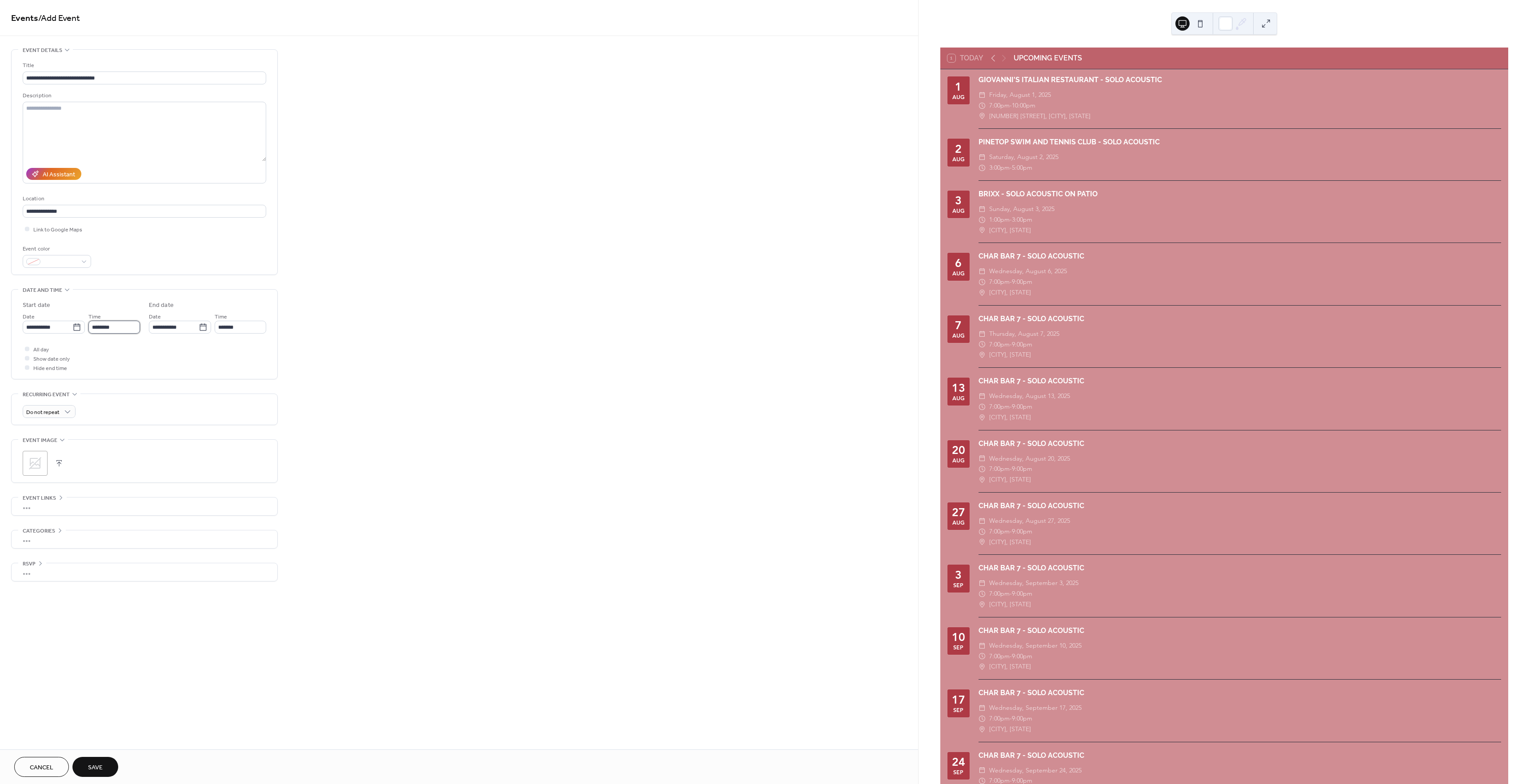 click on "********" at bounding box center (114, 327) 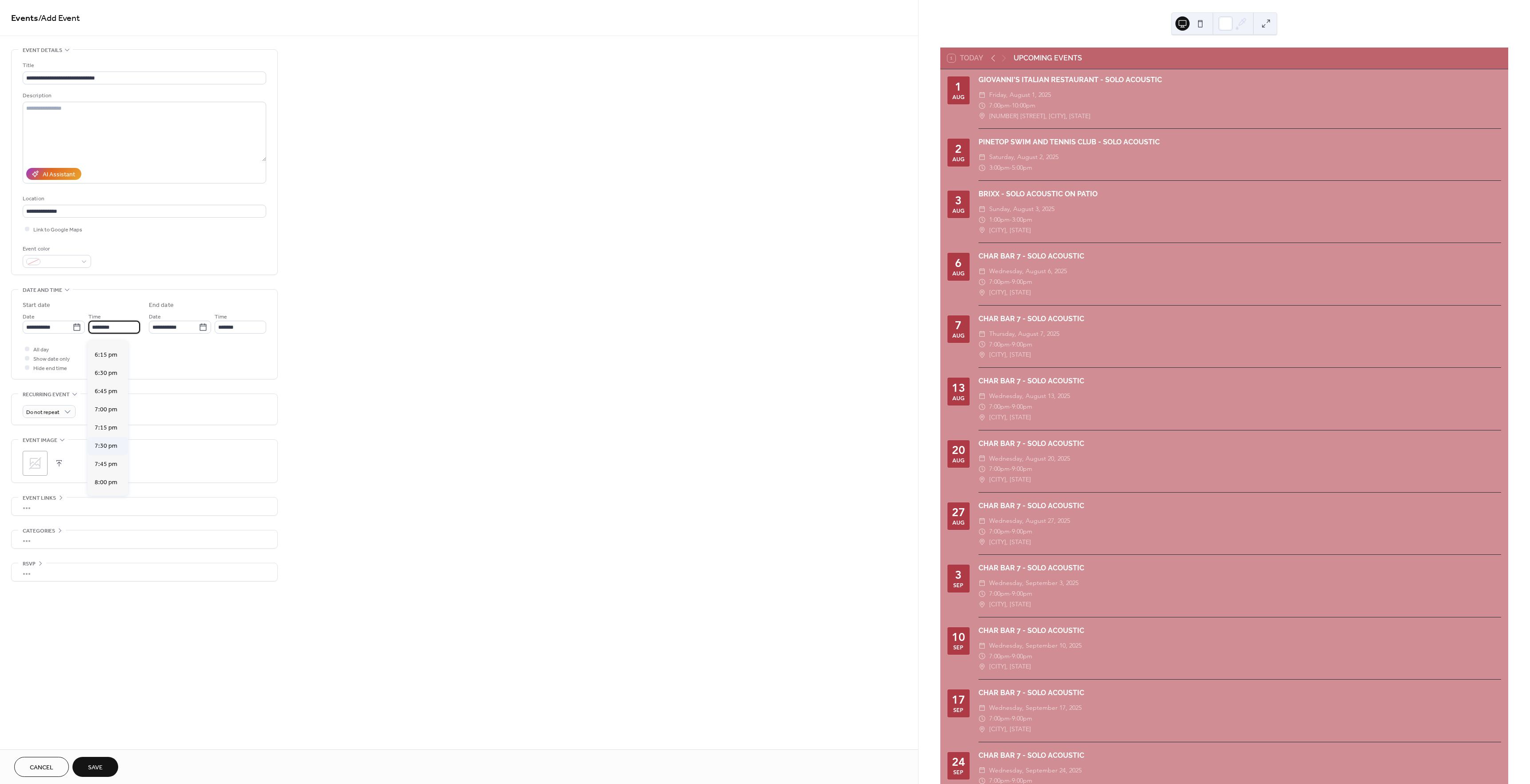 scroll, scrollTop: 1322, scrollLeft: 0, axis: vertical 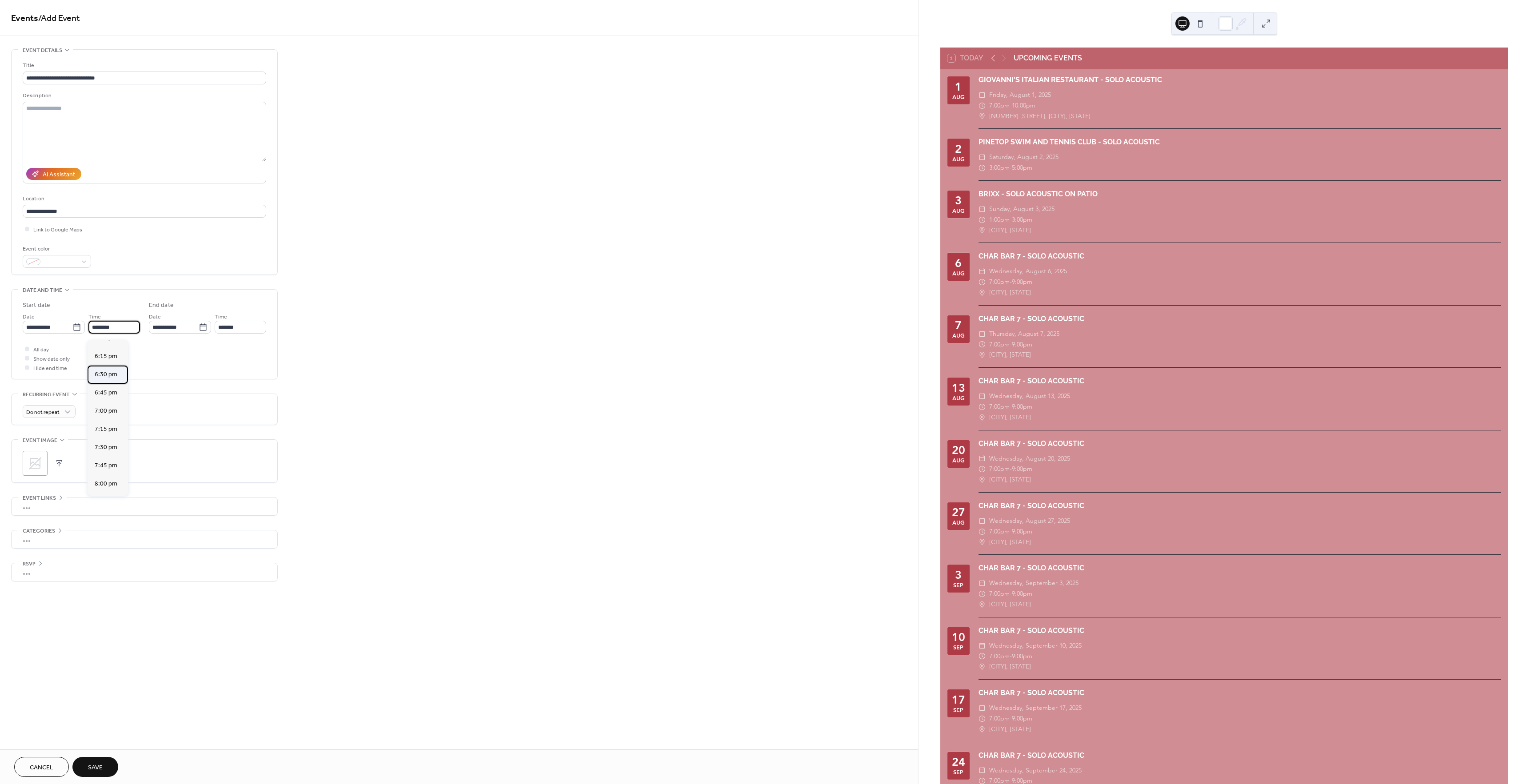 click on "6:30 pm" at bounding box center [106, 374] 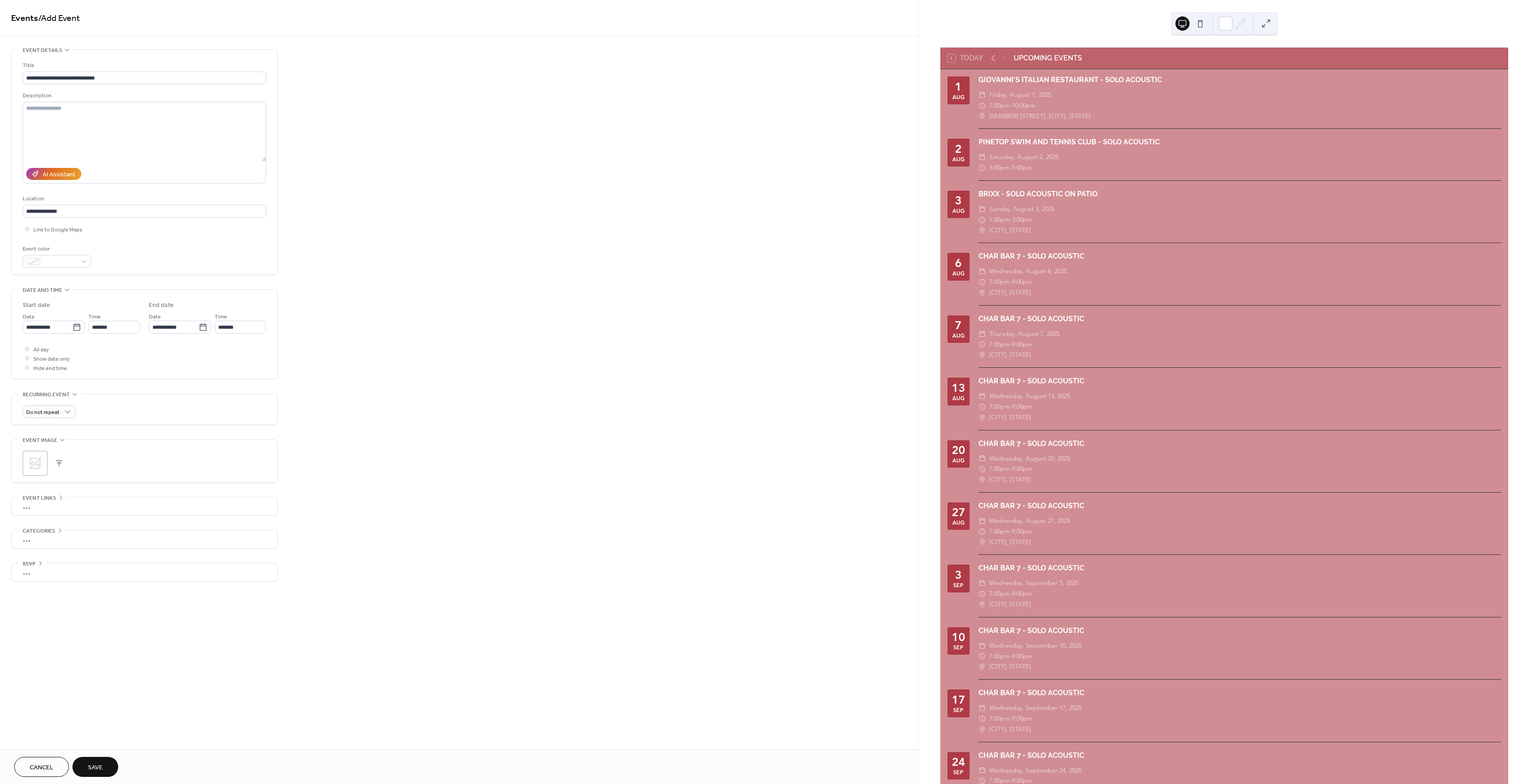 type on "*******" 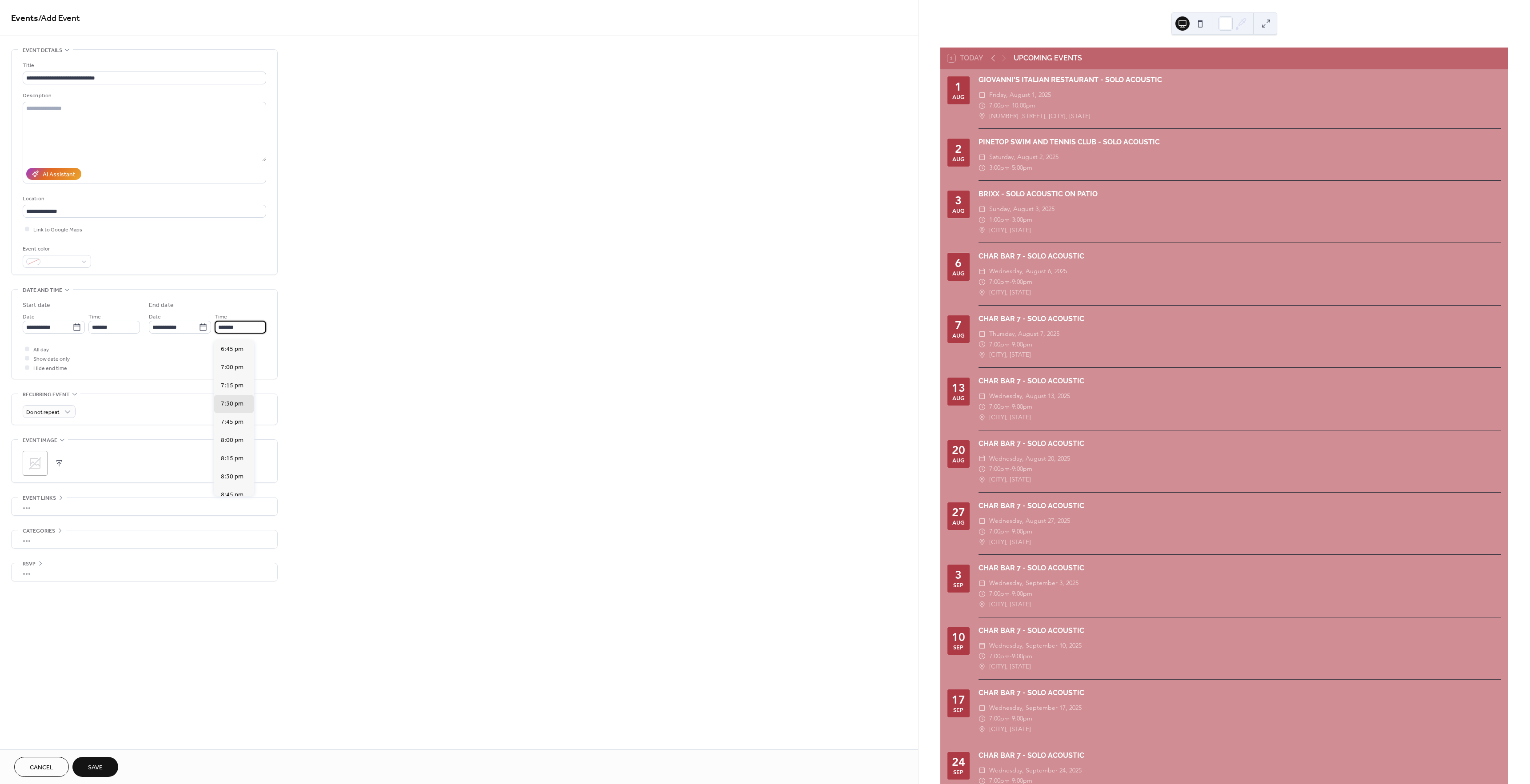 click on "*******" at bounding box center (240, 327) 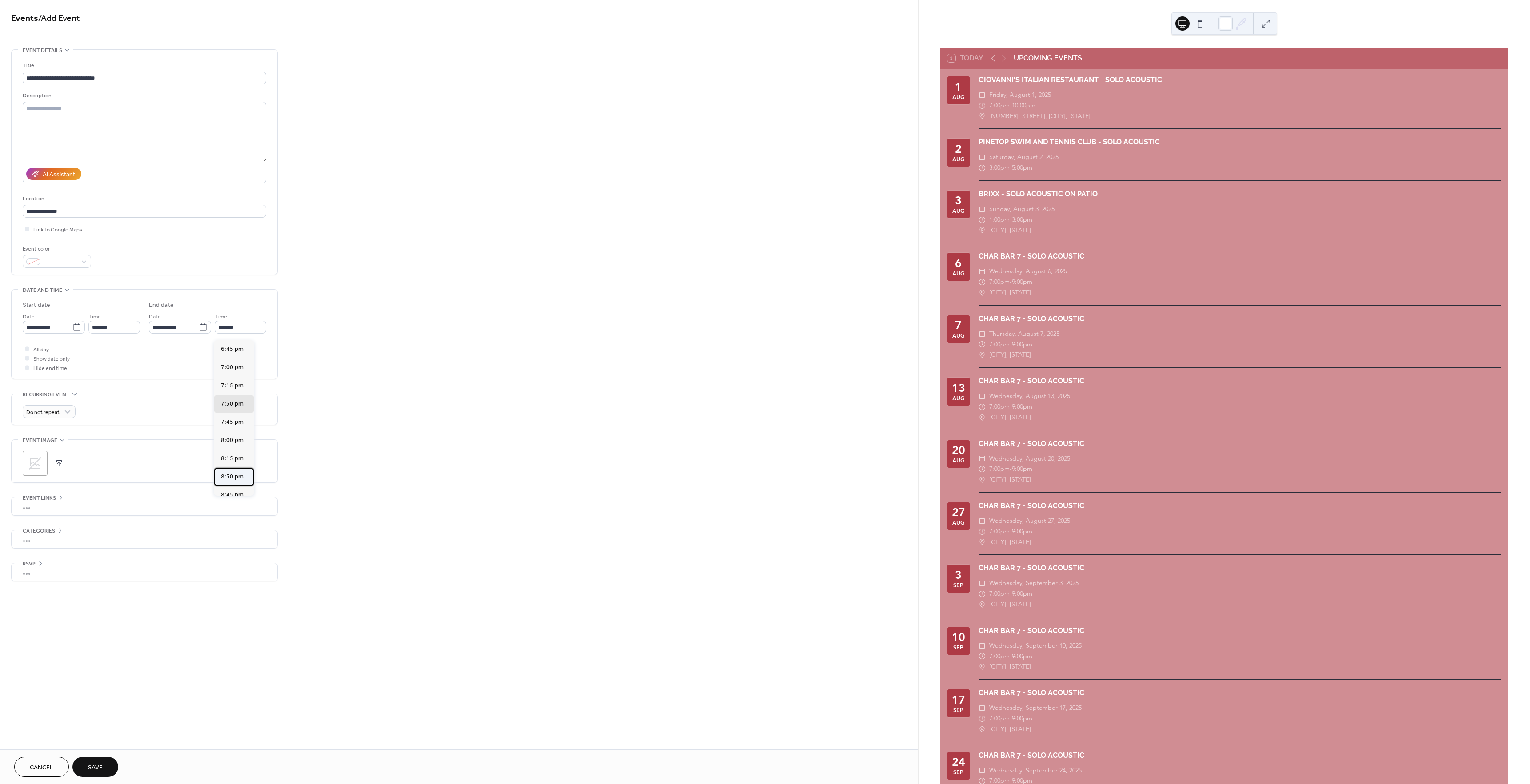 click on "8:30 pm" at bounding box center [232, 477] 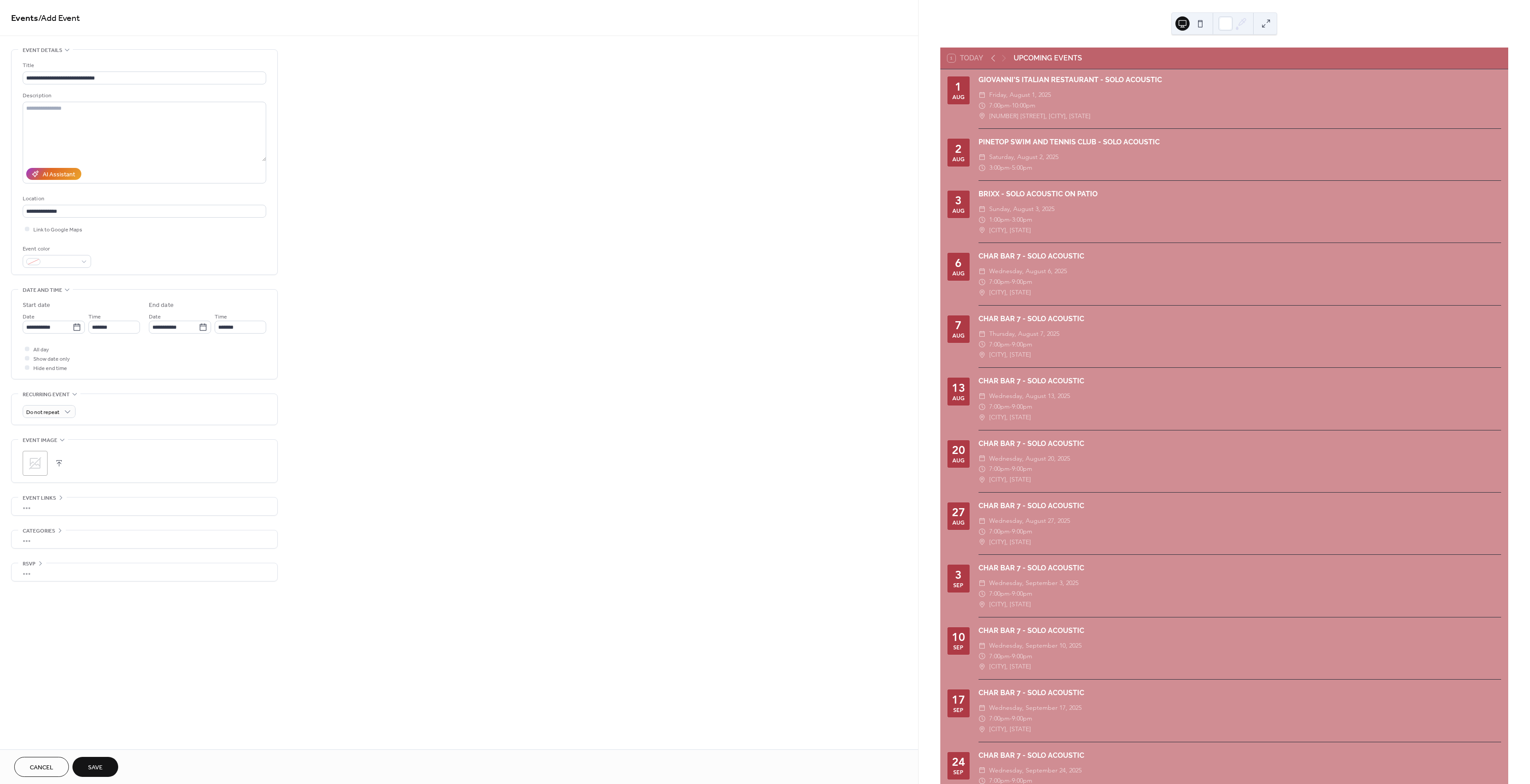 click on "Save" at bounding box center (95, 768) 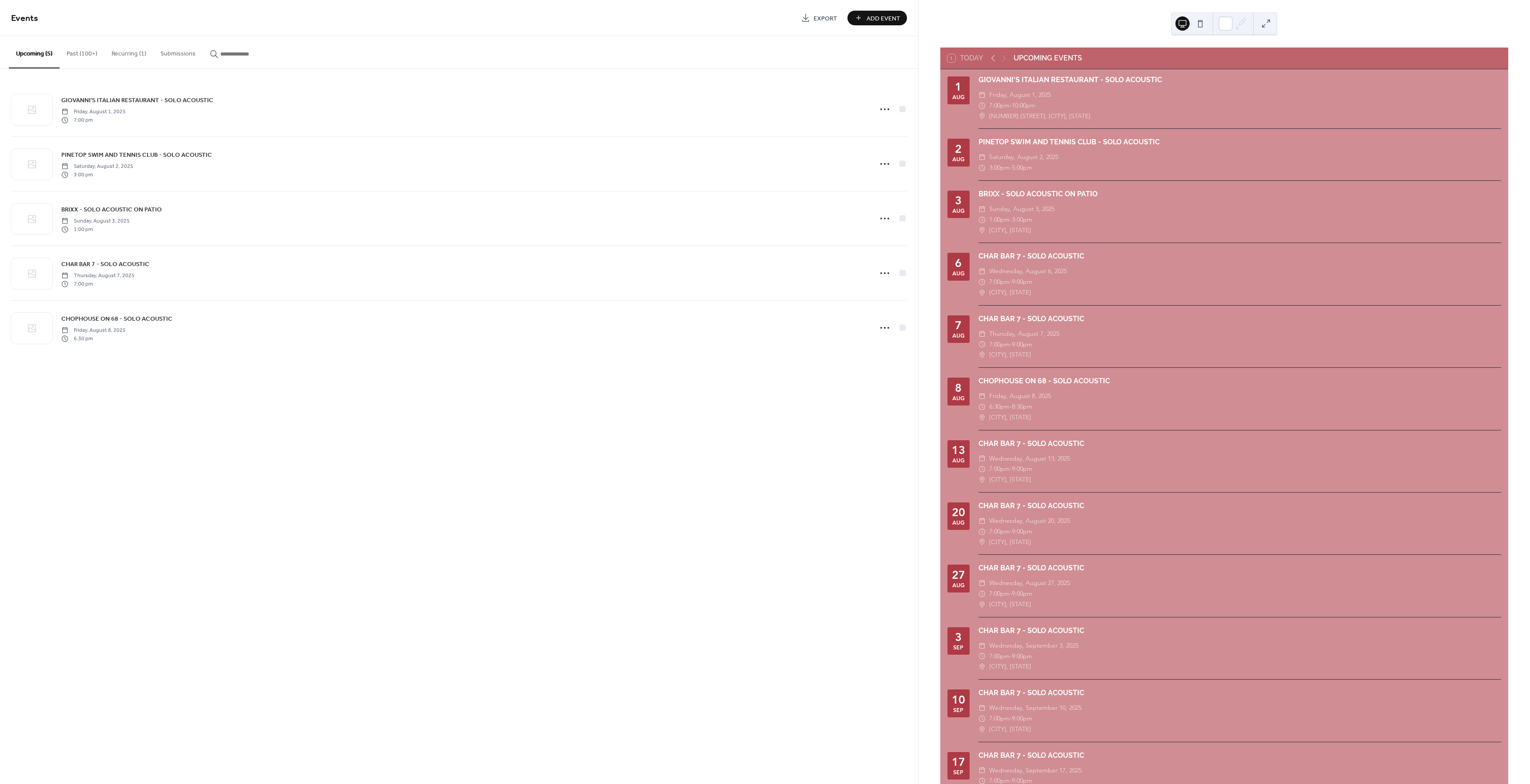 click on "Add Event" at bounding box center [883, 18] 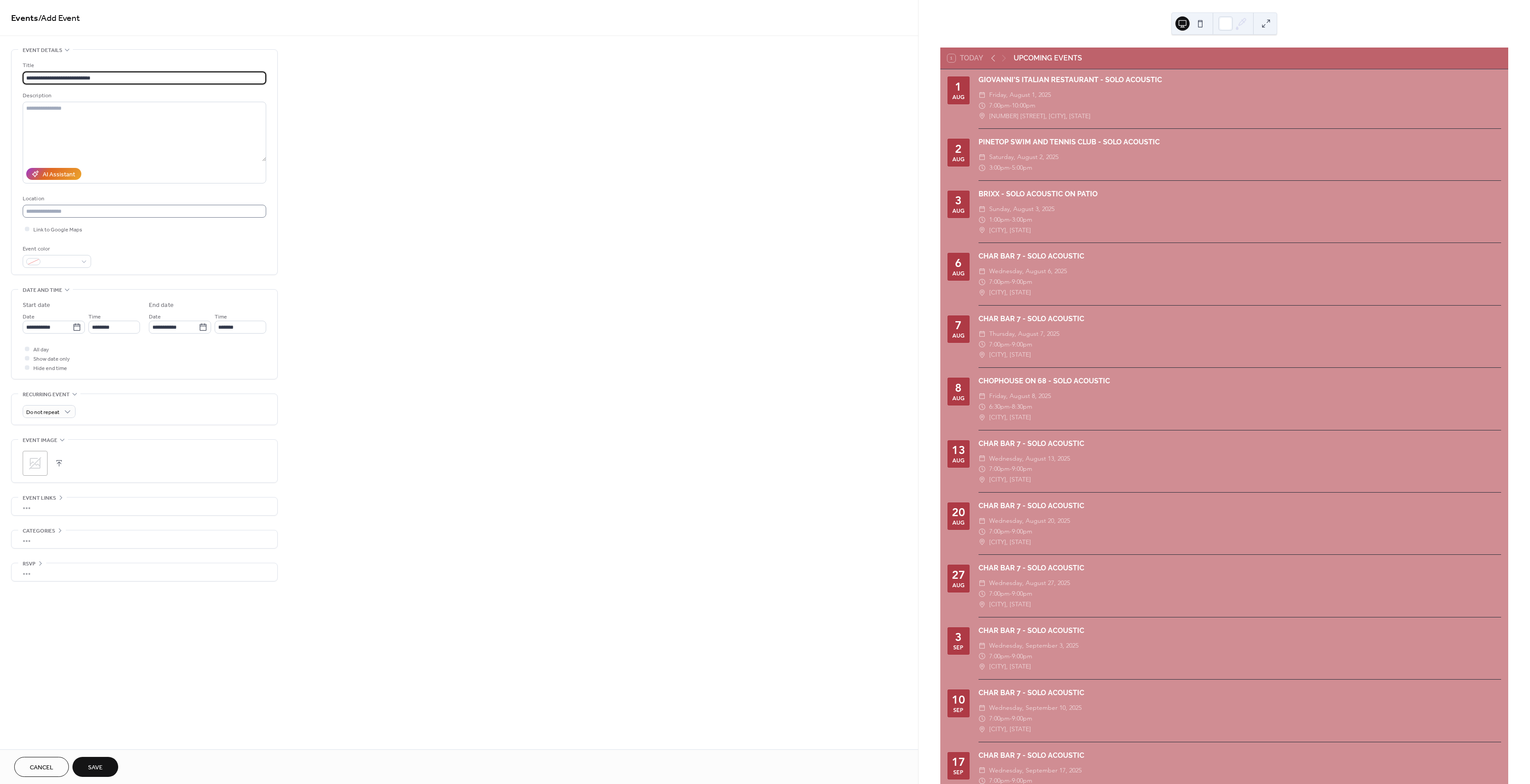 type on "**********" 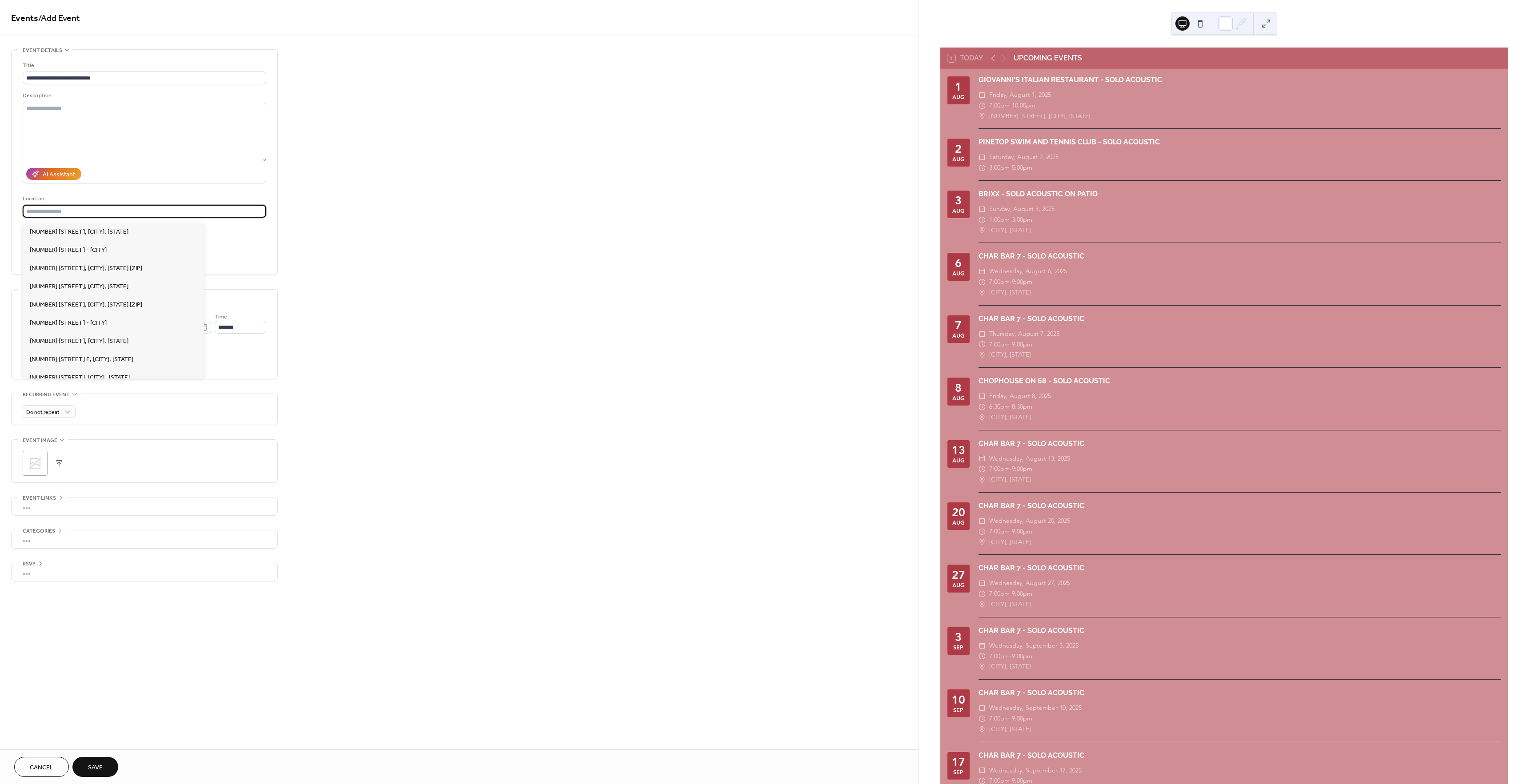 click at bounding box center [144, 211] 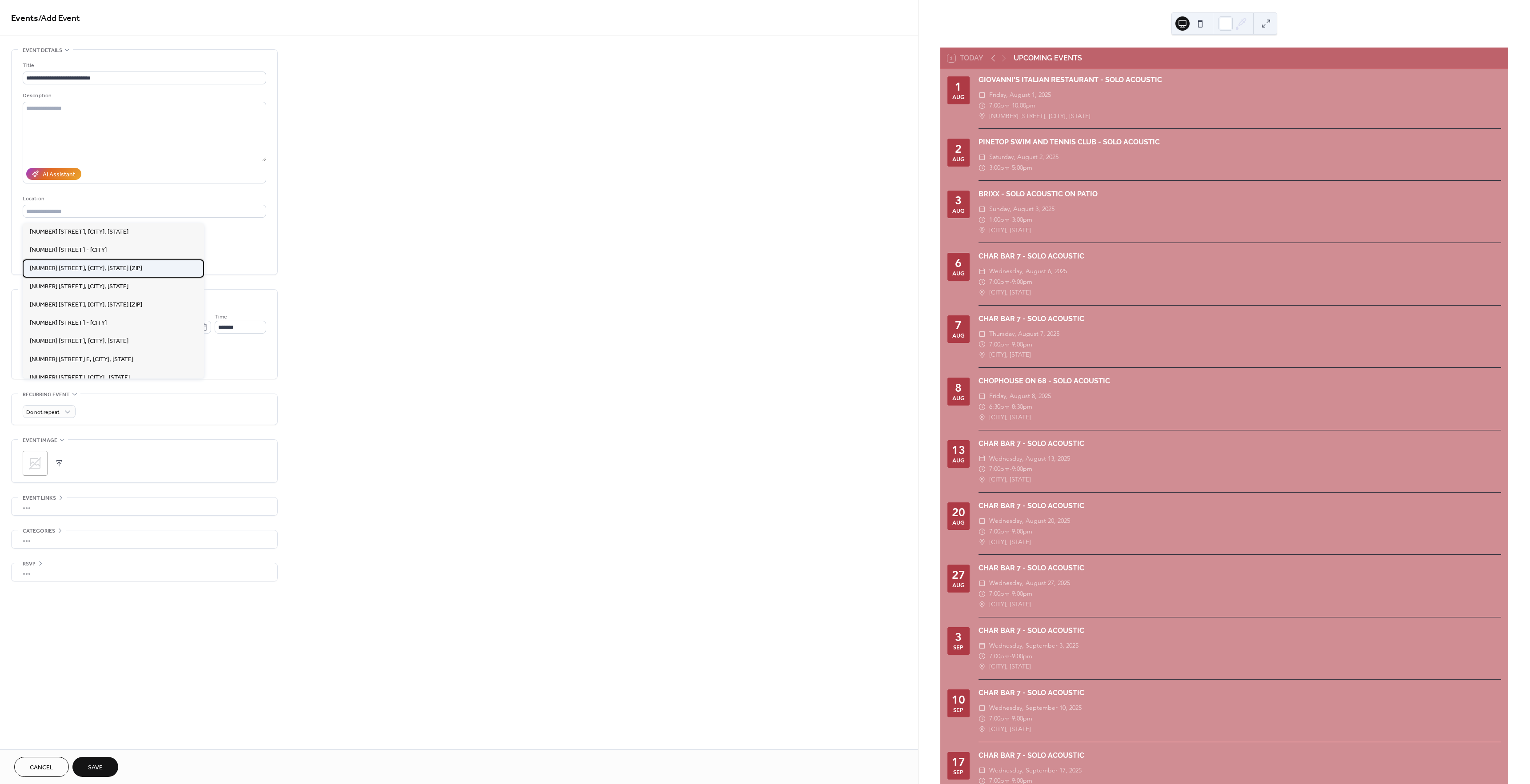 click on "[NUMBER] [STREET], [CITY], [STATE] [ZIP]" at bounding box center (86, 268) 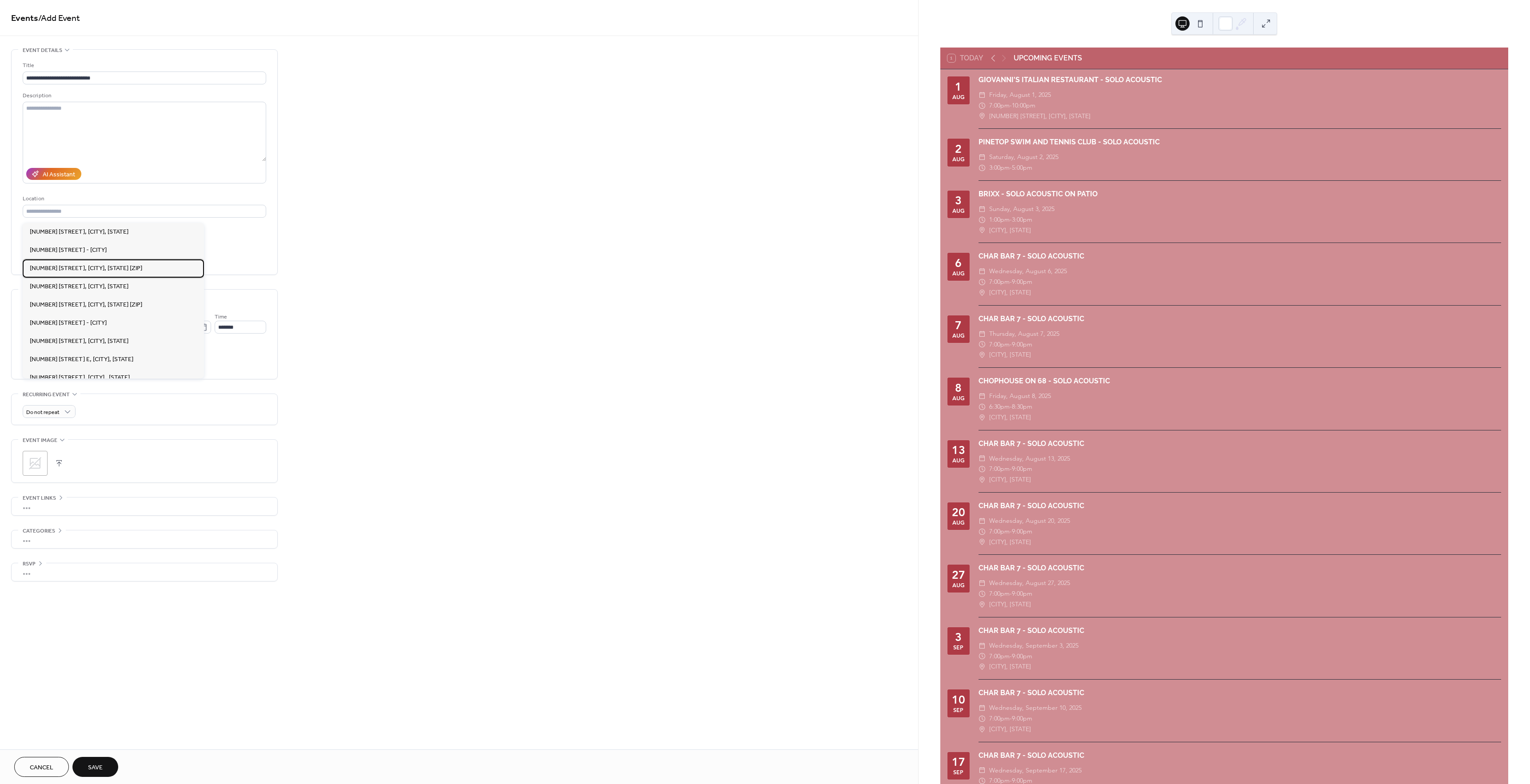 type on "**********" 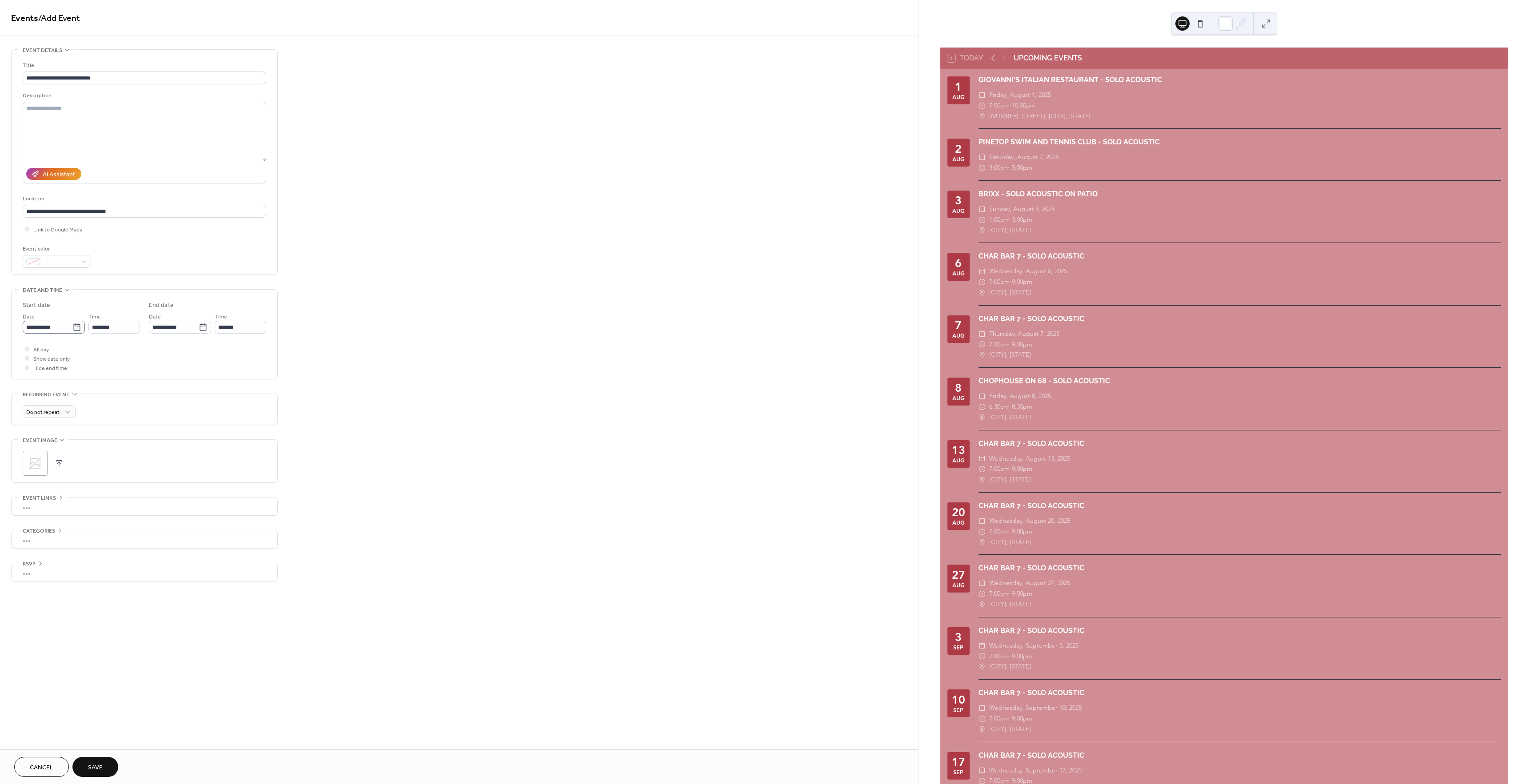 click 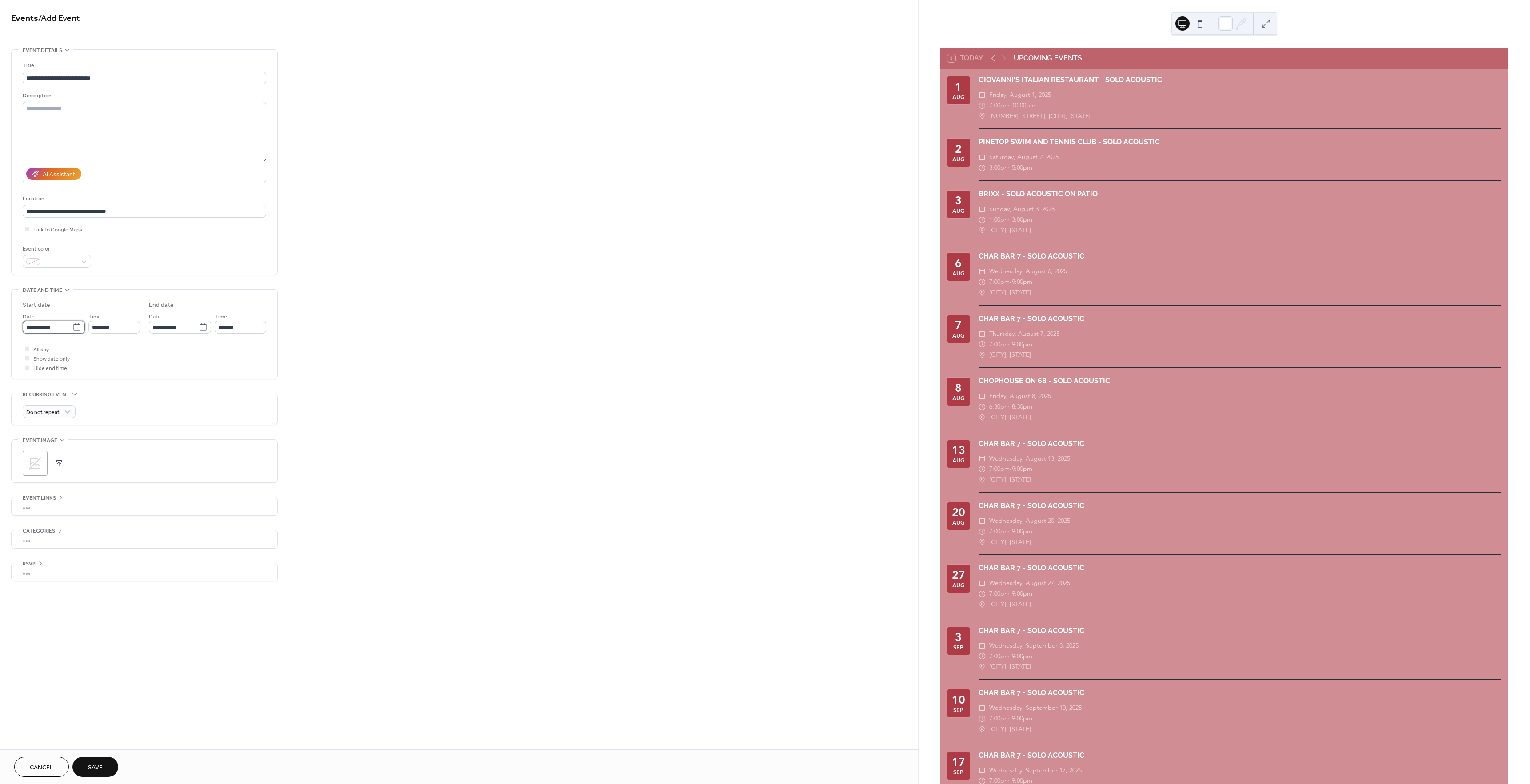 click on "**********" at bounding box center [48, 327] 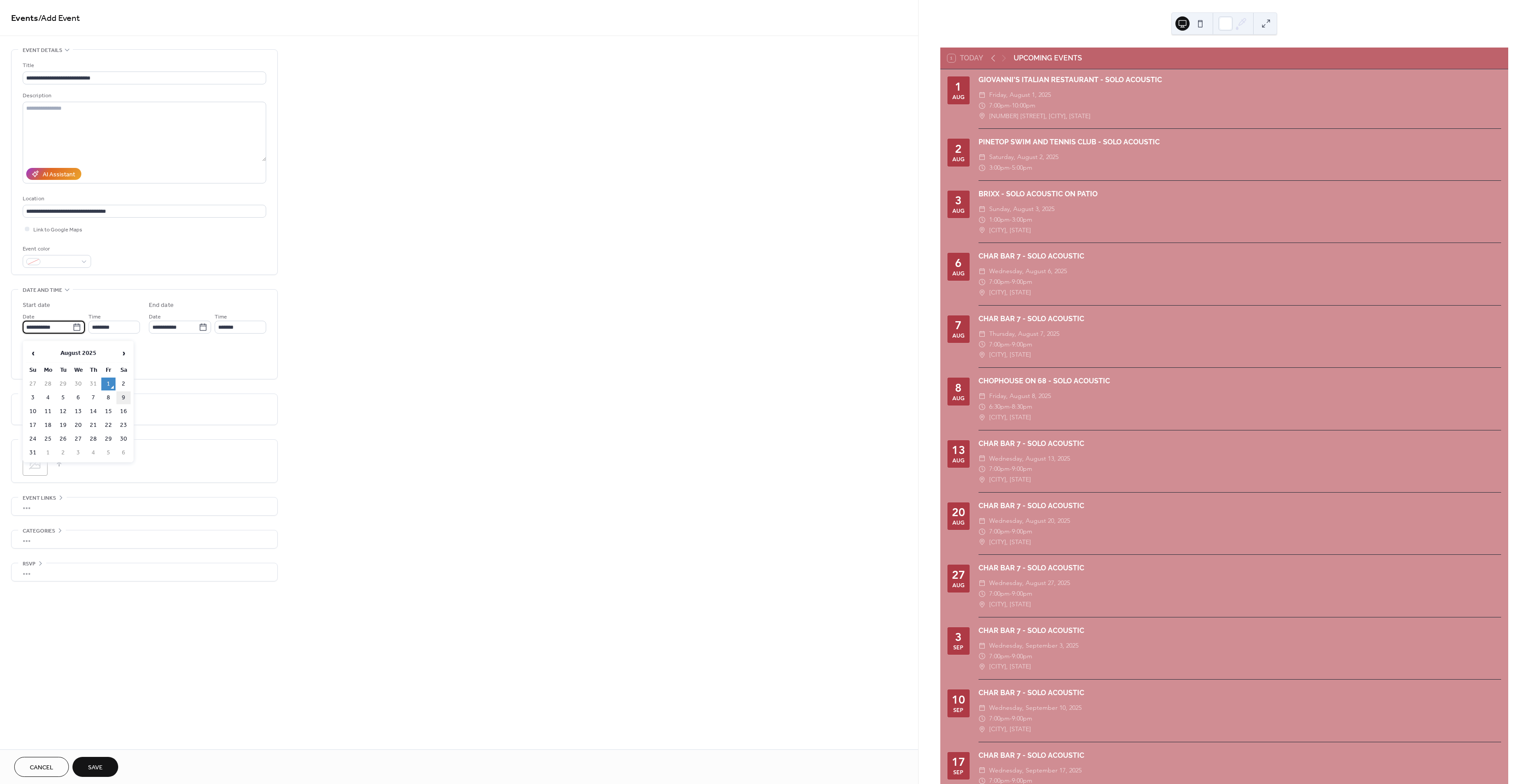 click on "9" at bounding box center (124, 398) 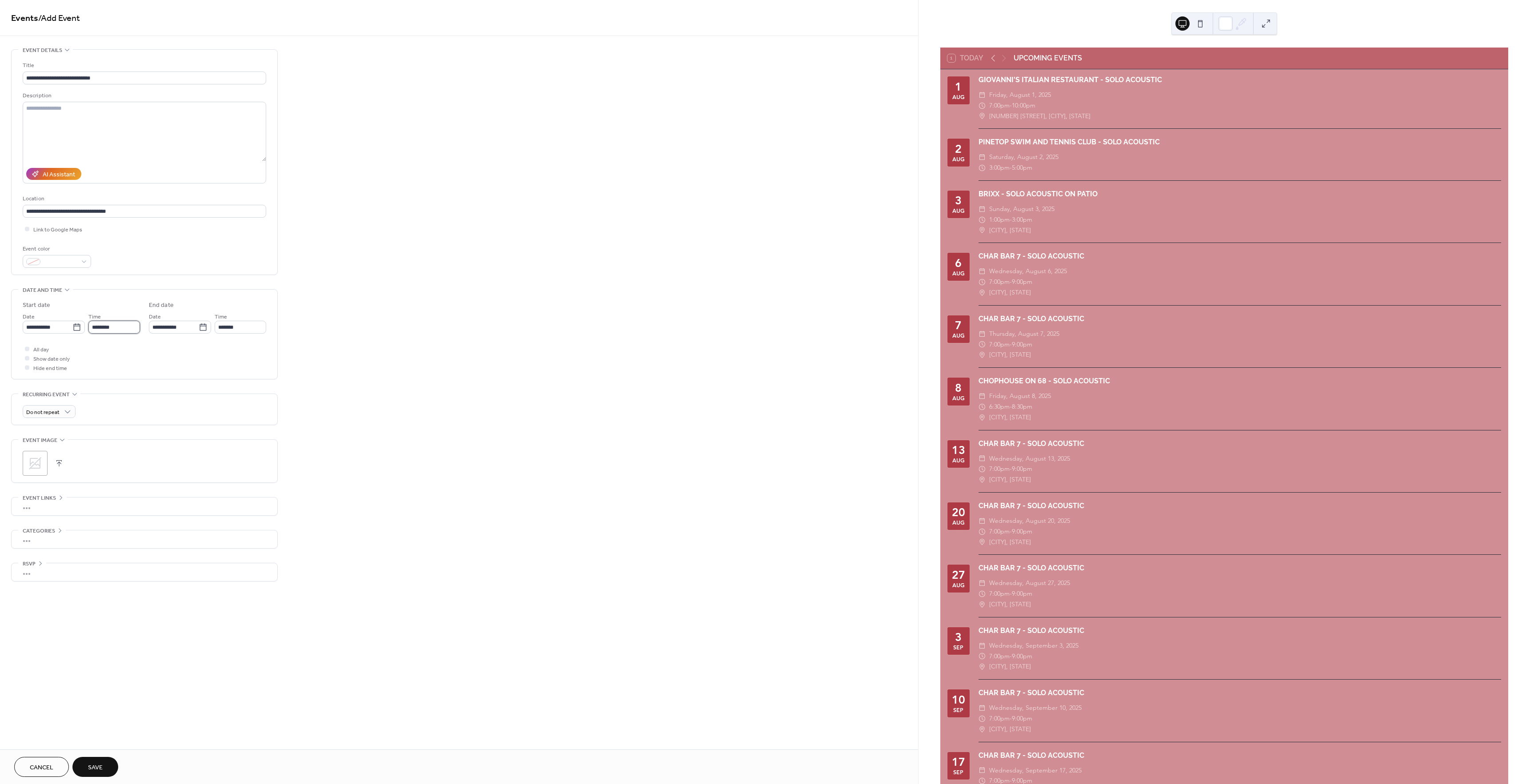 click on "********" at bounding box center [114, 327] 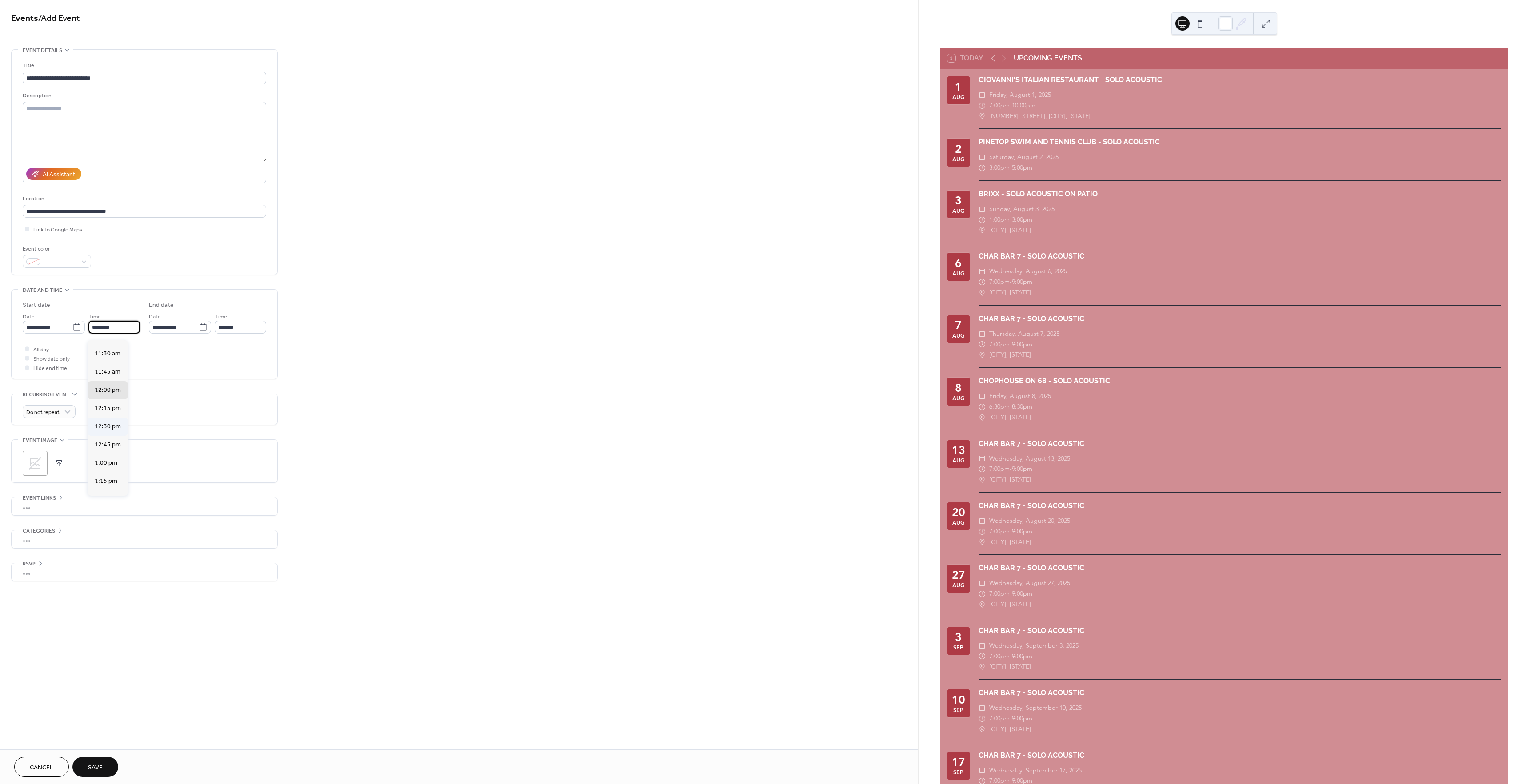 scroll, scrollTop: 831, scrollLeft: 0, axis: vertical 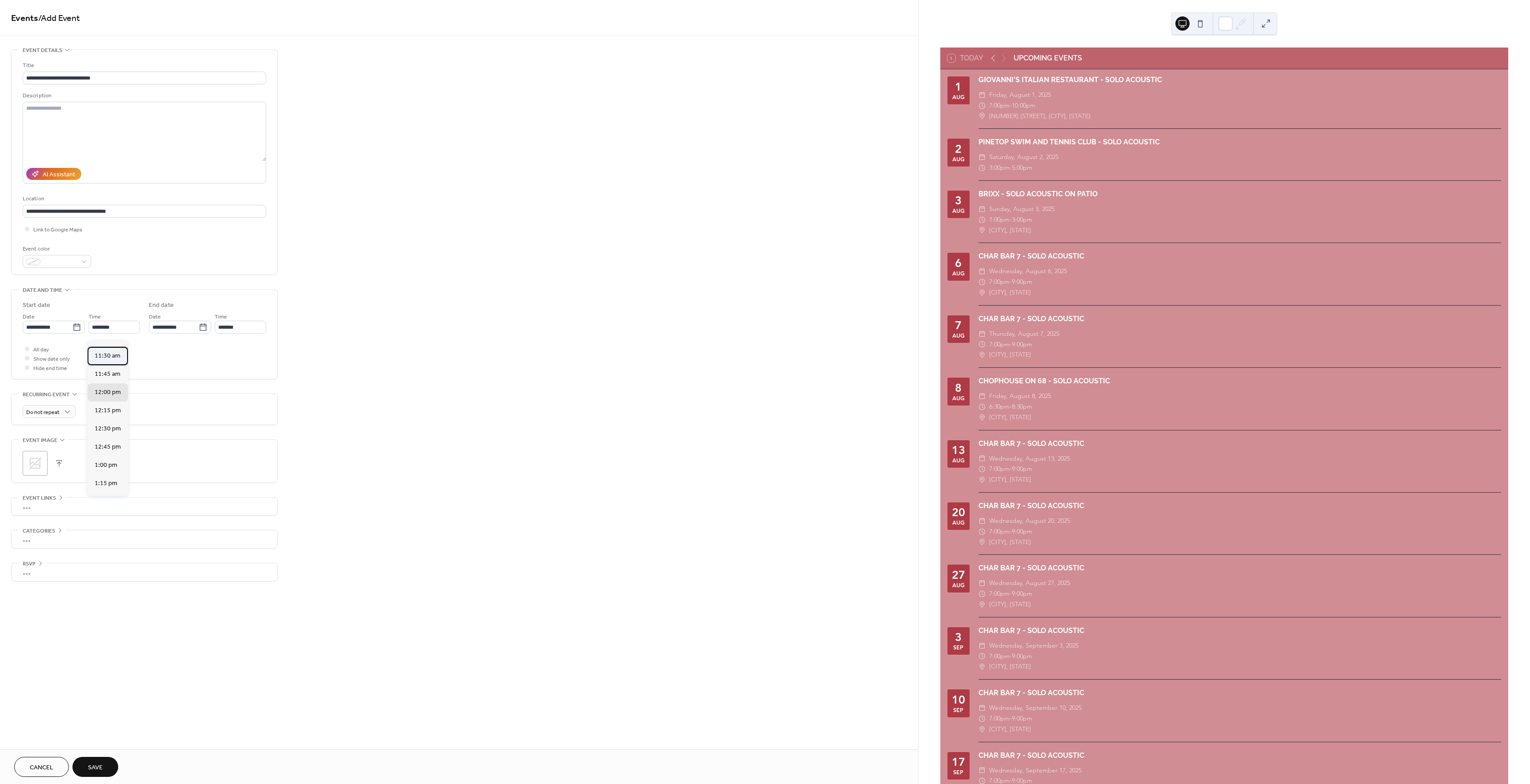 click on "11:30 am" at bounding box center (108, 356) 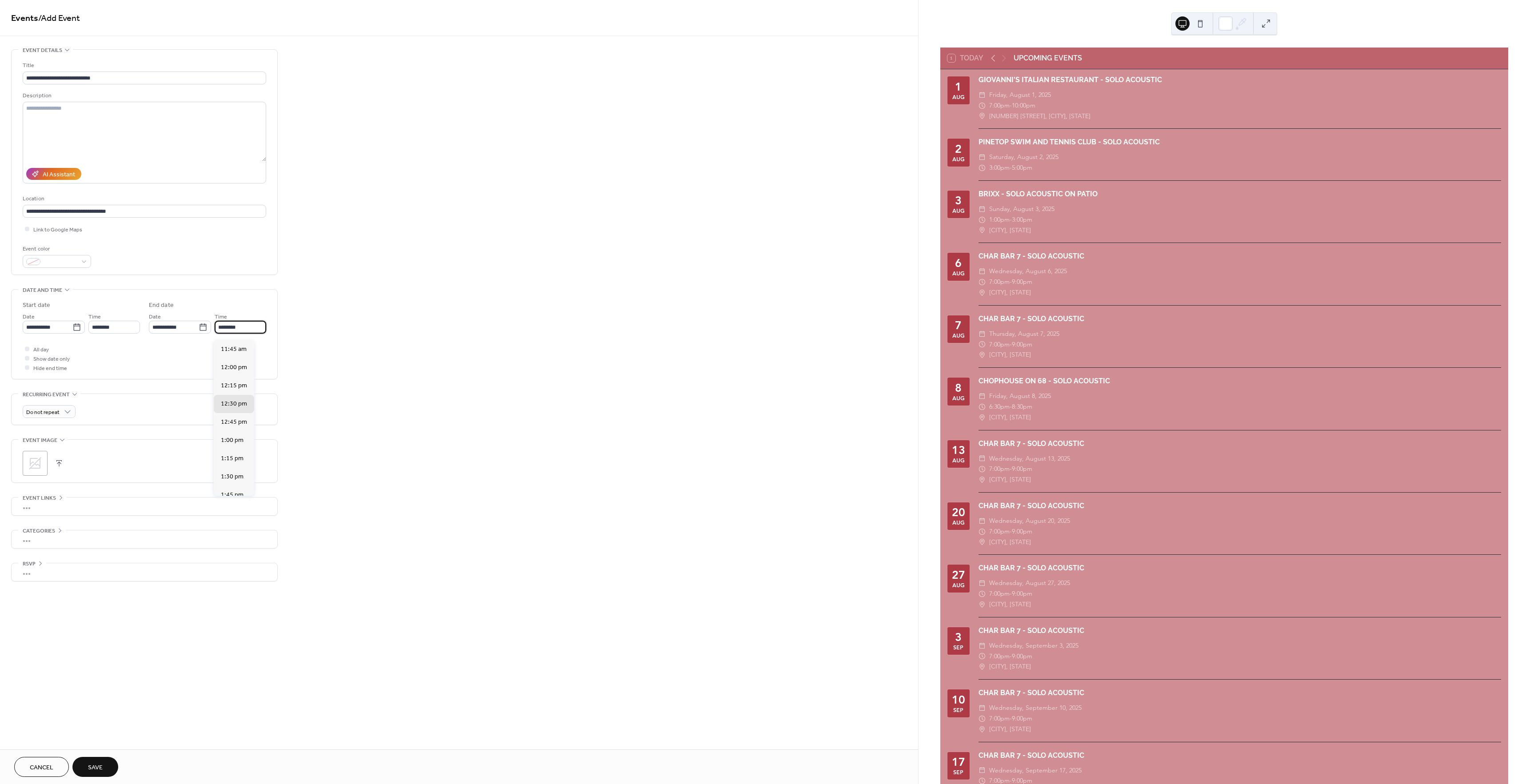 click on "********" at bounding box center (240, 327) 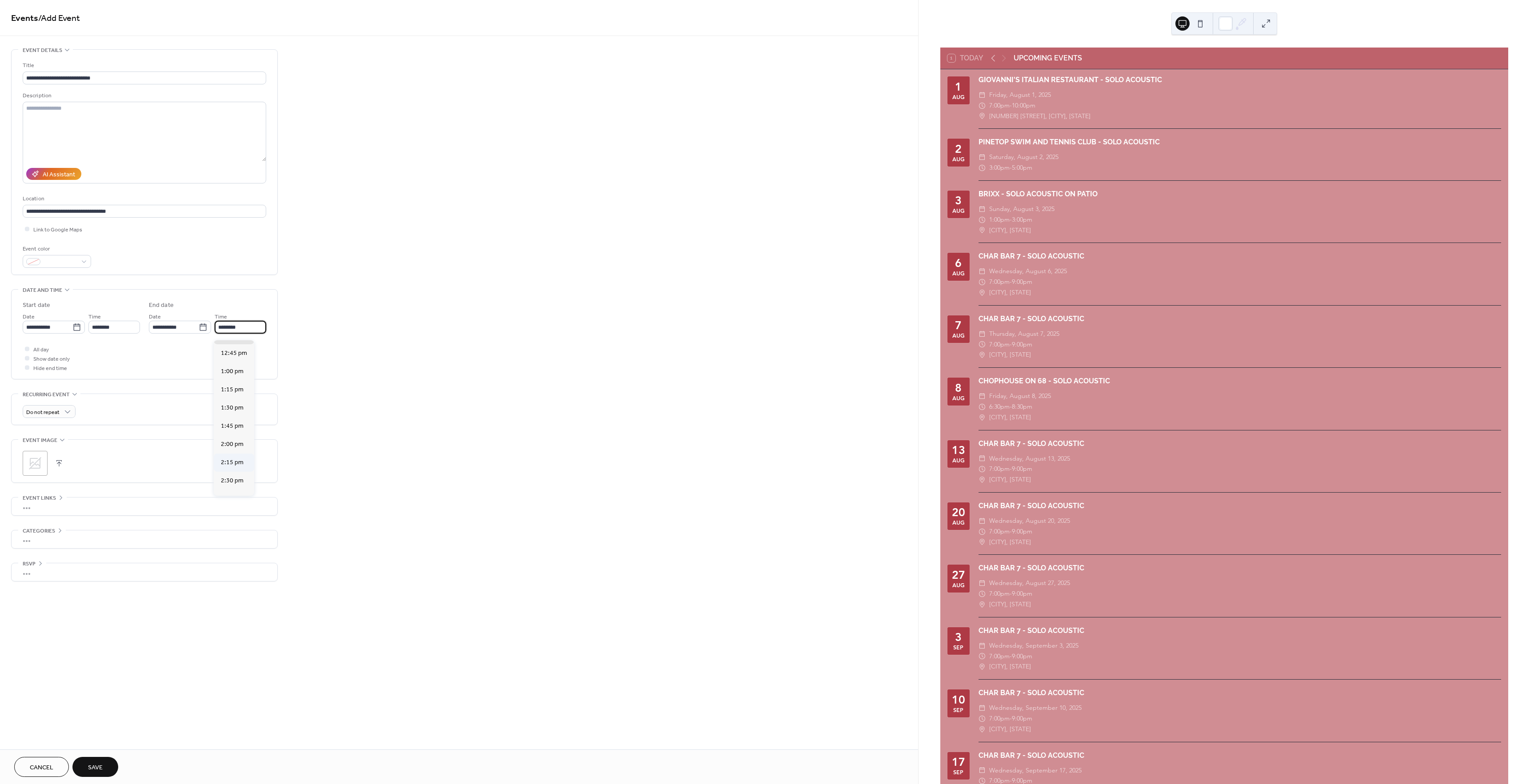 scroll, scrollTop: 71, scrollLeft: 0, axis: vertical 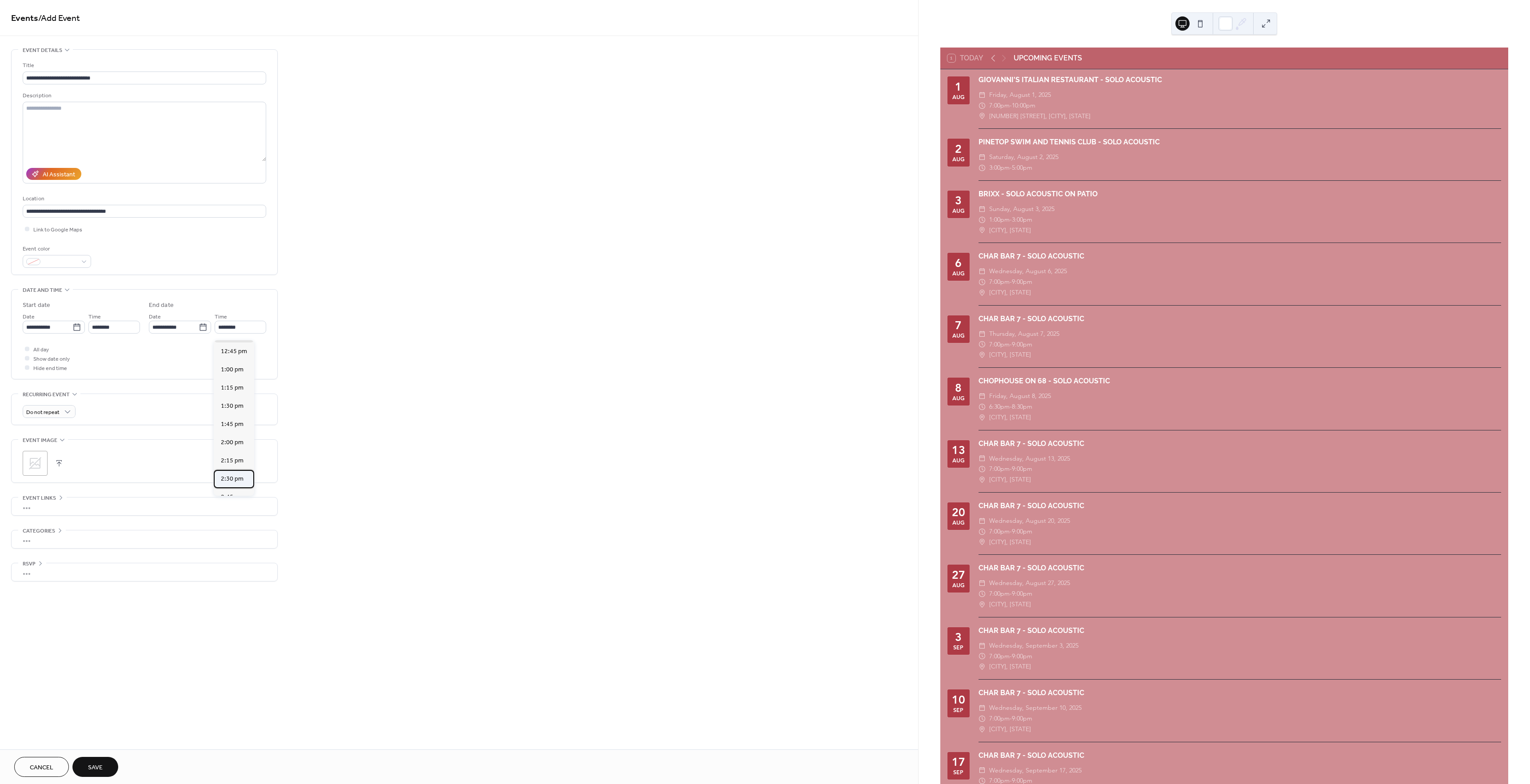 click on "2:30 pm" at bounding box center (234, 479) 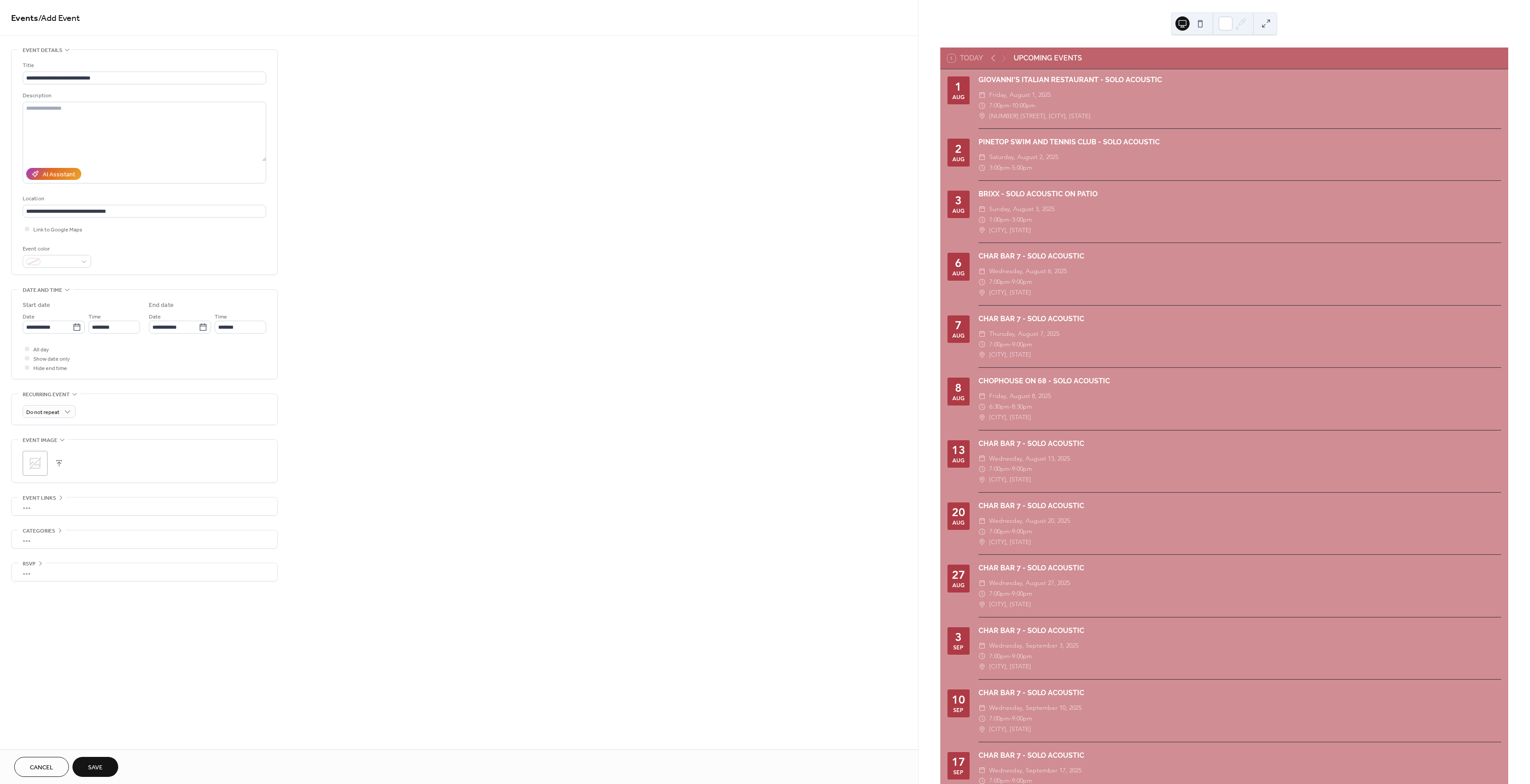 click on "Save" at bounding box center [95, 767] 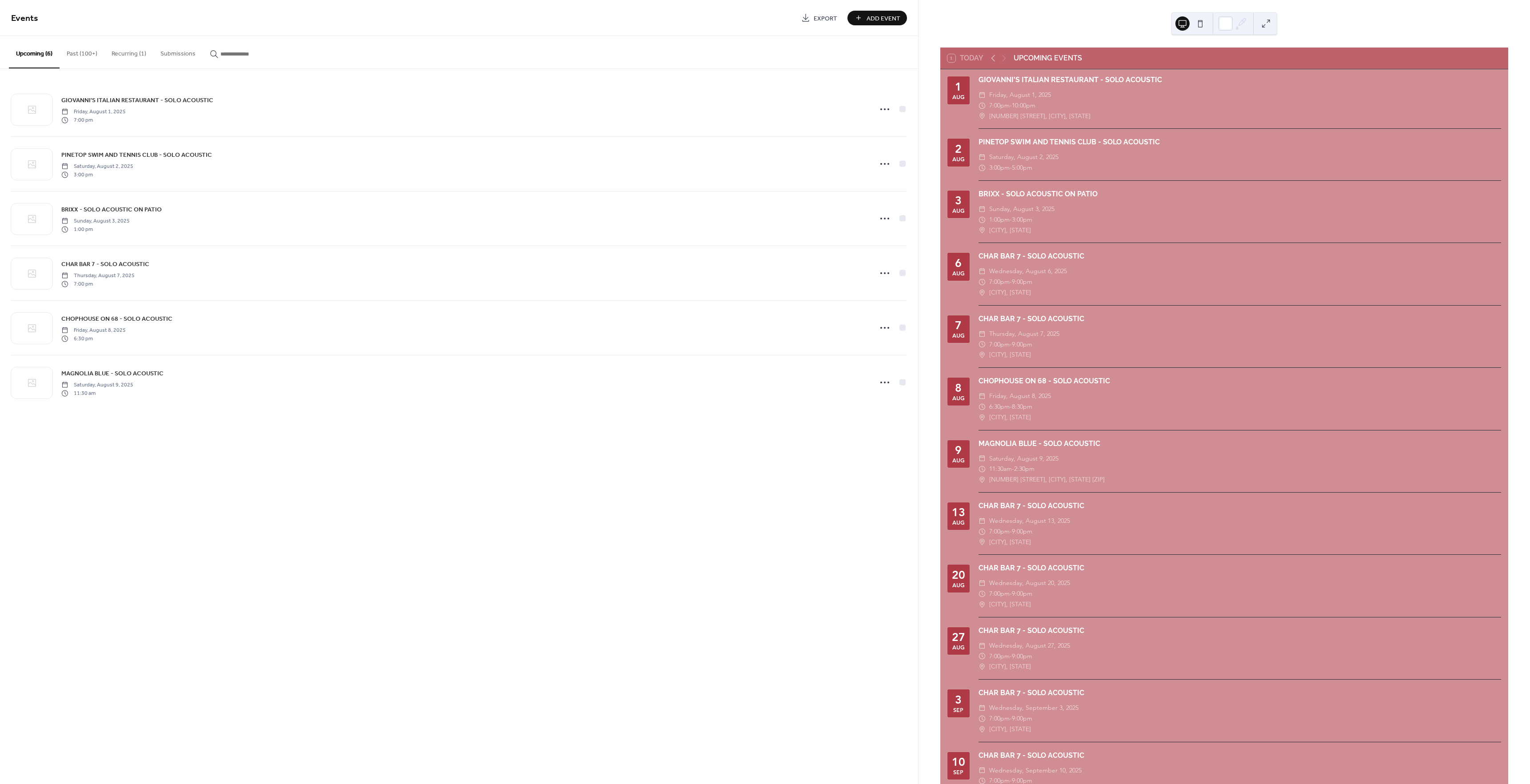 click on "Add Event" at bounding box center (883, 18) 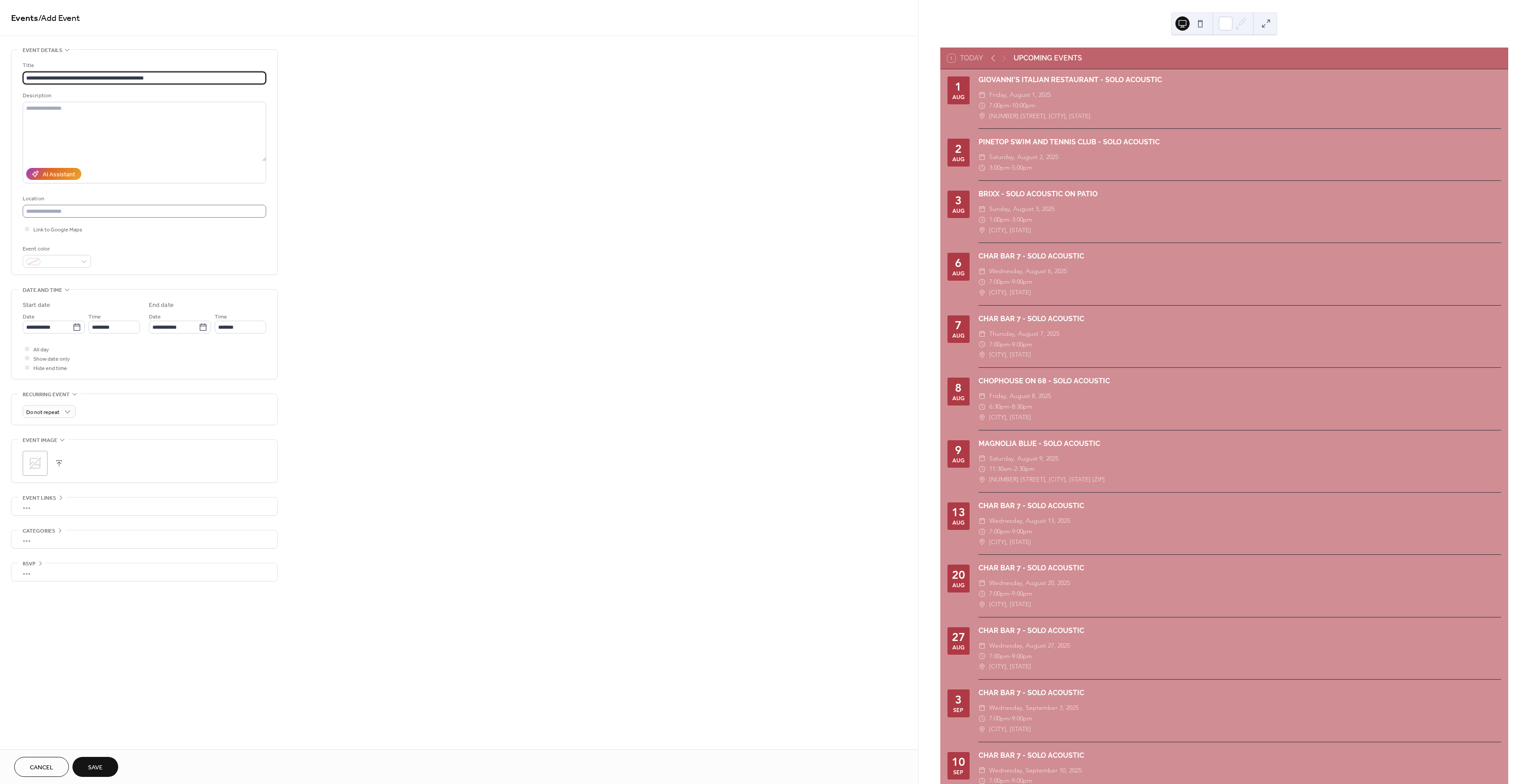 type on "**********" 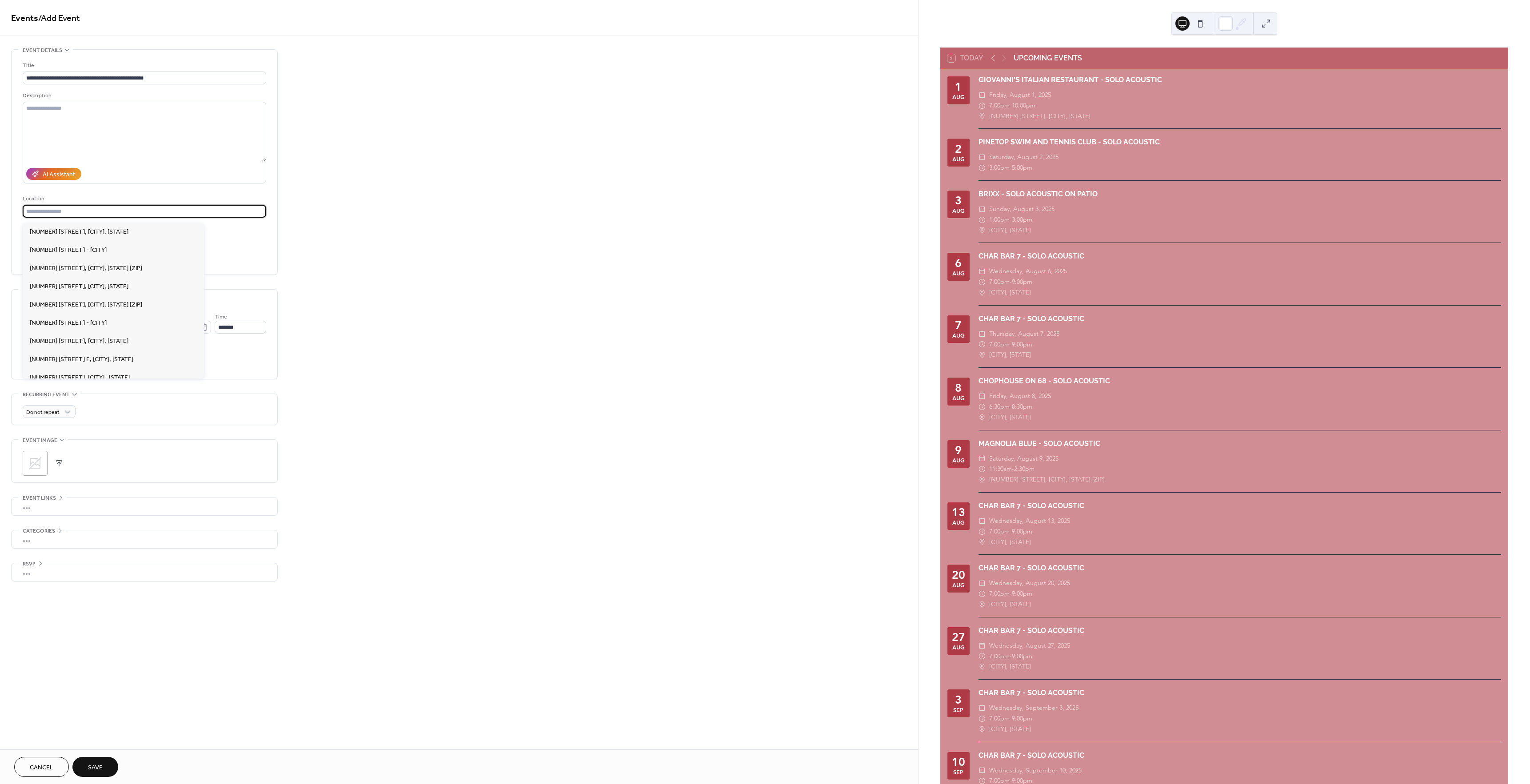 click at bounding box center [144, 211] 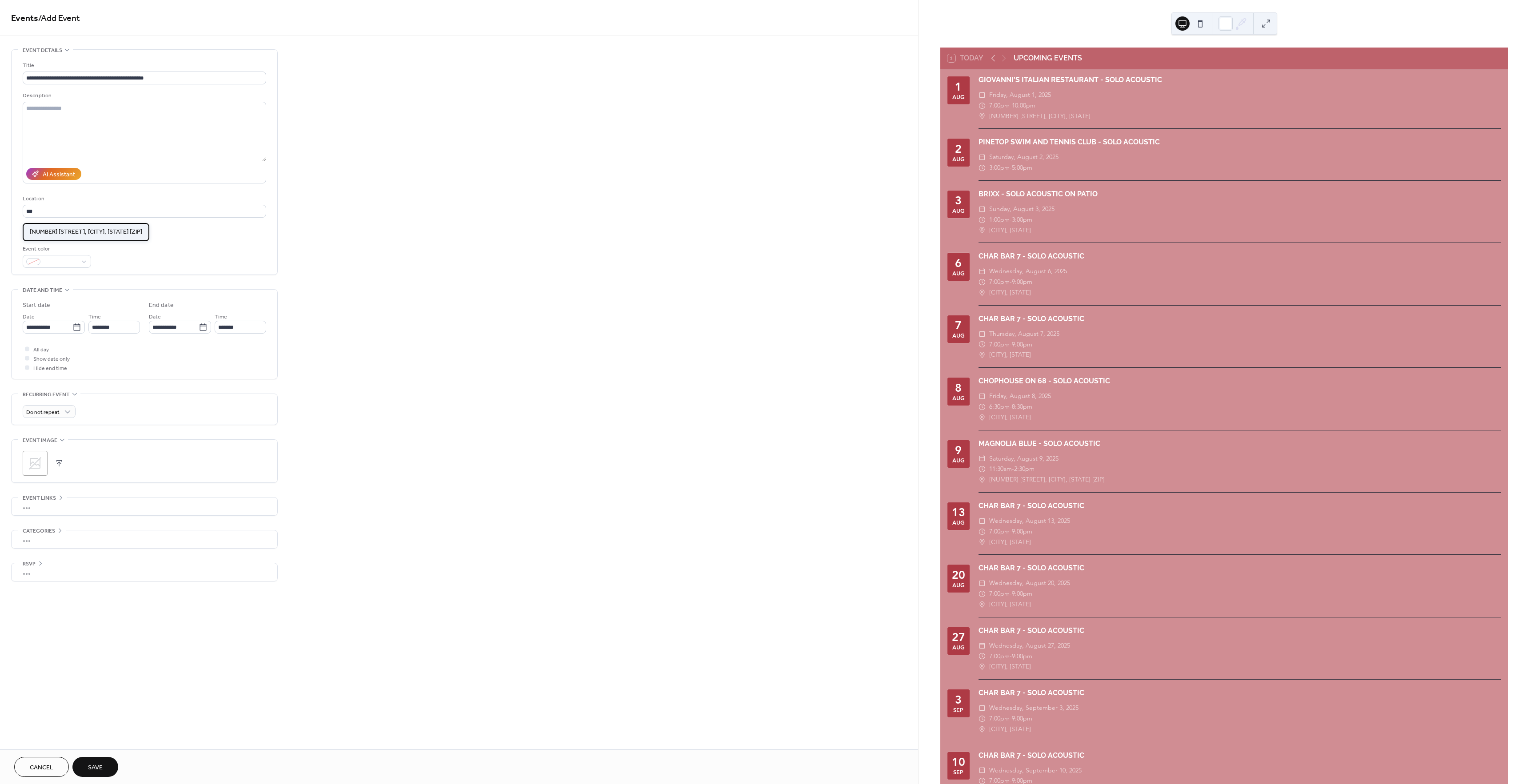 click on "[NUMBER] [STREET], [CITY], [STATE] [ZIP]" at bounding box center [86, 232] 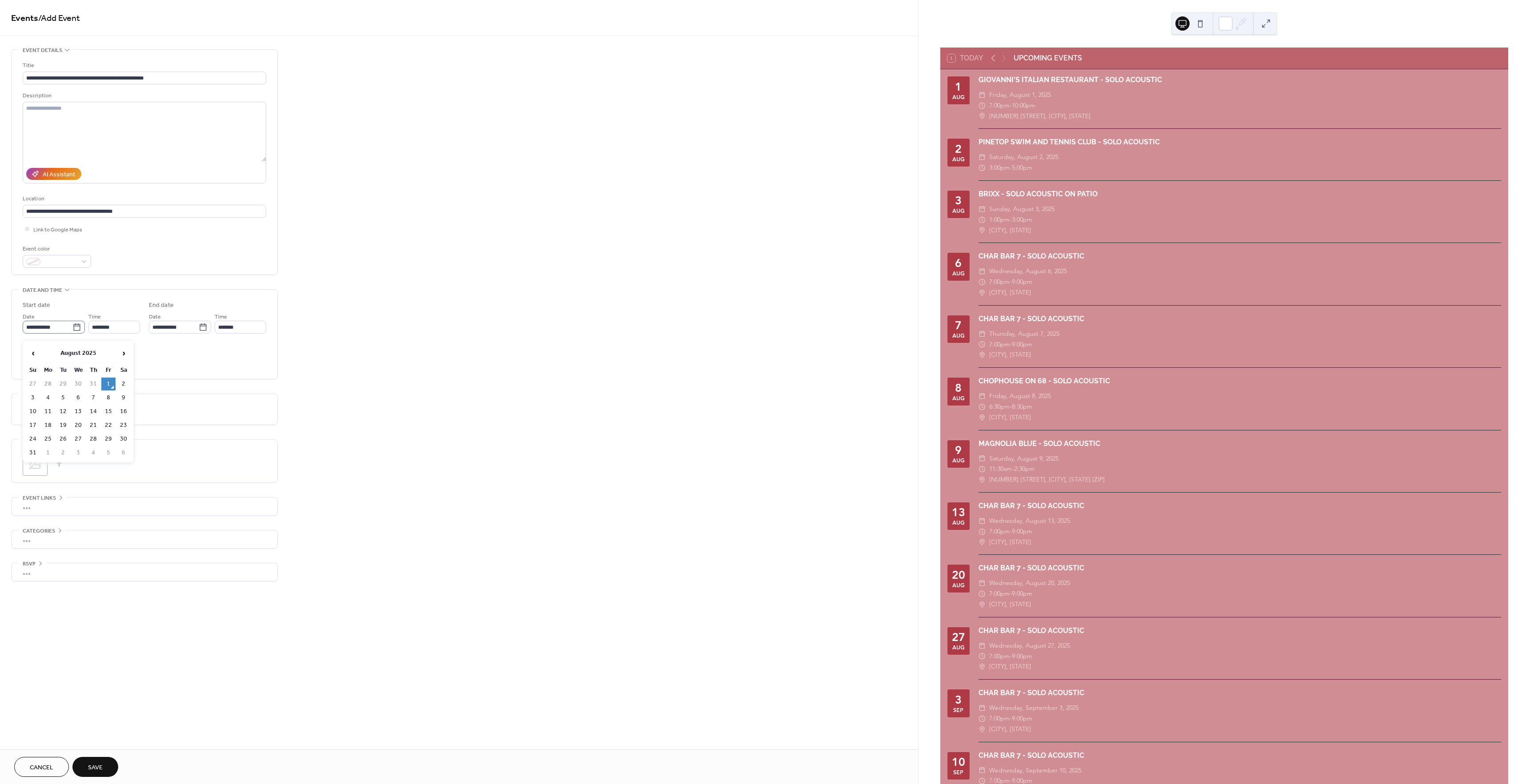 click 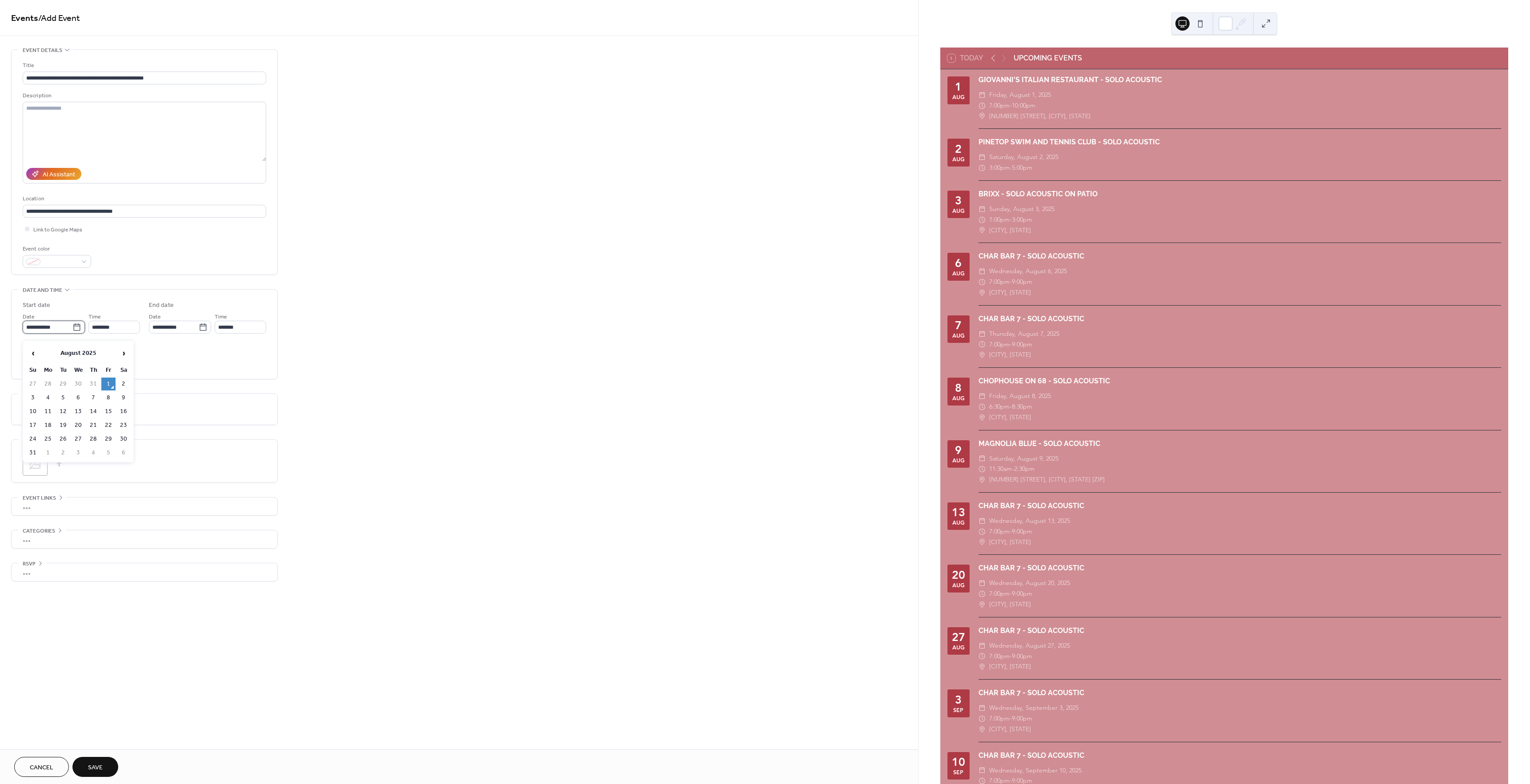 click on "**********" at bounding box center (48, 327) 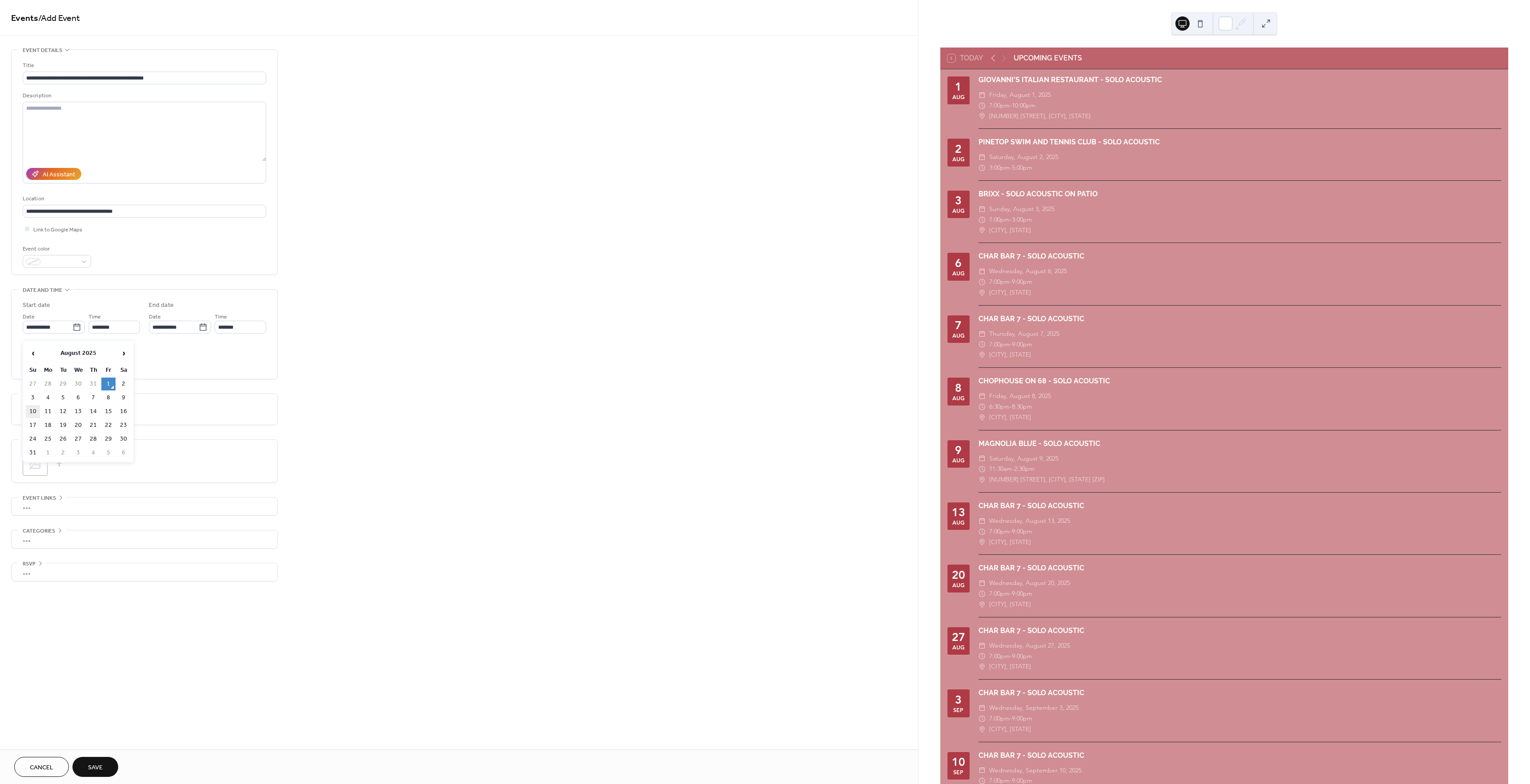 click on "10" at bounding box center (33, 411) 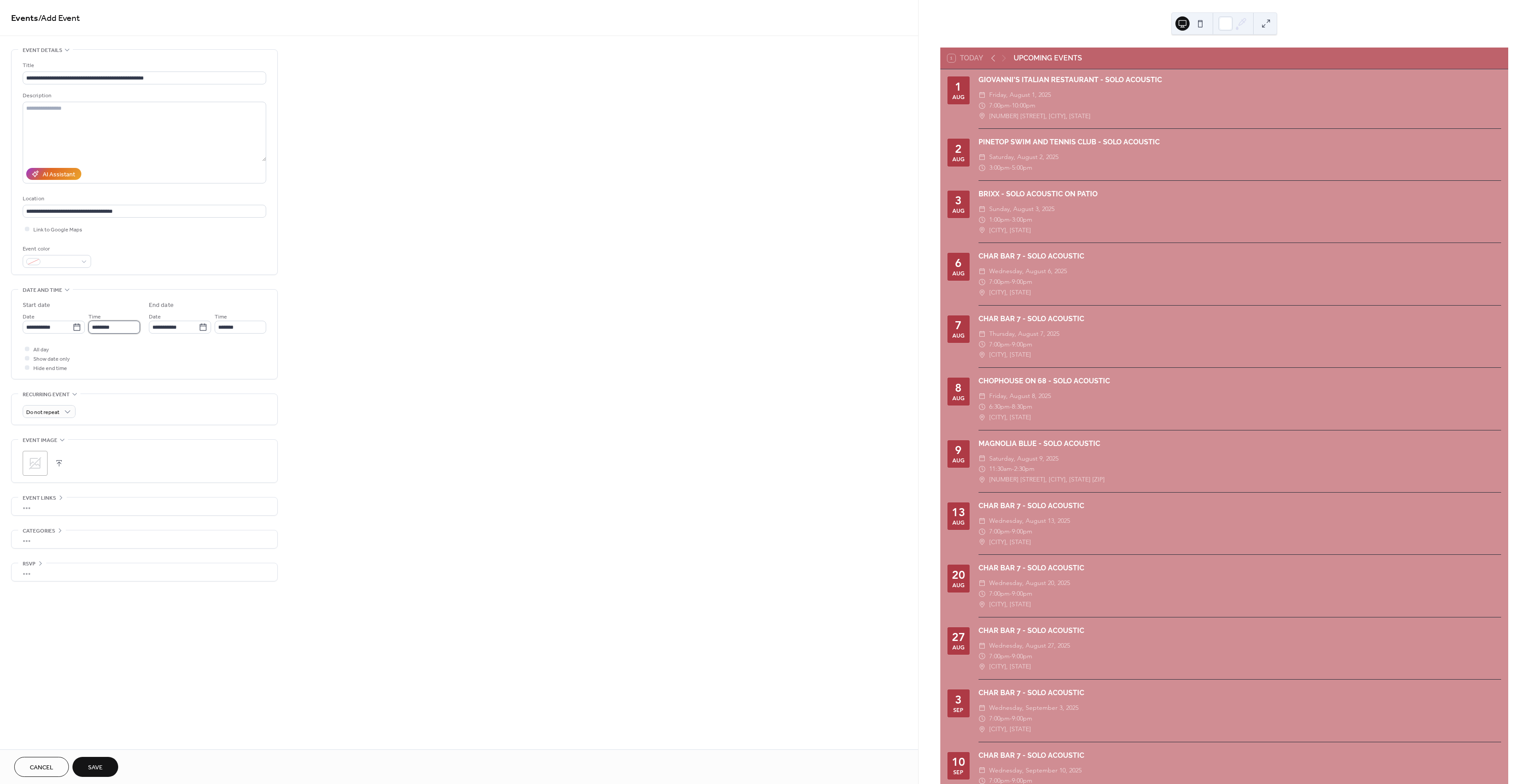 click on "********" at bounding box center [114, 327] 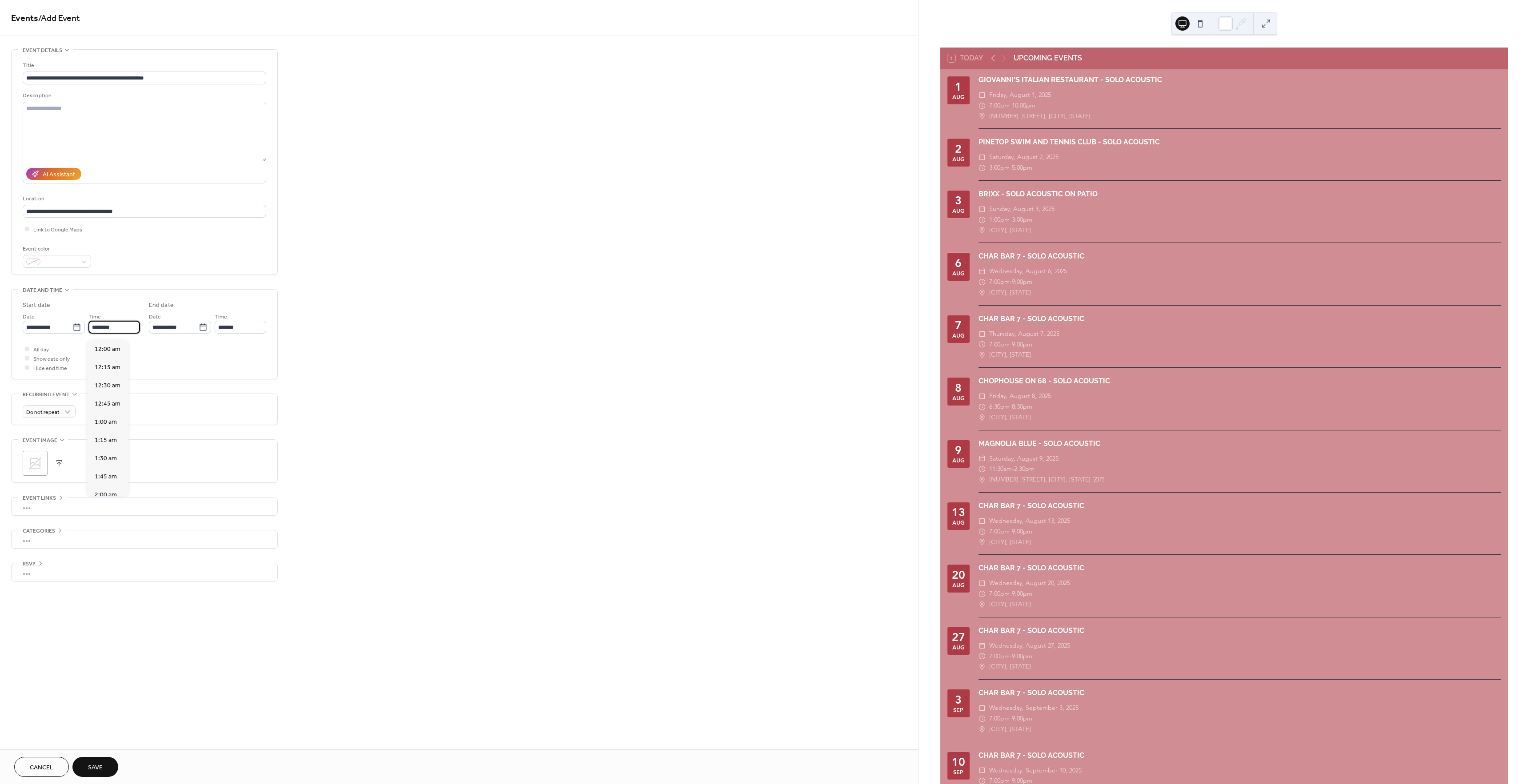 scroll, scrollTop: 874, scrollLeft: 0, axis: vertical 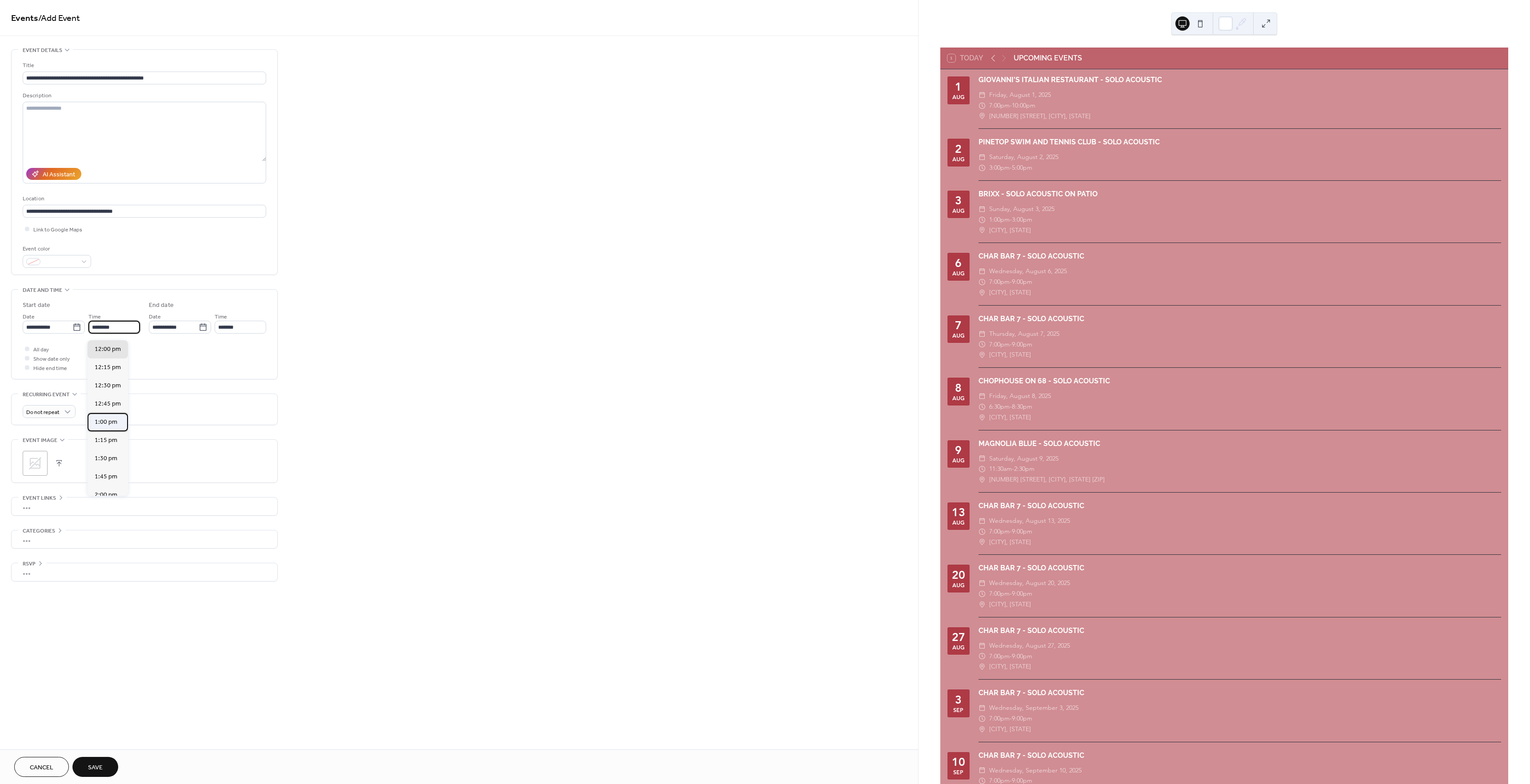 click on "1:00 pm" at bounding box center [106, 422] 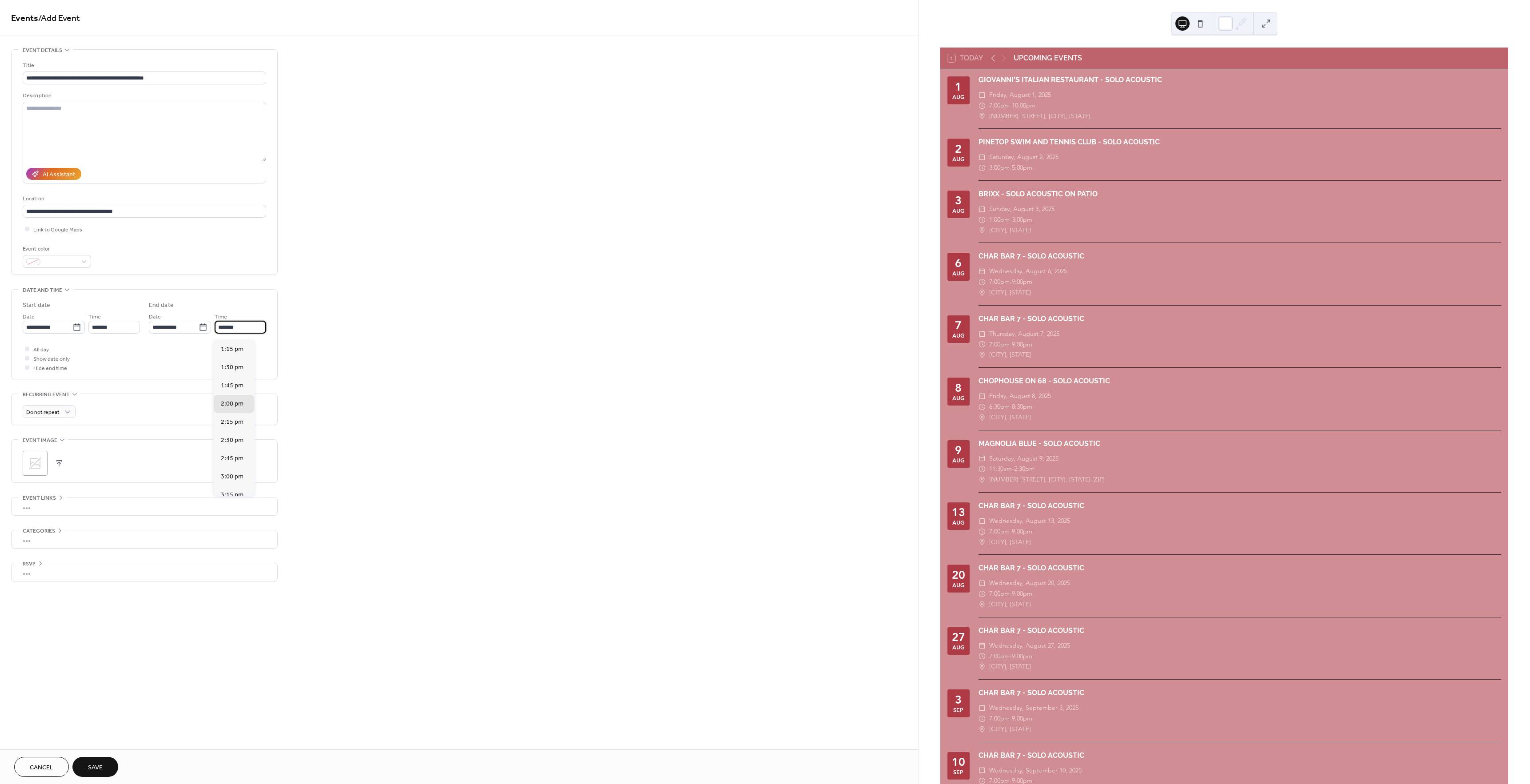 click on "*******" at bounding box center (240, 327) 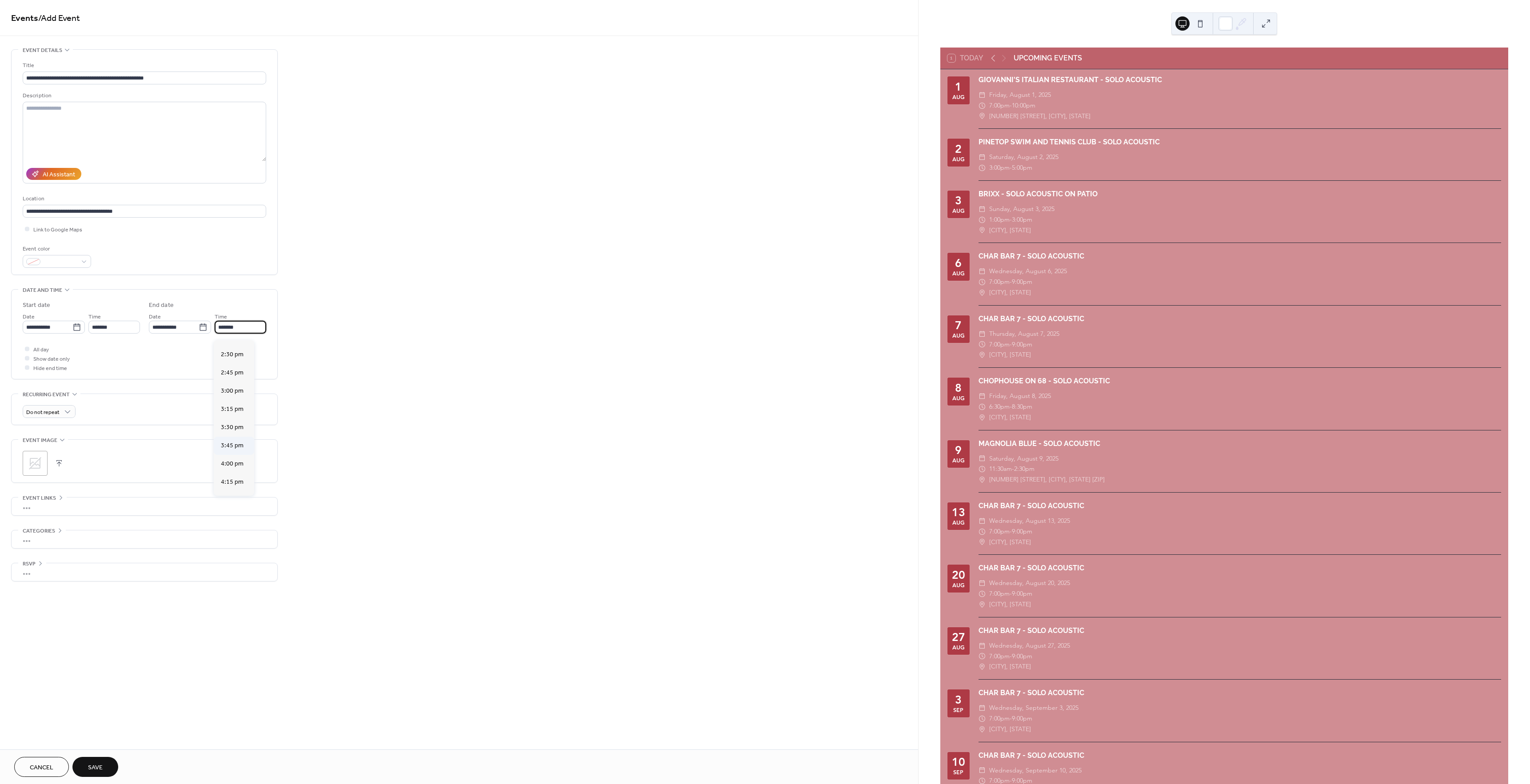 scroll, scrollTop: 92, scrollLeft: 0, axis: vertical 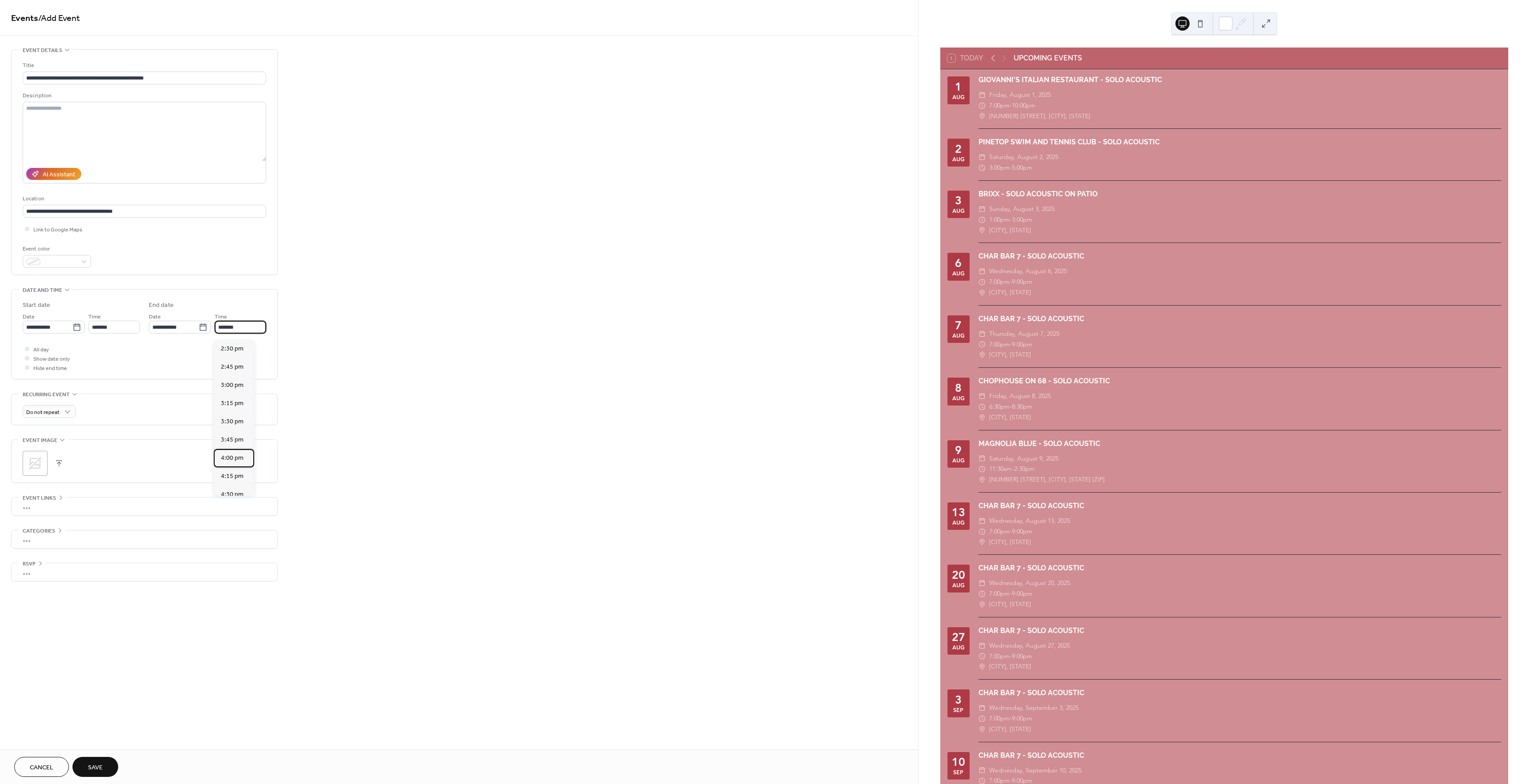 click on "4:00 pm" at bounding box center [232, 458] 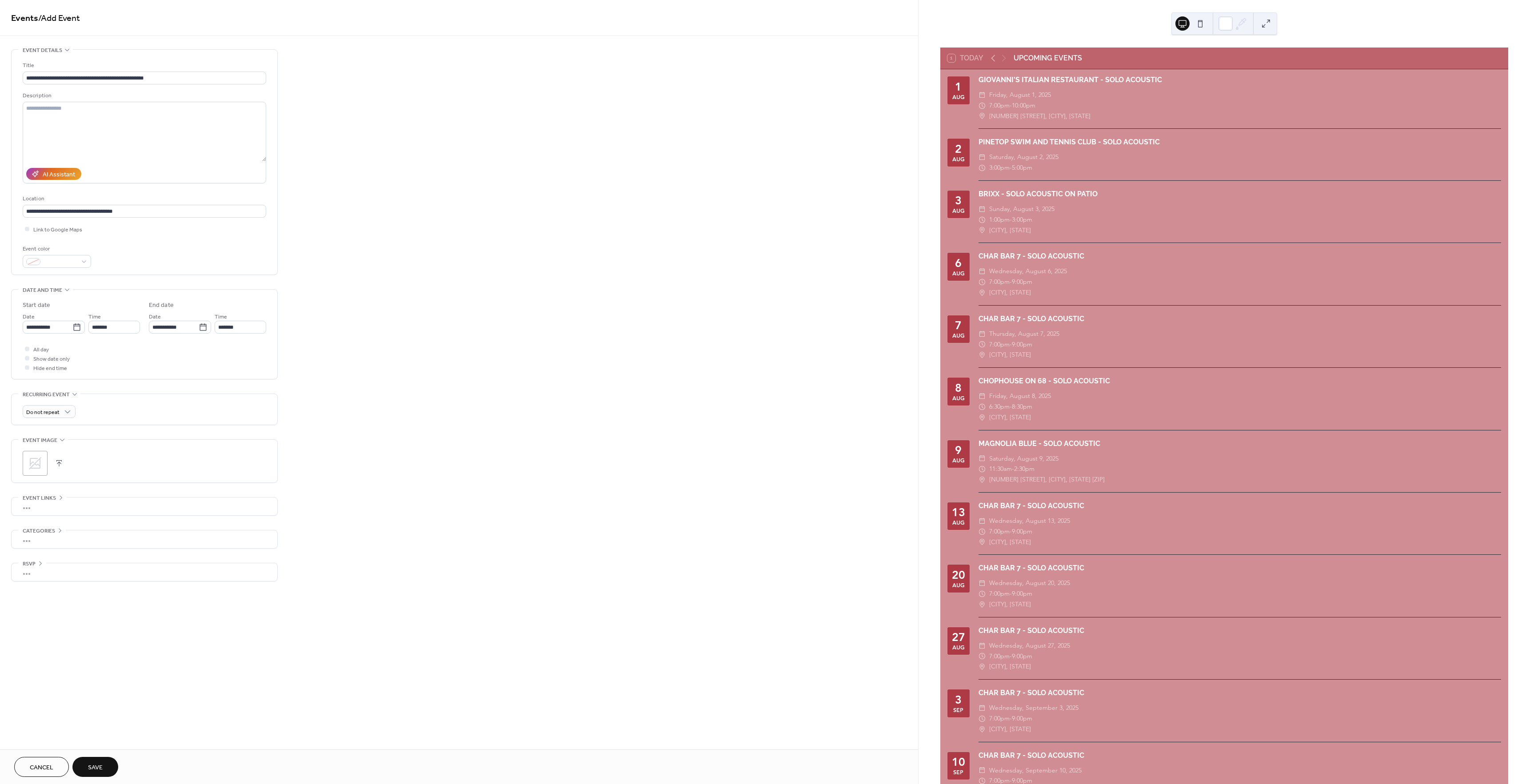 type on "*******" 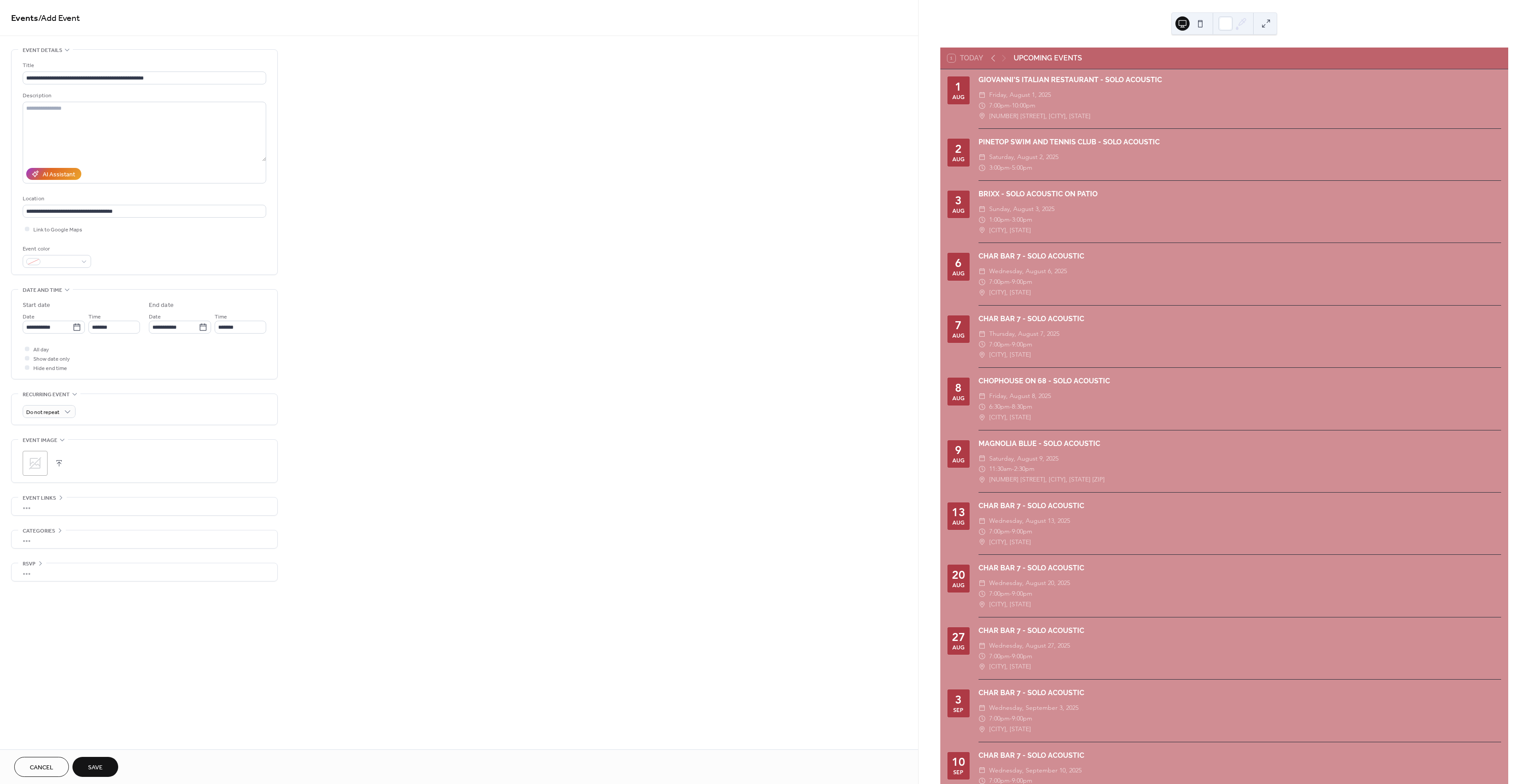 click on "Save" at bounding box center (95, 768) 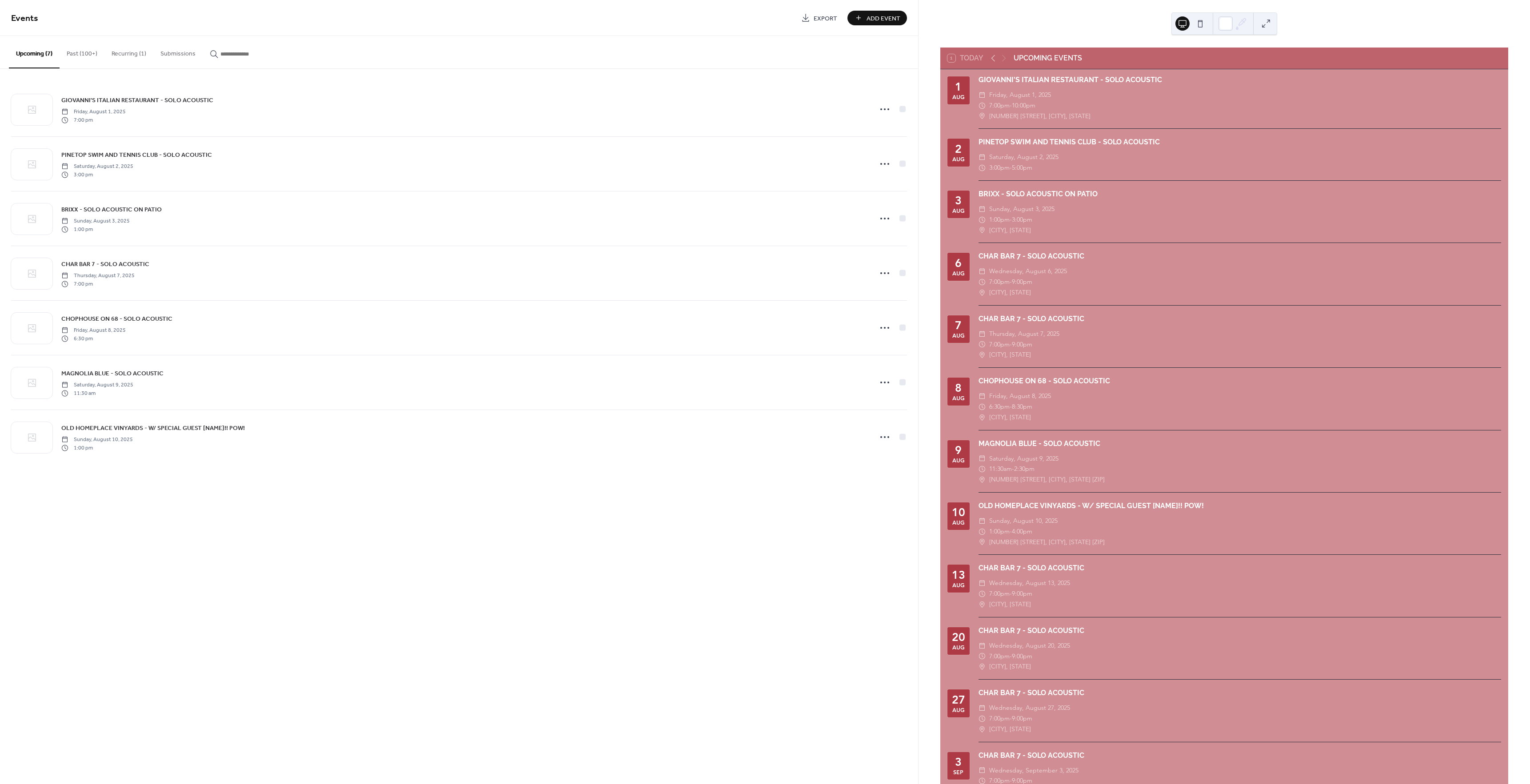 click on "Add Event" at bounding box center (883, 18) 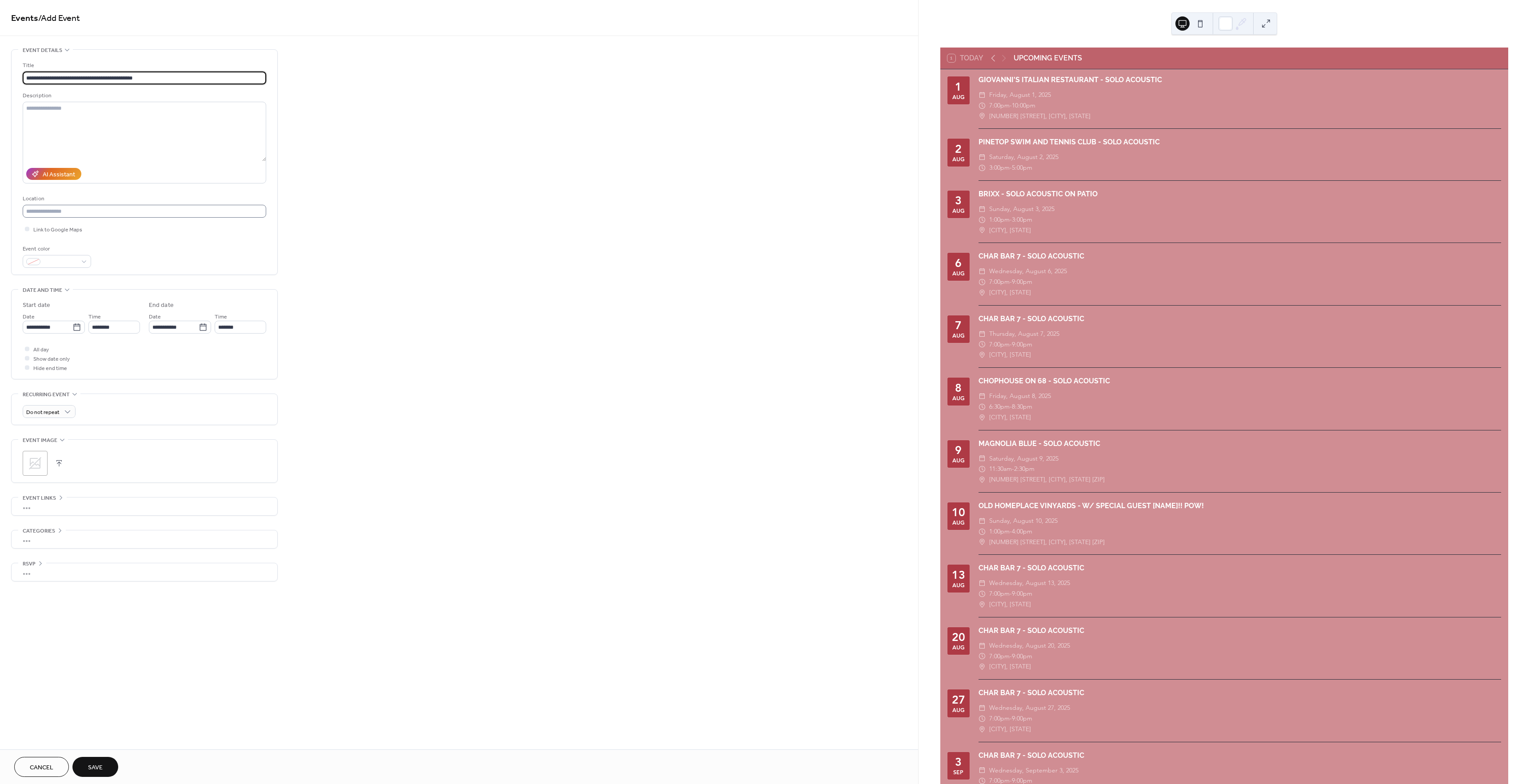 type on "**********" 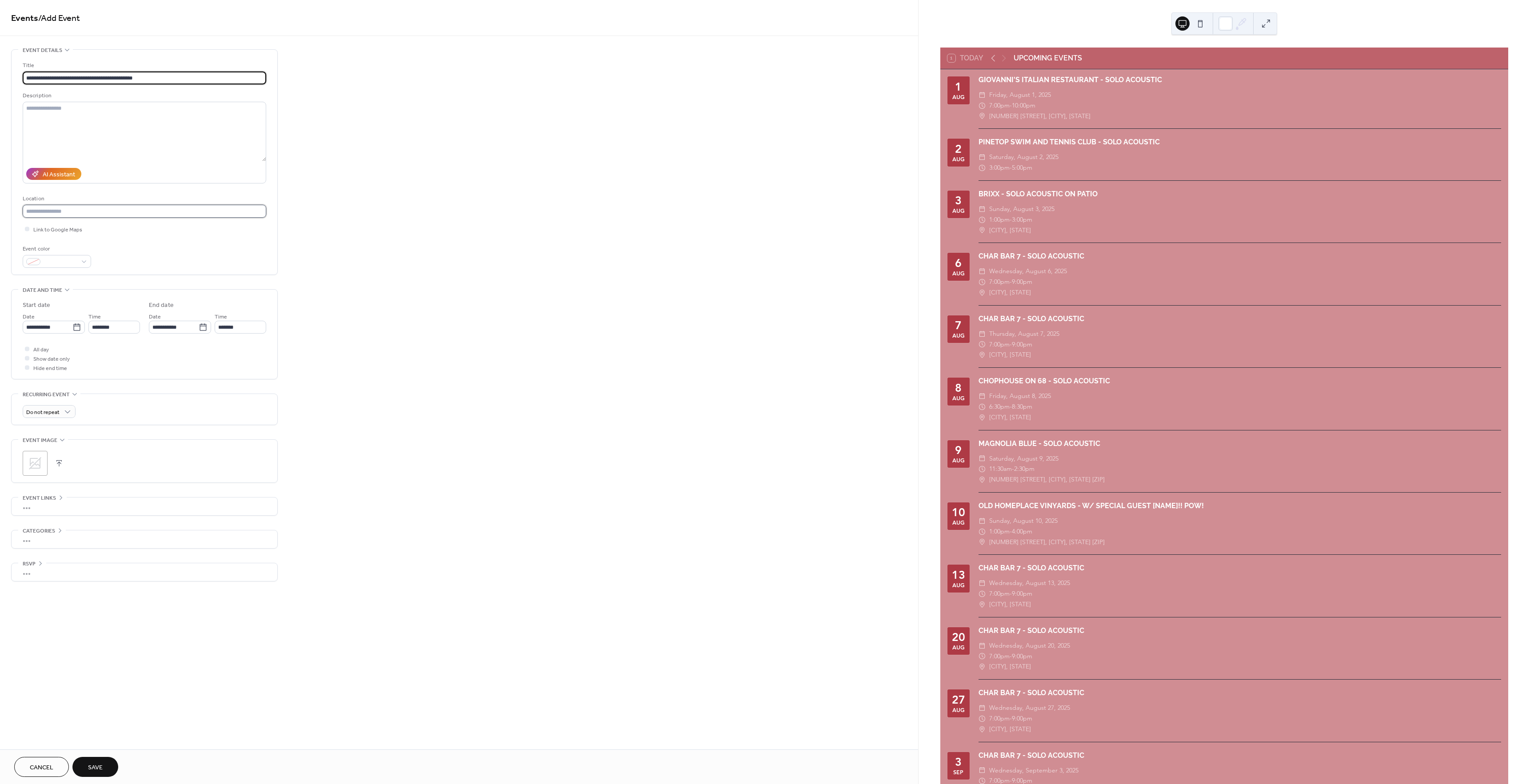 click at bounding box center [144, 211] 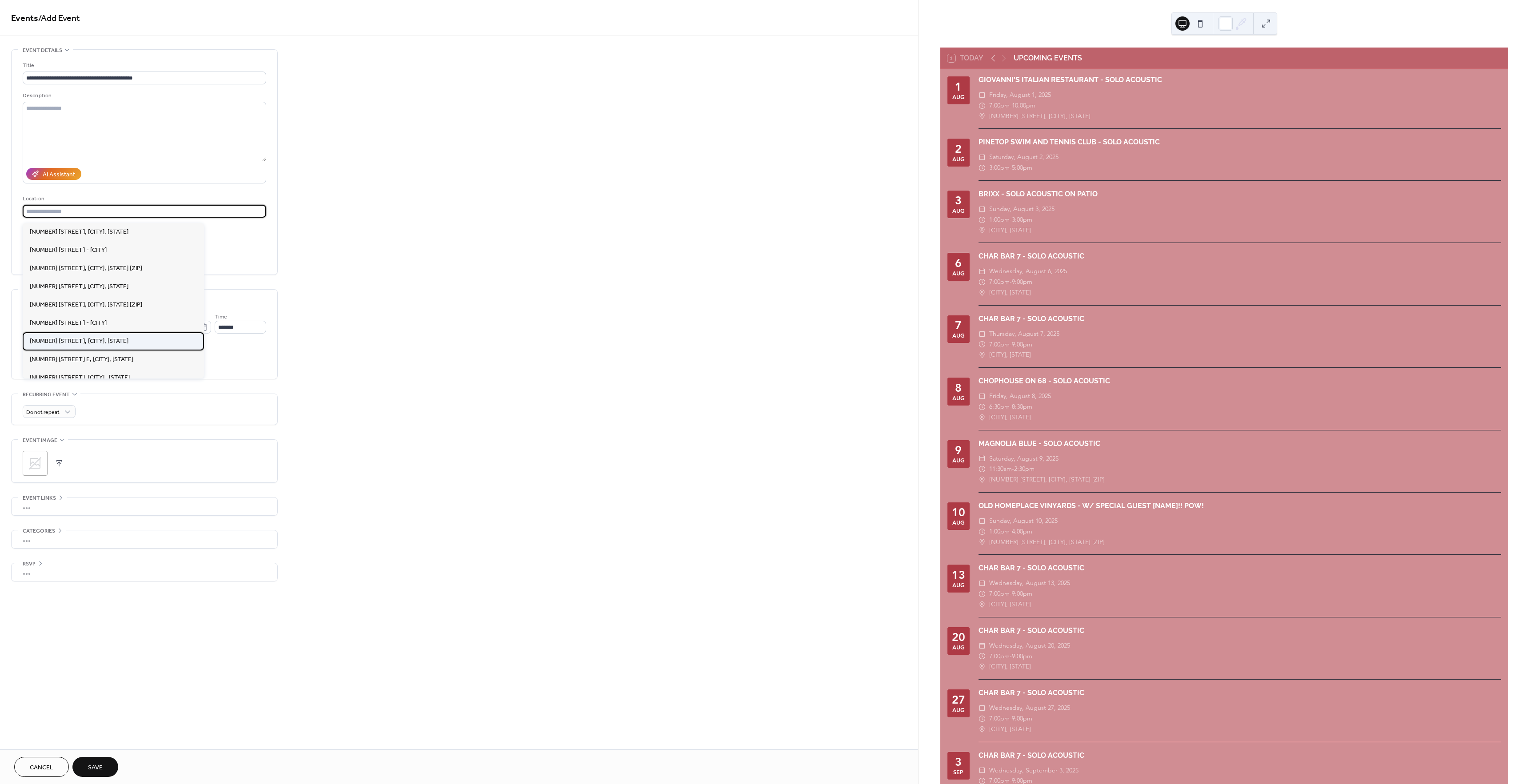 click on "[NUMBER] [STREET], [CITY], [STATE]" at bounding box center (79, 341) 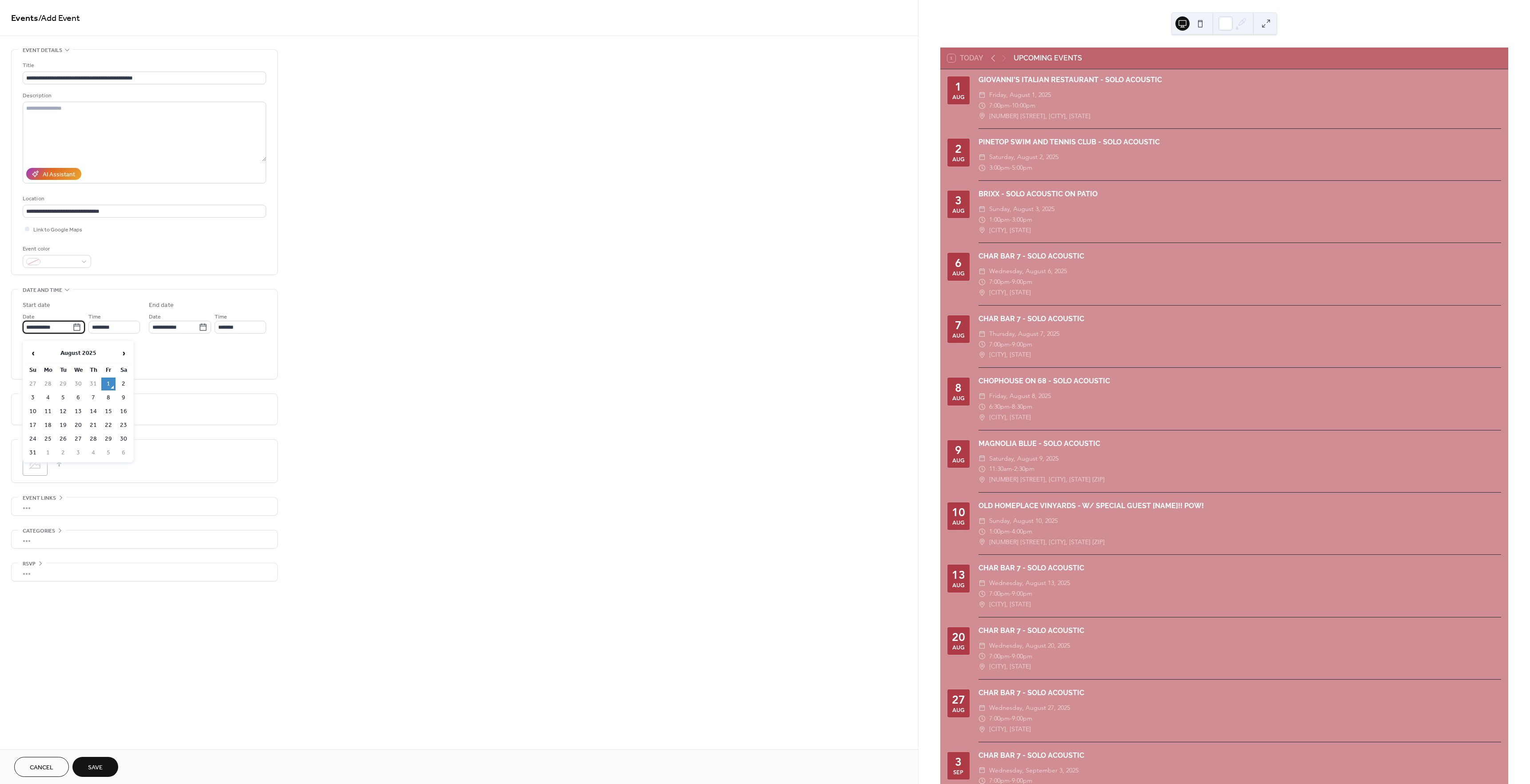 click on "**********" at bounding box center (48, 327) 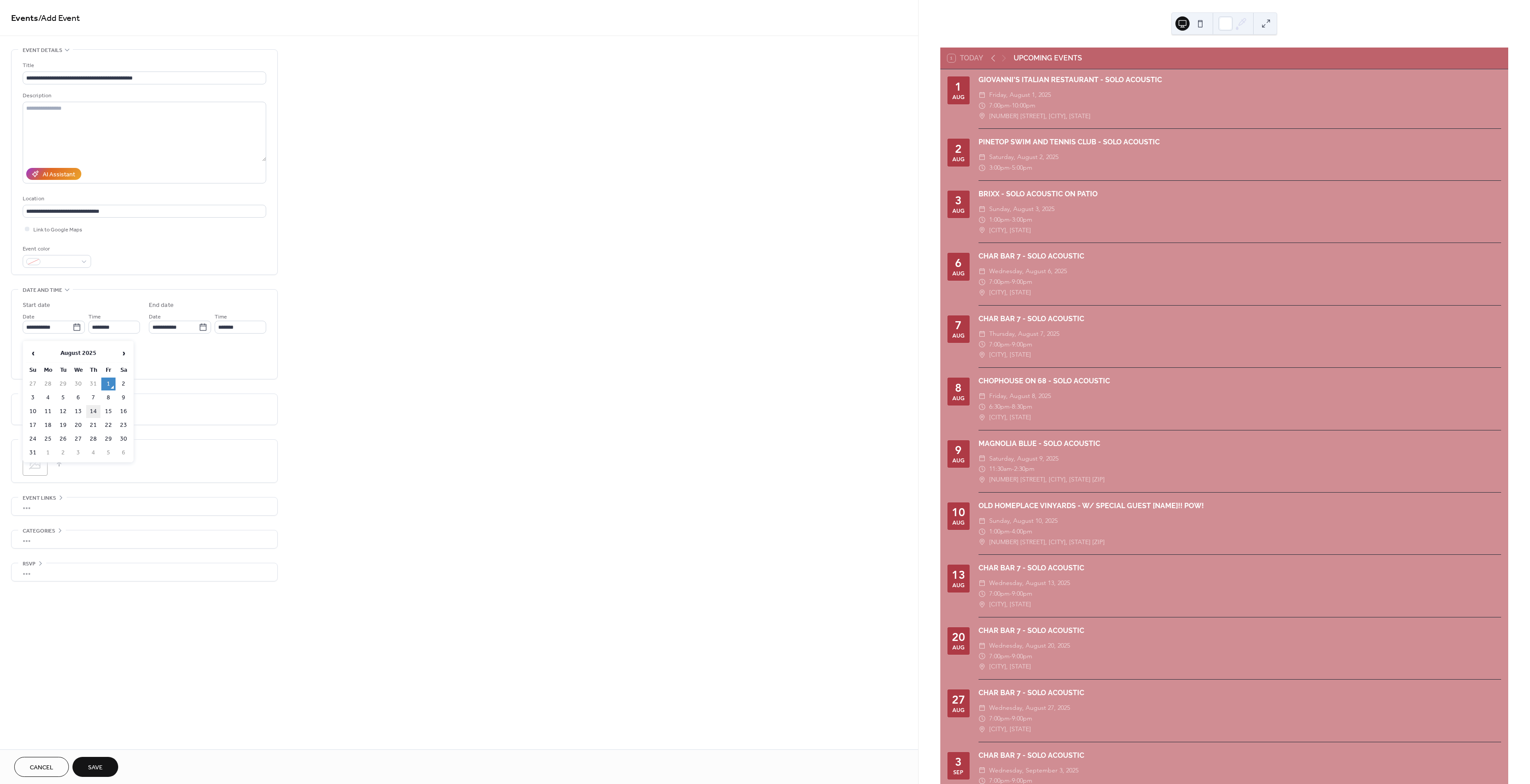click on "14" at bounding box center (93, 411) 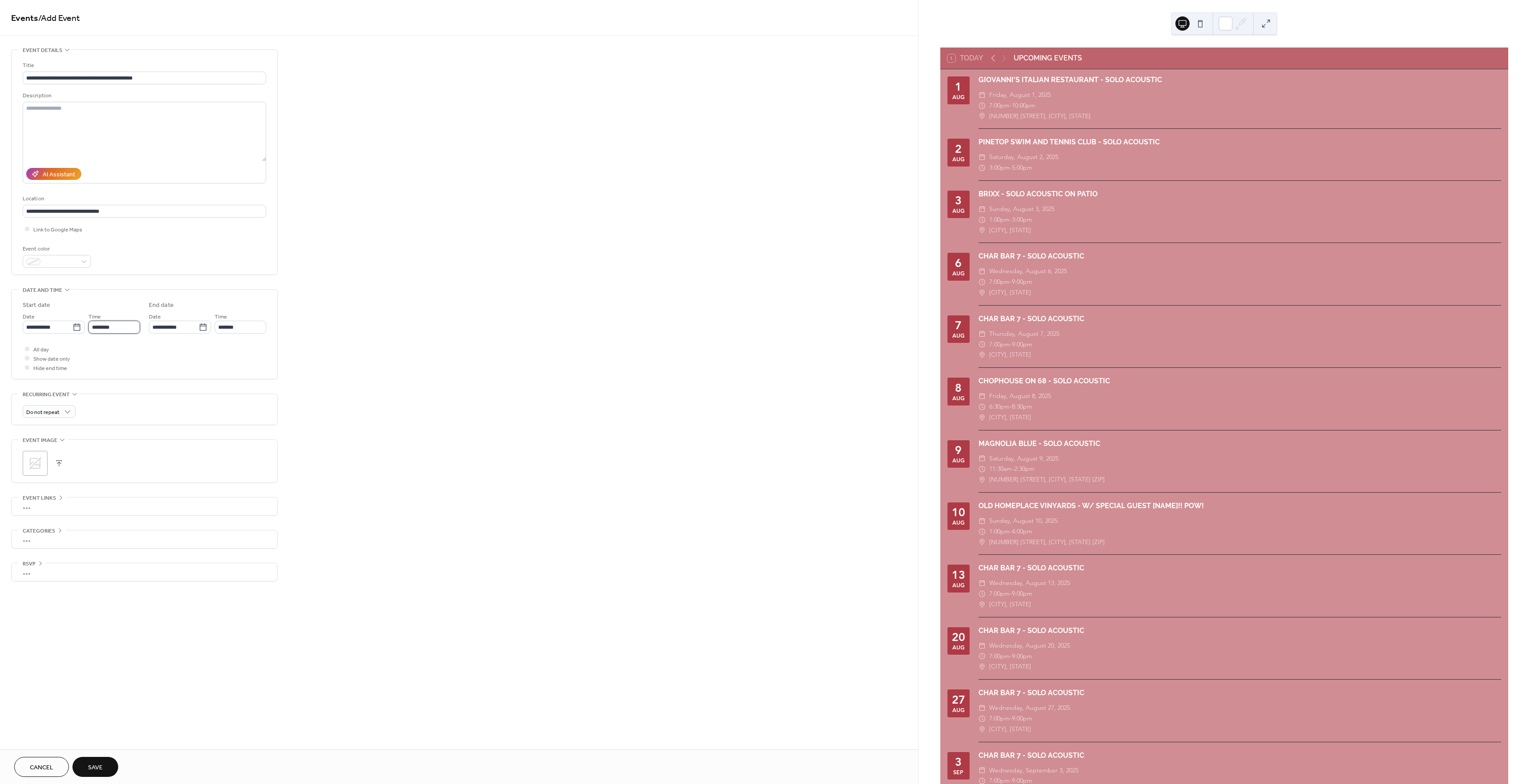 click on "********" at bounding box center (114, 327) 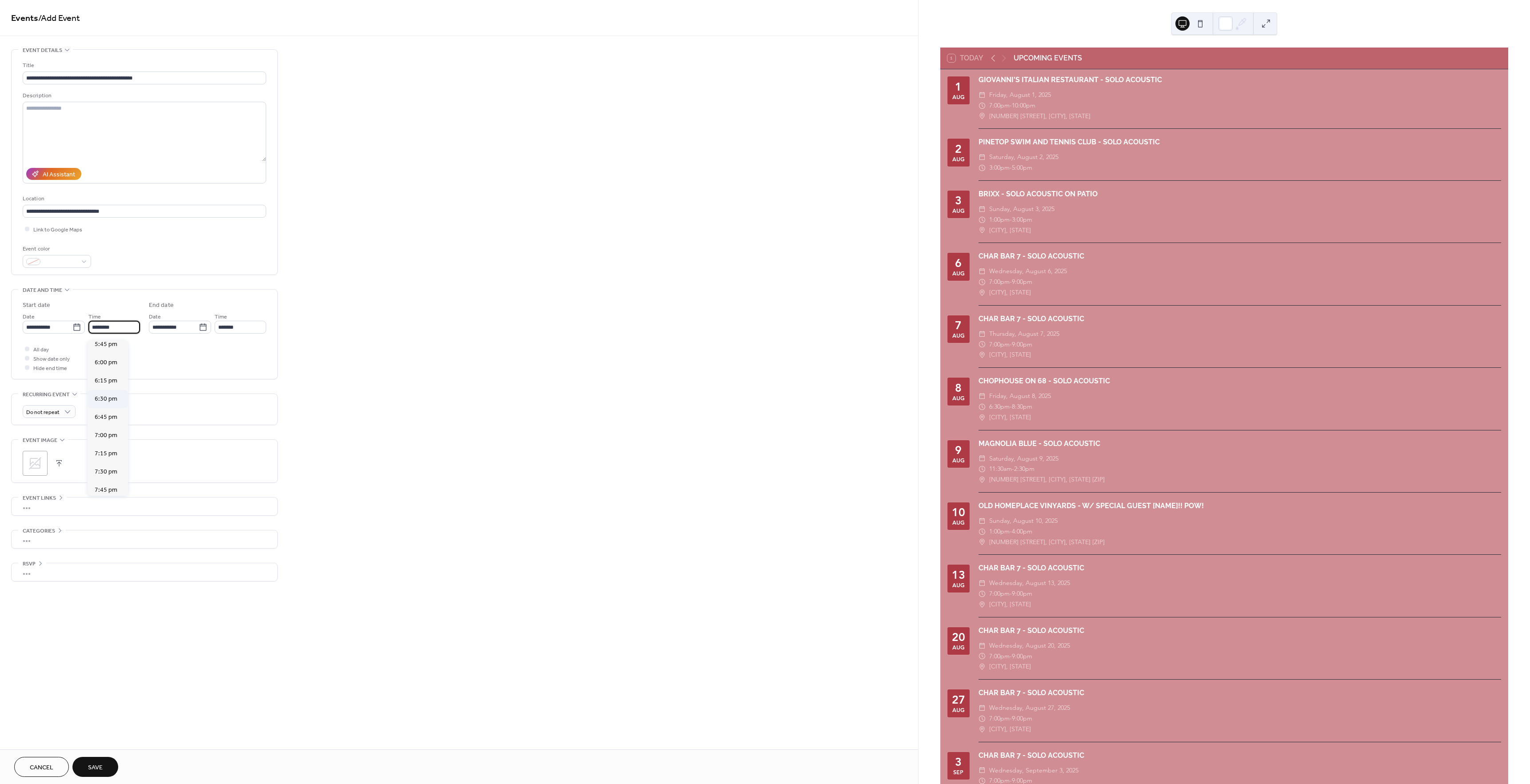 scroll, scrollTop: 1301, scrollLeft: 0, axis: vertical 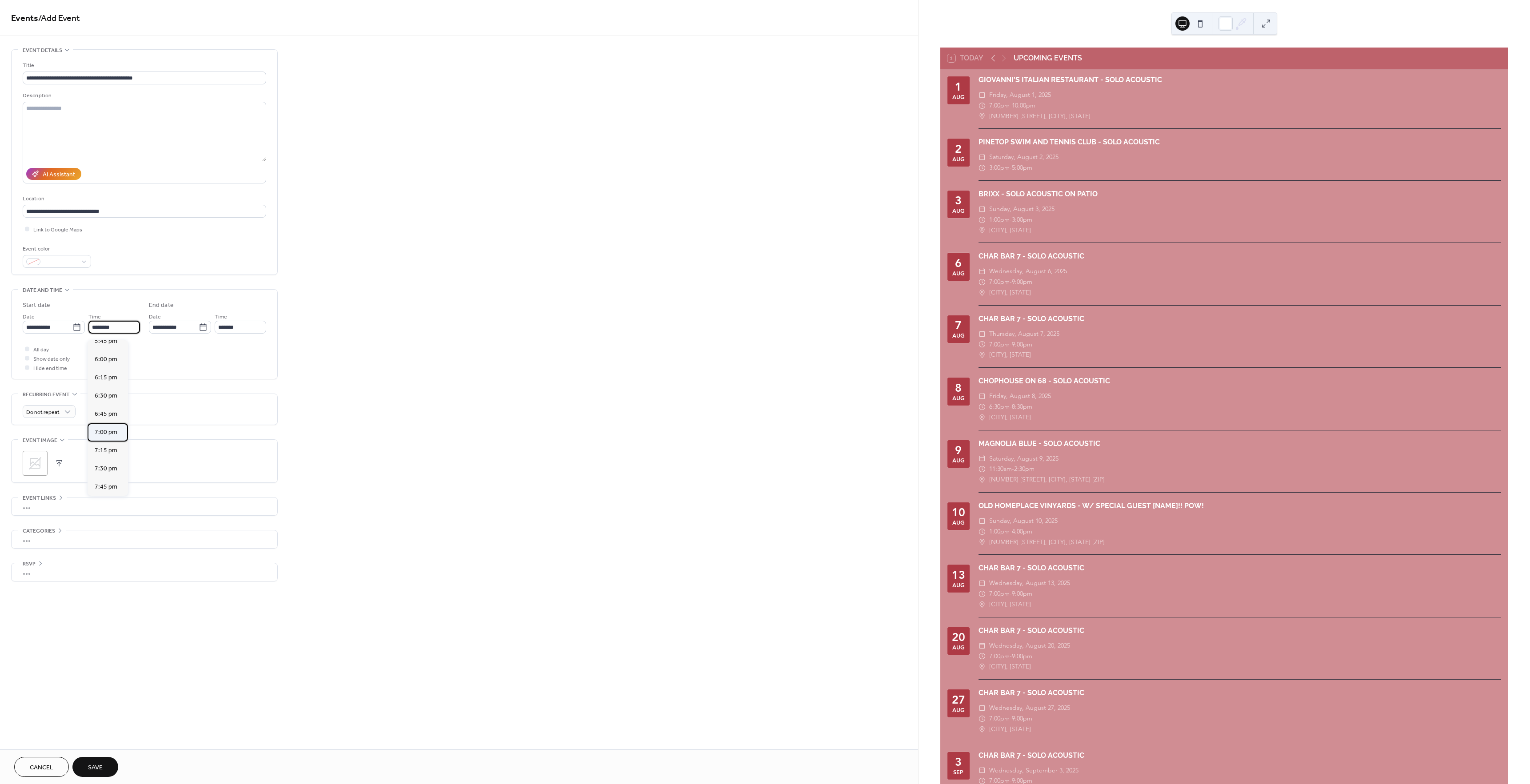 click on "7:00 pm" at bounding box center [106, 432] 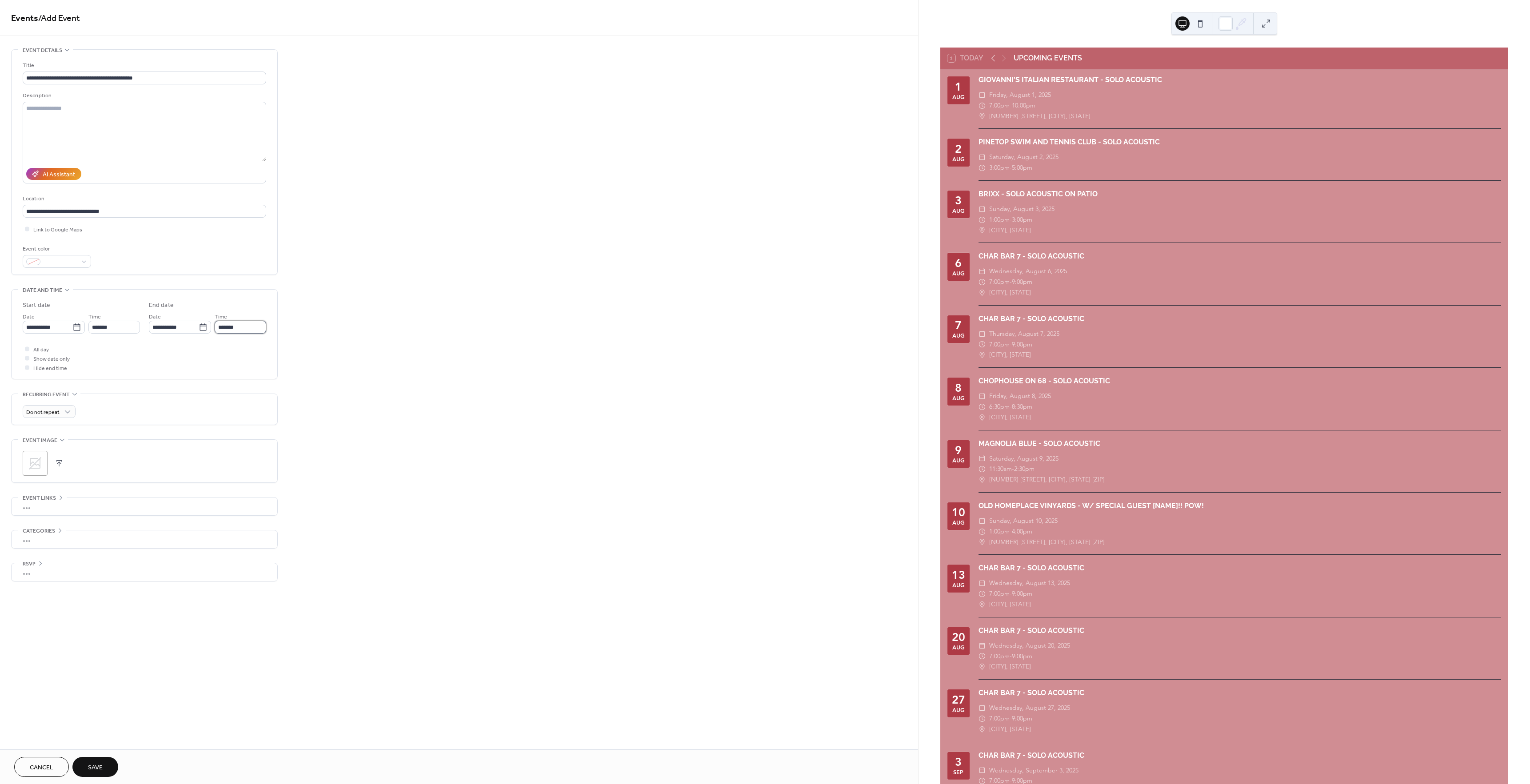 click on "*******" at bounding box center [240, 327] 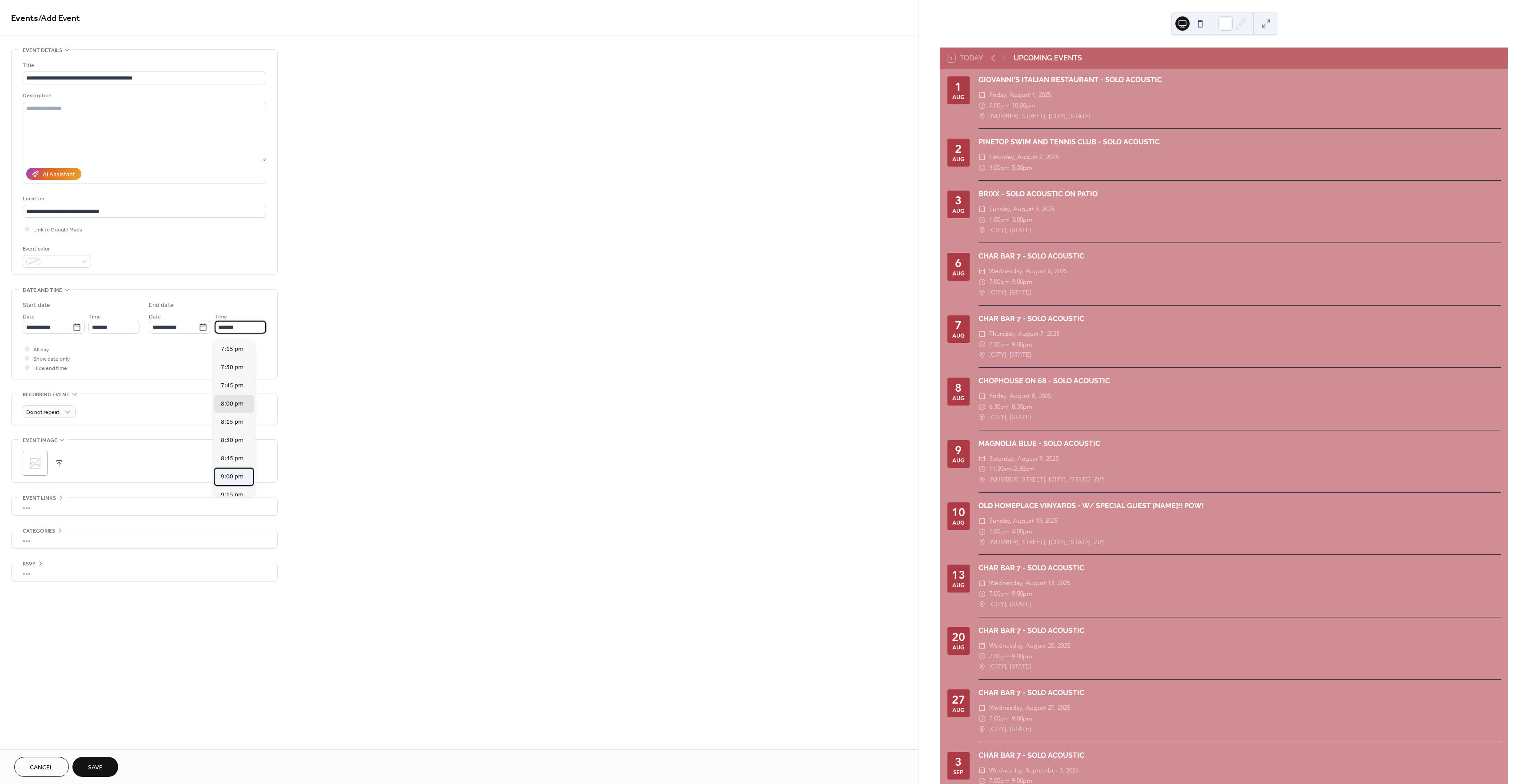 click on "9:00 pm" at bounding box center [232, 477] 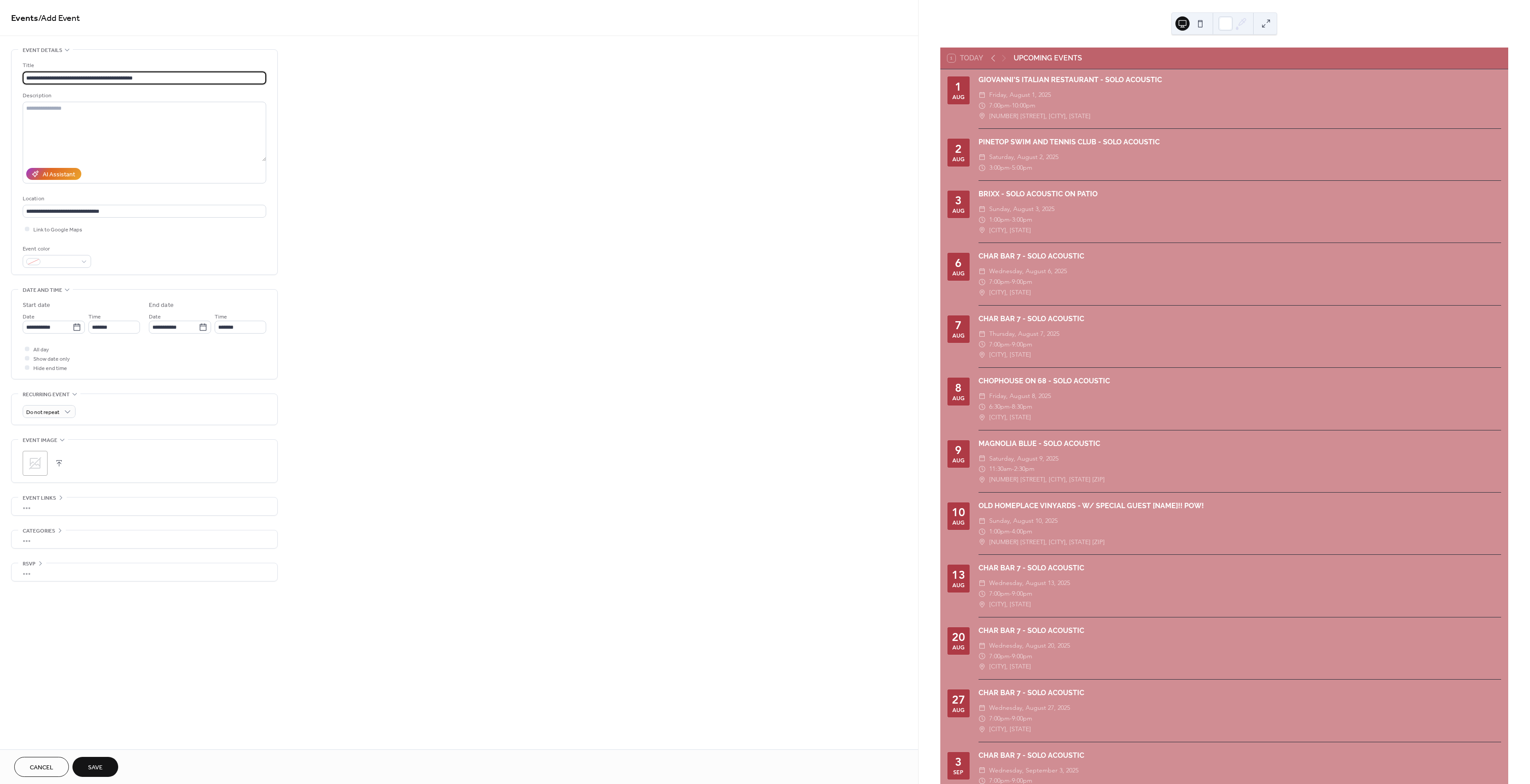 click on "**********" at bounding box center (144, 78) 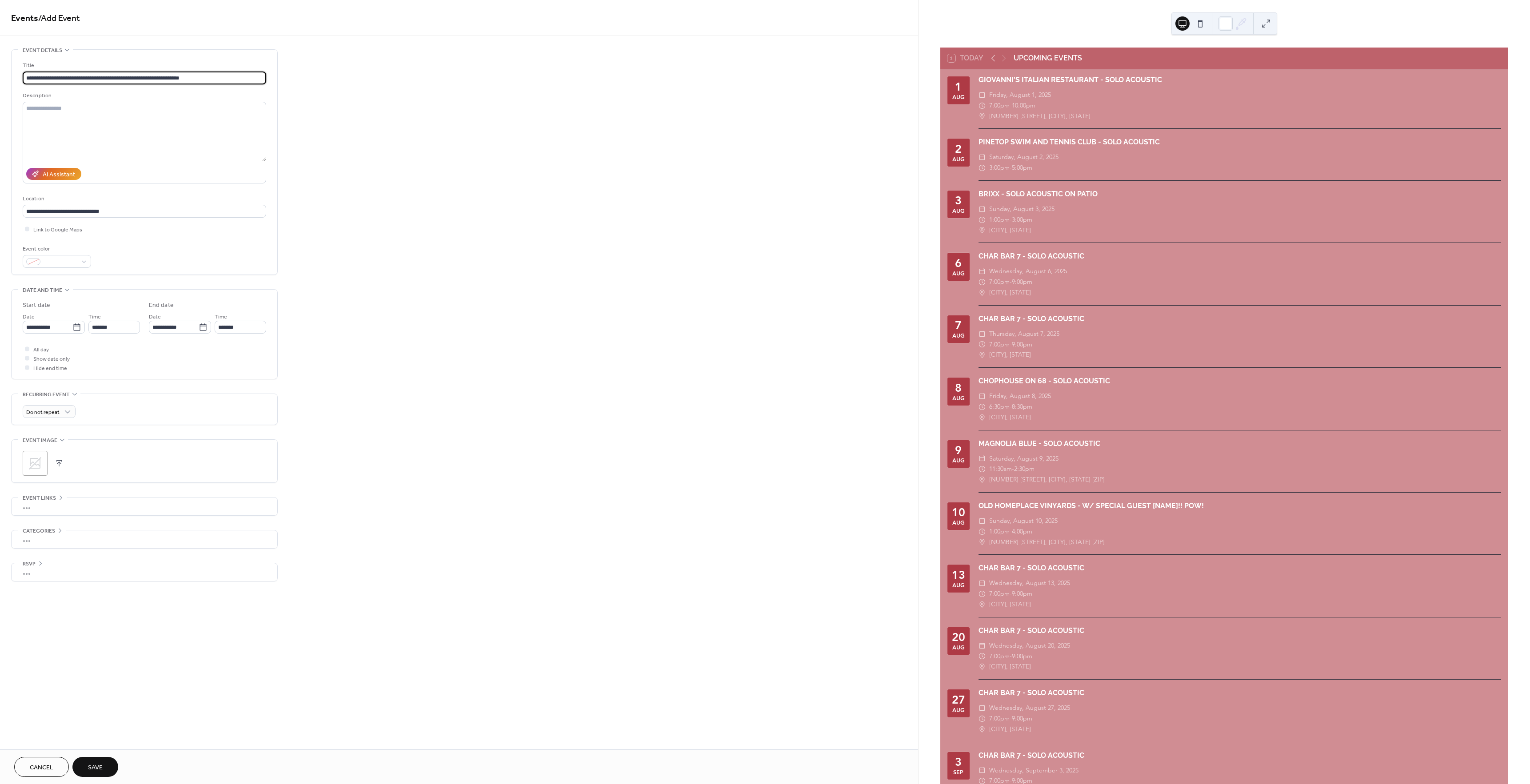 type on "**********" 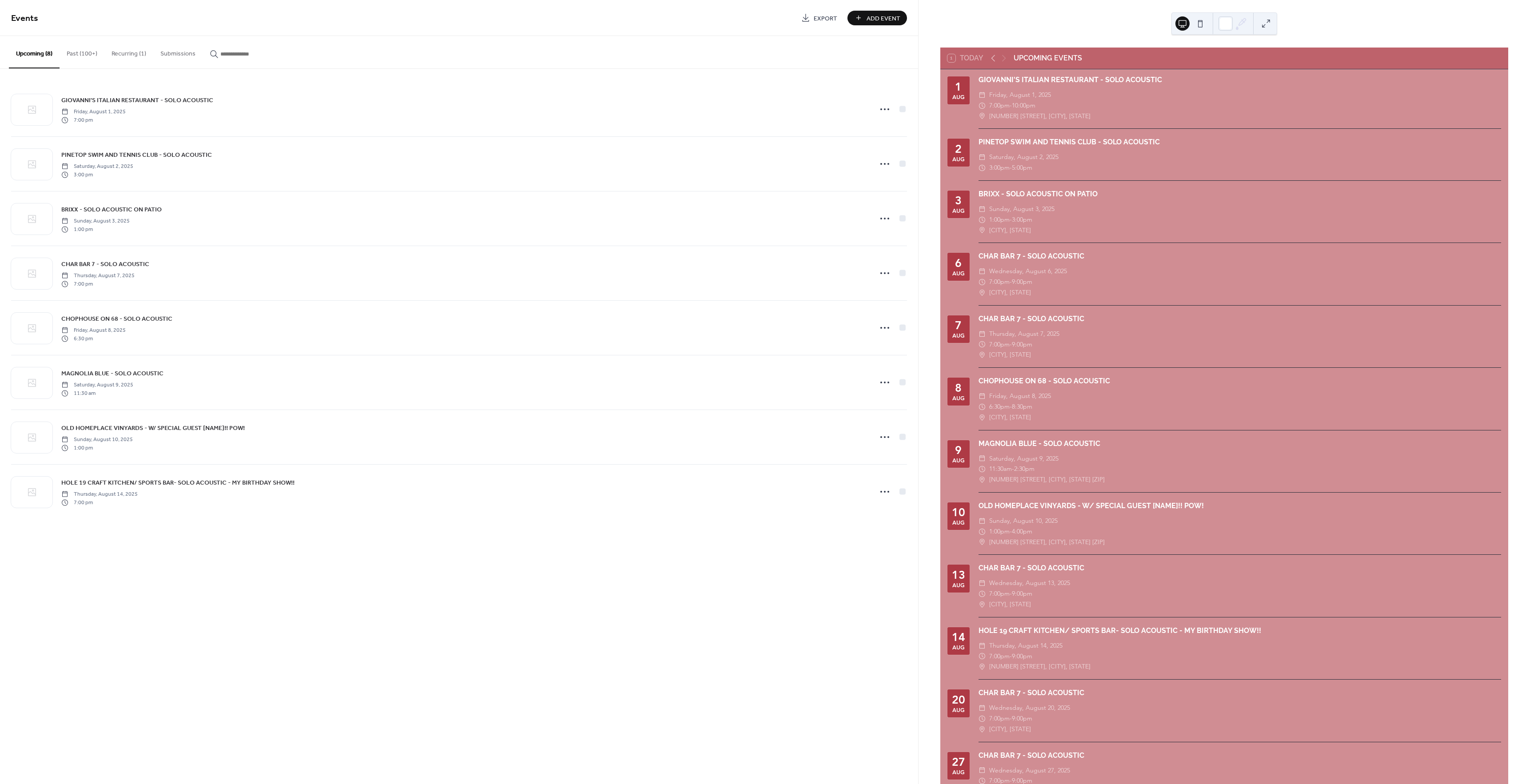 click on "Add Event" at bounding box center (883, 18) 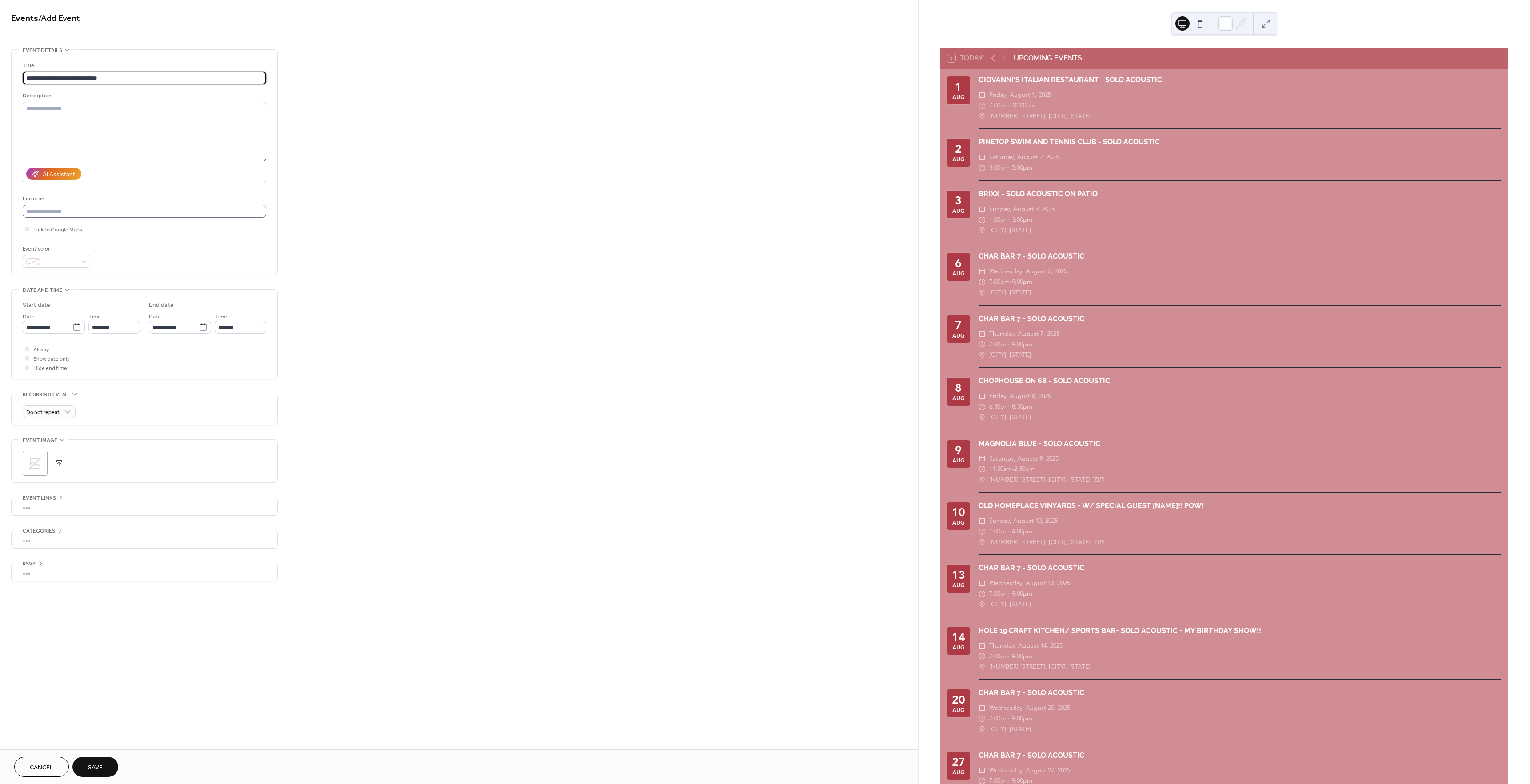 type on "**********" 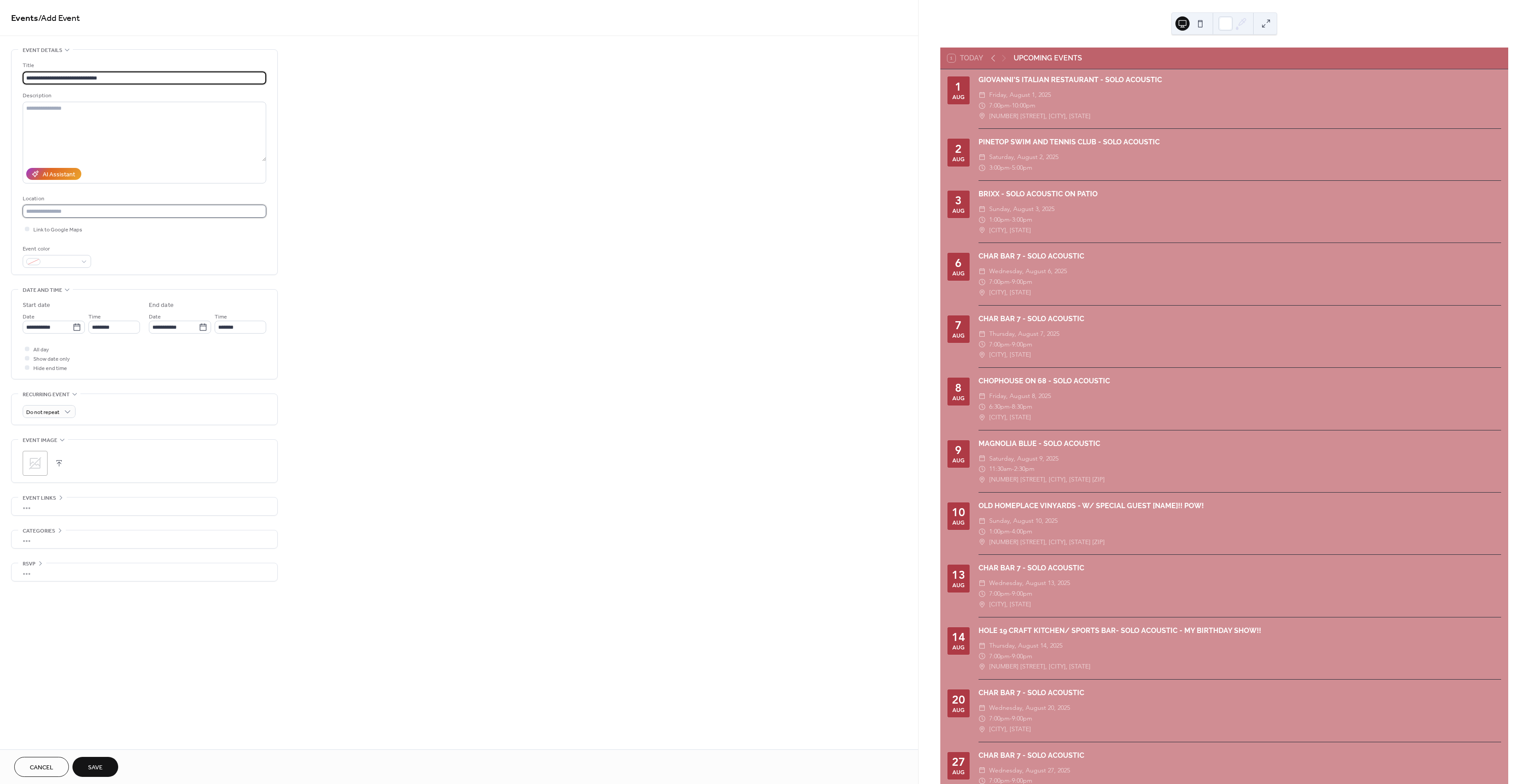 click at bounding box center [144, 211] 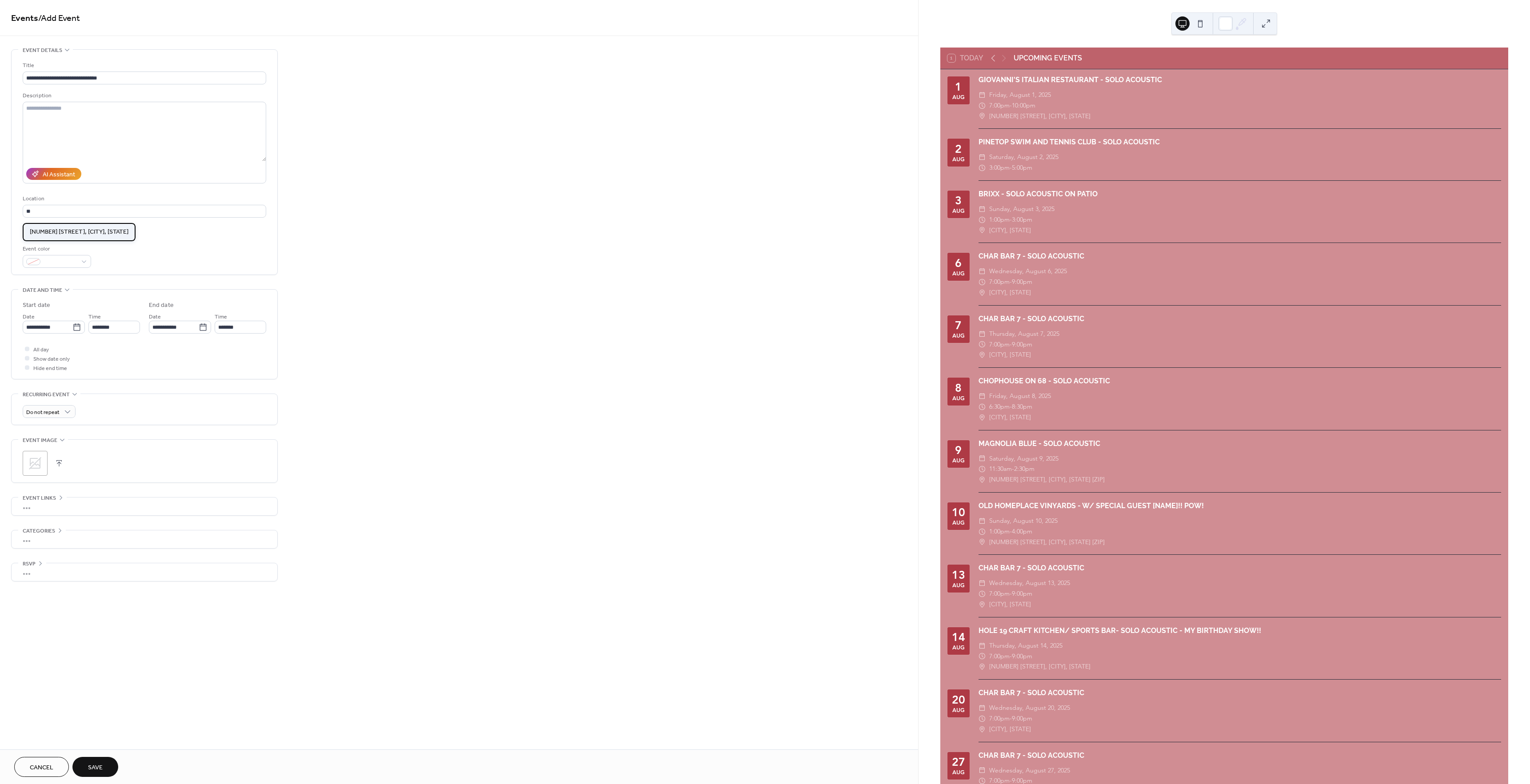 click on "[NUMBER] [STREET], [CITY], [STATE]" at bounding box center (79, 232) 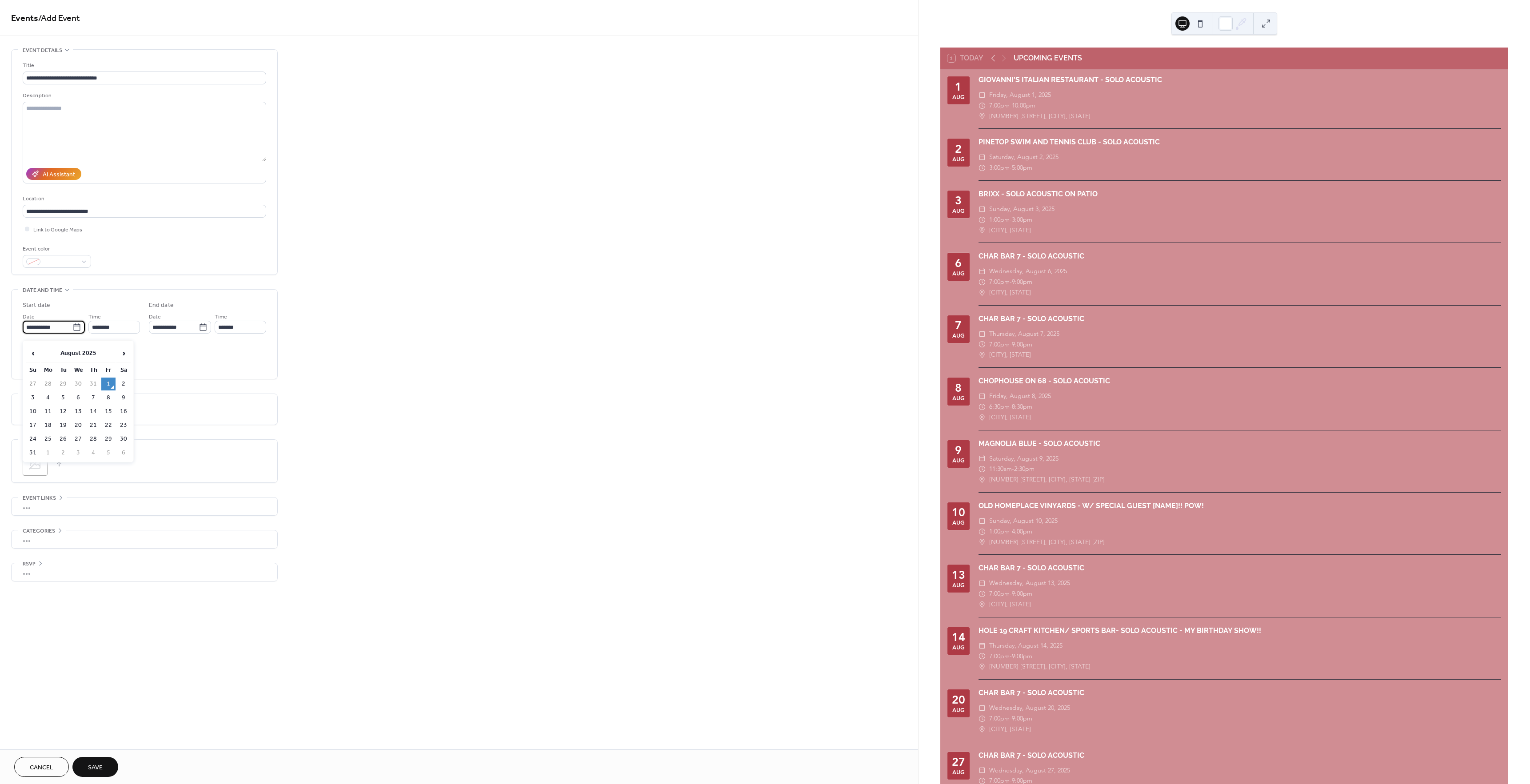 click on "**********" at bounding box center (48, 327) 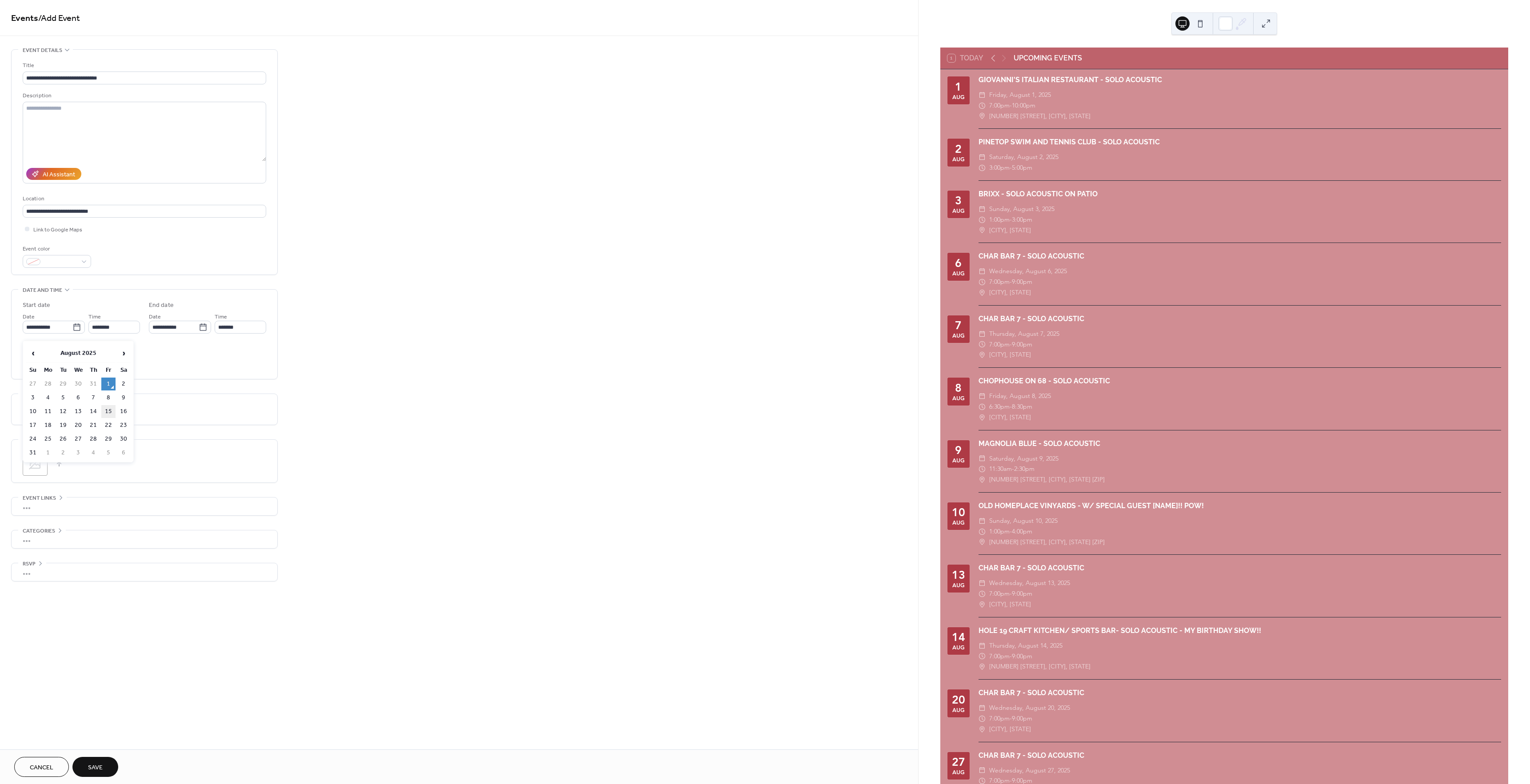 click on "15" at bounding box center (108, 411) 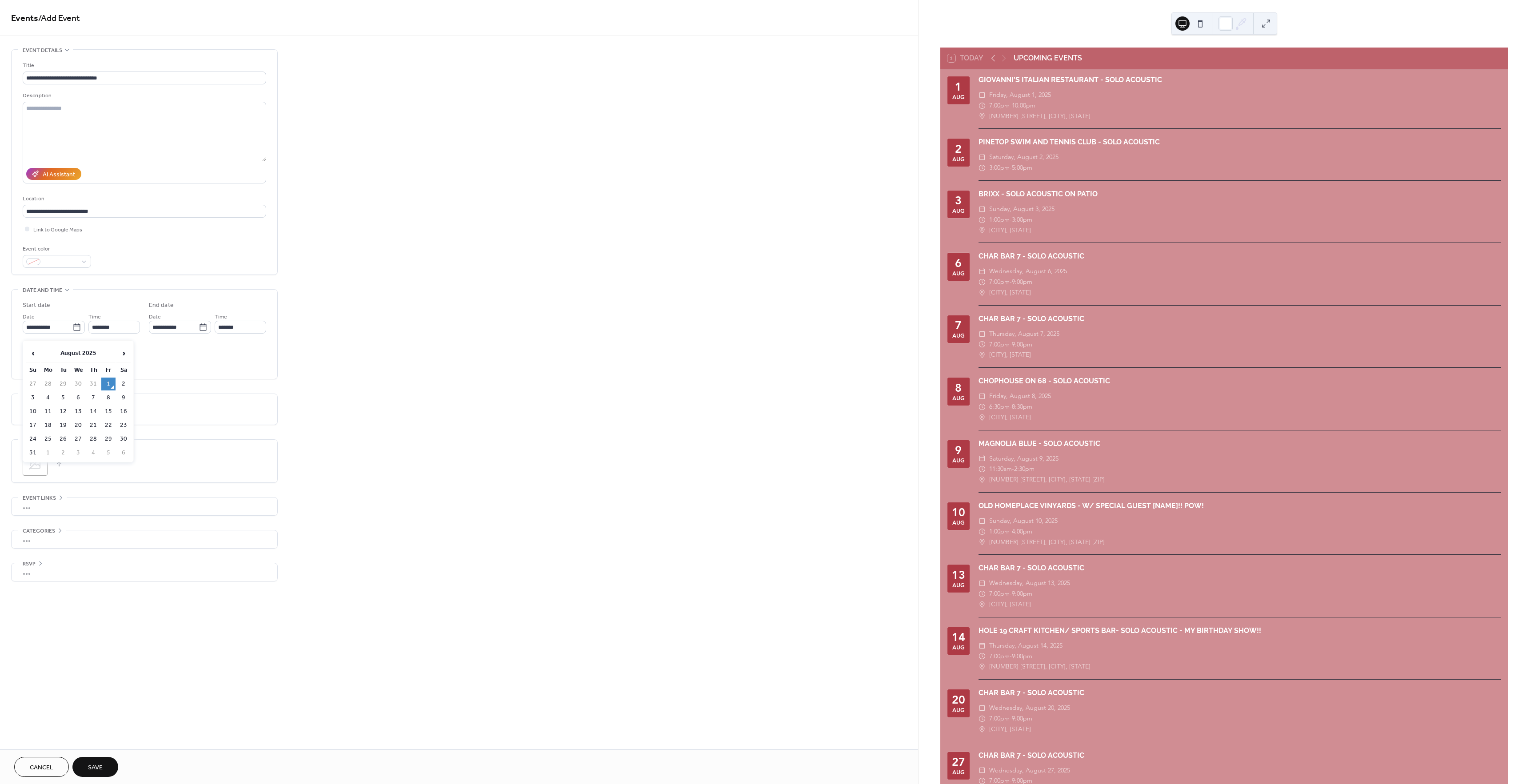 type on "**********" 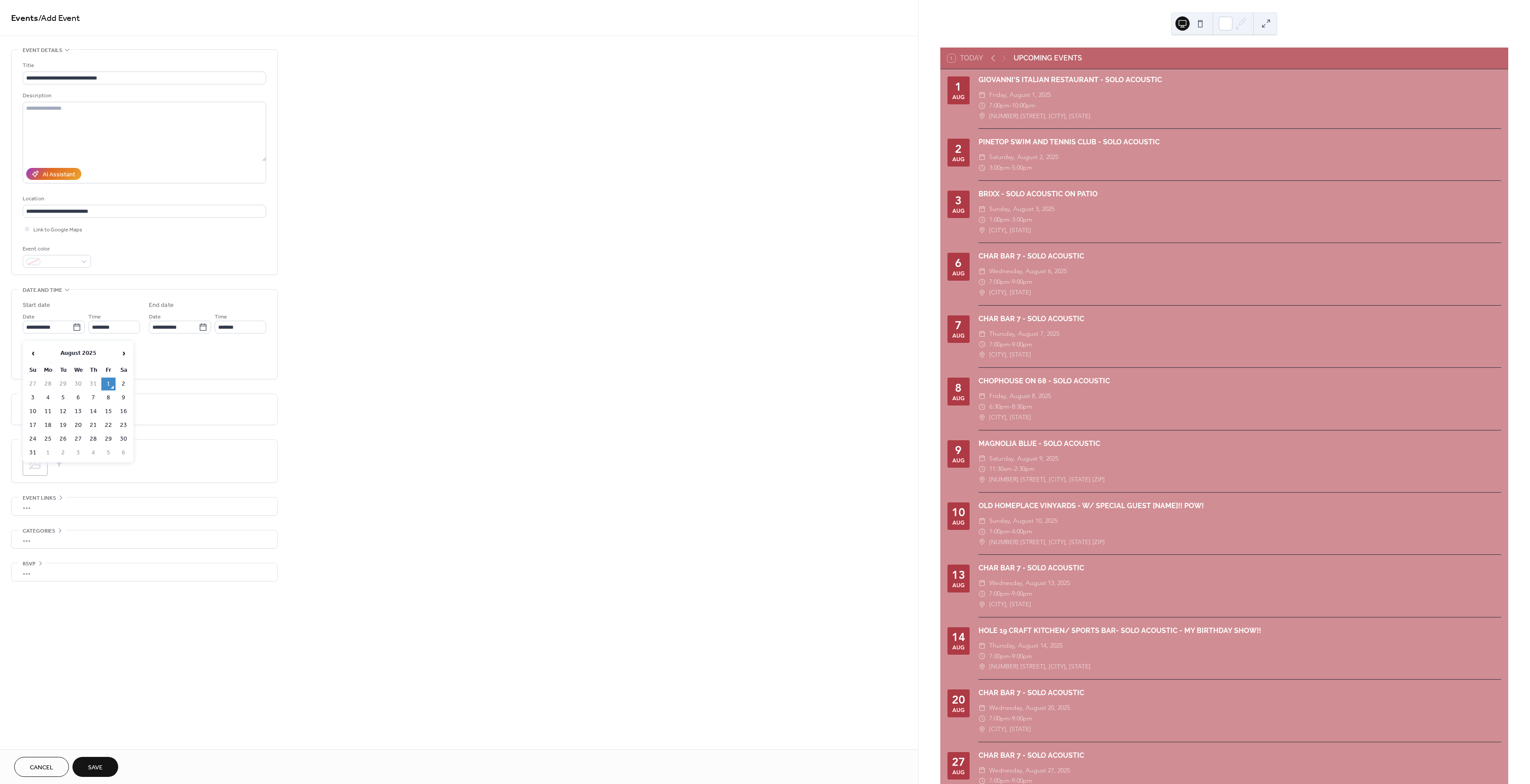 type on "**********" 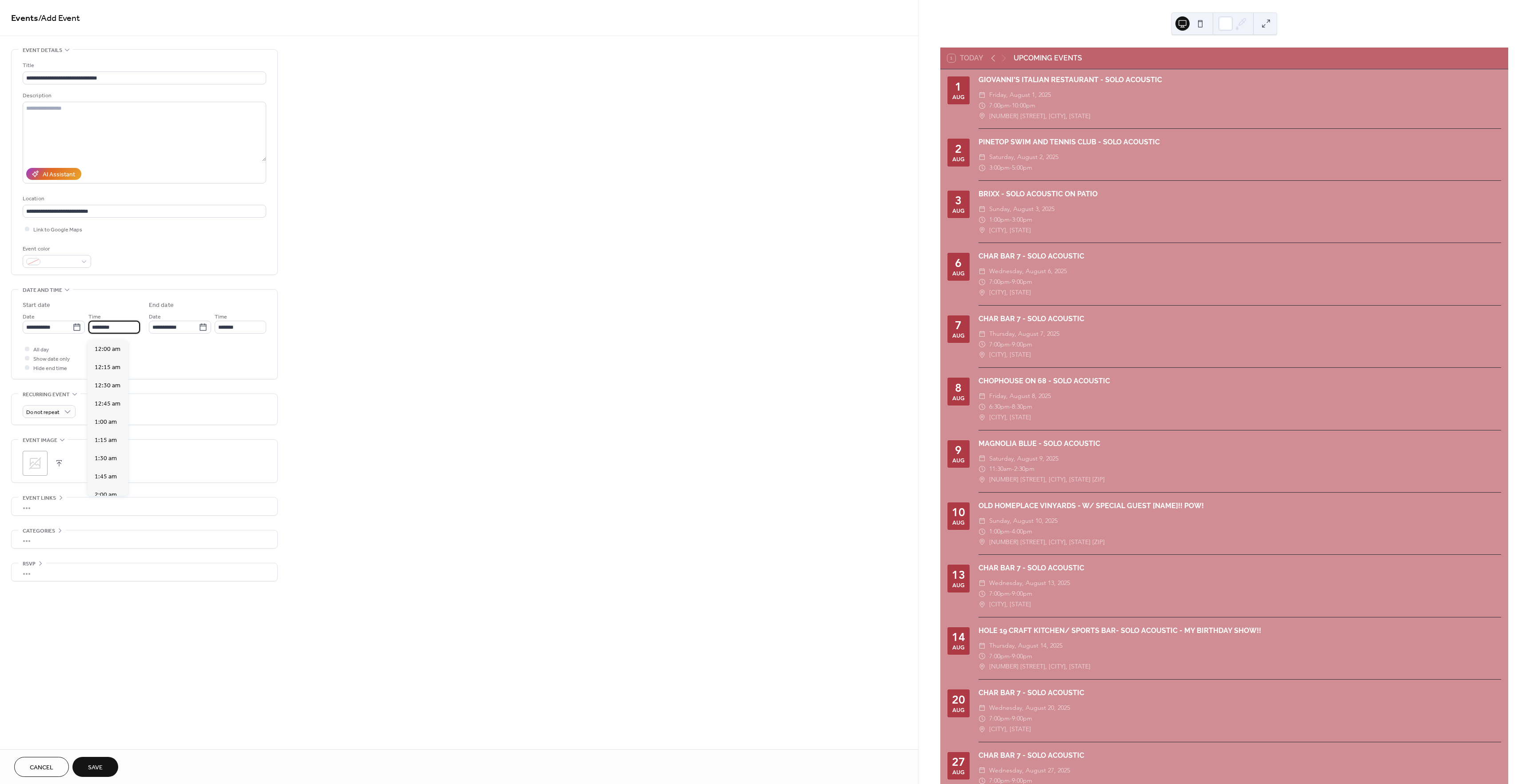 click on "********" at bounding box center (114, 327) 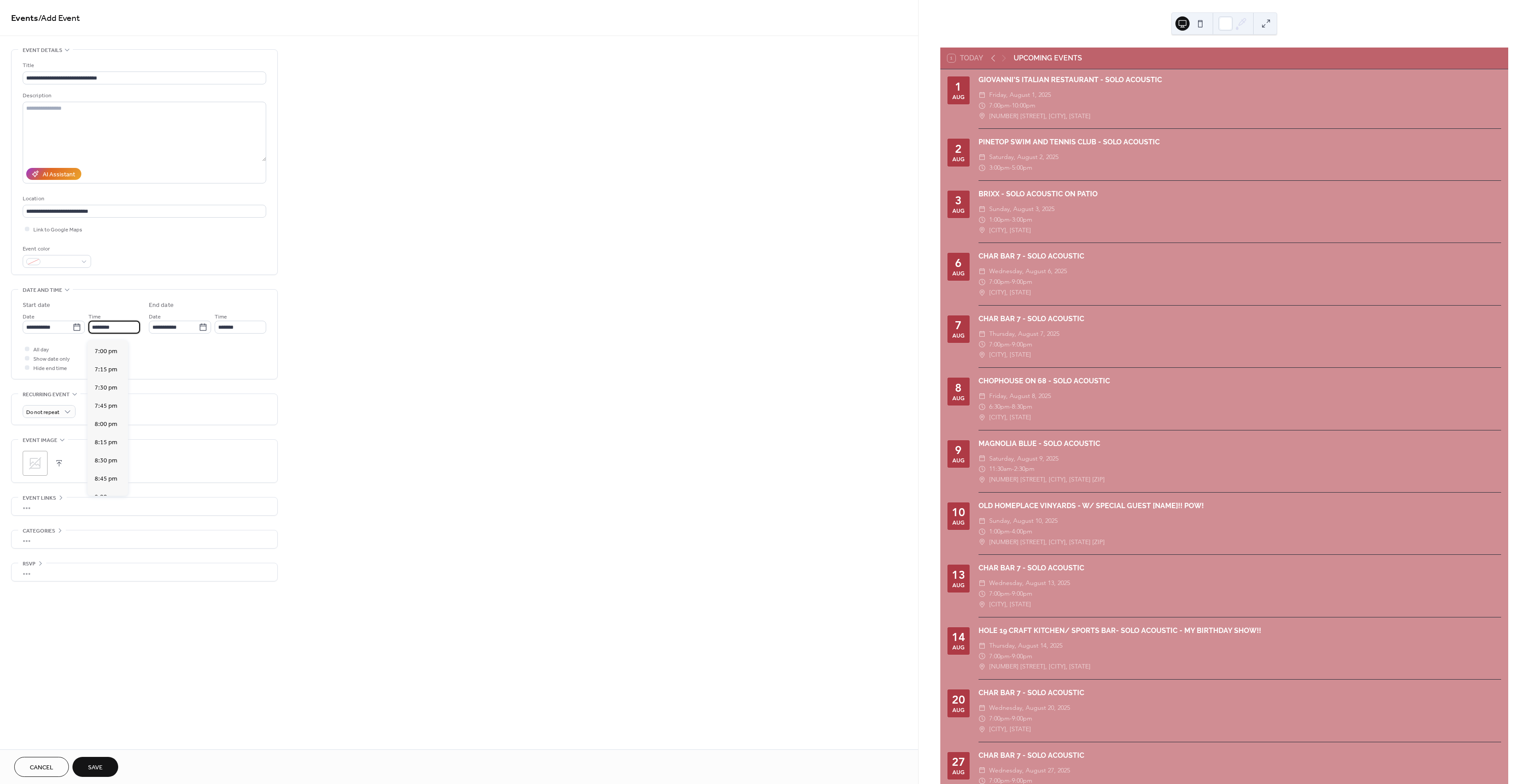 scroll, scrollTop: 1386, scrollLeft: 0, axis: vertical 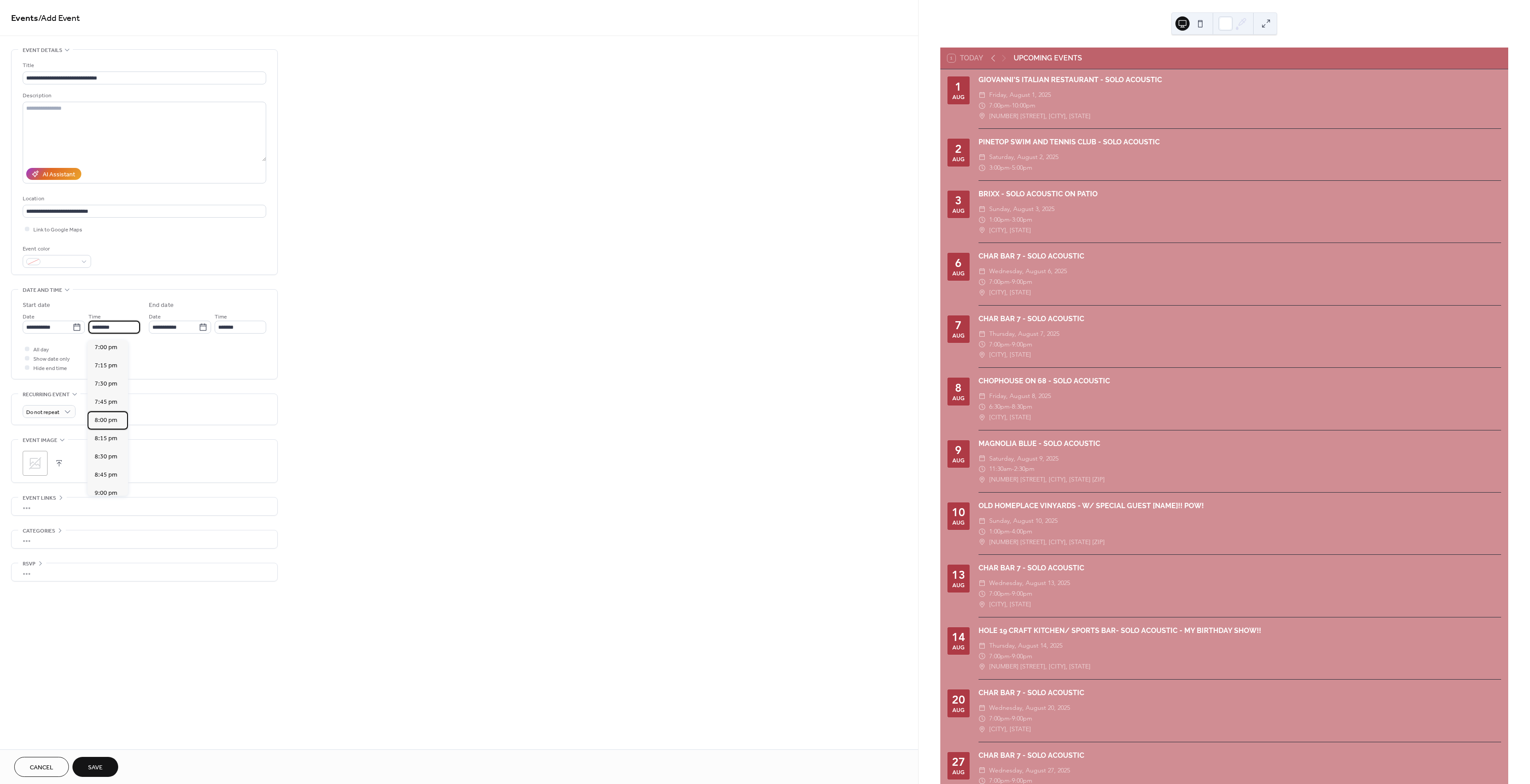 click on "8:00 pm" at bounding box center [106, 420] 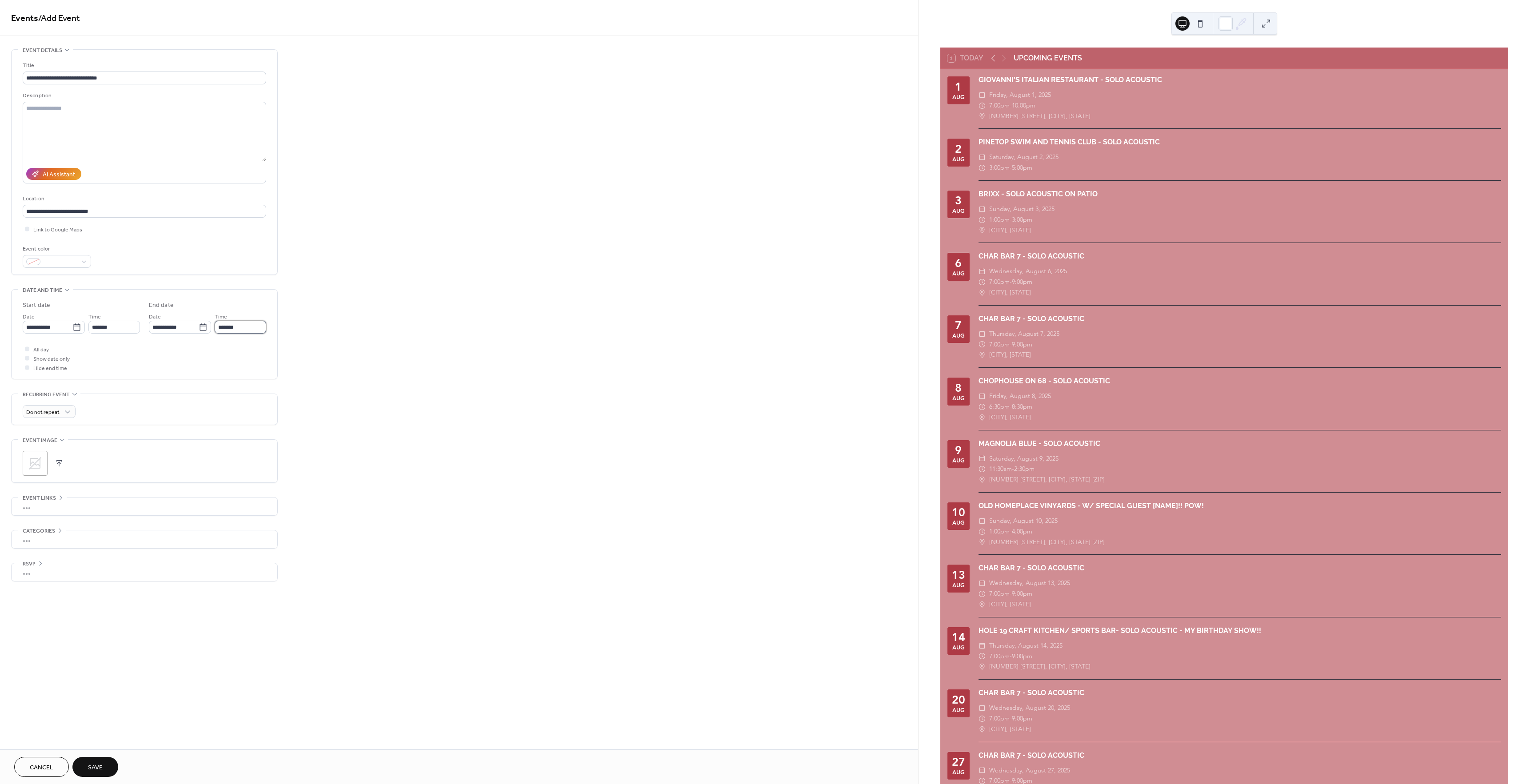 click on "*******" at bounding box center [240, 327] 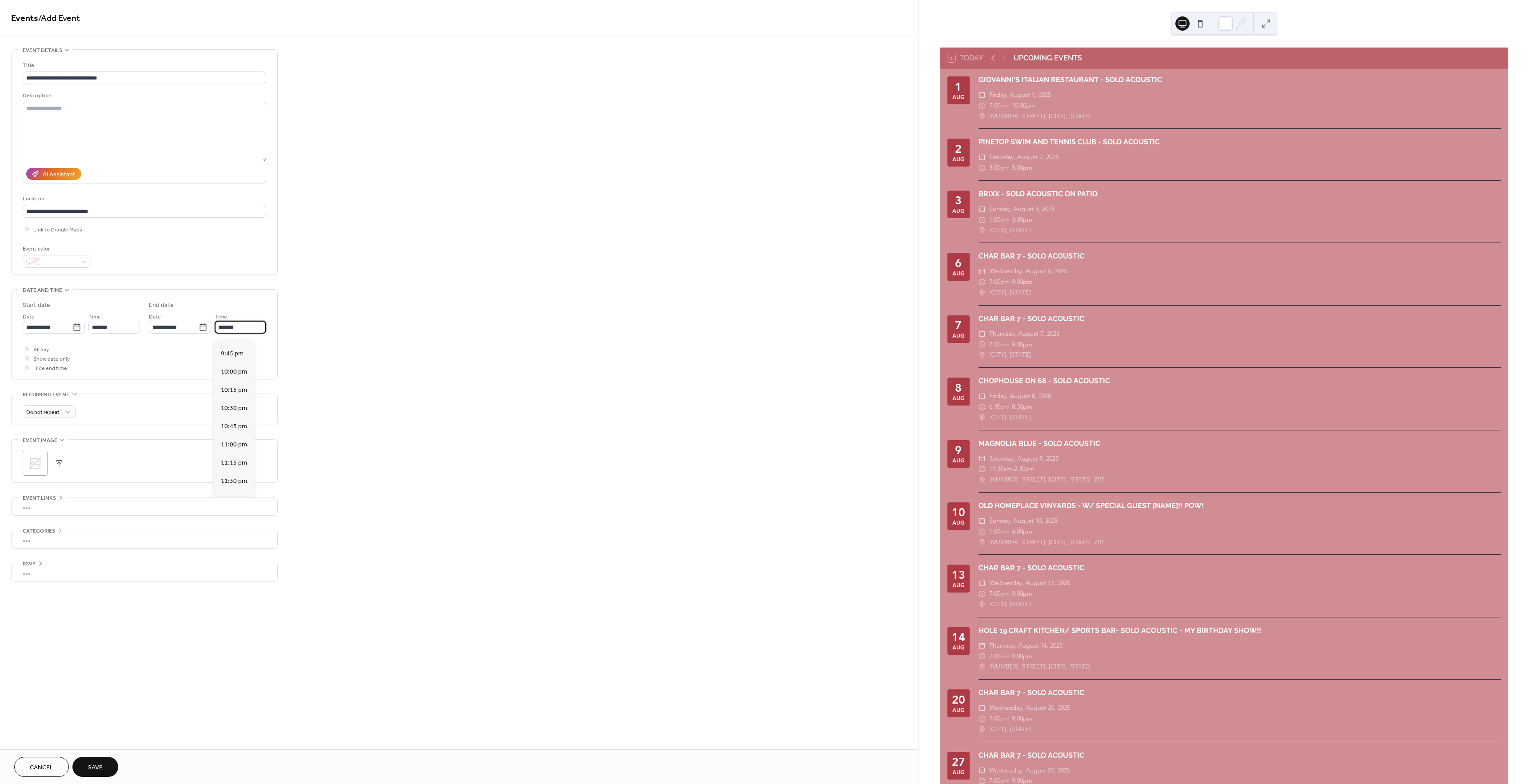 scroll, scrollTop: 118, scrollLeft: 0, axis: vertical 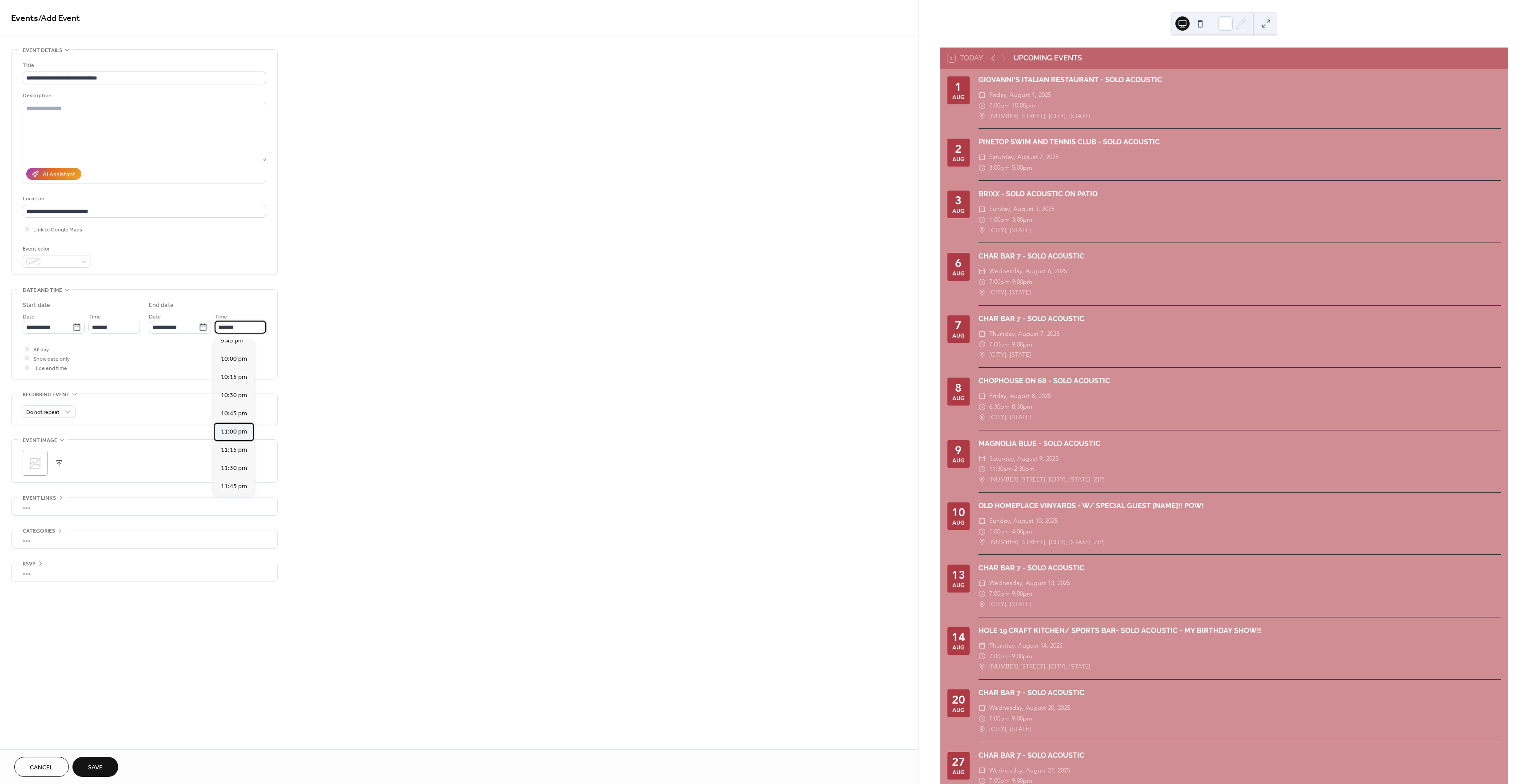 click on "11:00 pm" at bounding box center (234, 432) 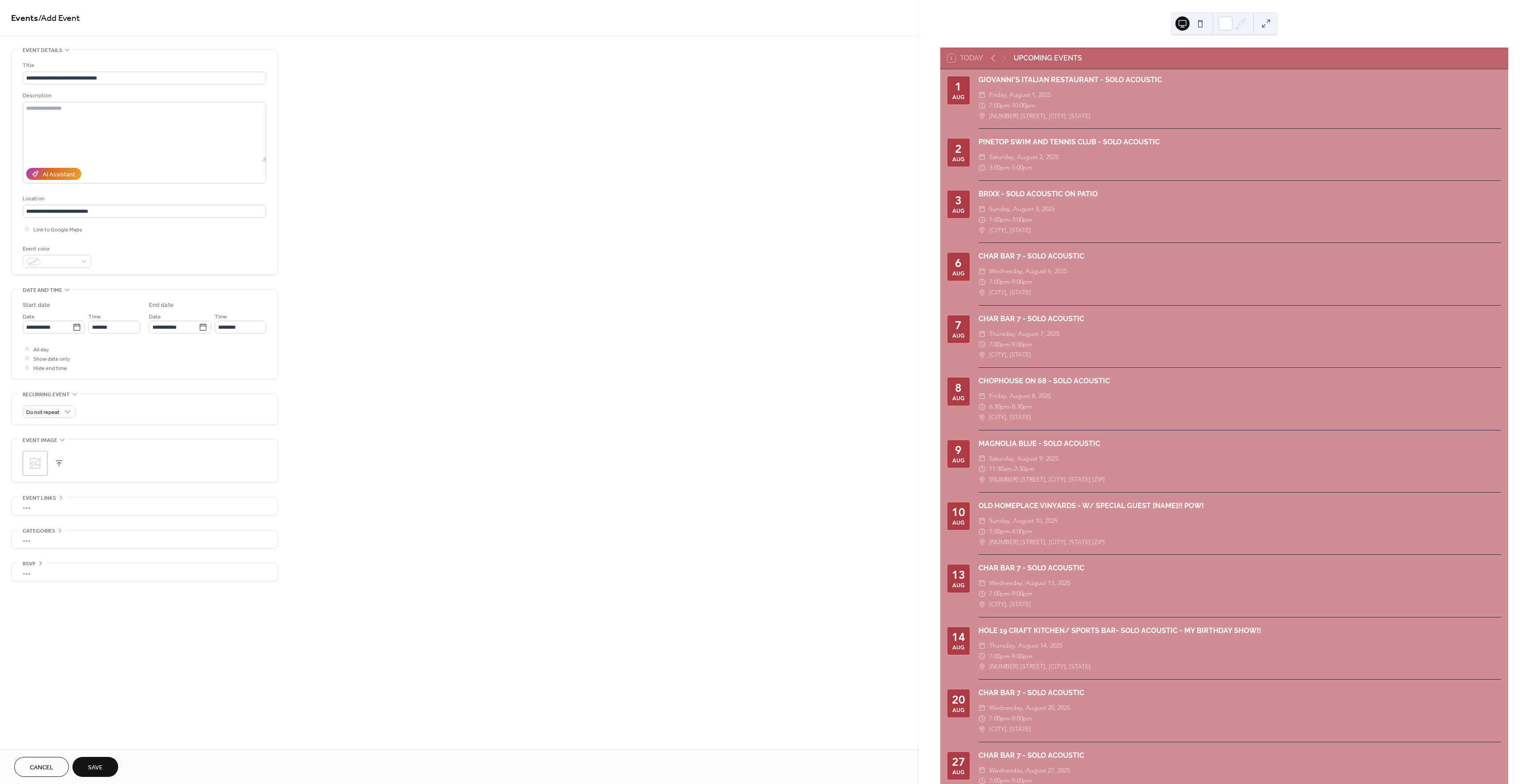 click on "Save" at bounding box center (95, 767) 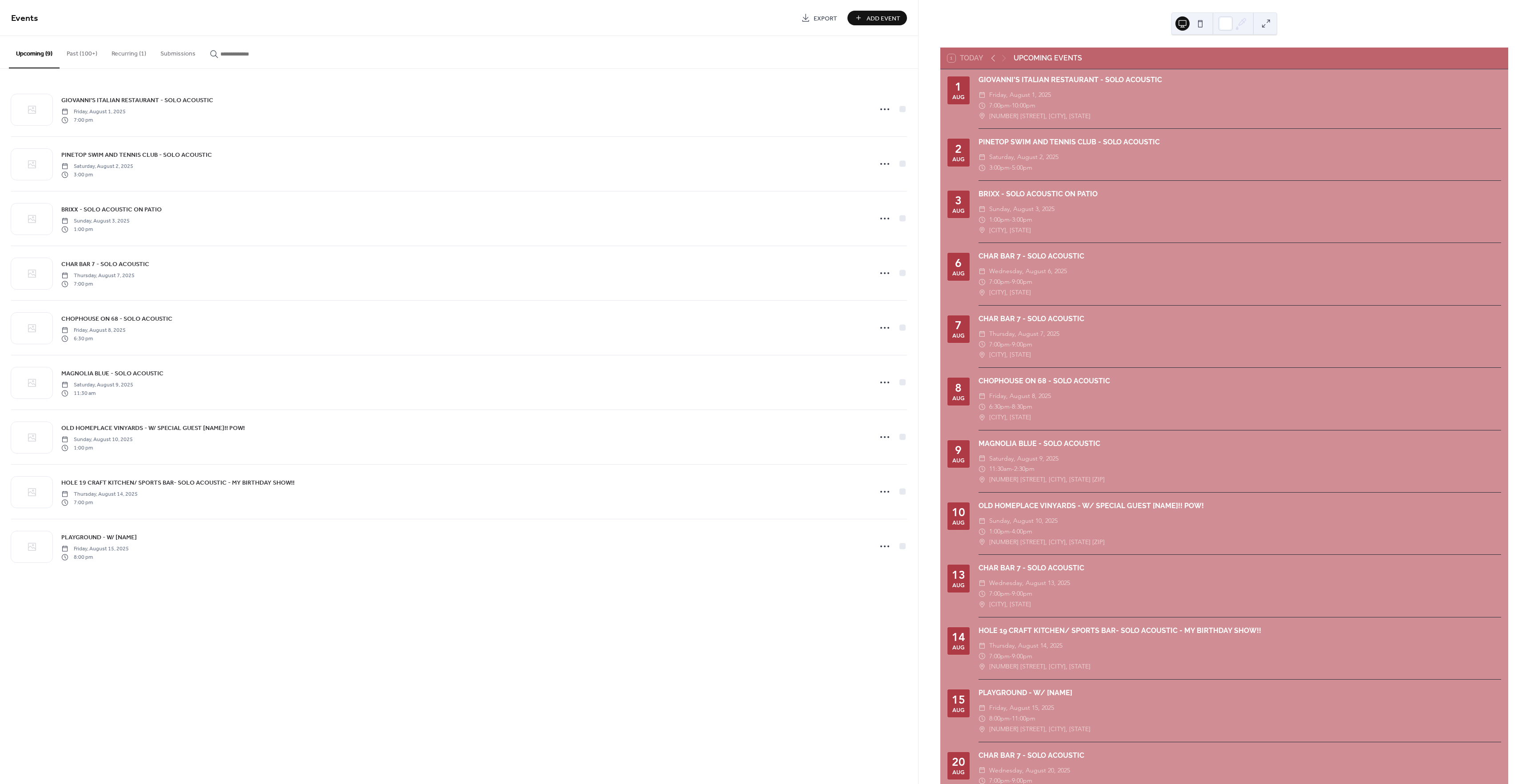 click on "Add Event" at bounding box center [883, 18] 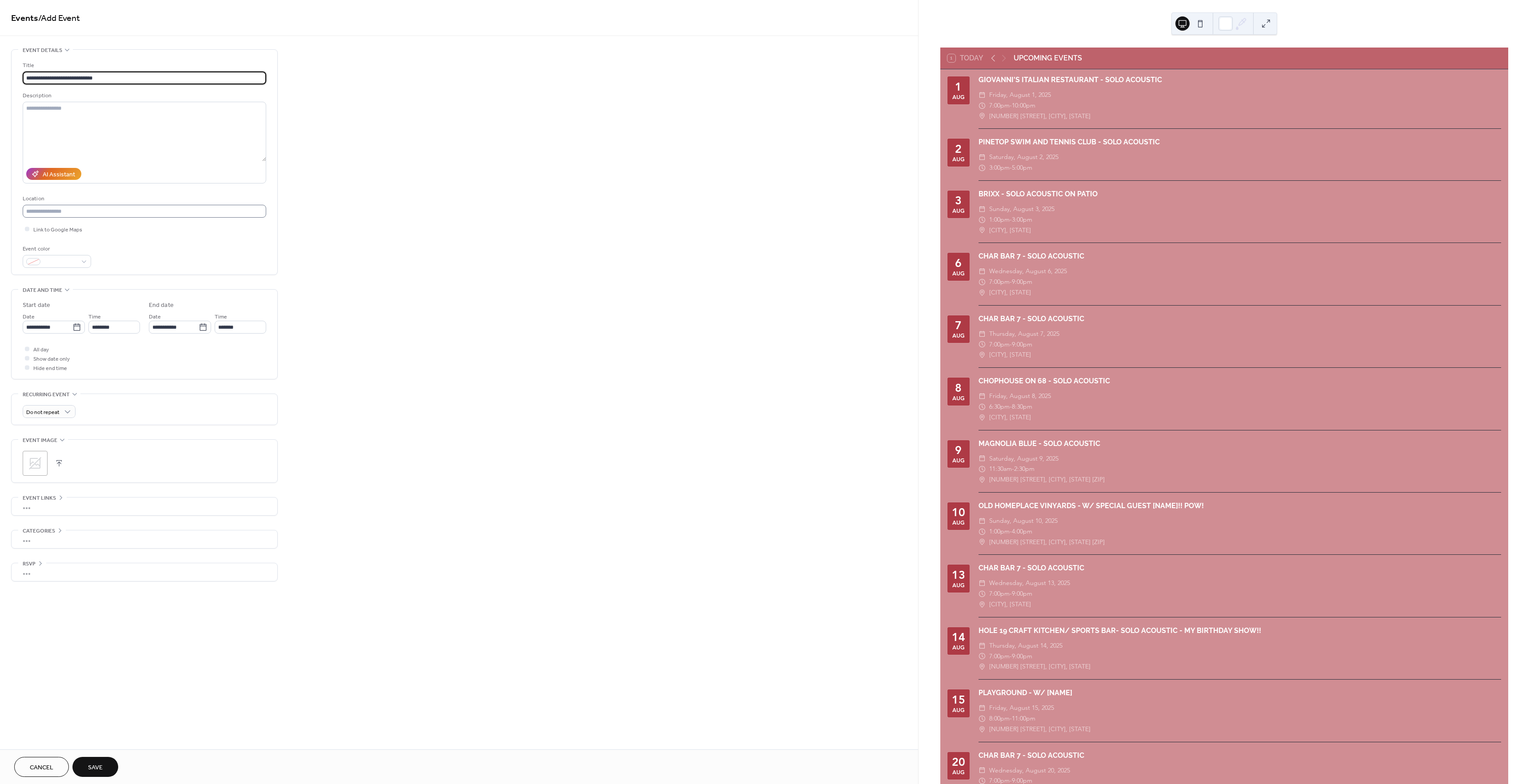 type on "**********" 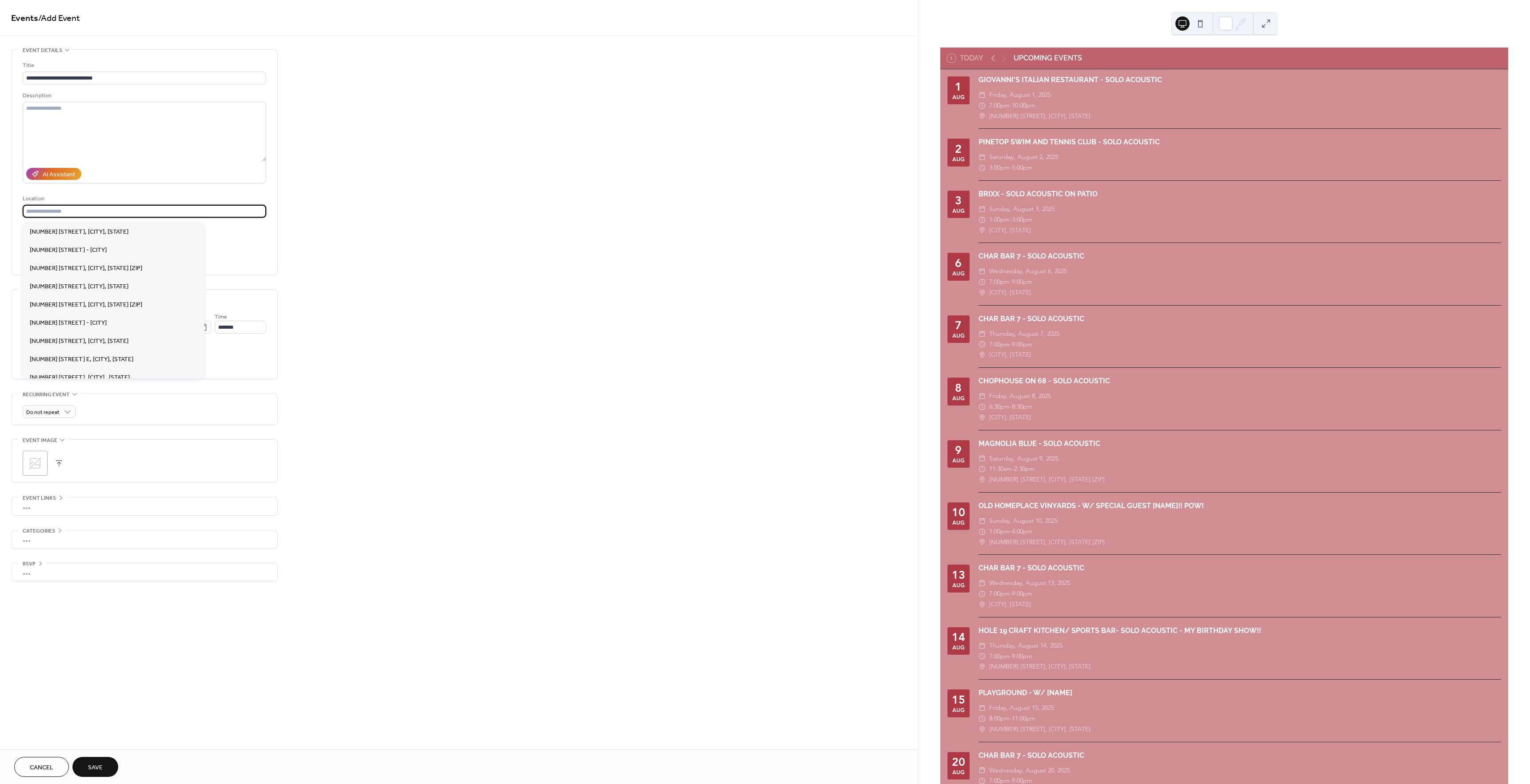 click at bounding box center [144, 211] 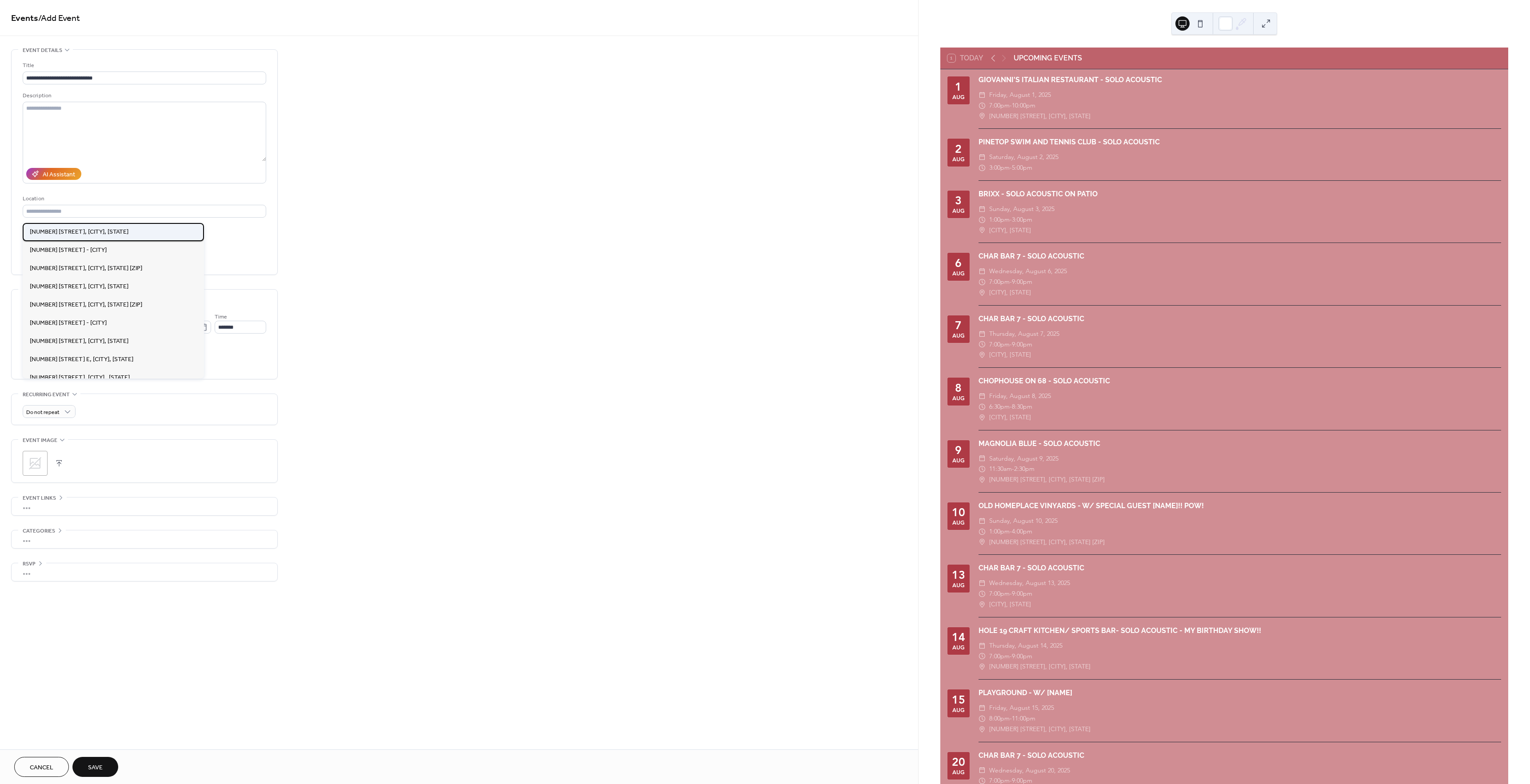 click on "[NUMBER] [STREET], [CITY], [STATE]" at bounding box center (79, 232) 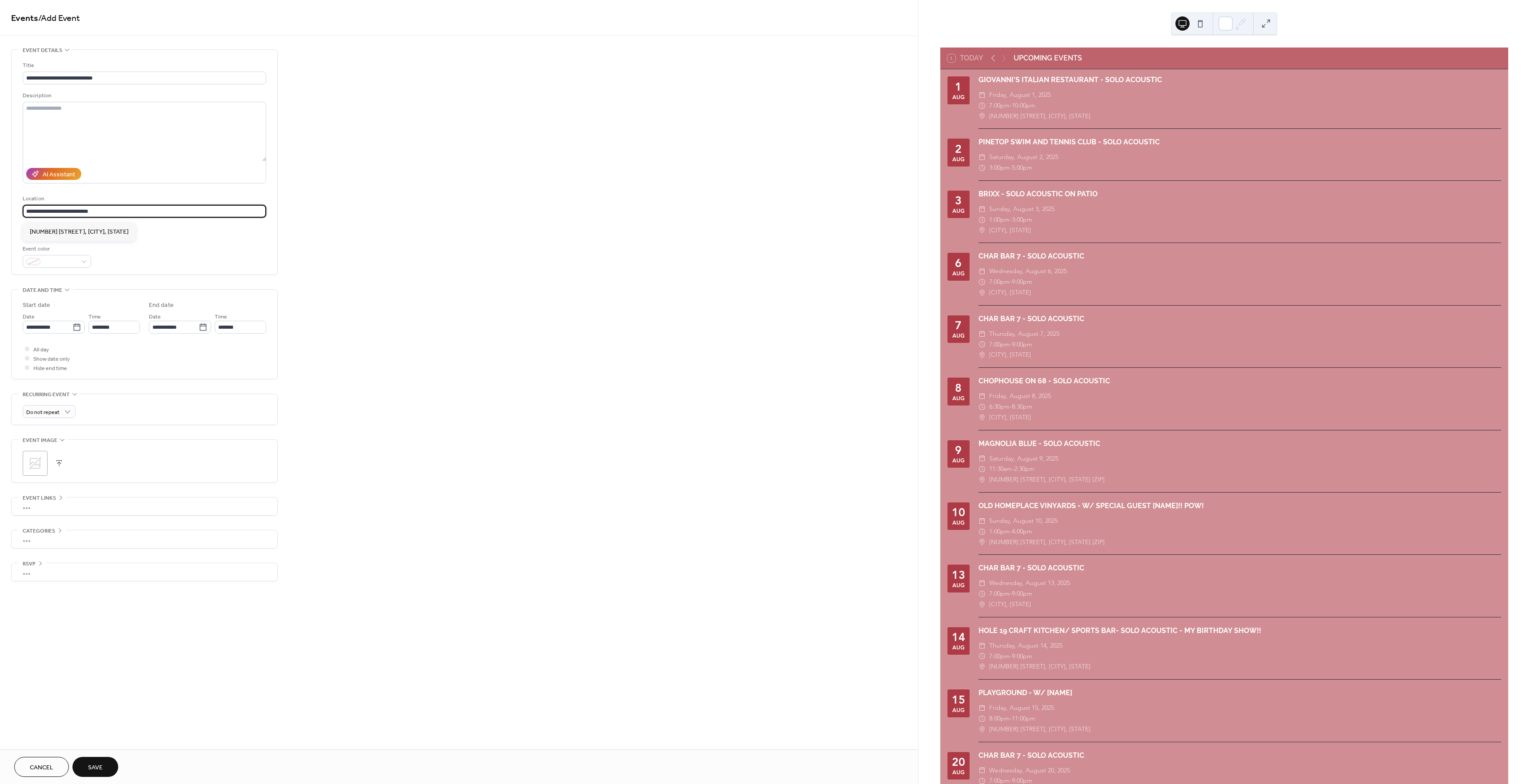 click on "**********" at bounding box center (144, 211) 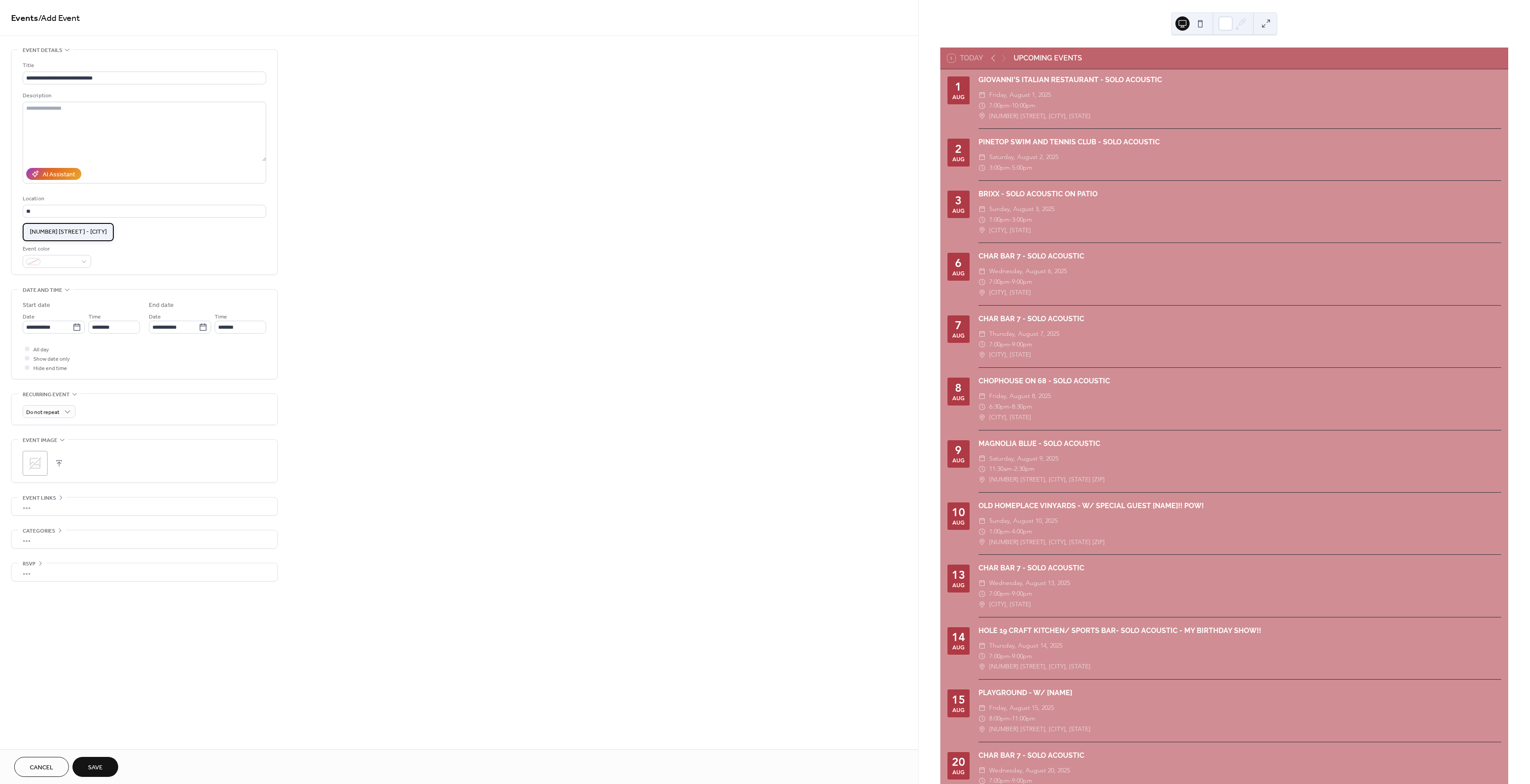 click on "[NUMBER] [STREET] - [CITY]" at bounding box center (68, 232) 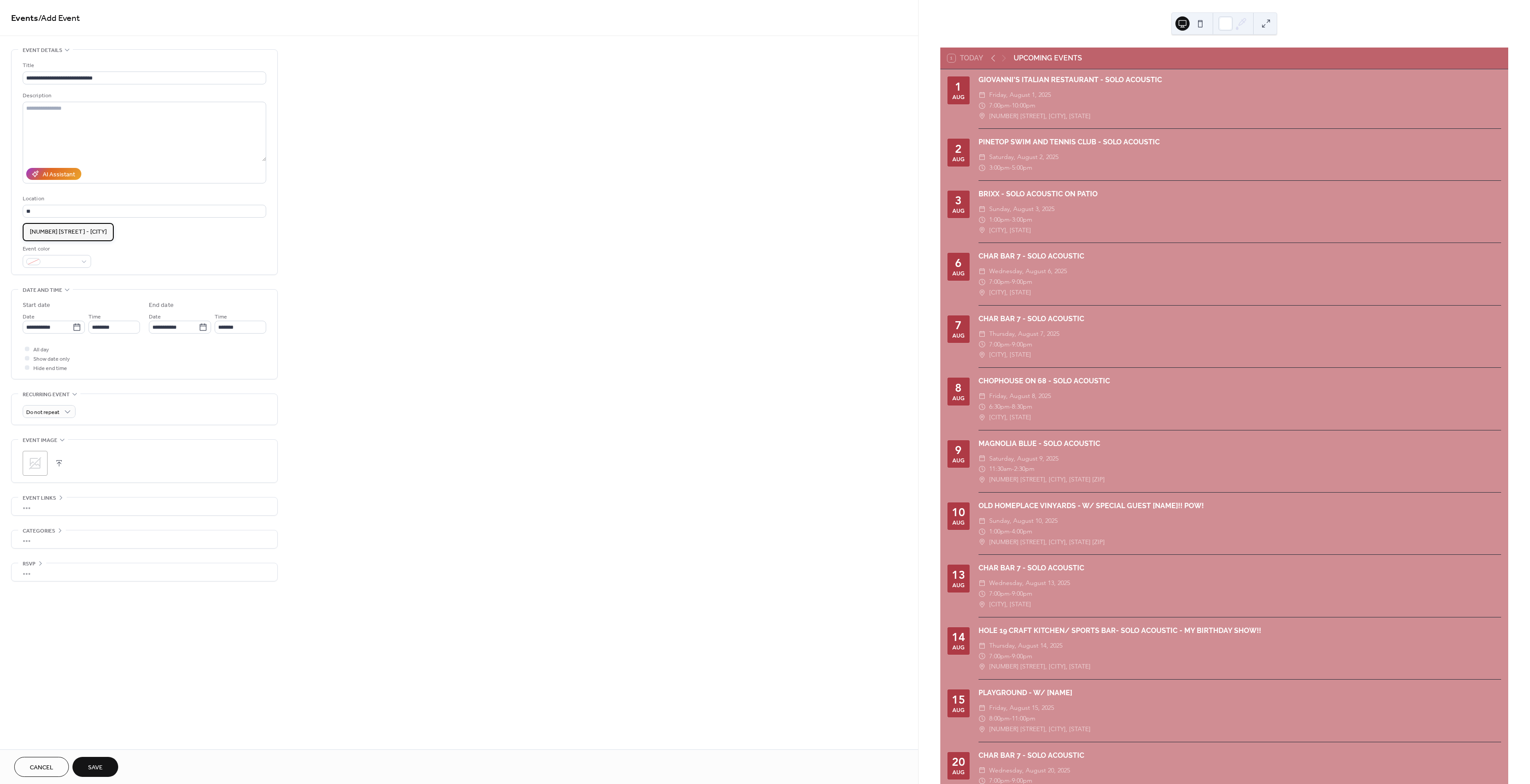type on "**********" 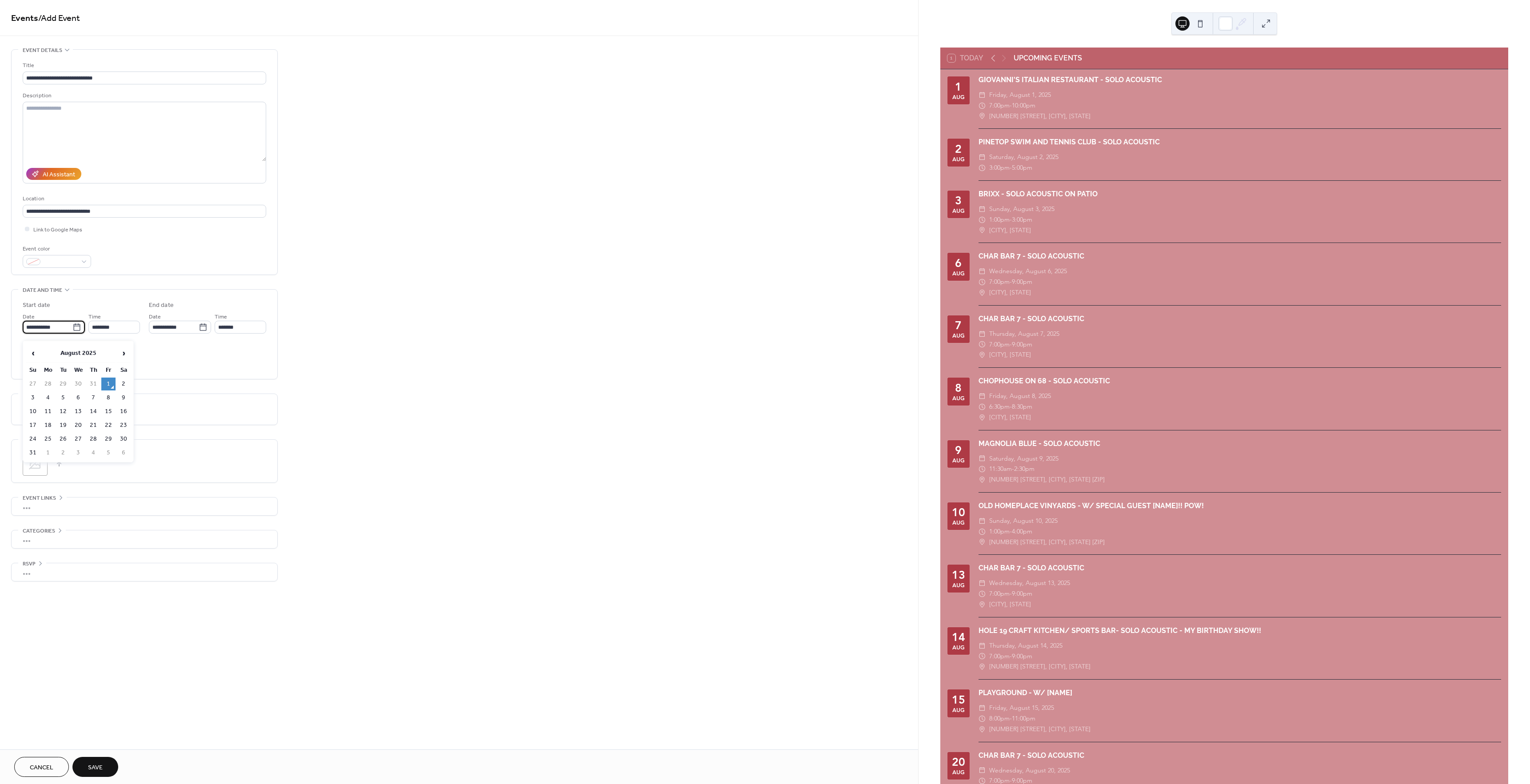 click on "**********" at bounding box center [48, 327] 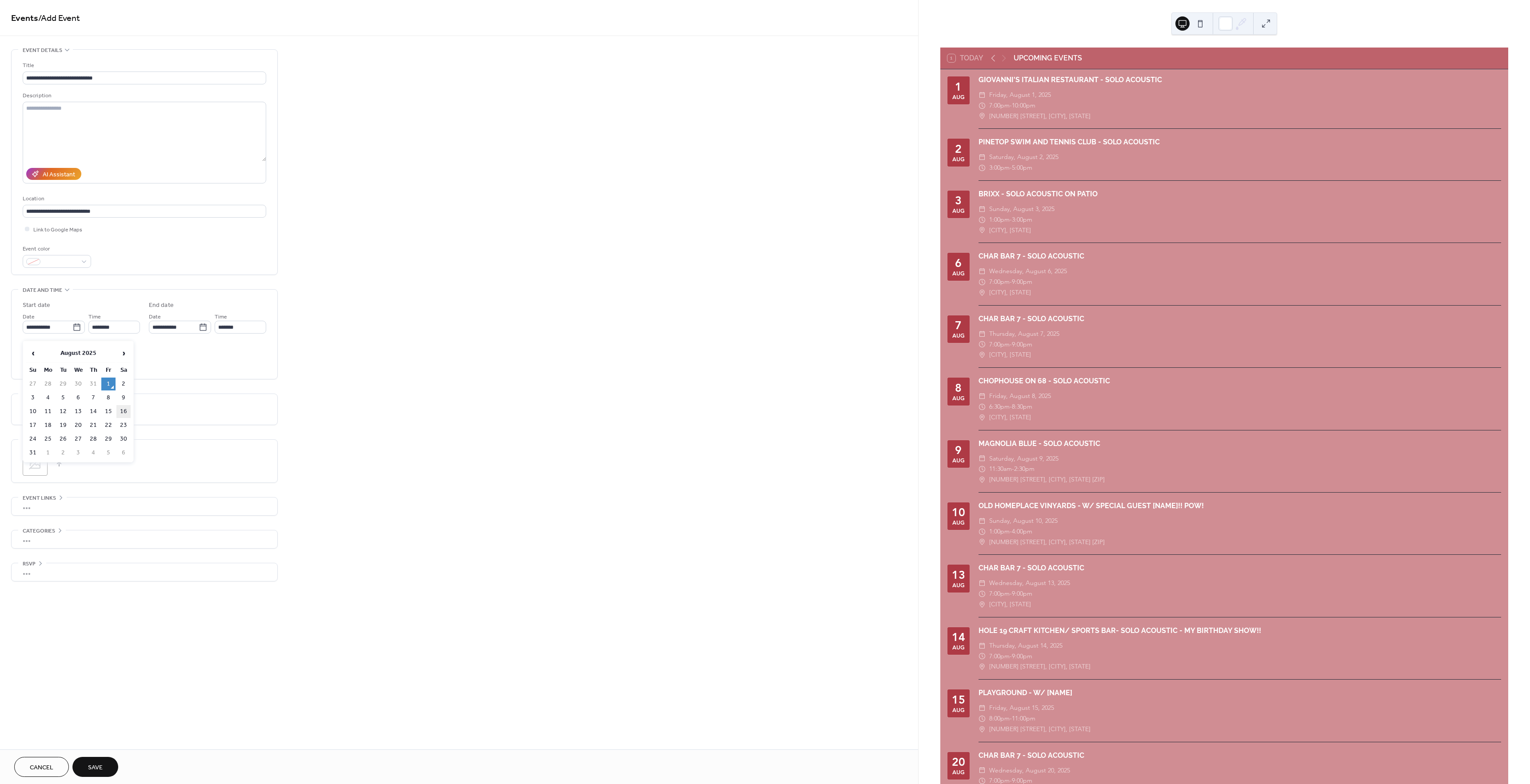click on "16" at bounding box center [124, 411] 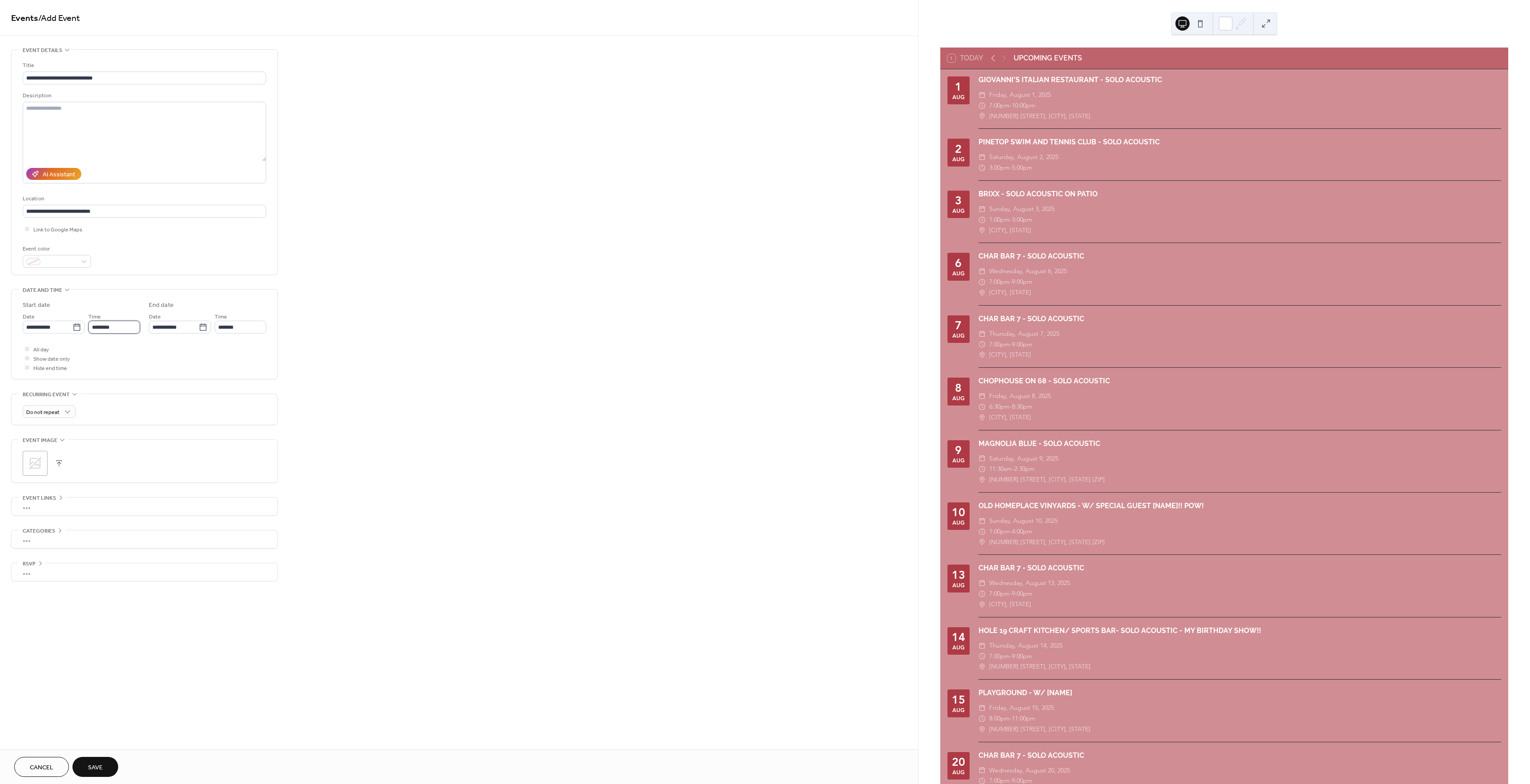 click on "********" at bounding box center (114, 327) 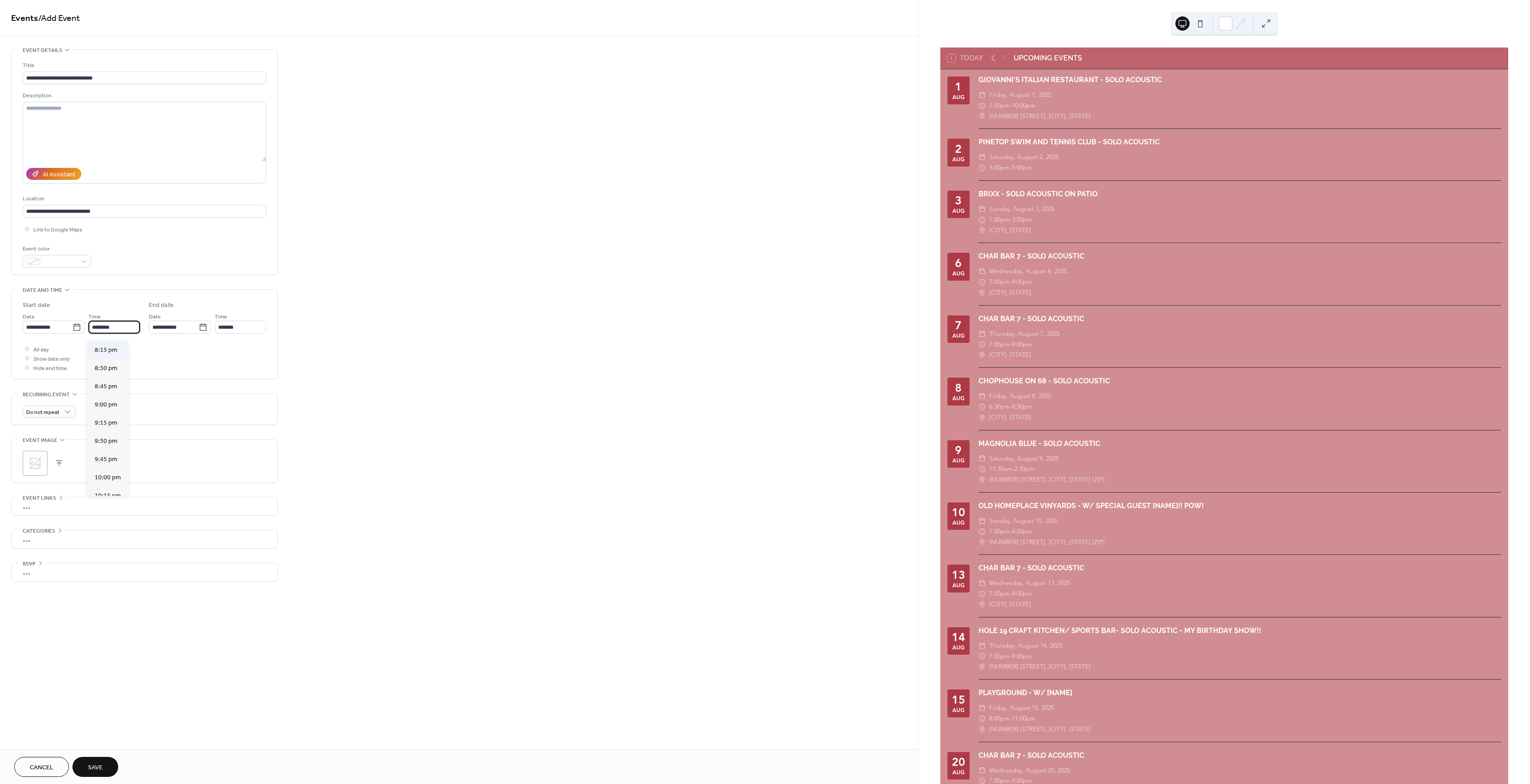 scroll, scrollTop: 1453, scrollLeft: 0, axis: vertical 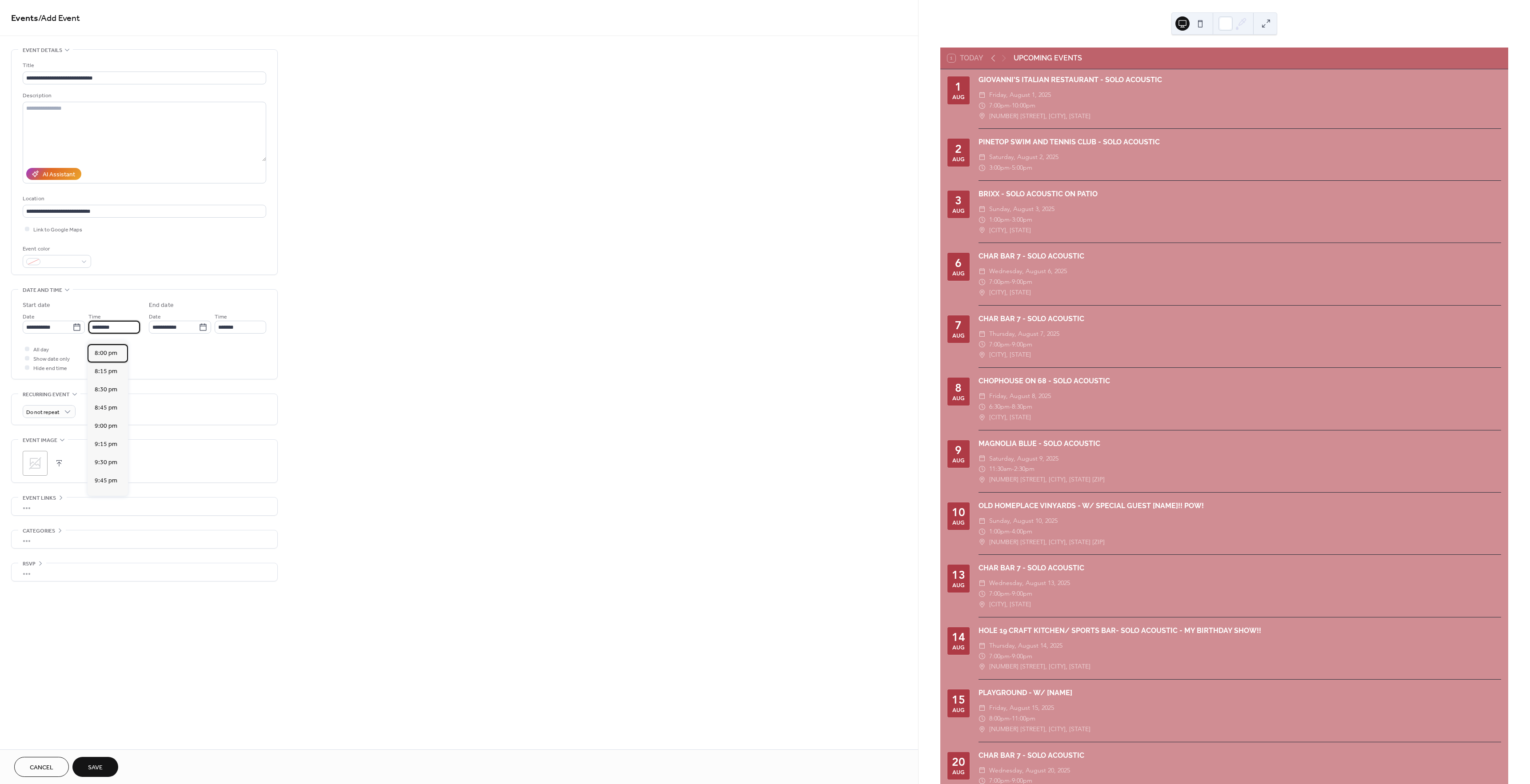 click on "8:00 pm" at bounding box center [106, 353] 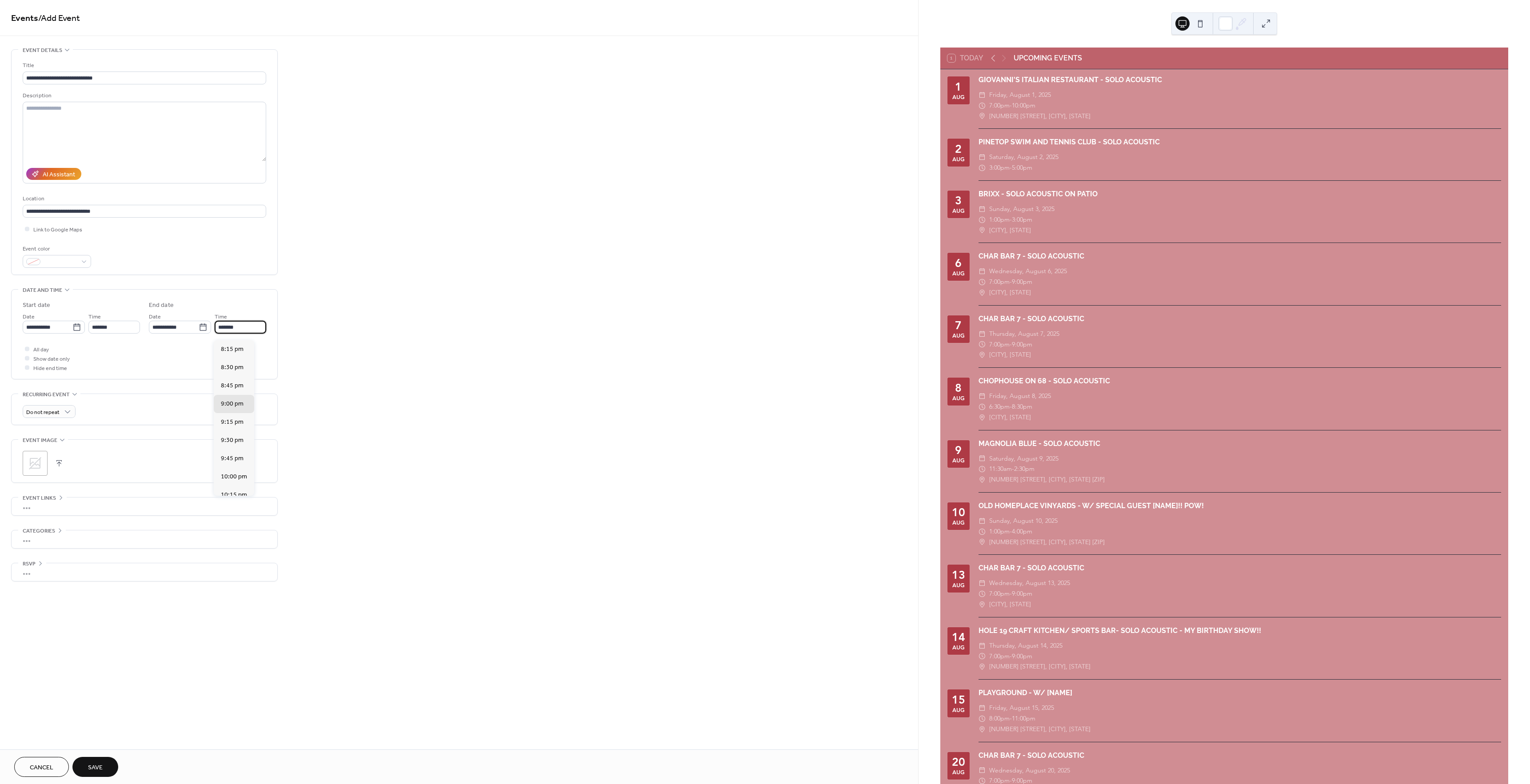 click on "*******" at bounding box center (240, 327) 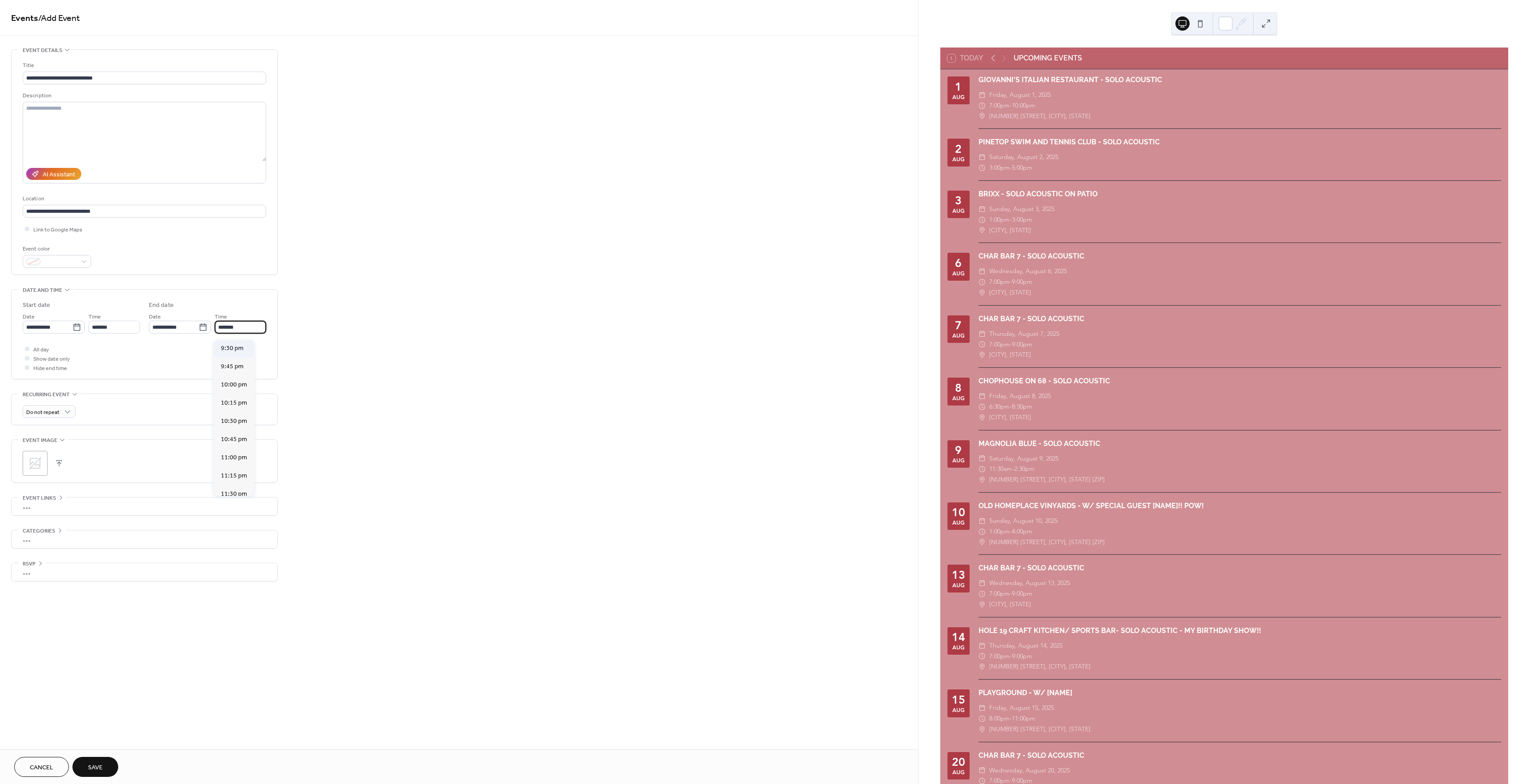 scroll, scrollTop: 99, scrollLeft: 0, axis: vertical 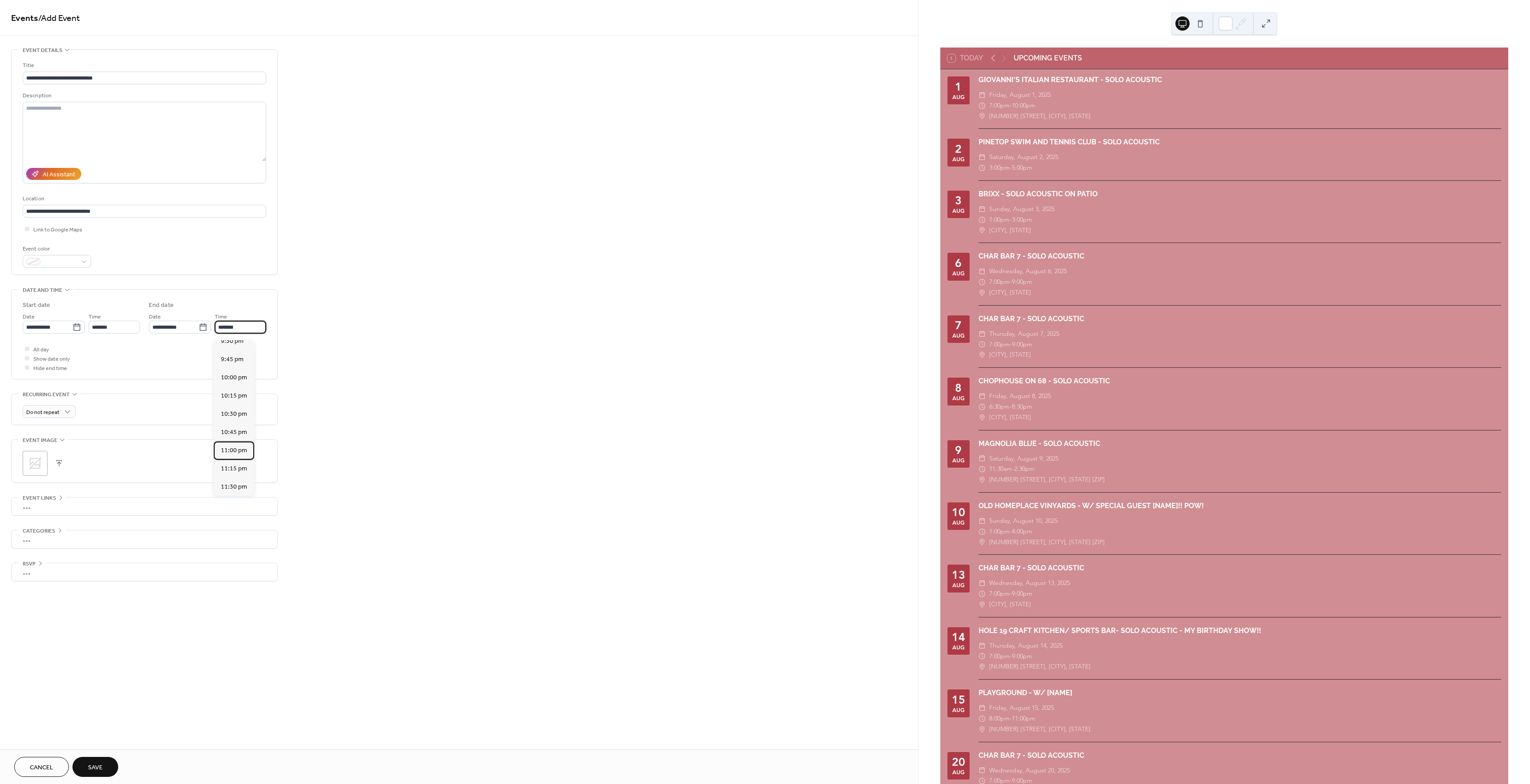 click on "11:00 pm" at bounding box center [234, 450] 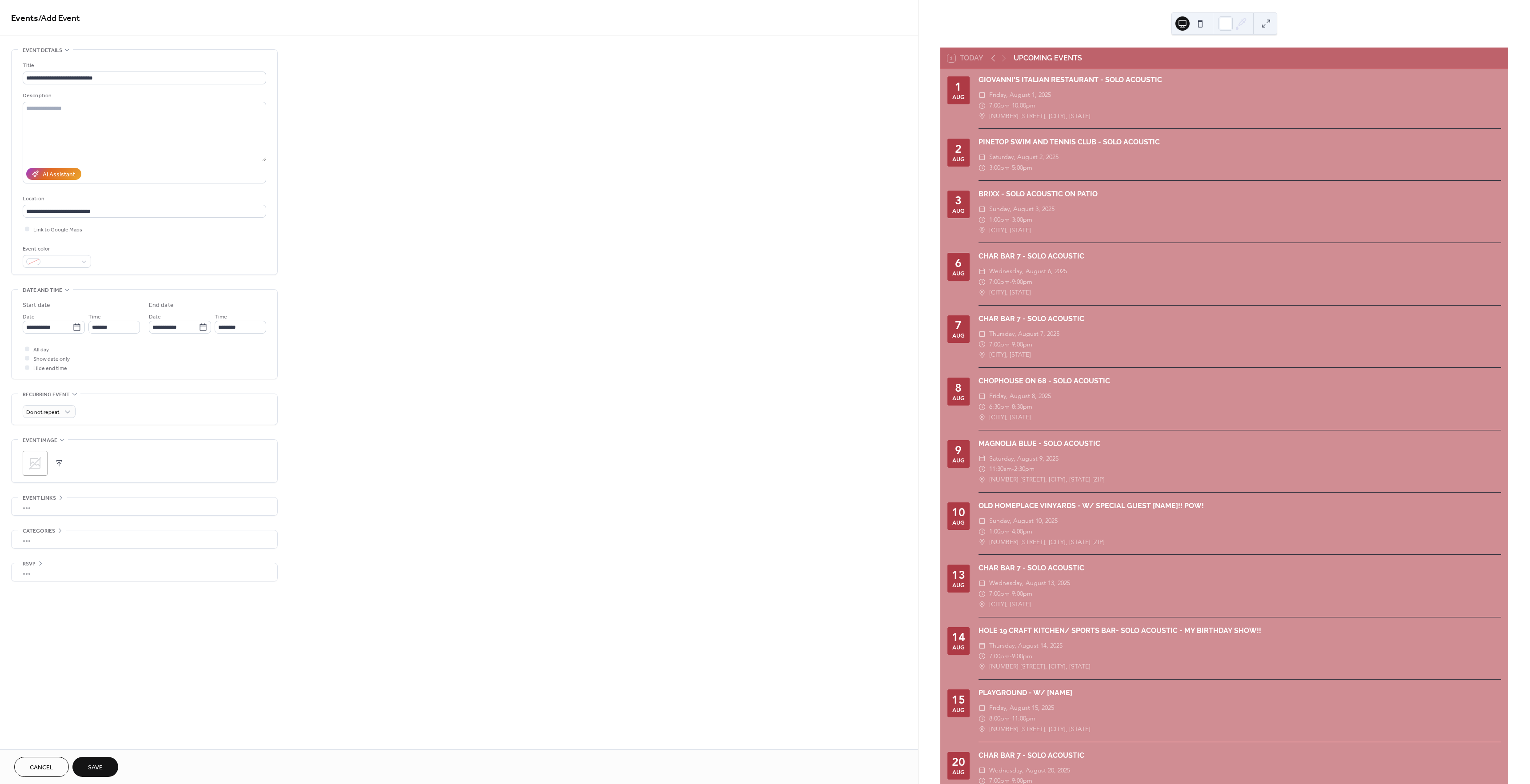 click on "Save" at bounding box center (95, 768) 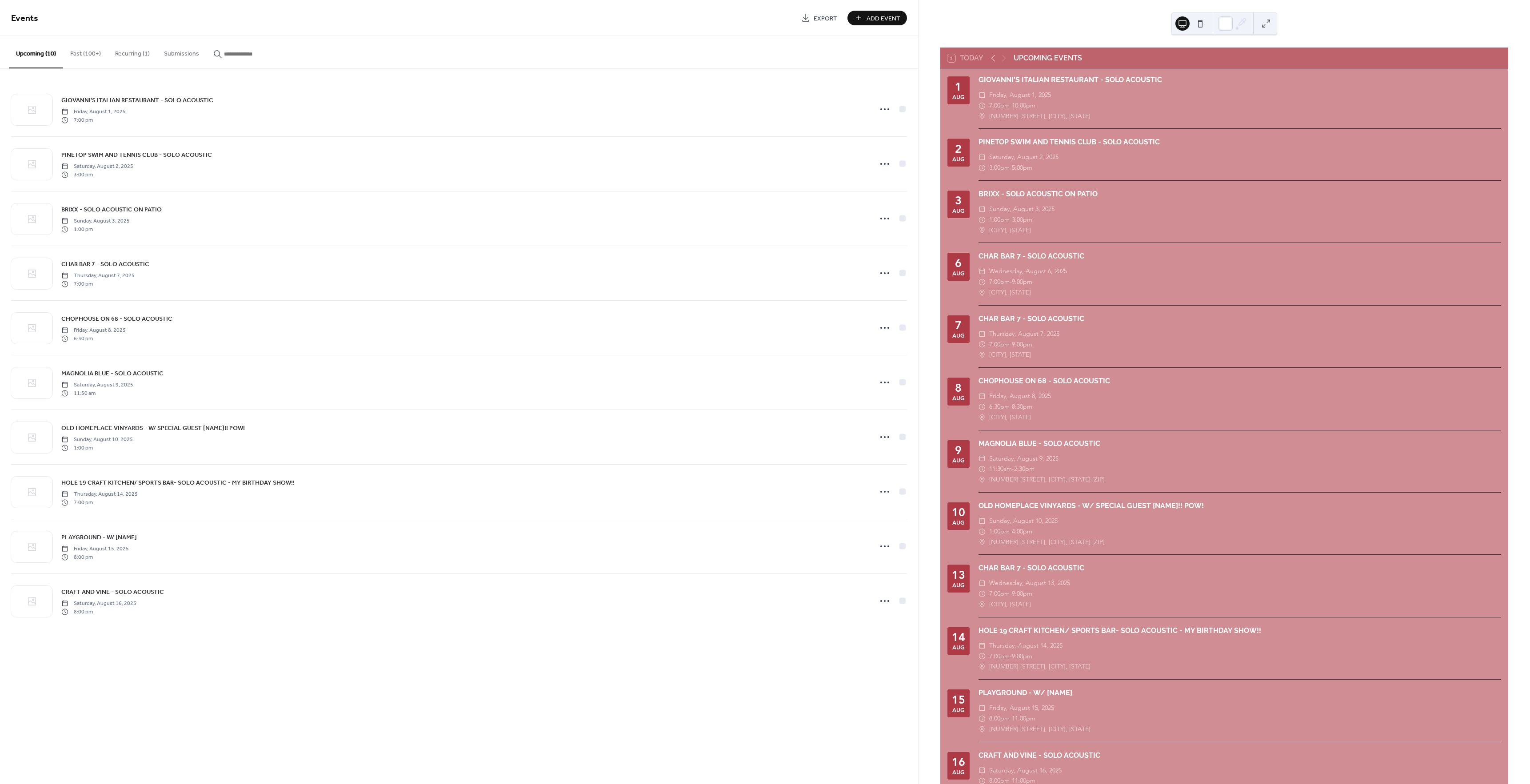 click on "Add Event" at bounding box center [883, 18] 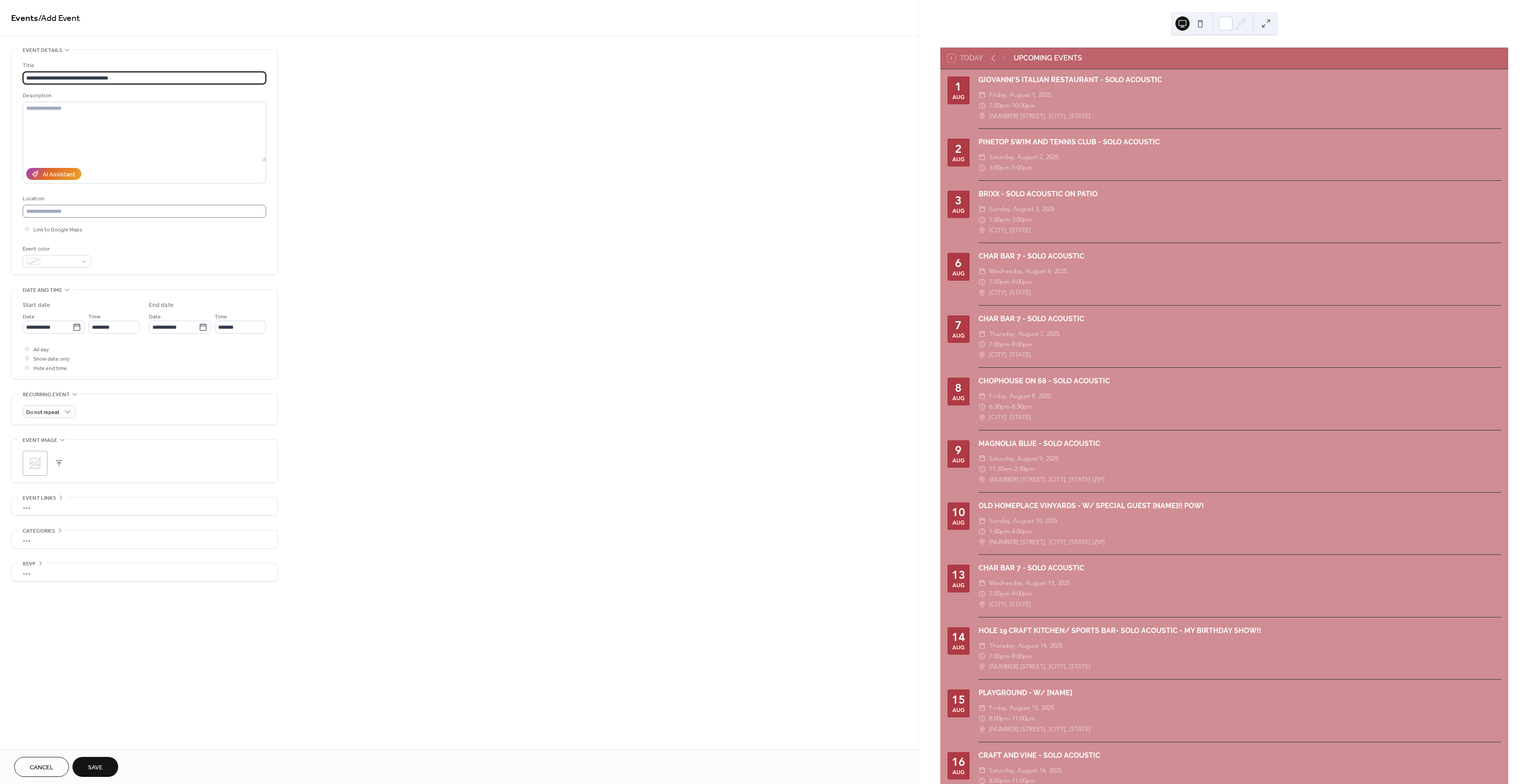 type on "**********" 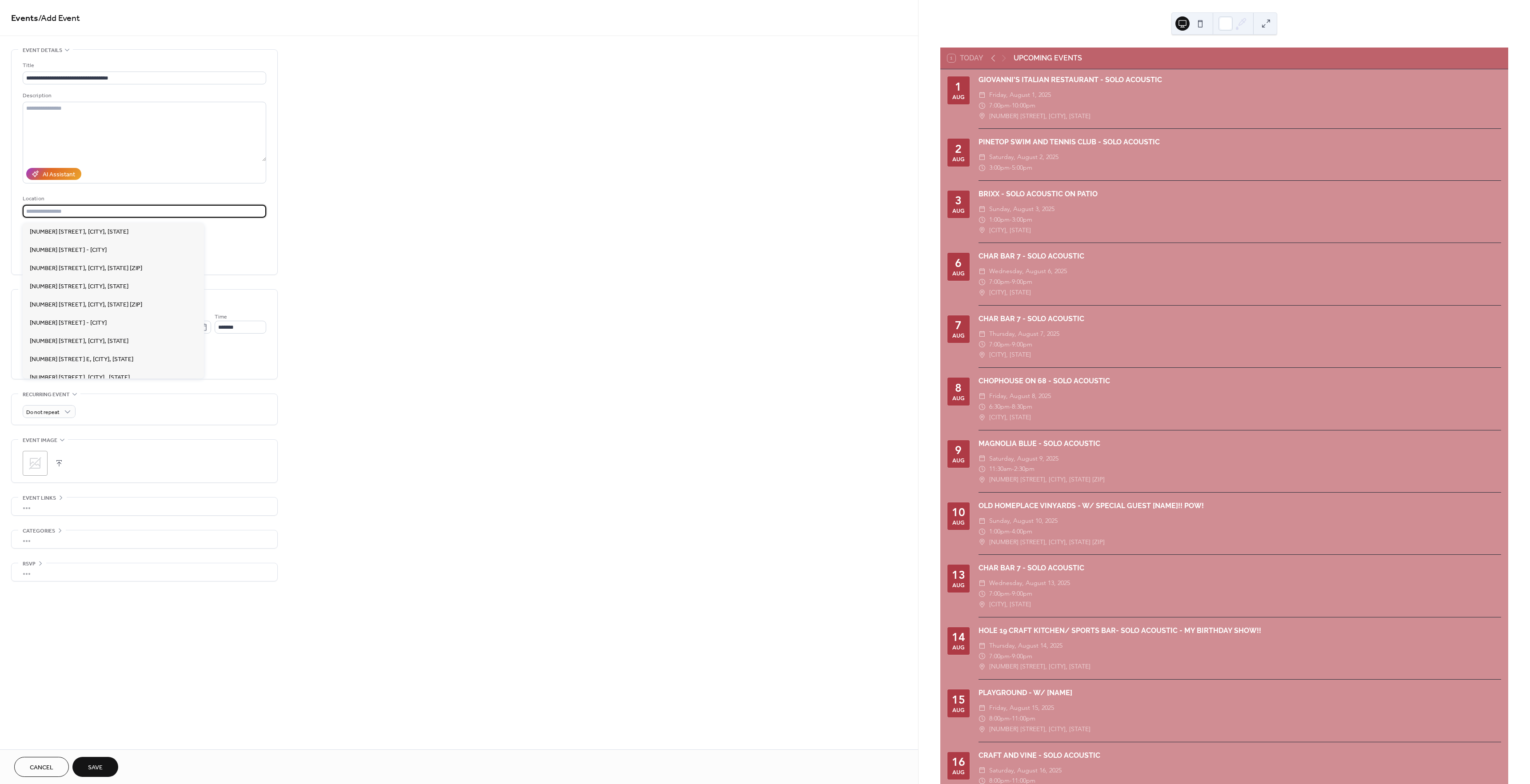 click at bounding box center [144, 211] 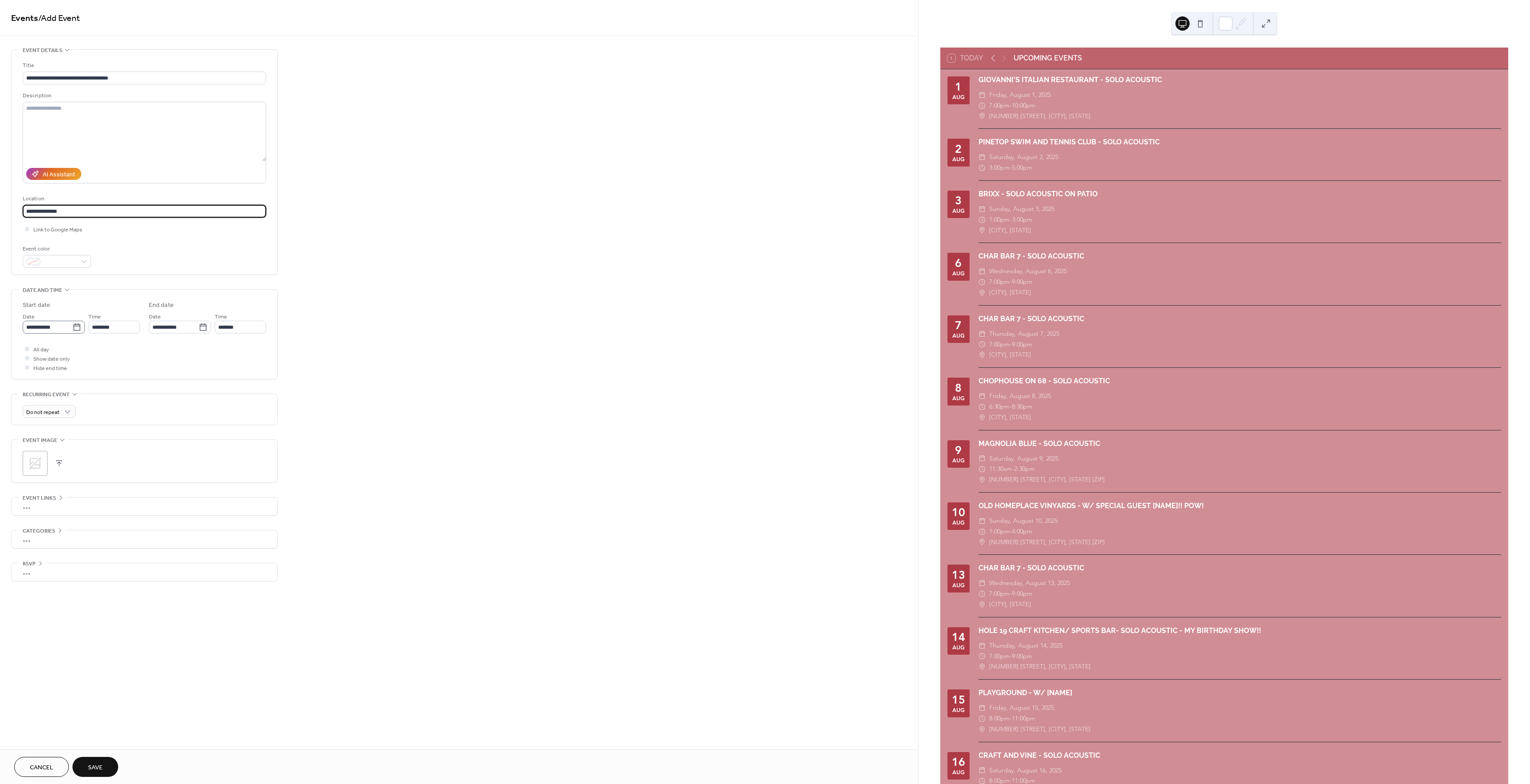 type on "**********" 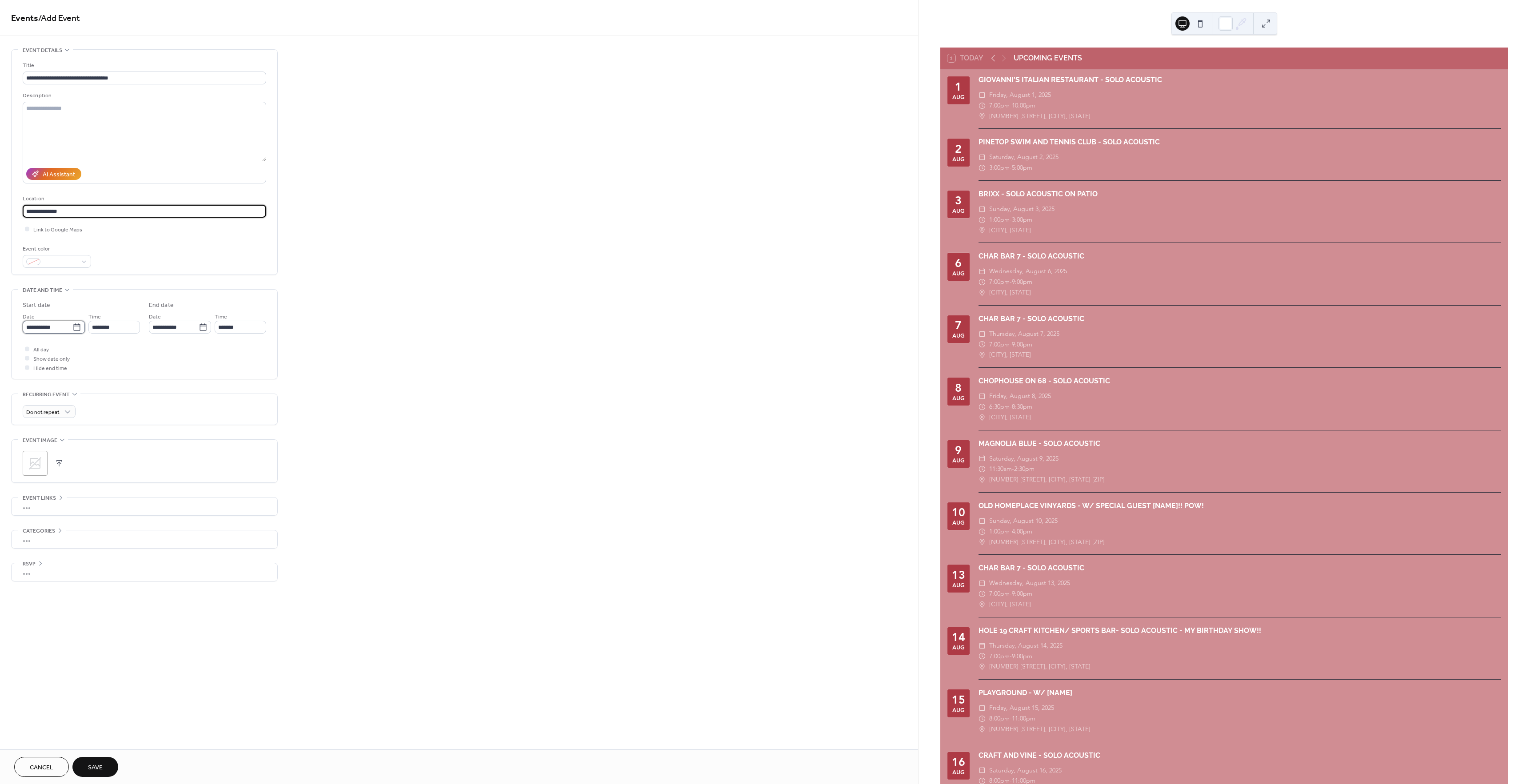click on "**********" at bounding box center (48, 327) 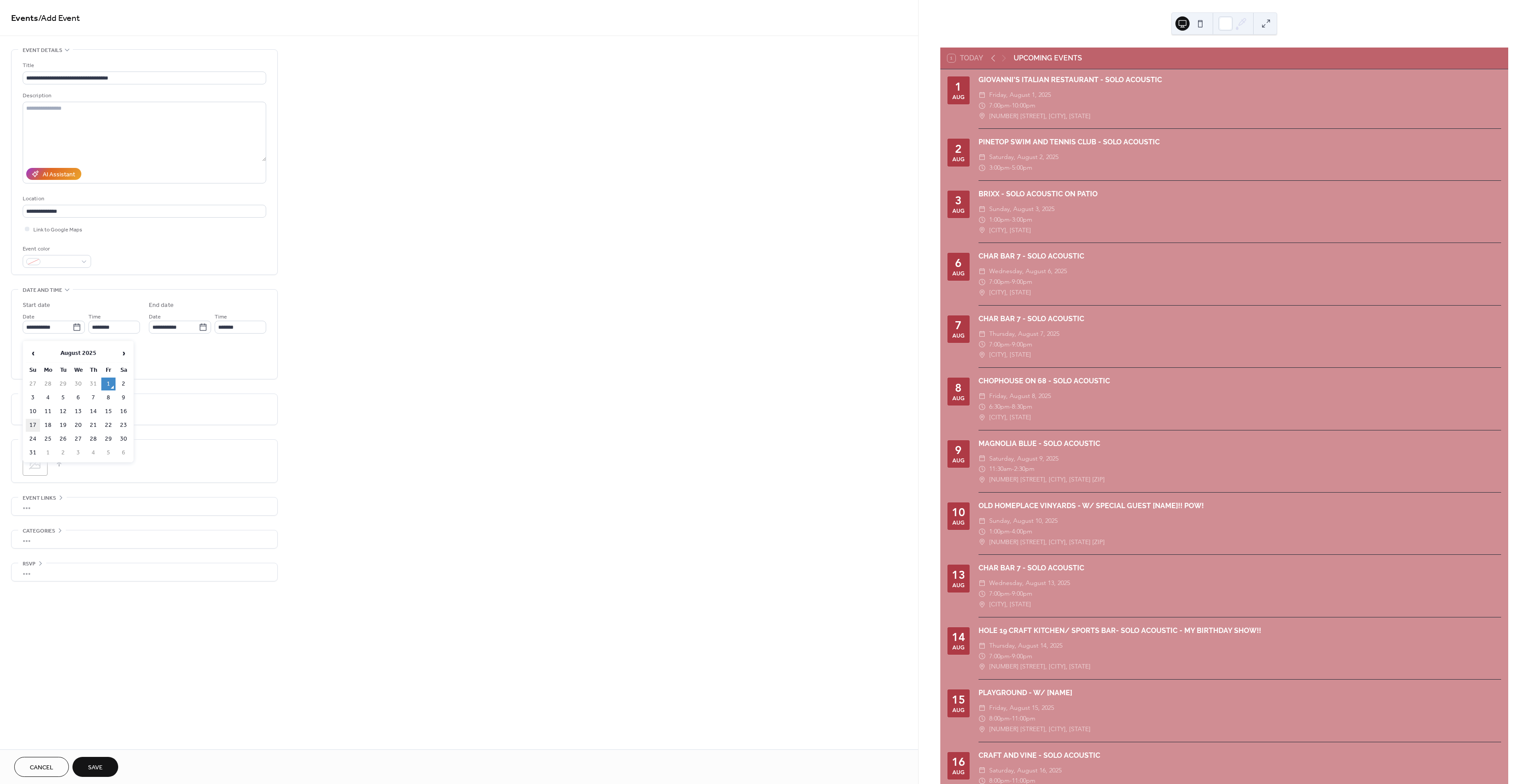 click on "17" at bounding box center (33, 425) 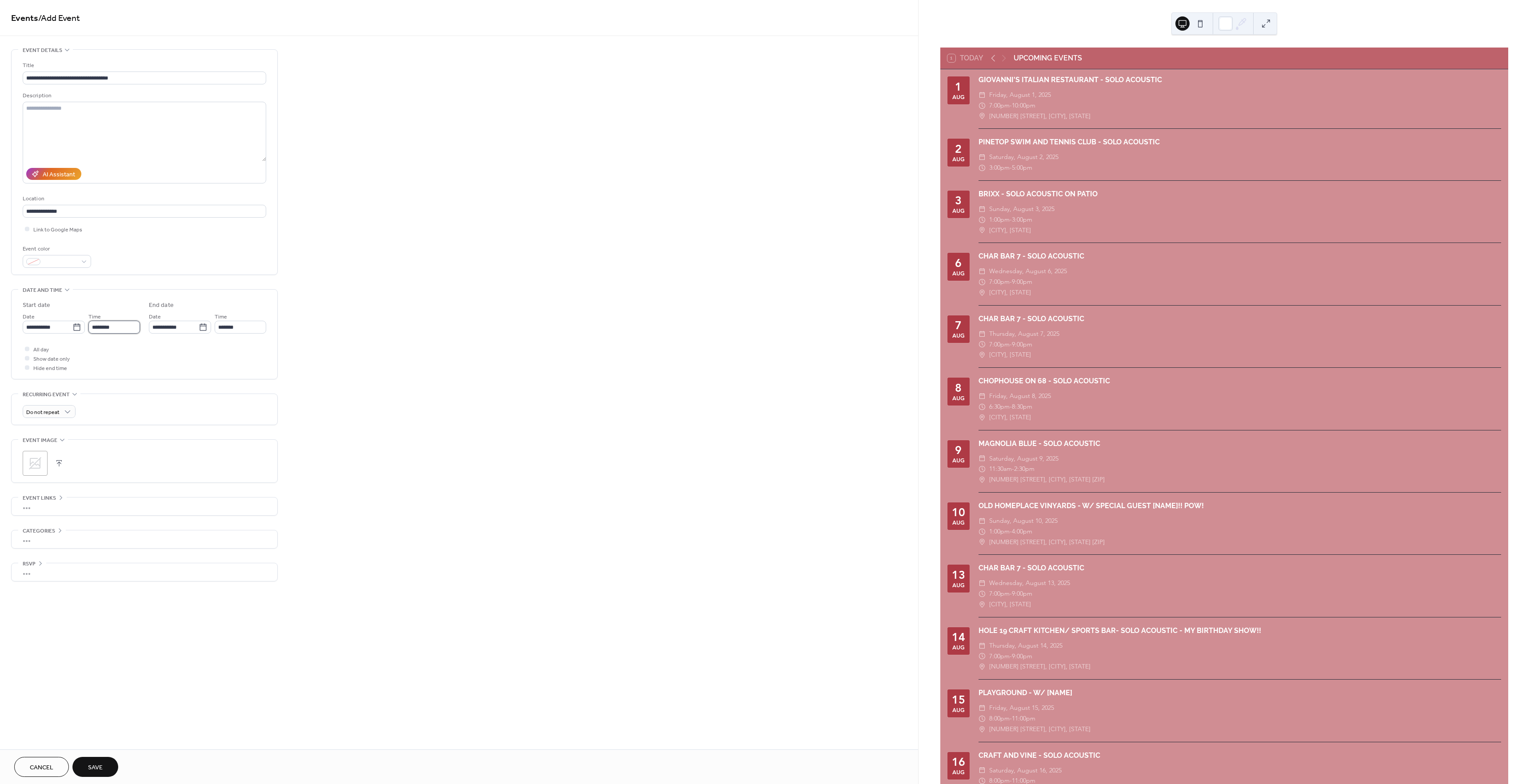 click on "********" at bounding box center (114, 327) 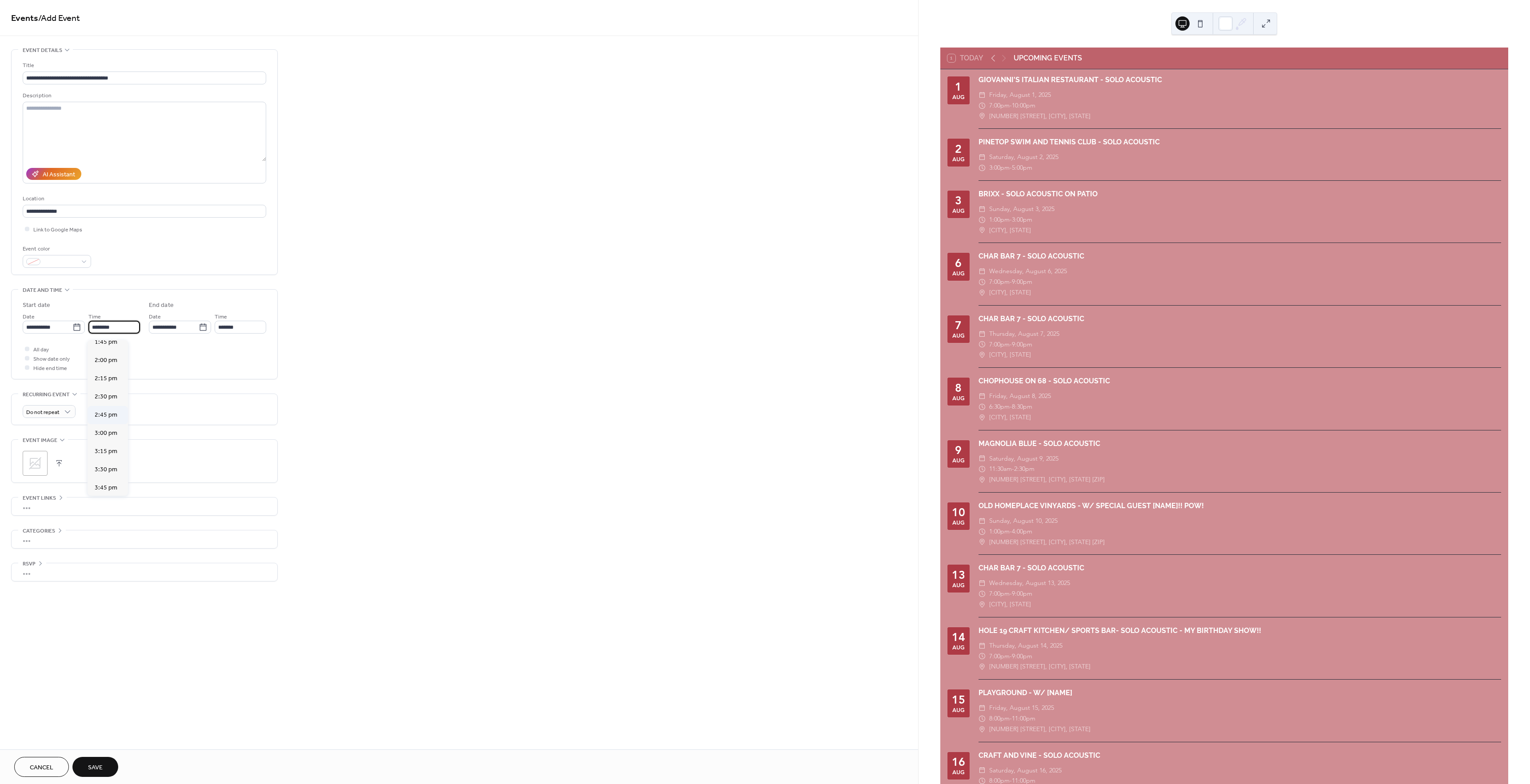 scroll, scrollTop: 1010, scrollLeft: 0, axis: vertical 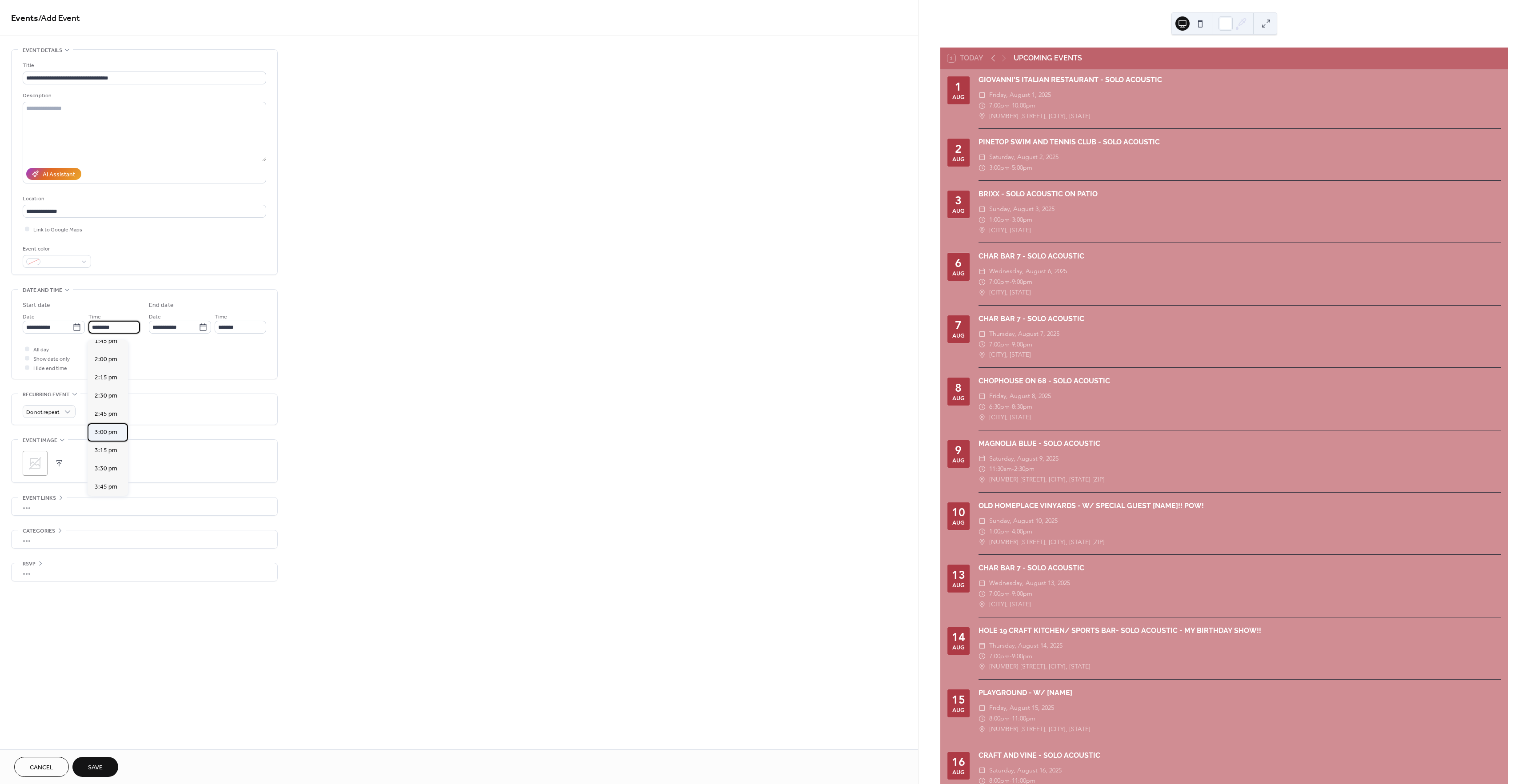 click on "3:00 pm" at bounding box center [106, 432] 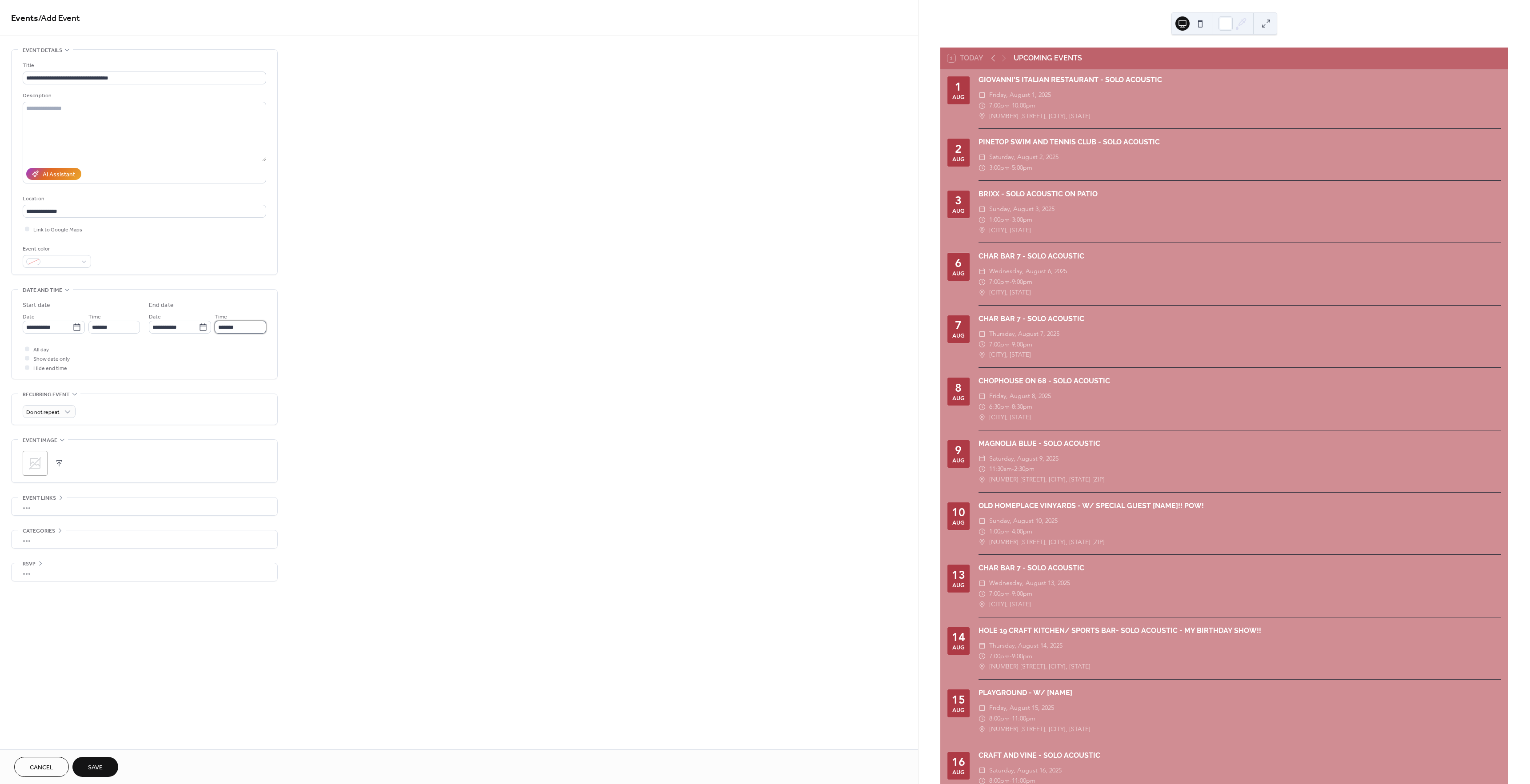 click on "*******" at bounding box center (240, 327) 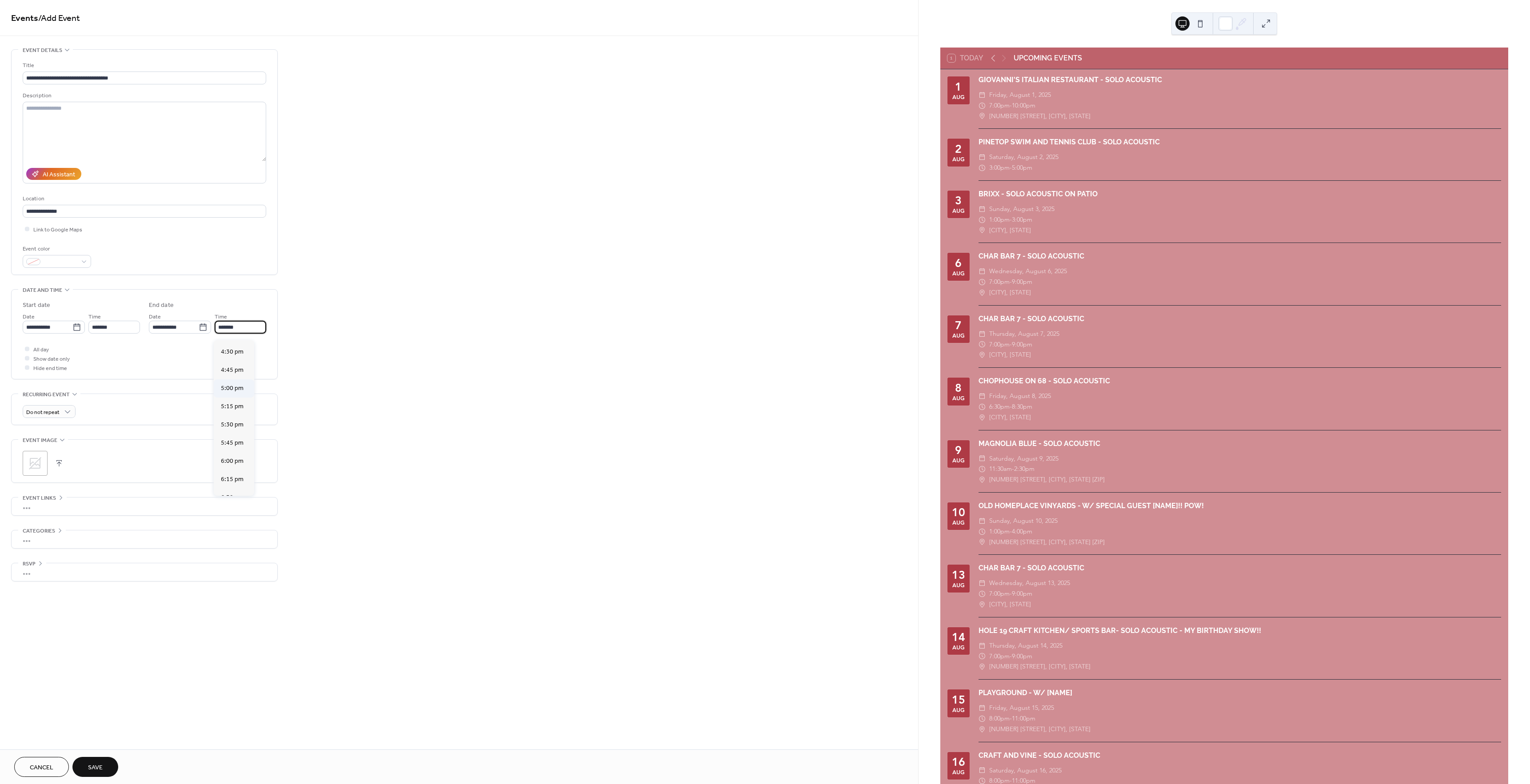 scroll, scrollTop: 90, scrollLeft: 0, axis: vertical 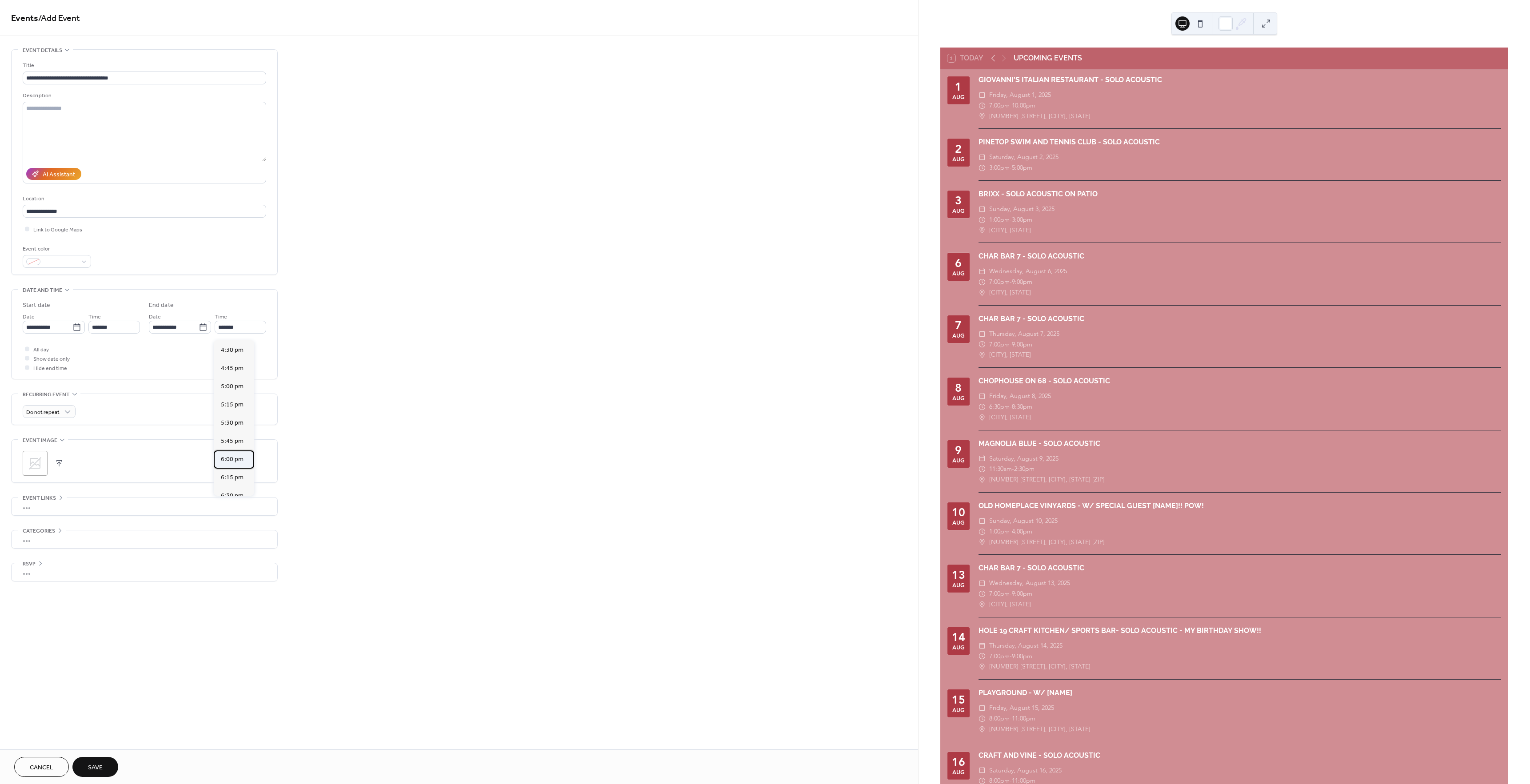 click on "6:00 pm" at bounding box center (232, 459) 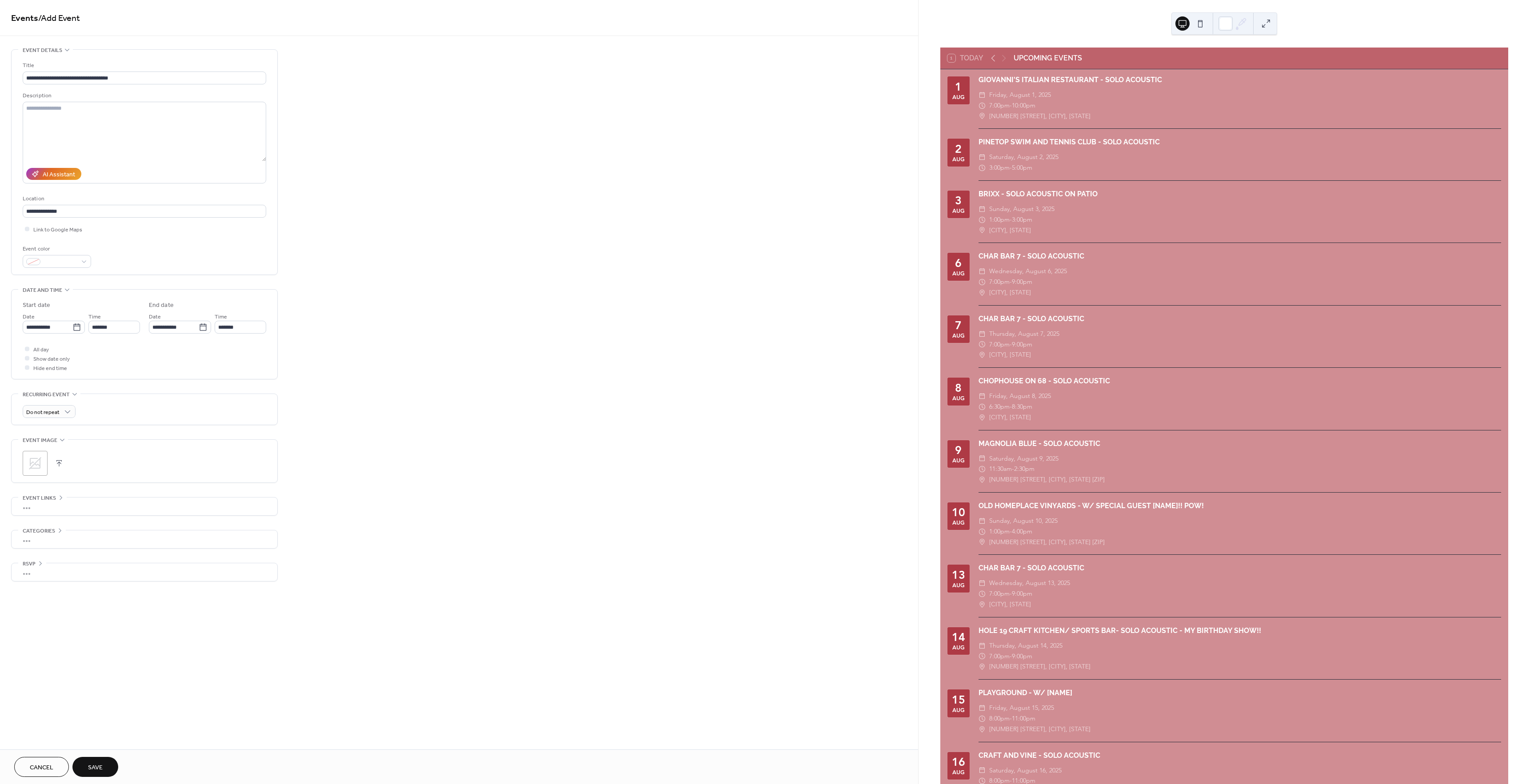 click on "Save" at bounding box center [95, 767] 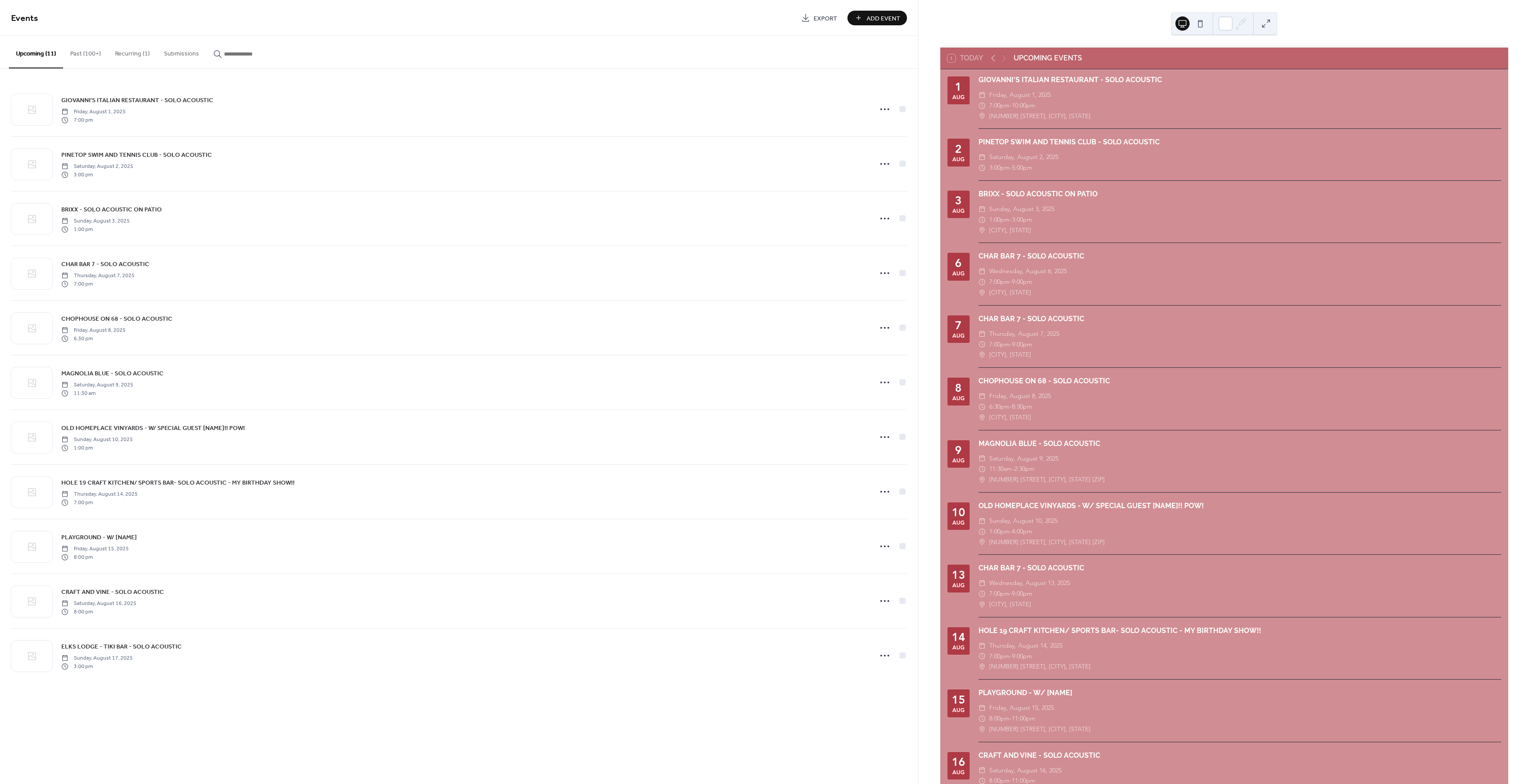 click on "Add Event" at bounding box center (883, 18) 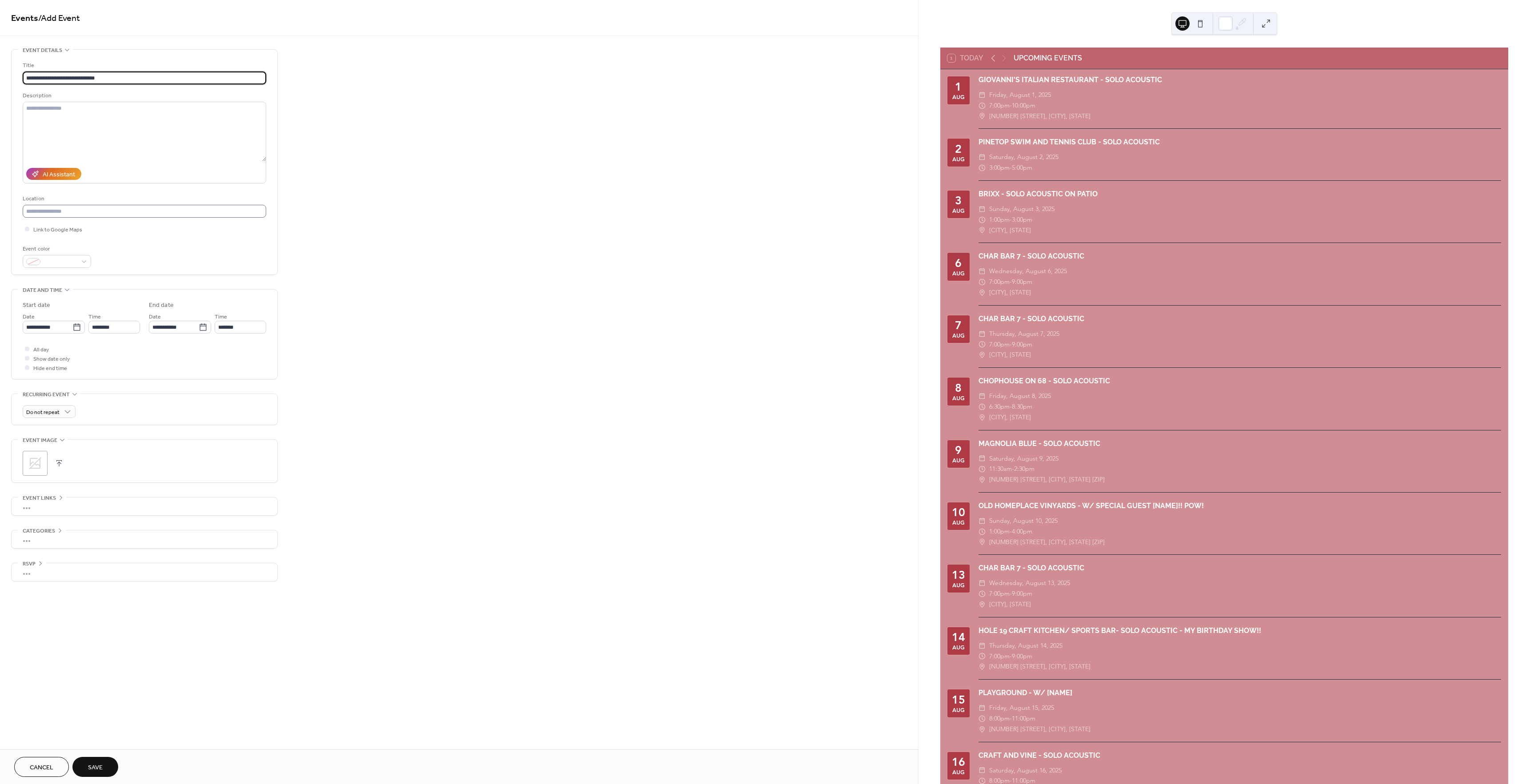 type on "**********" 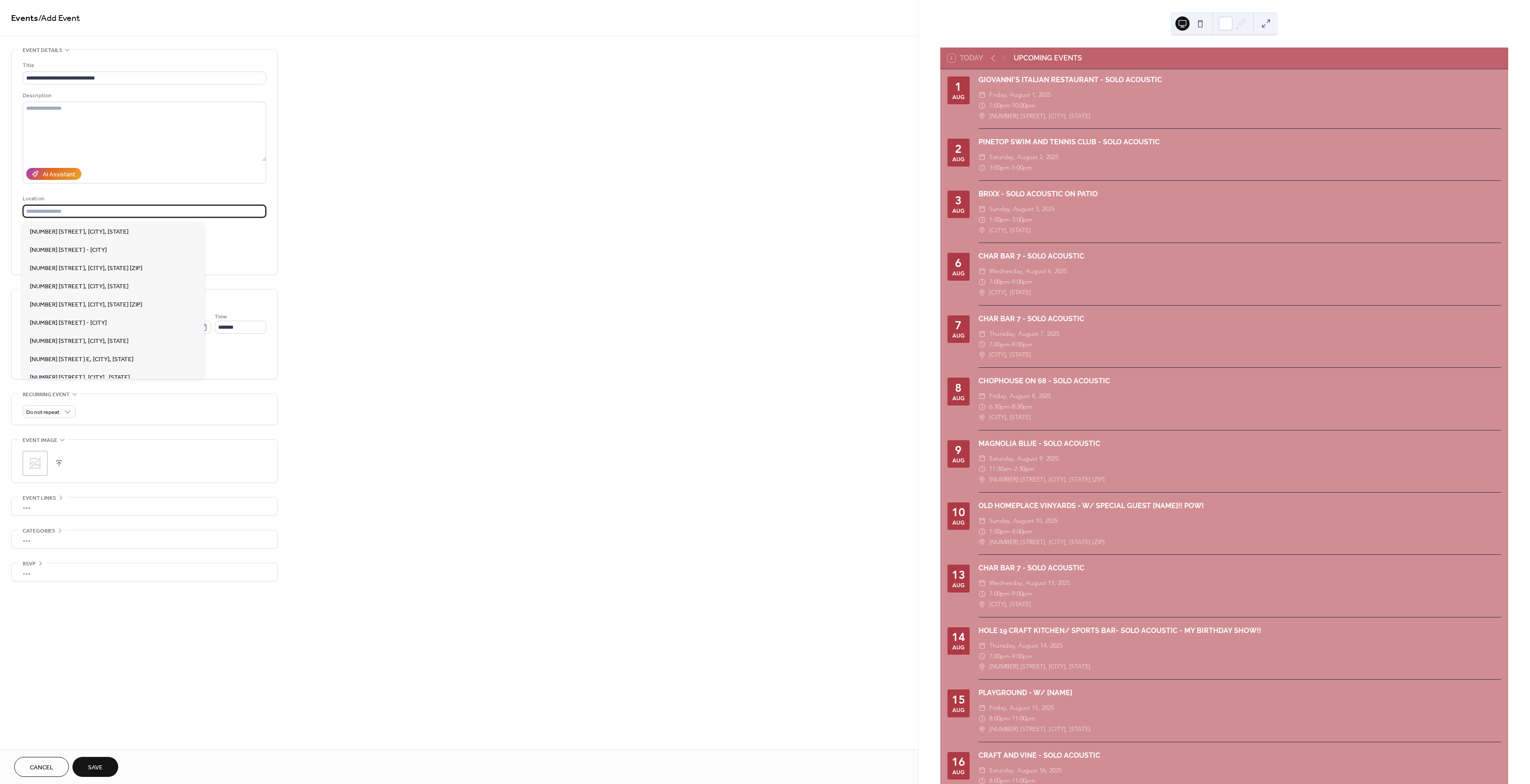 click at bounding box center (144, 211) 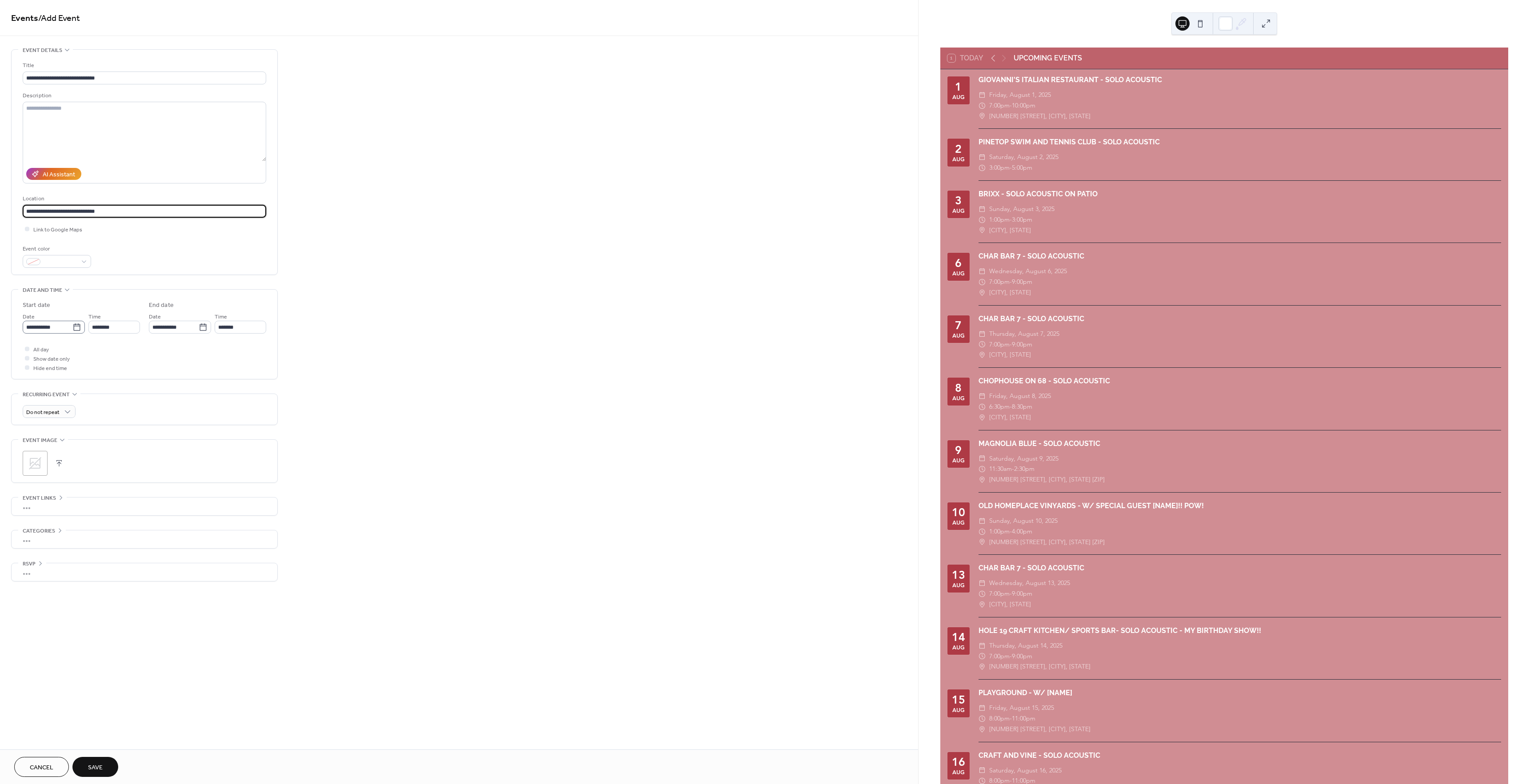 type on "**********" 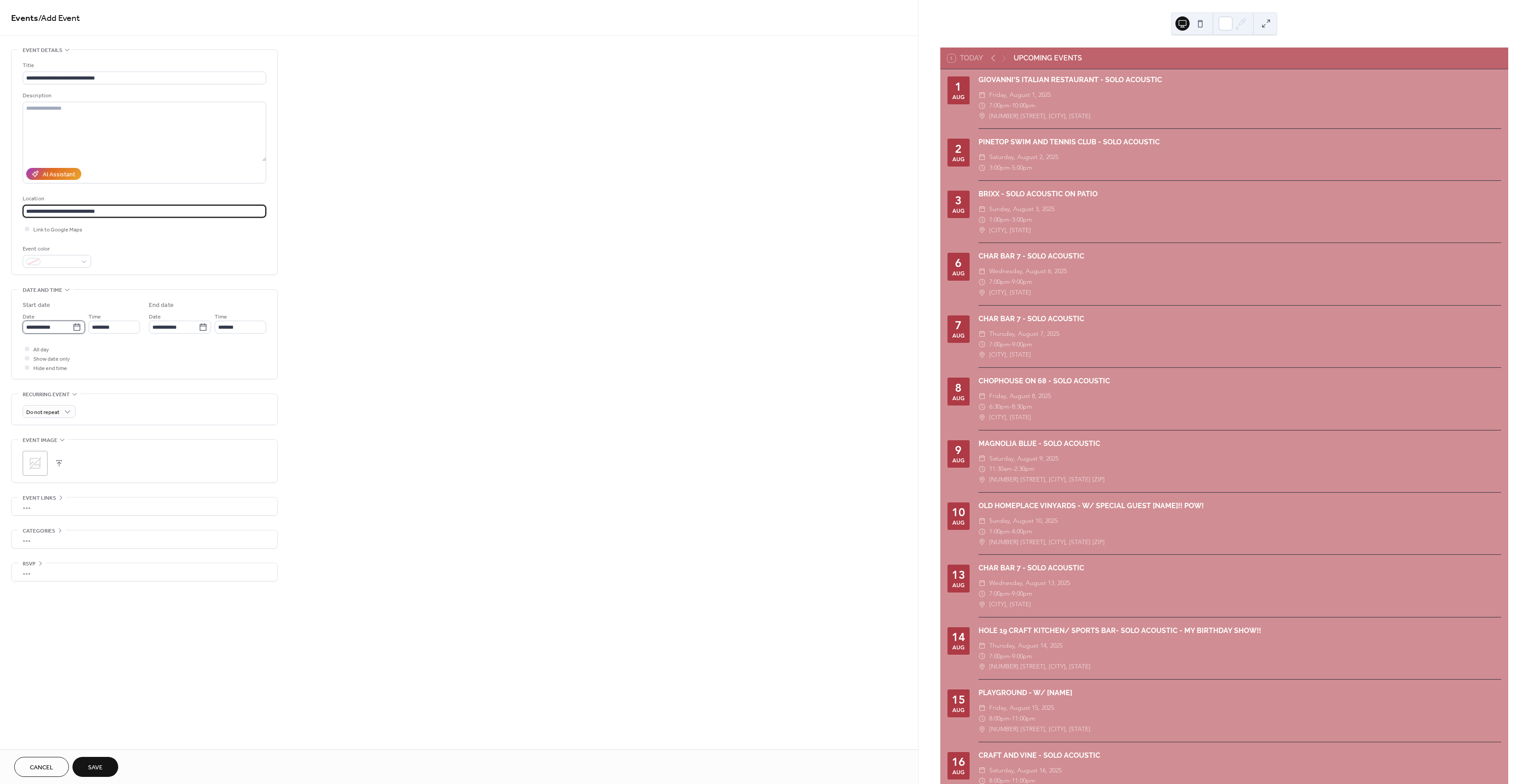 click on "**********" at bounding box center [48, 327] 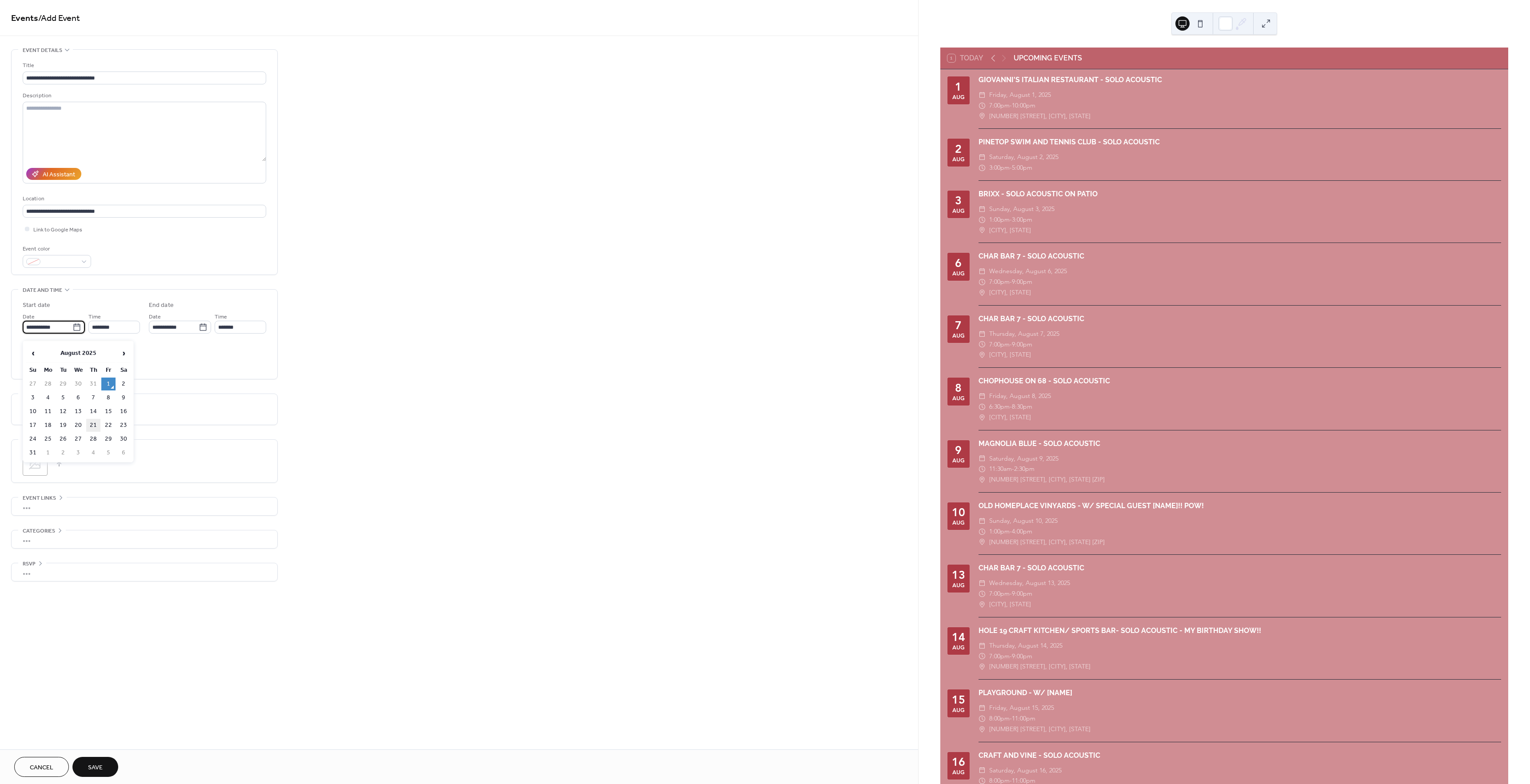 click on "21" at bounding box center (93, 425) 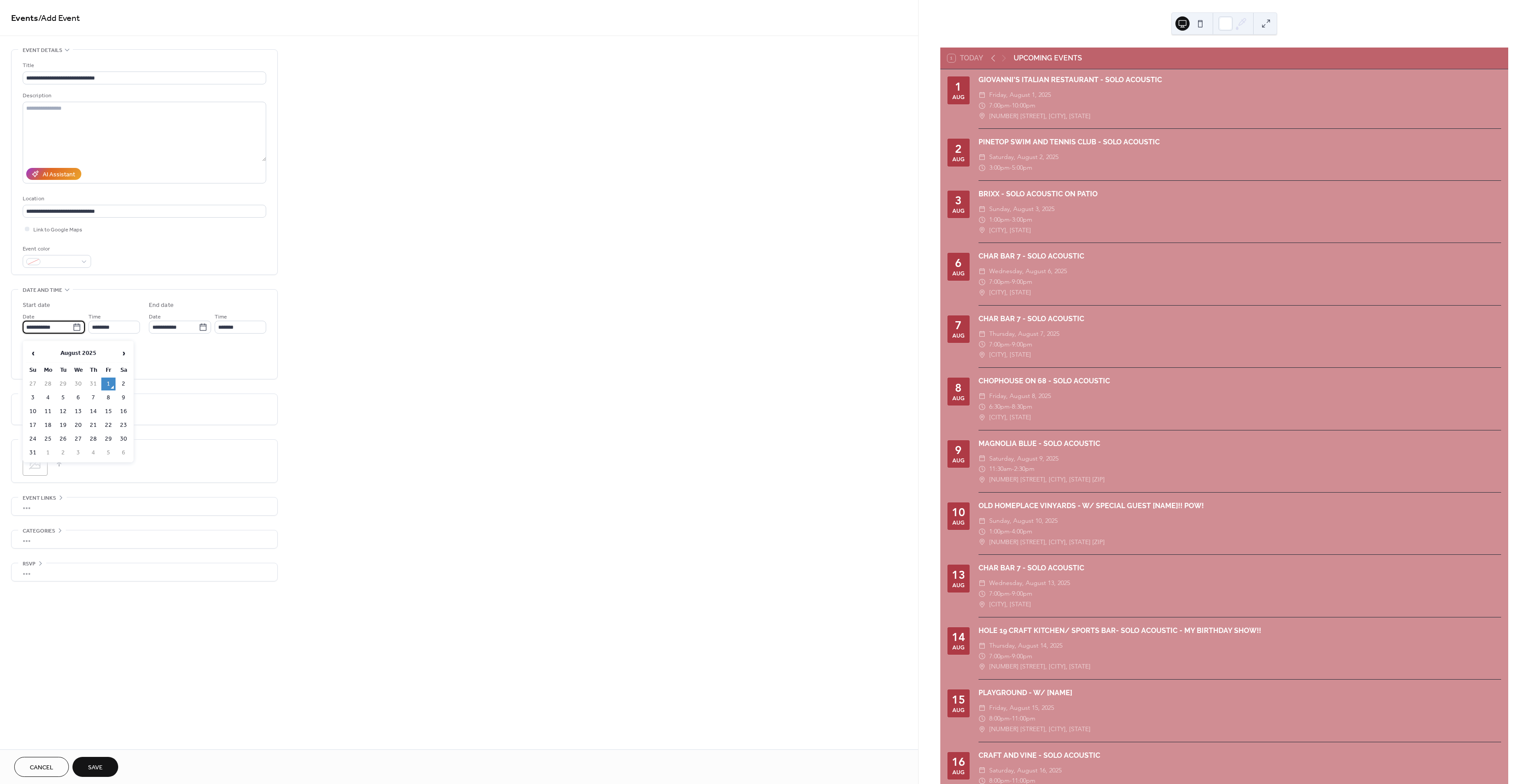 type on "**********" 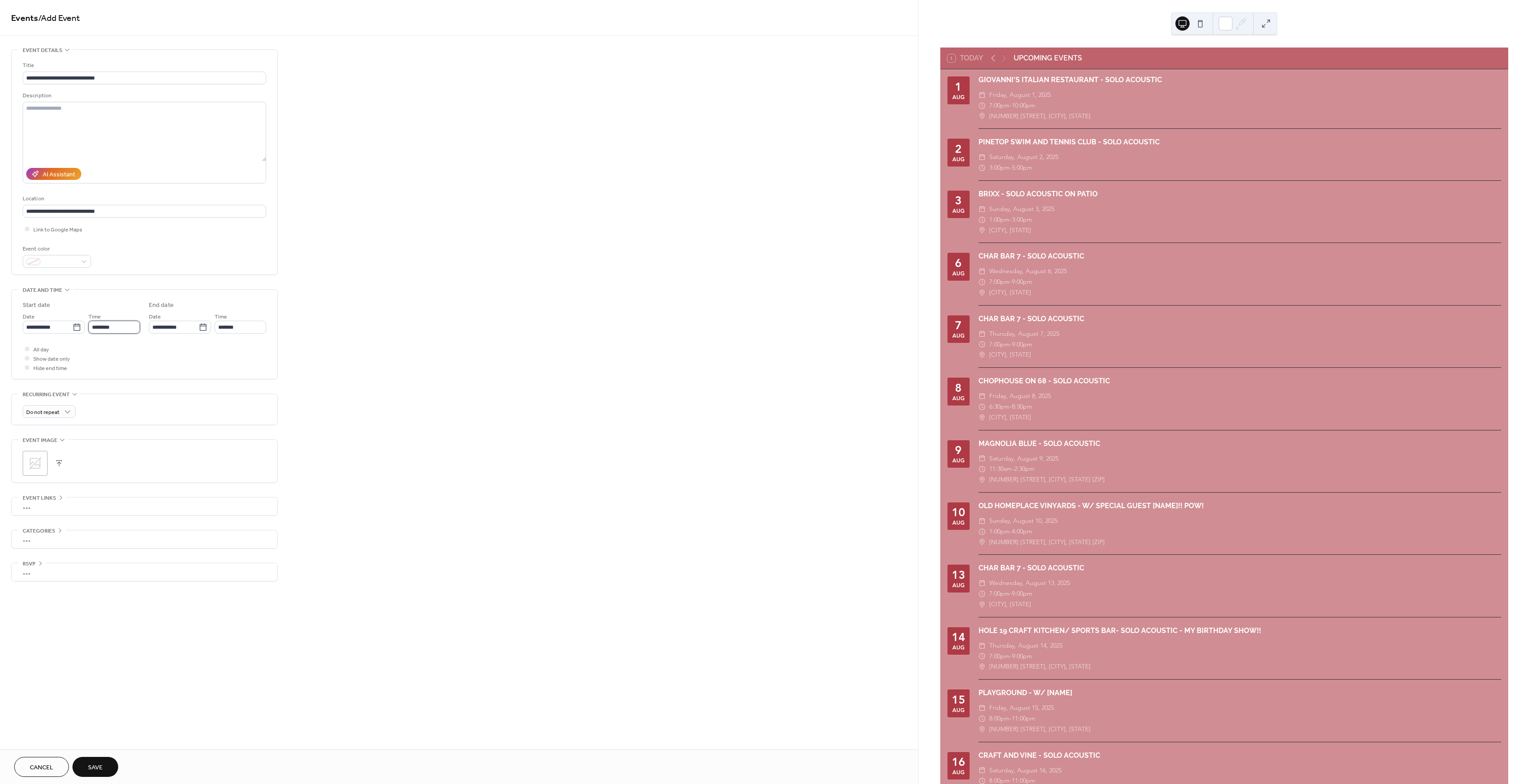 click on "********" at bounding box center (114, 327) 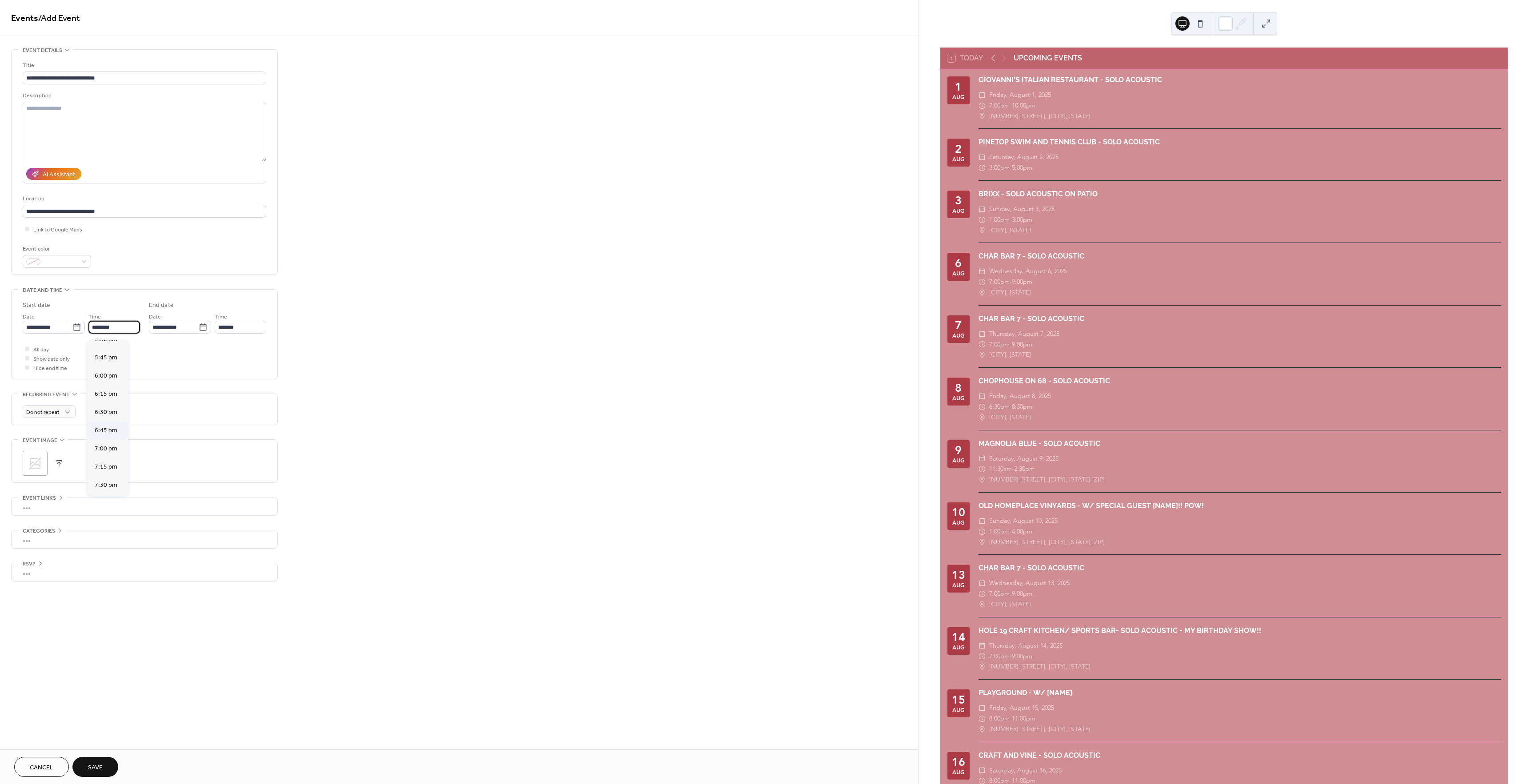 scroll, scrollTop: 1293, scrollLeft: 0, axis: vertical 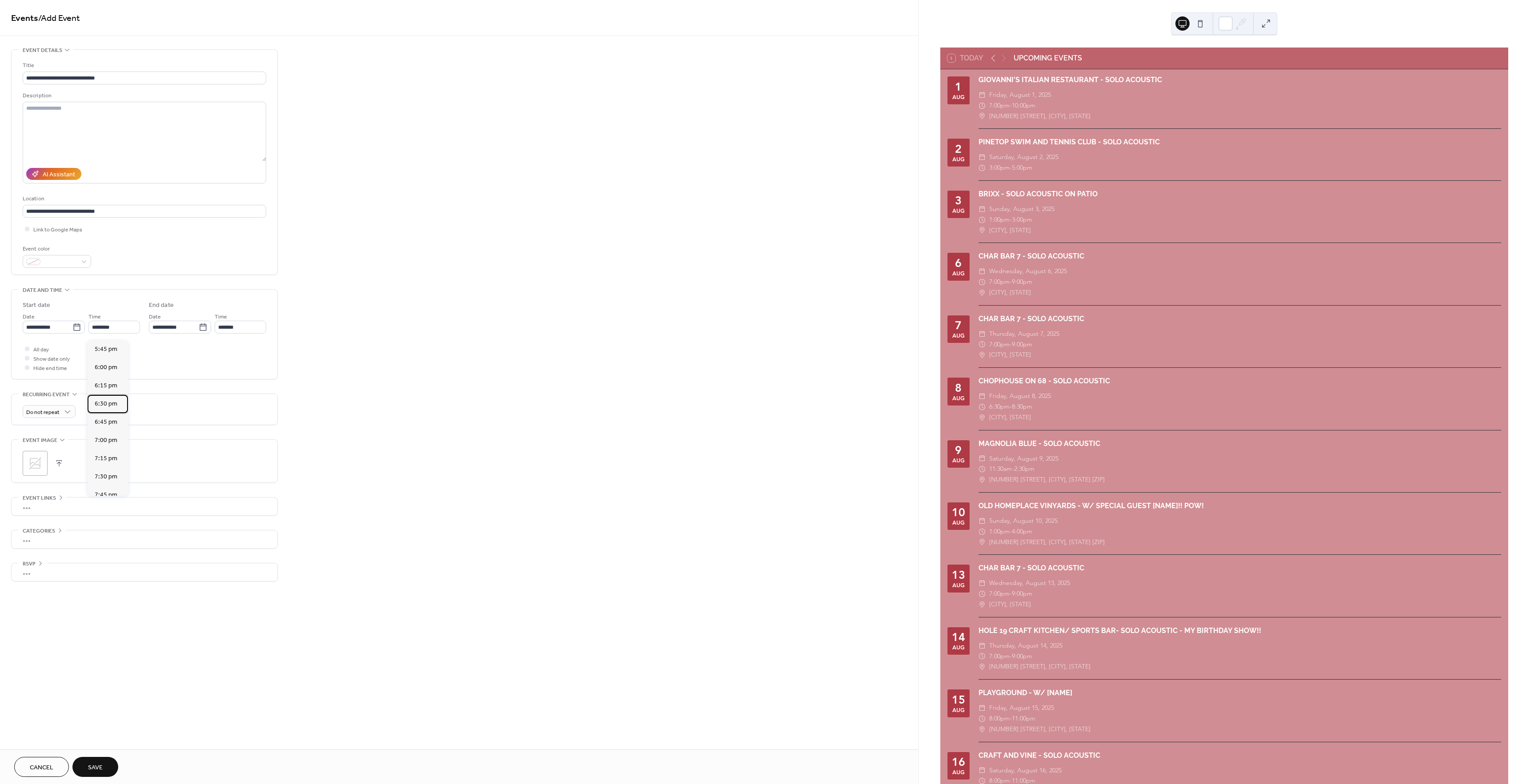 click on "6:30 pm" at bounding box center [106, 404] 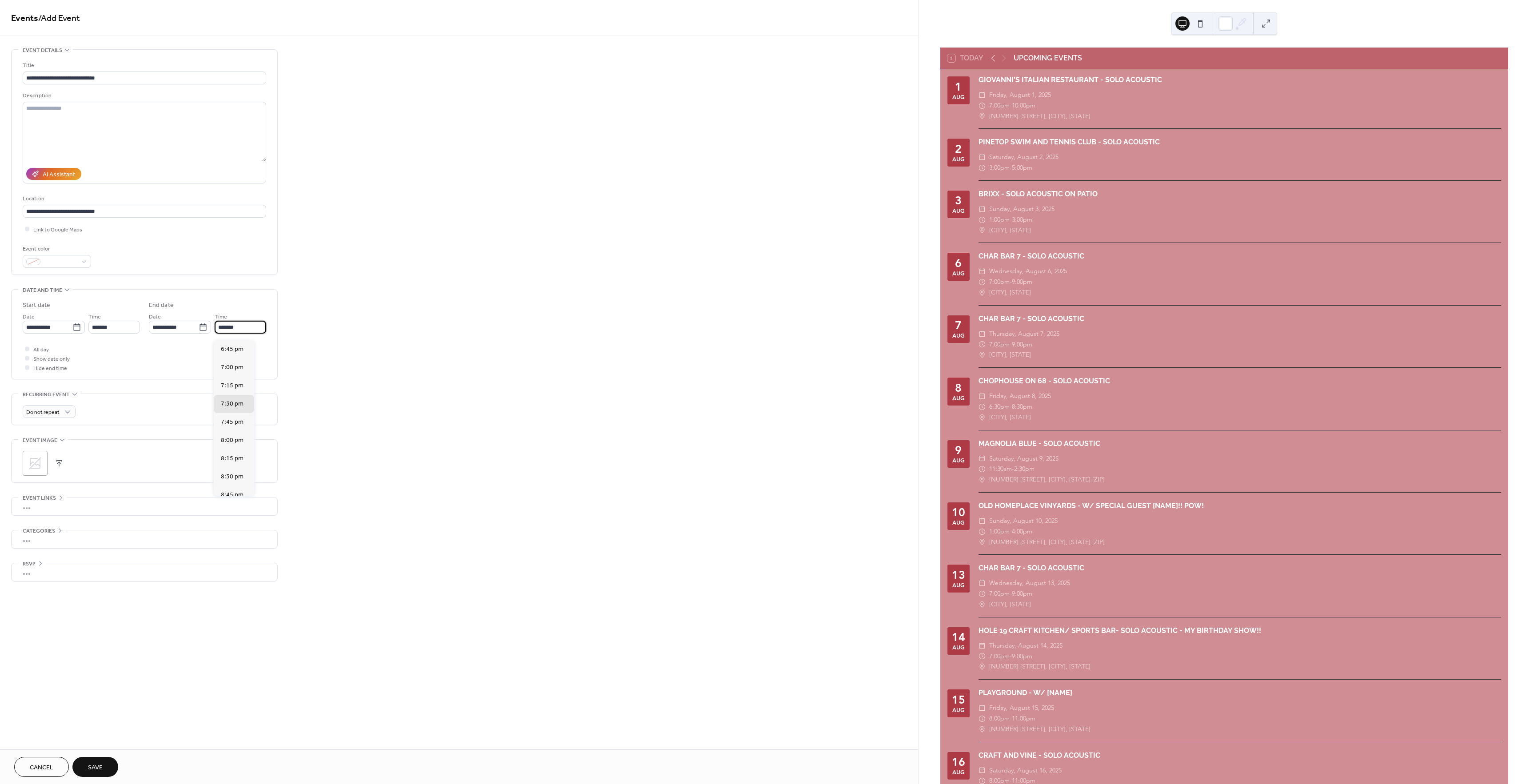 click on "*******" at bounding box center [240, 327] 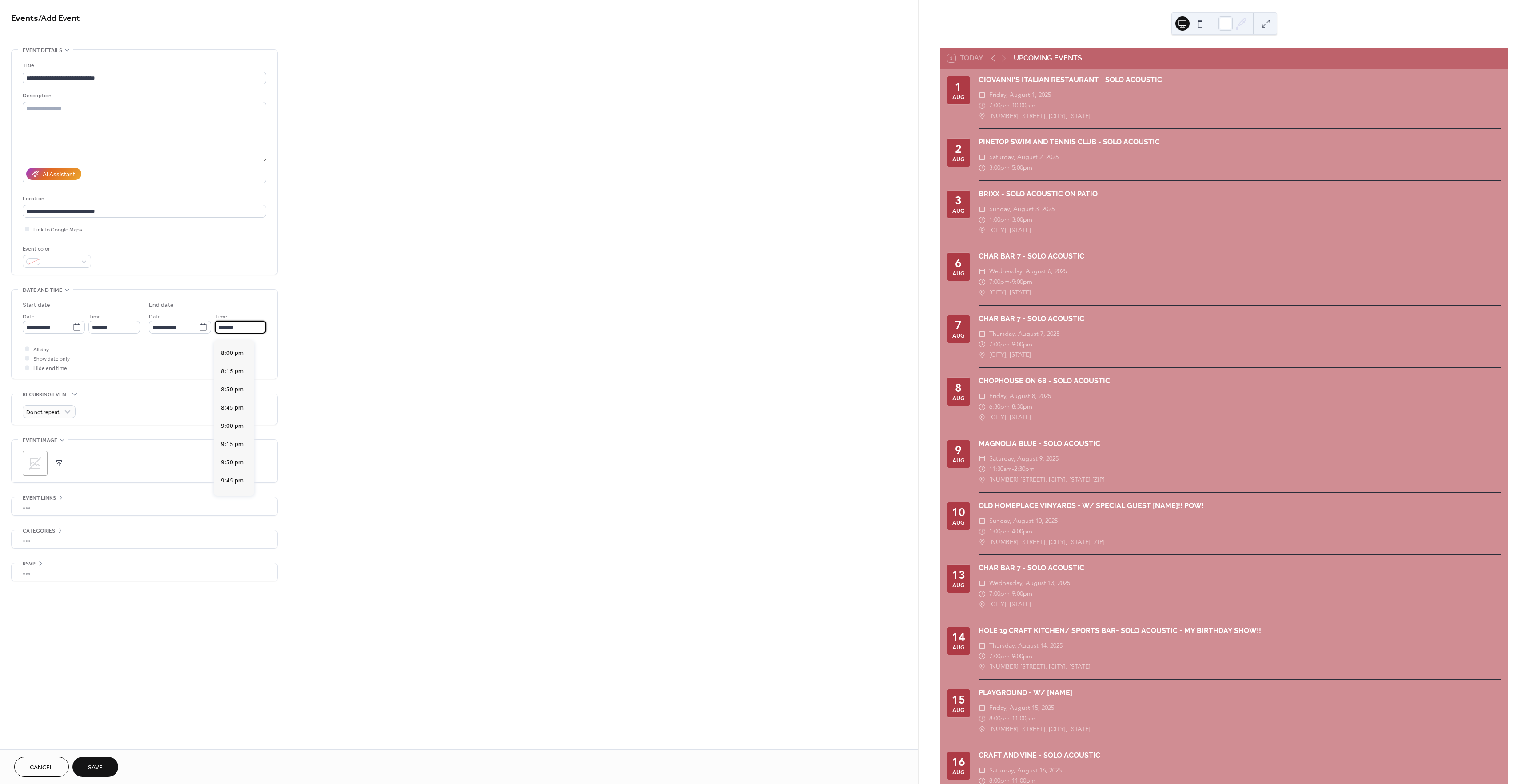 scroll, scrollTop: 89, scrollLeft: 0, axis: vertical 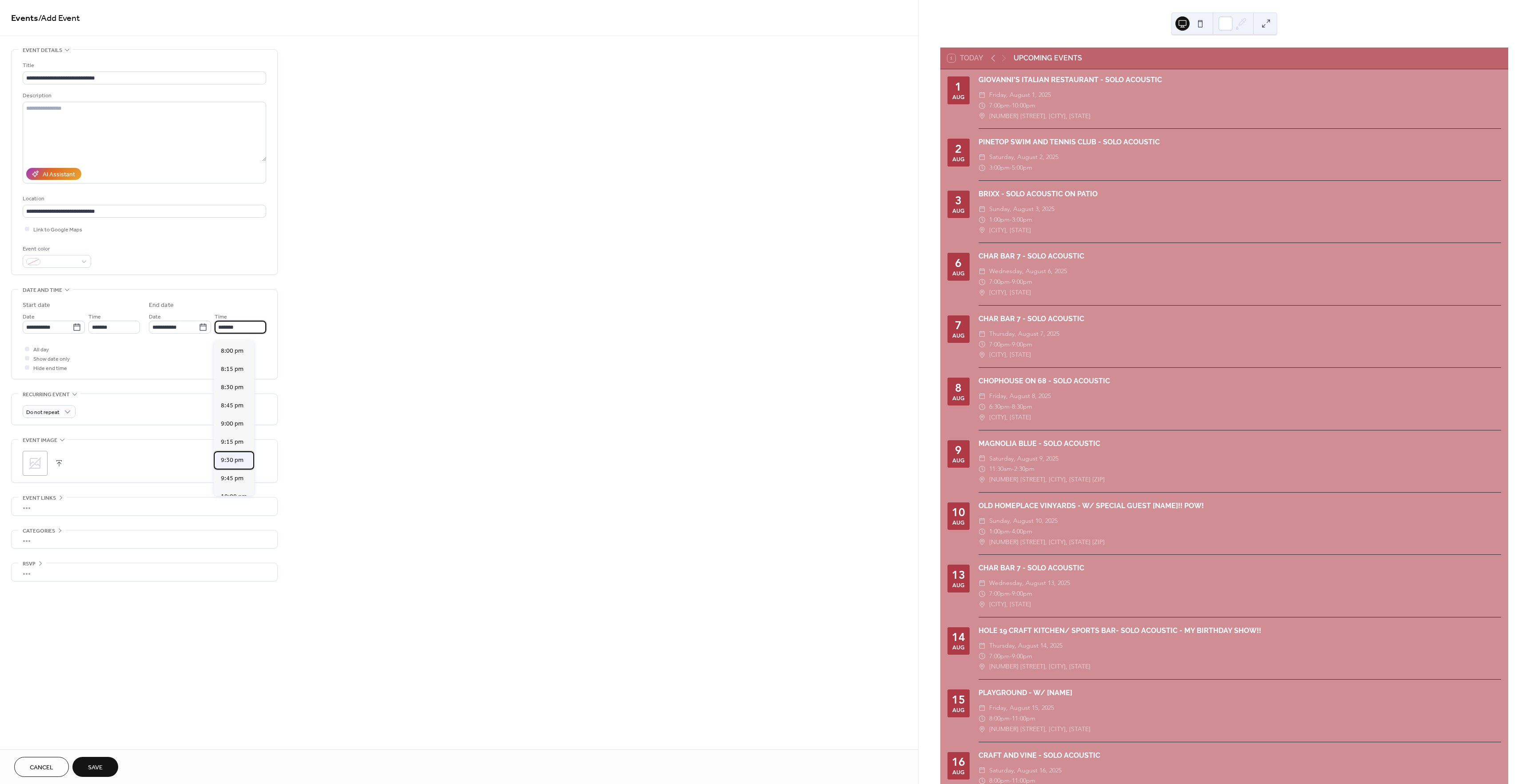 click on "9:30 pm" at bounding box center [232, 460] 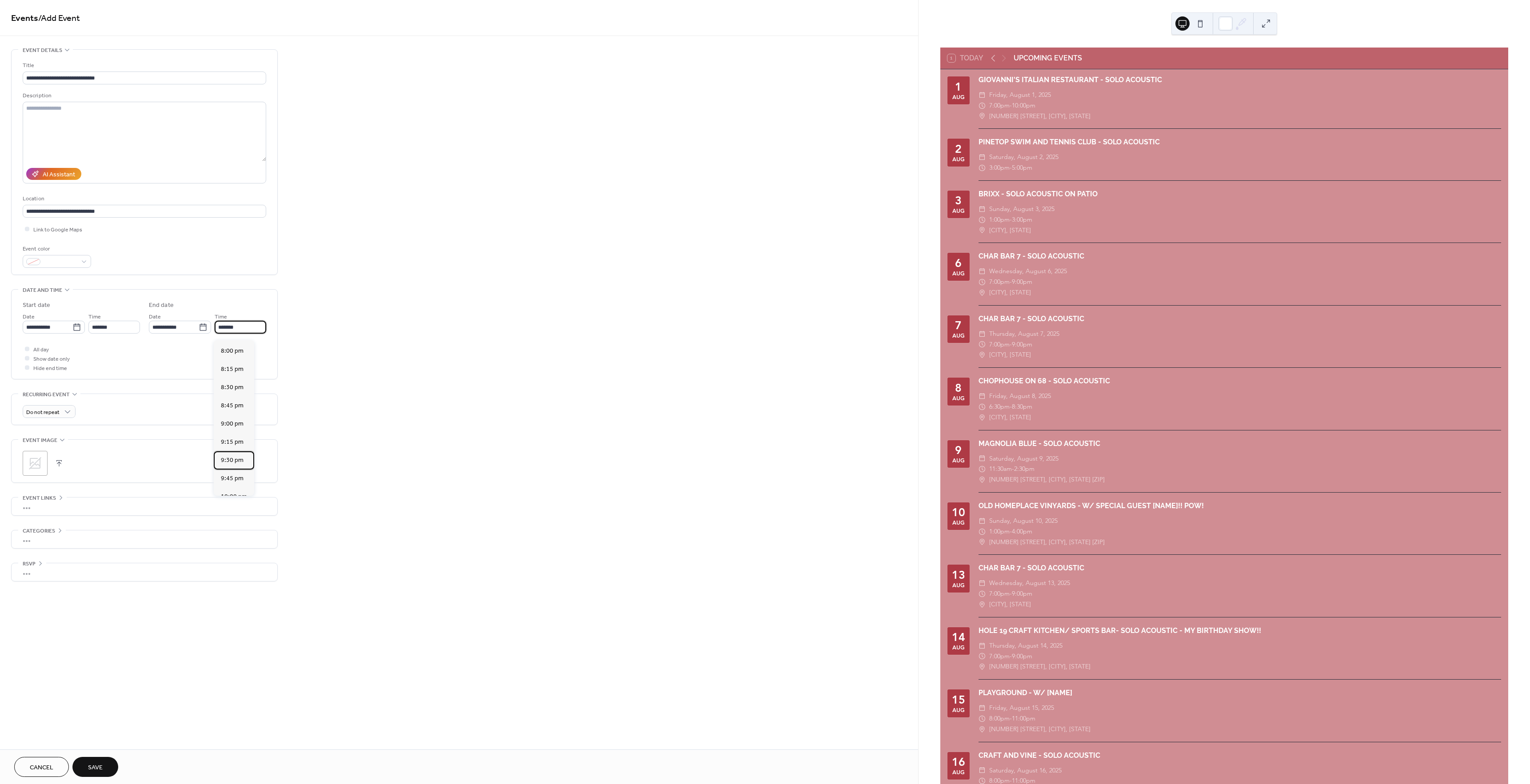 type on "*******" 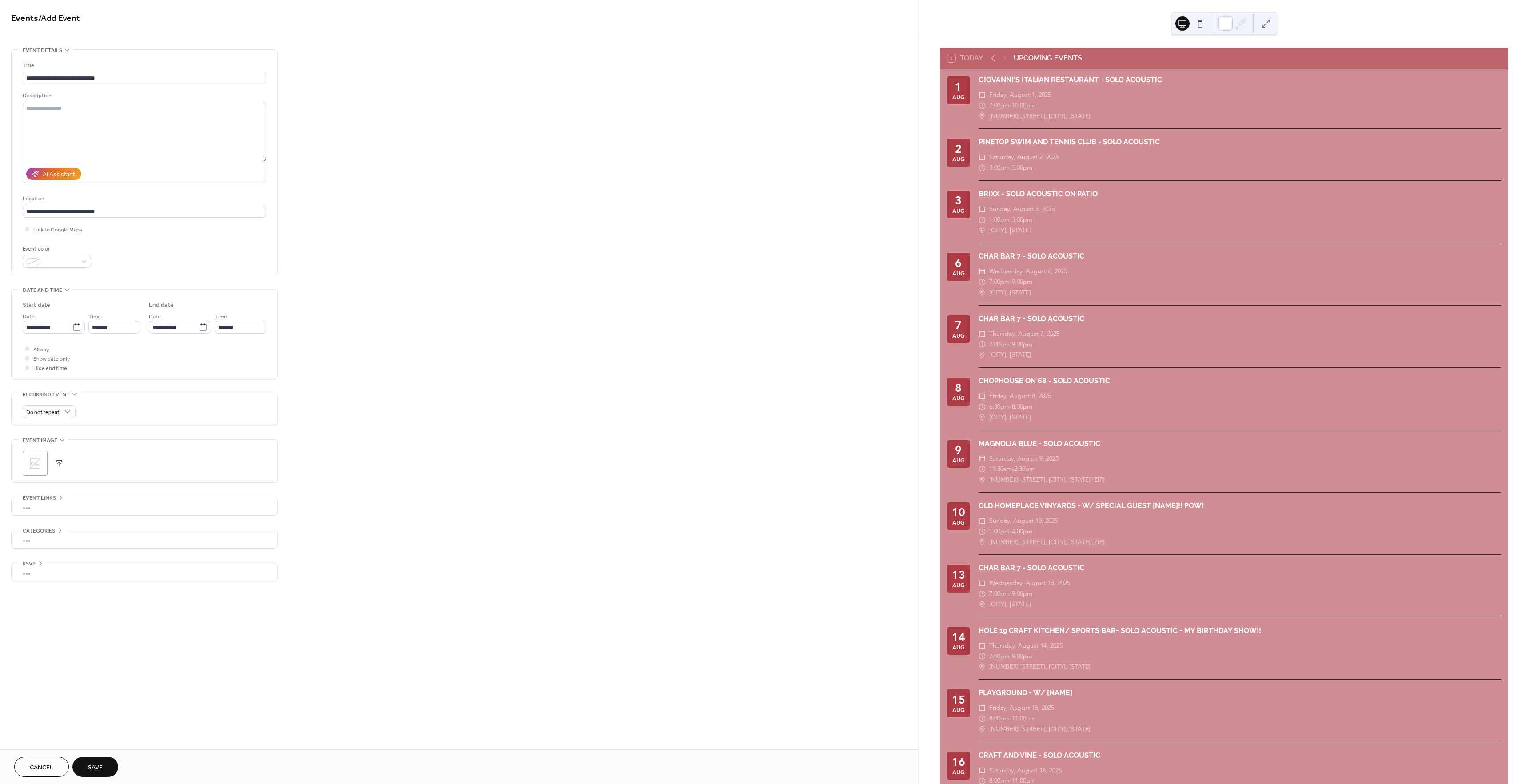 click on "Save" at bounding box center (95, 768) 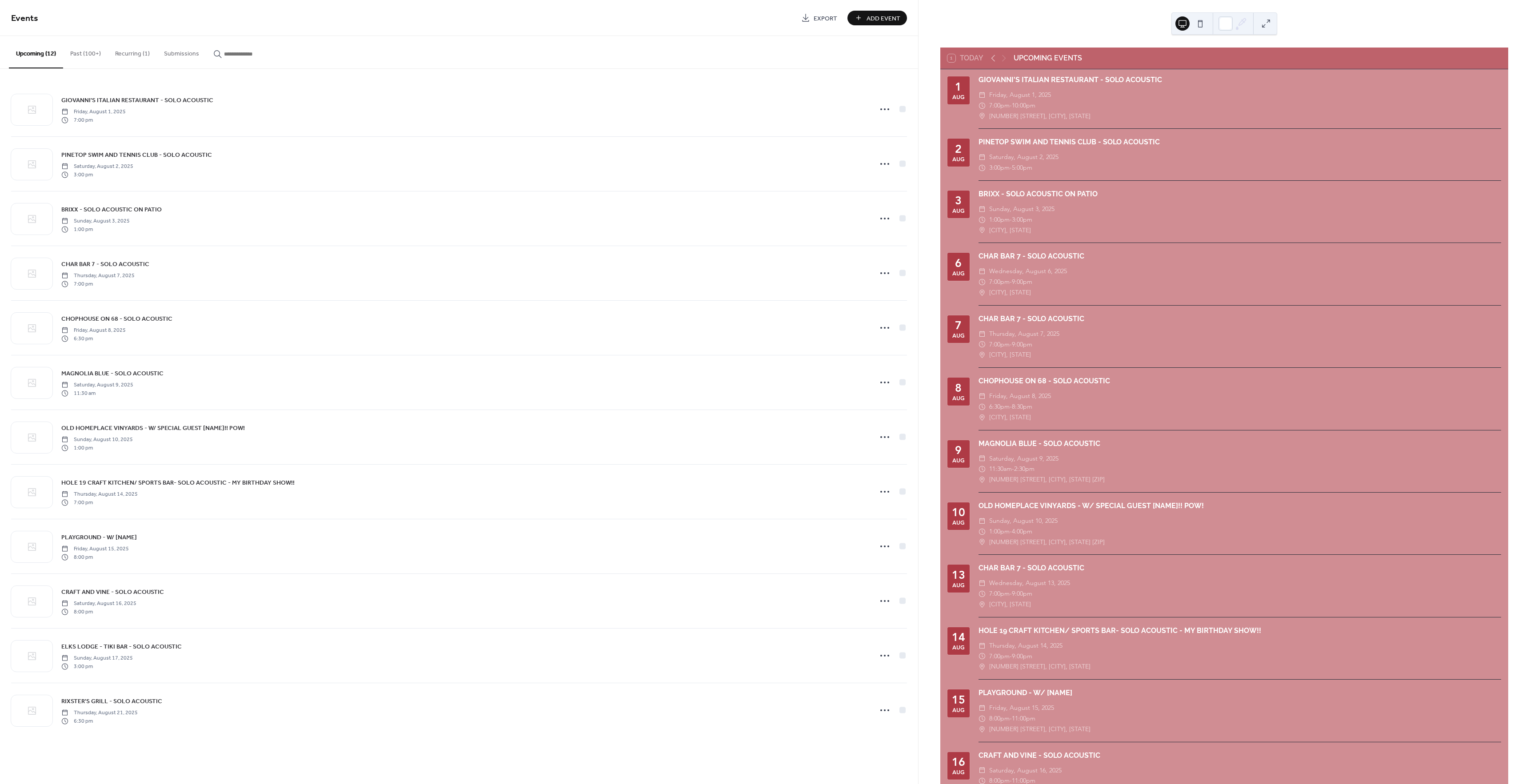 click on "Add Event" at bounding box center (883, 18) 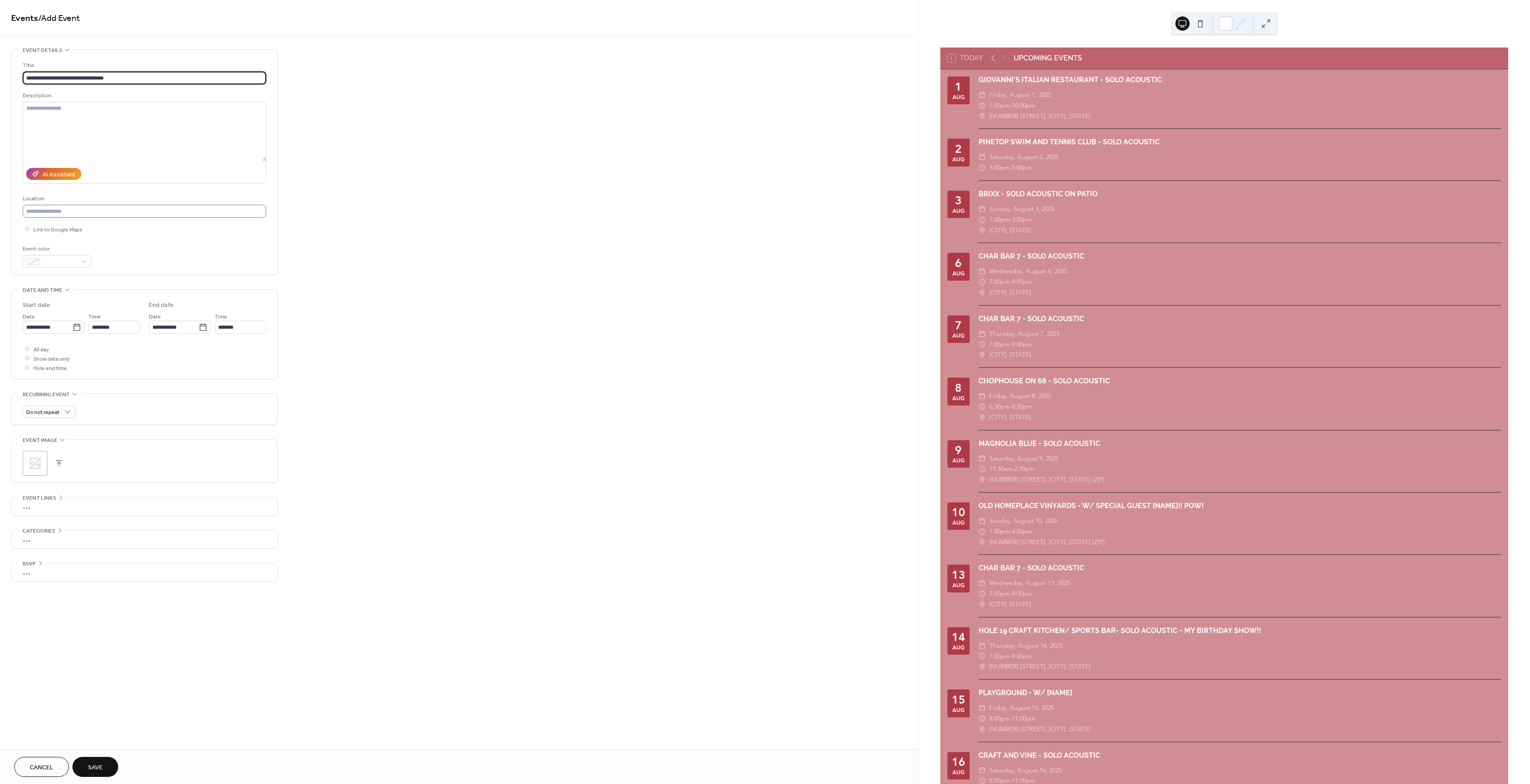 type on "**********" 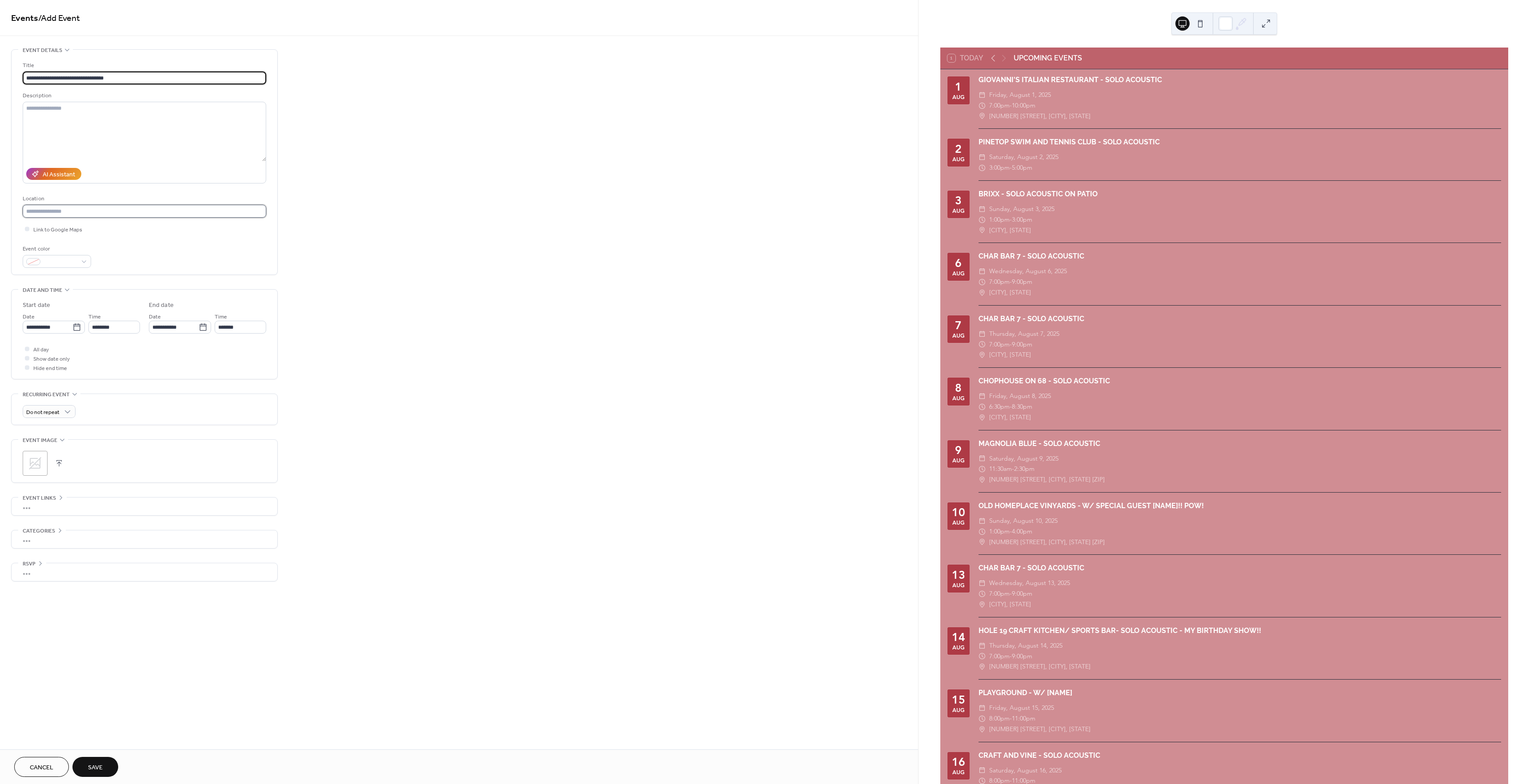 click at bounding box center [144, 211] 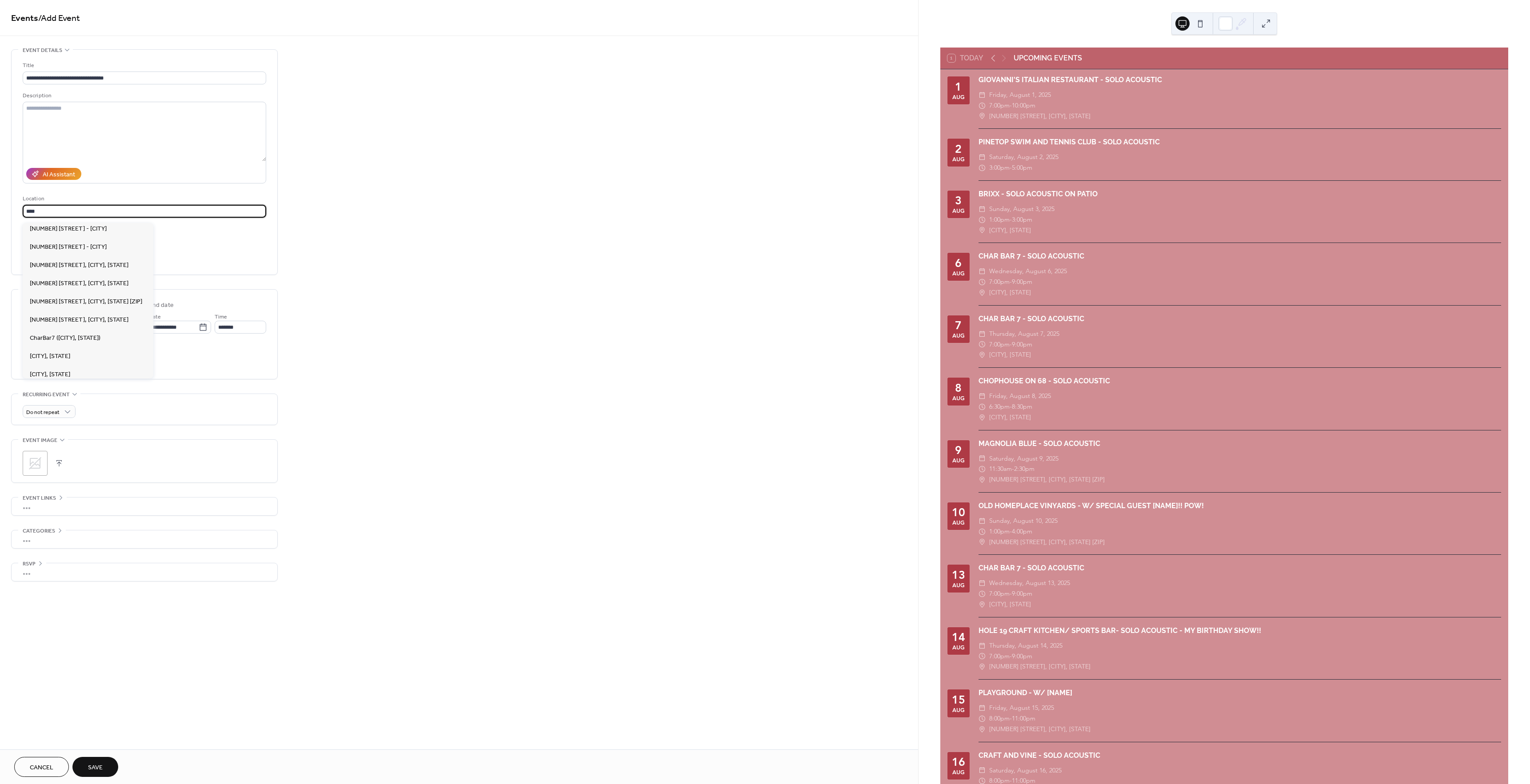 scroll, scrollTop: 118, scrollLeft: 0, axis: vertical 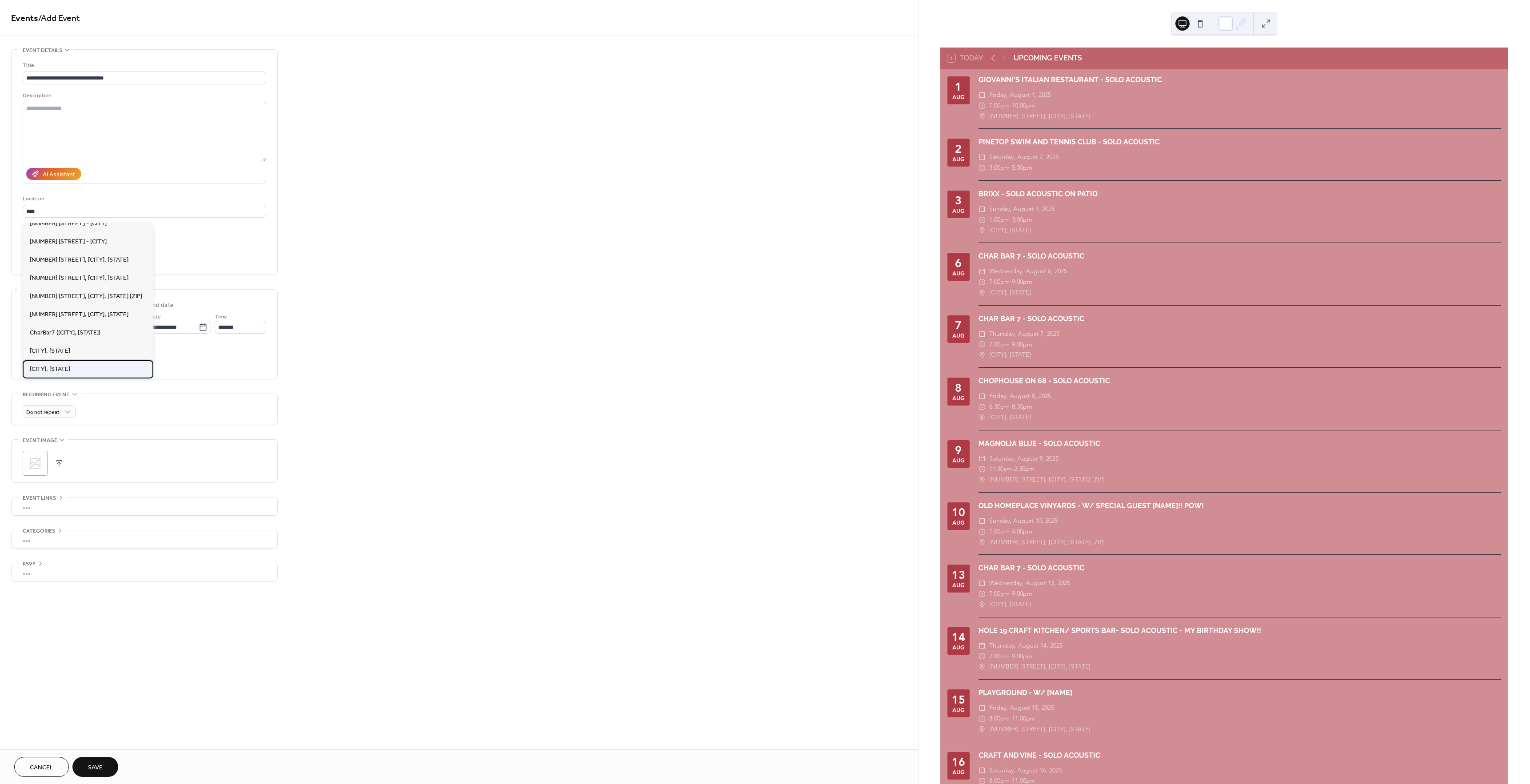 click on "[CITY], [STATE]" at bounding box center (50, 369) 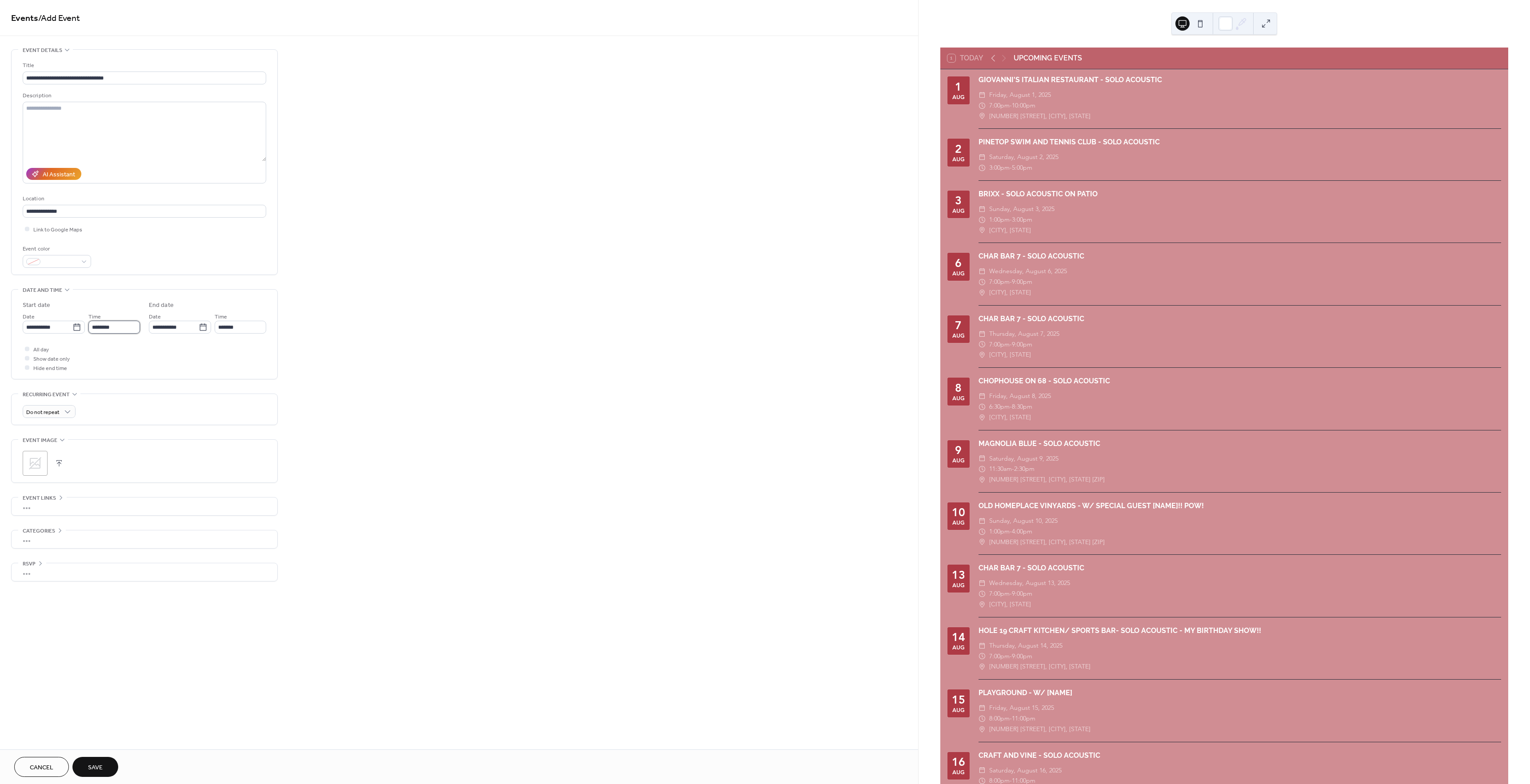 click on "********" at bounding box center [114, 327] 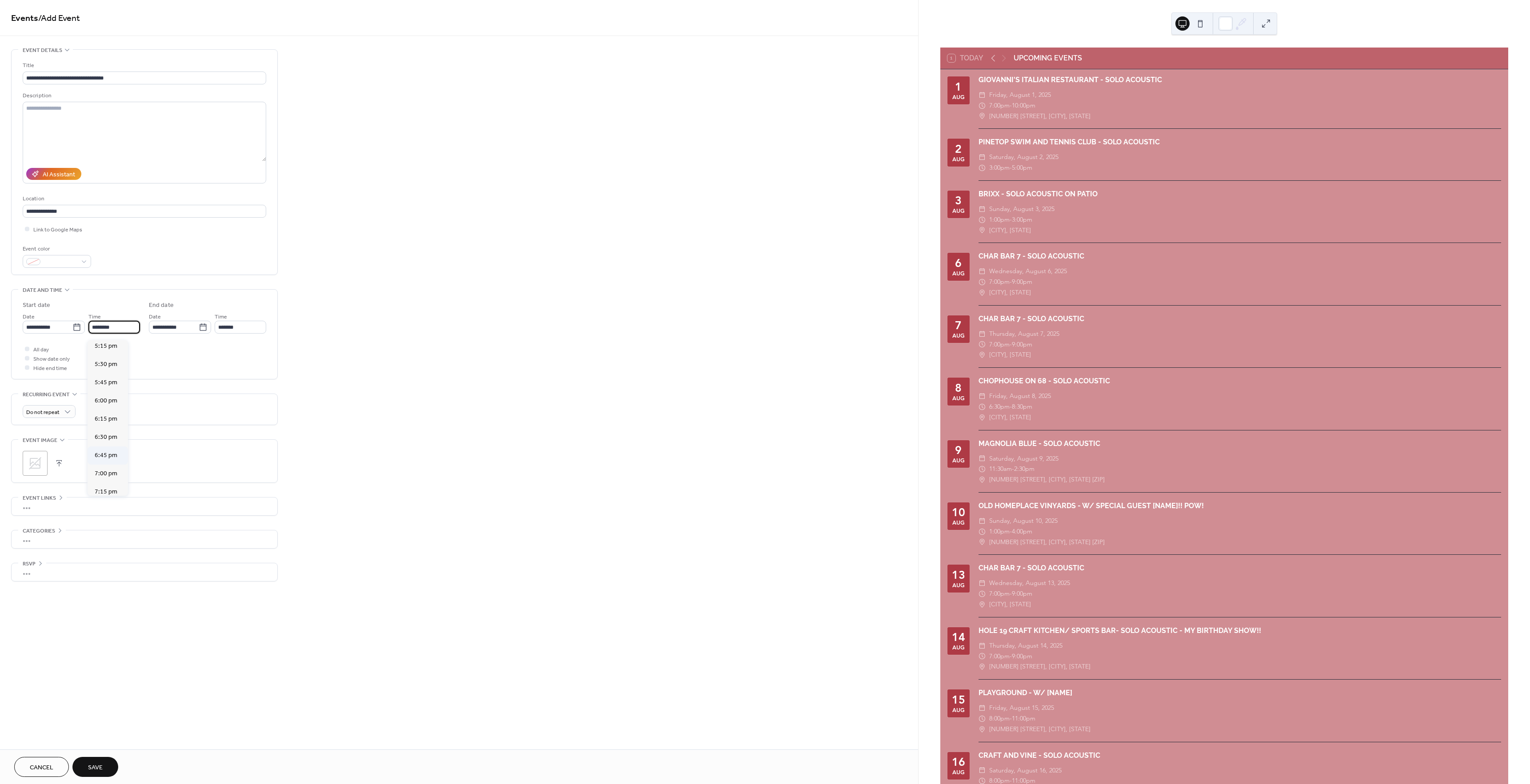 scroll, scrollTop: 1261, scrollLeft: 0, axis: vertical 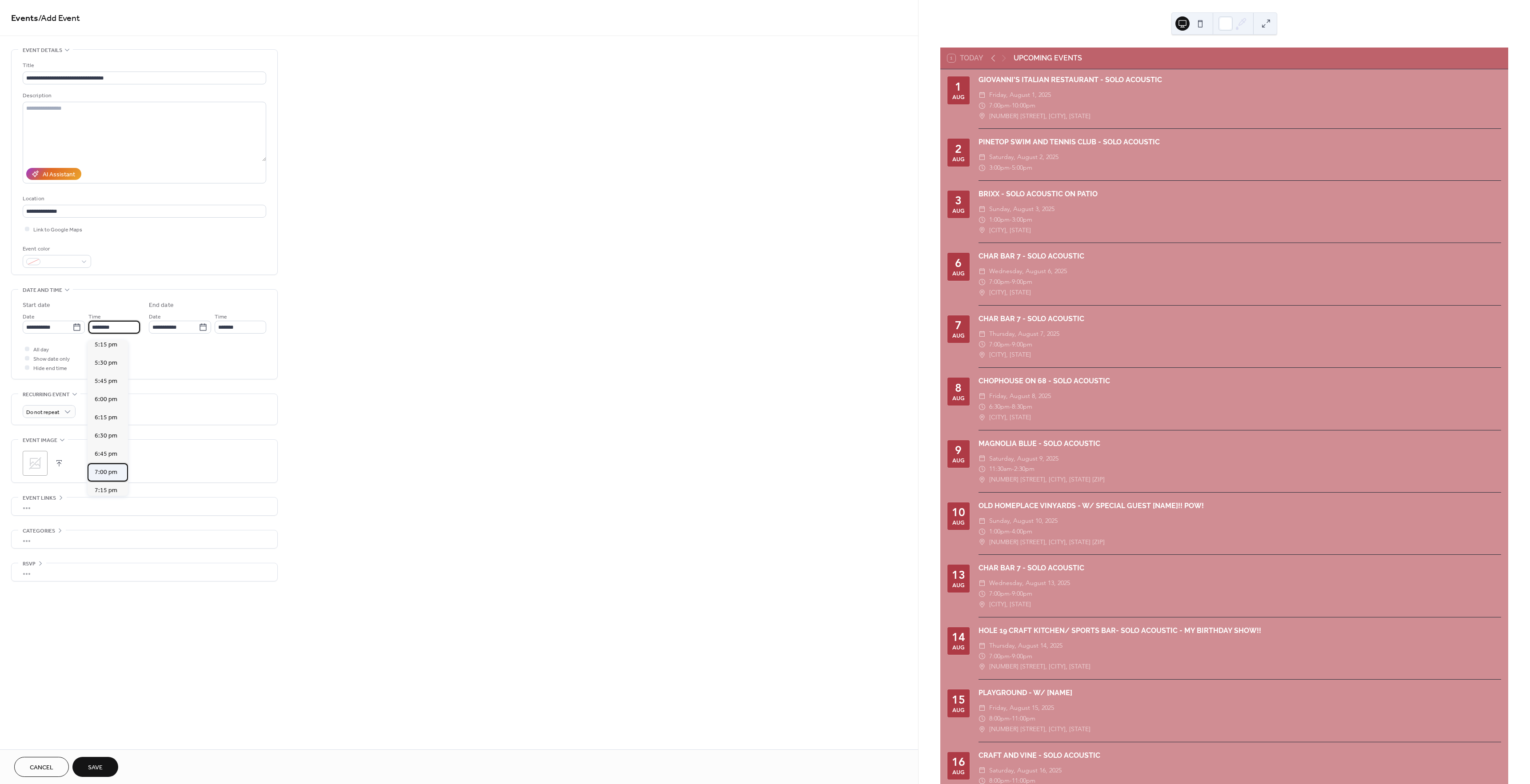 click on "7:00 pm" at bounding box center [106, 472] 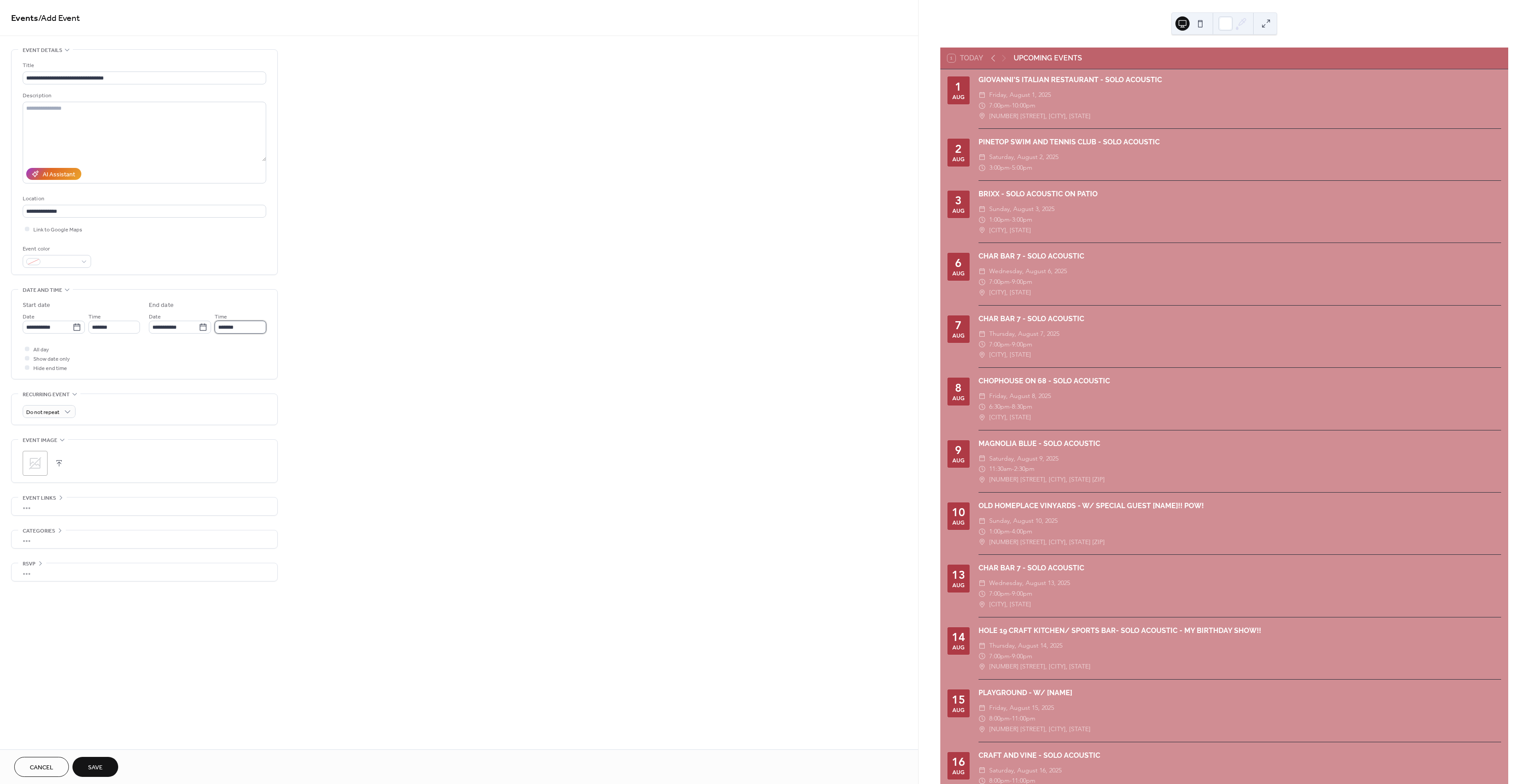 click on "*******" at bounding box center (240, 327) 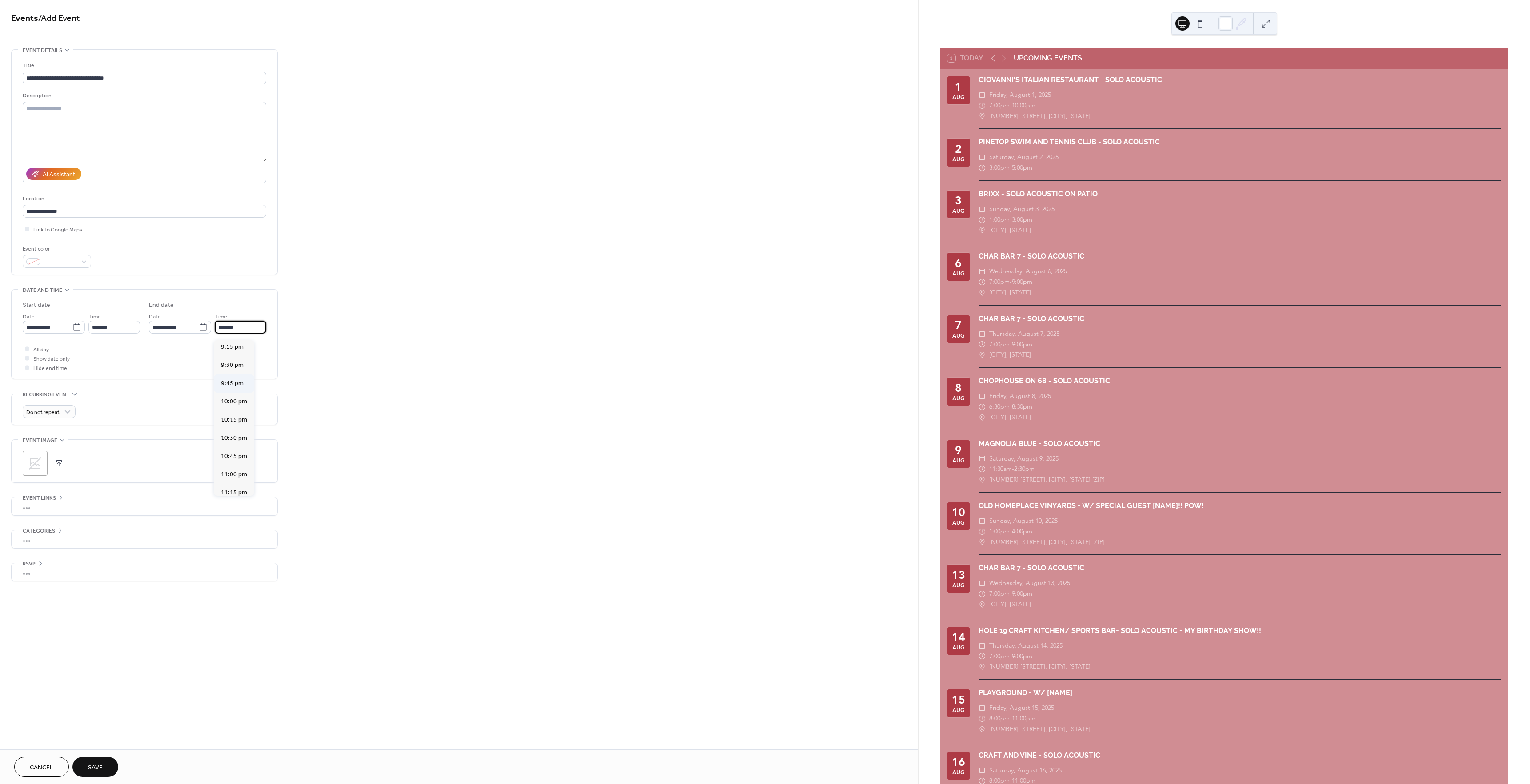 scroll, scrollTop: 149, scrollLeft: 0, axis: vertical 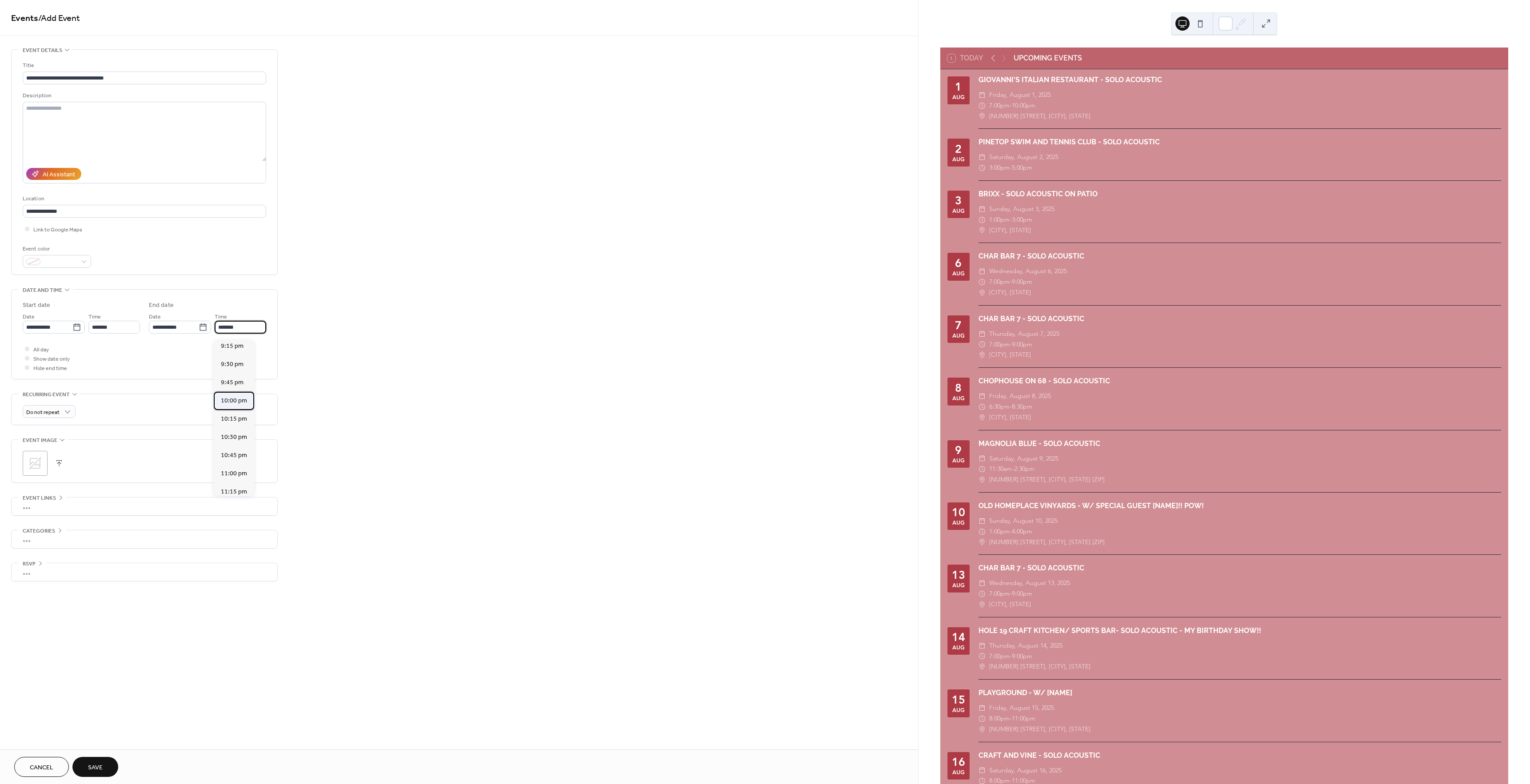 click on "10:00 pm" at bounding box center [234, 401] 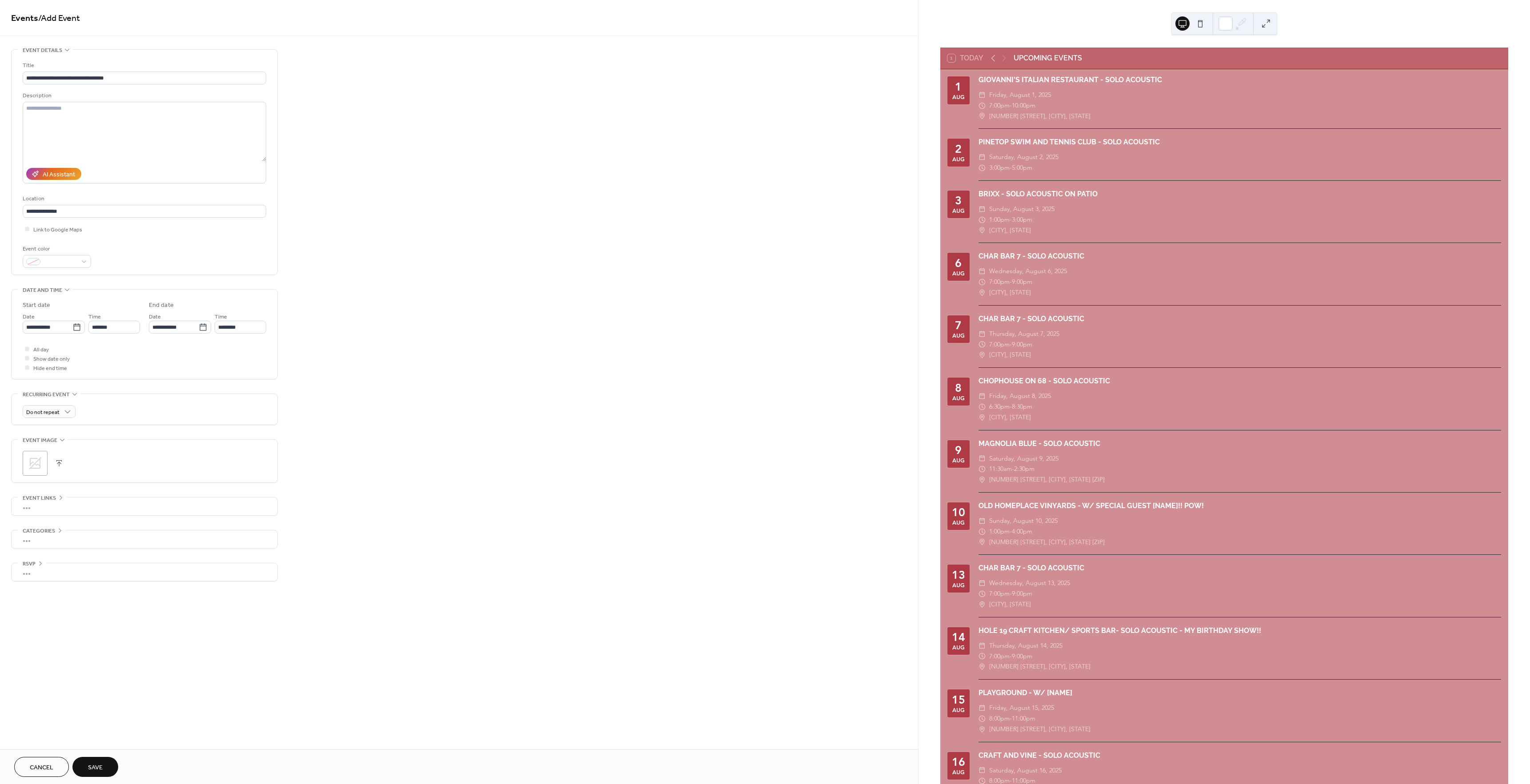 click on "Save" at bounding box center [95, 768] 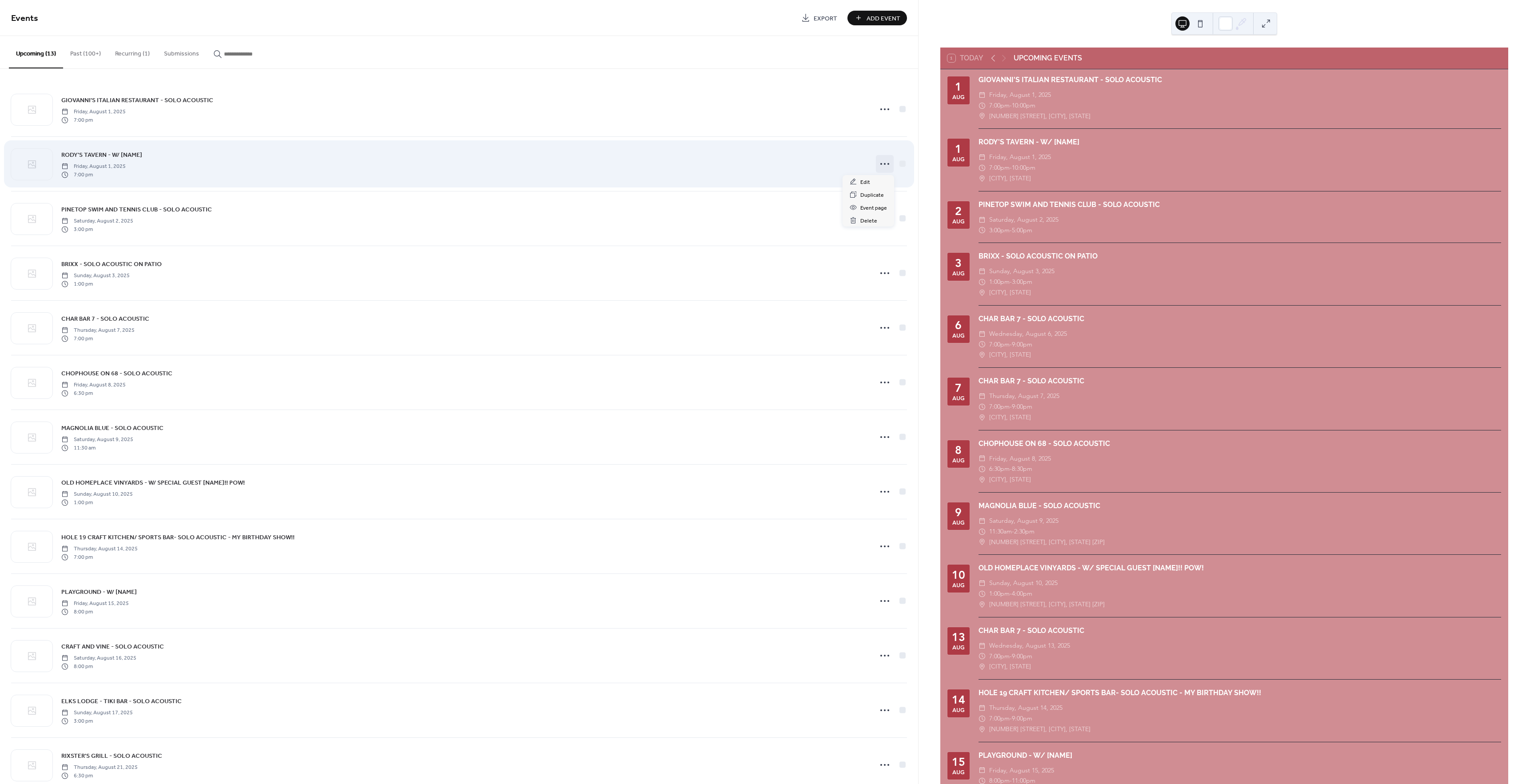 click 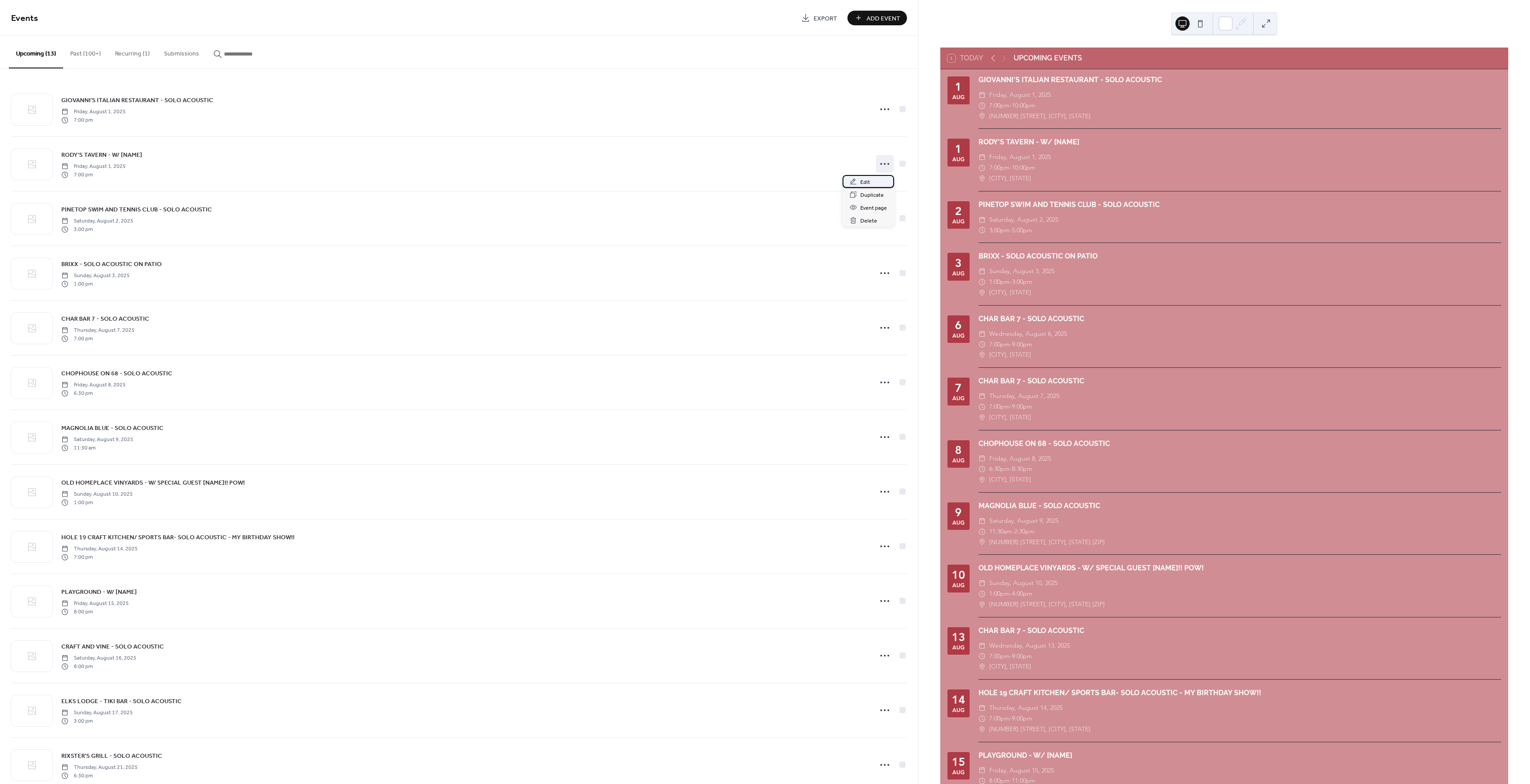 click on "Edit" at bounding box center (865, 182) 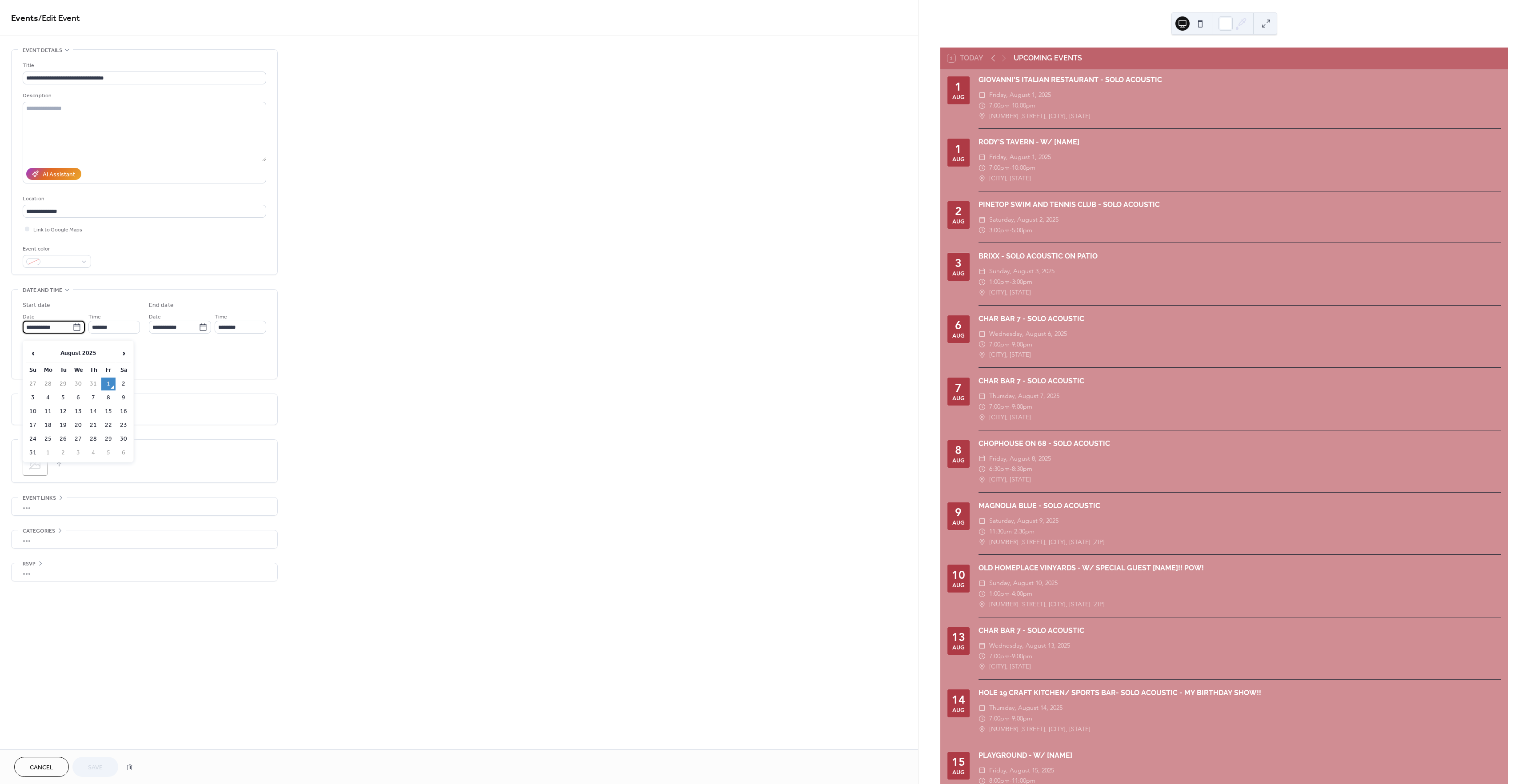 click on "**********" at bounding box center [48, 327] 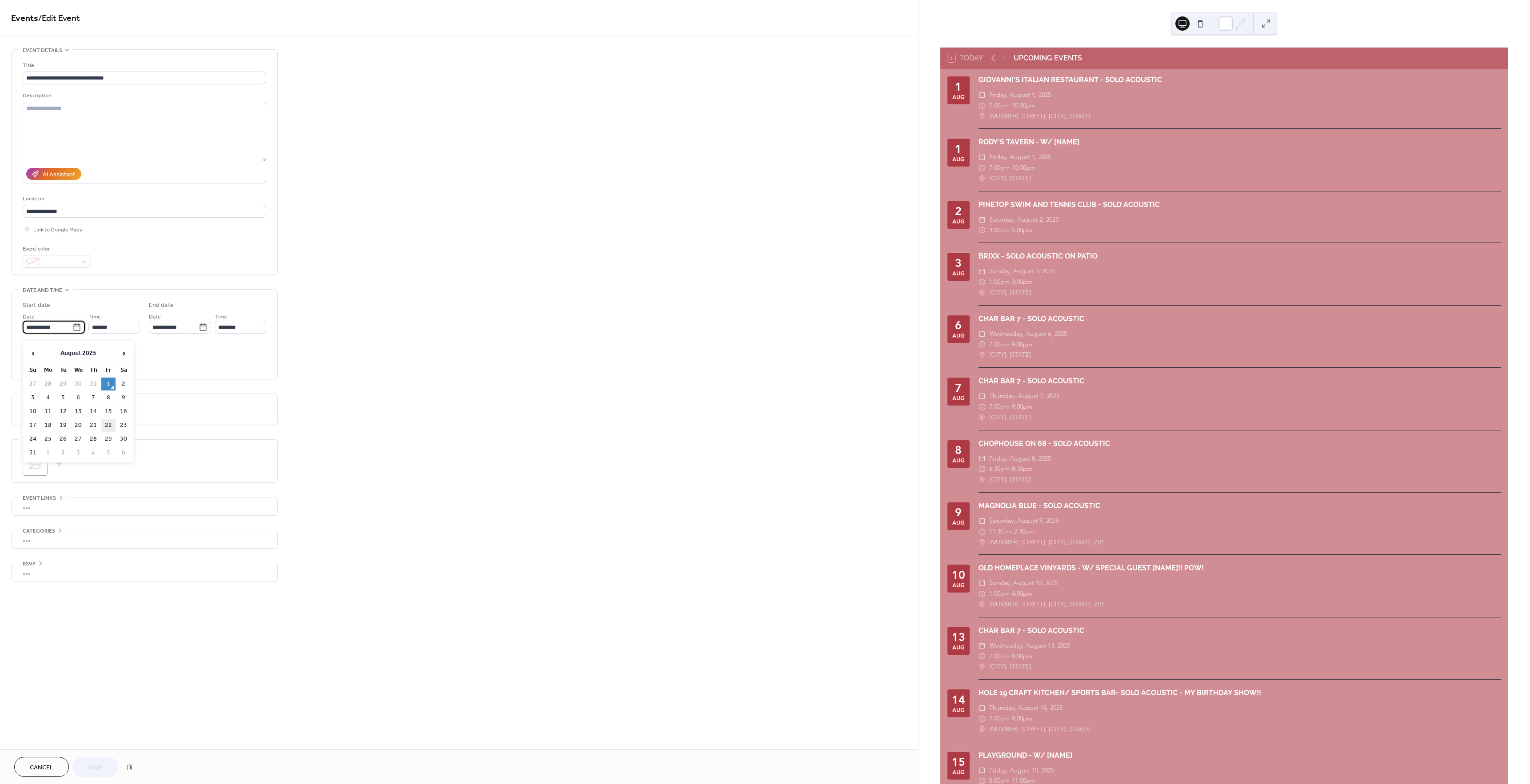 click on "22" at bounding box center (108, 425) 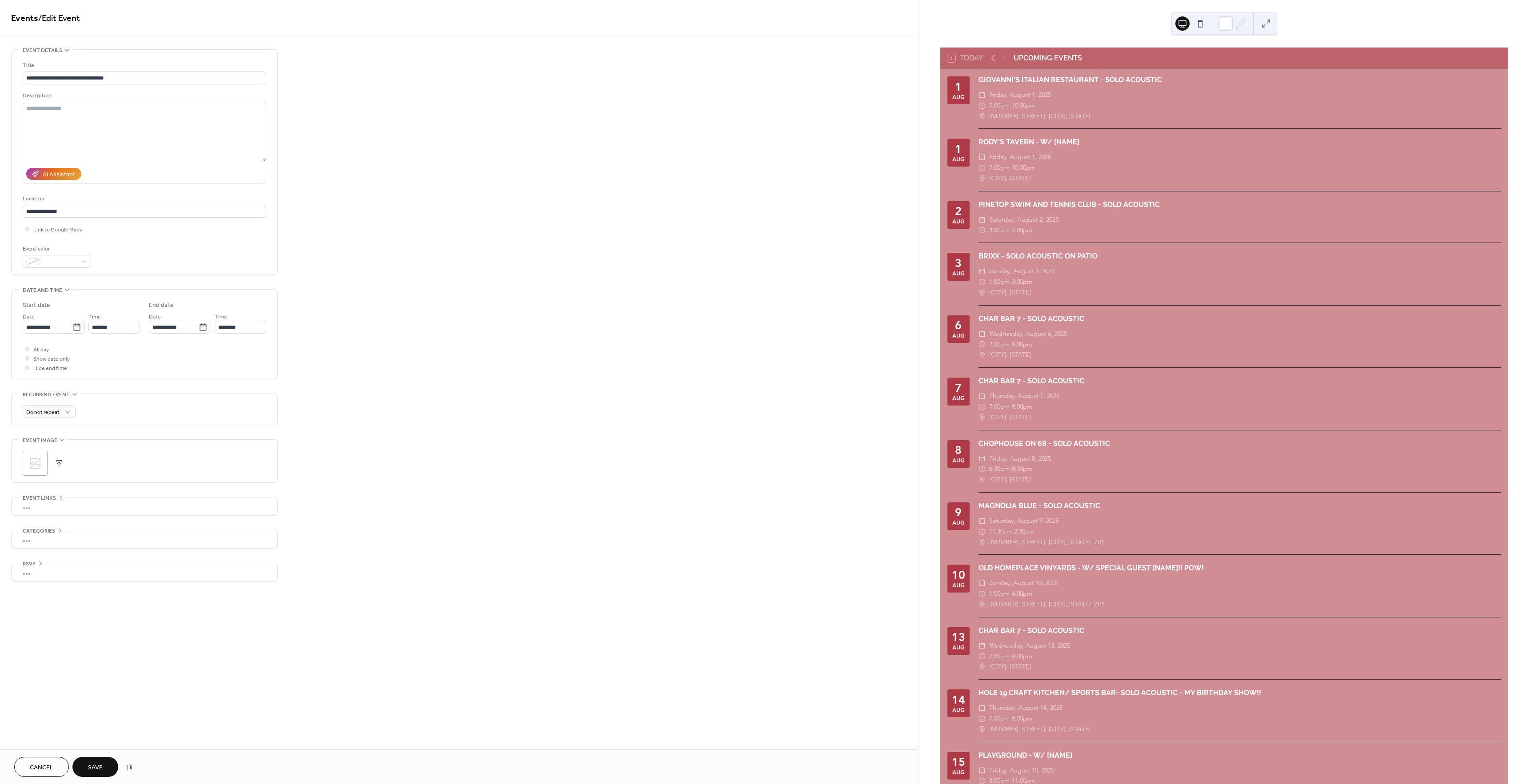 click on "Save" at bounding box center (95, 768) 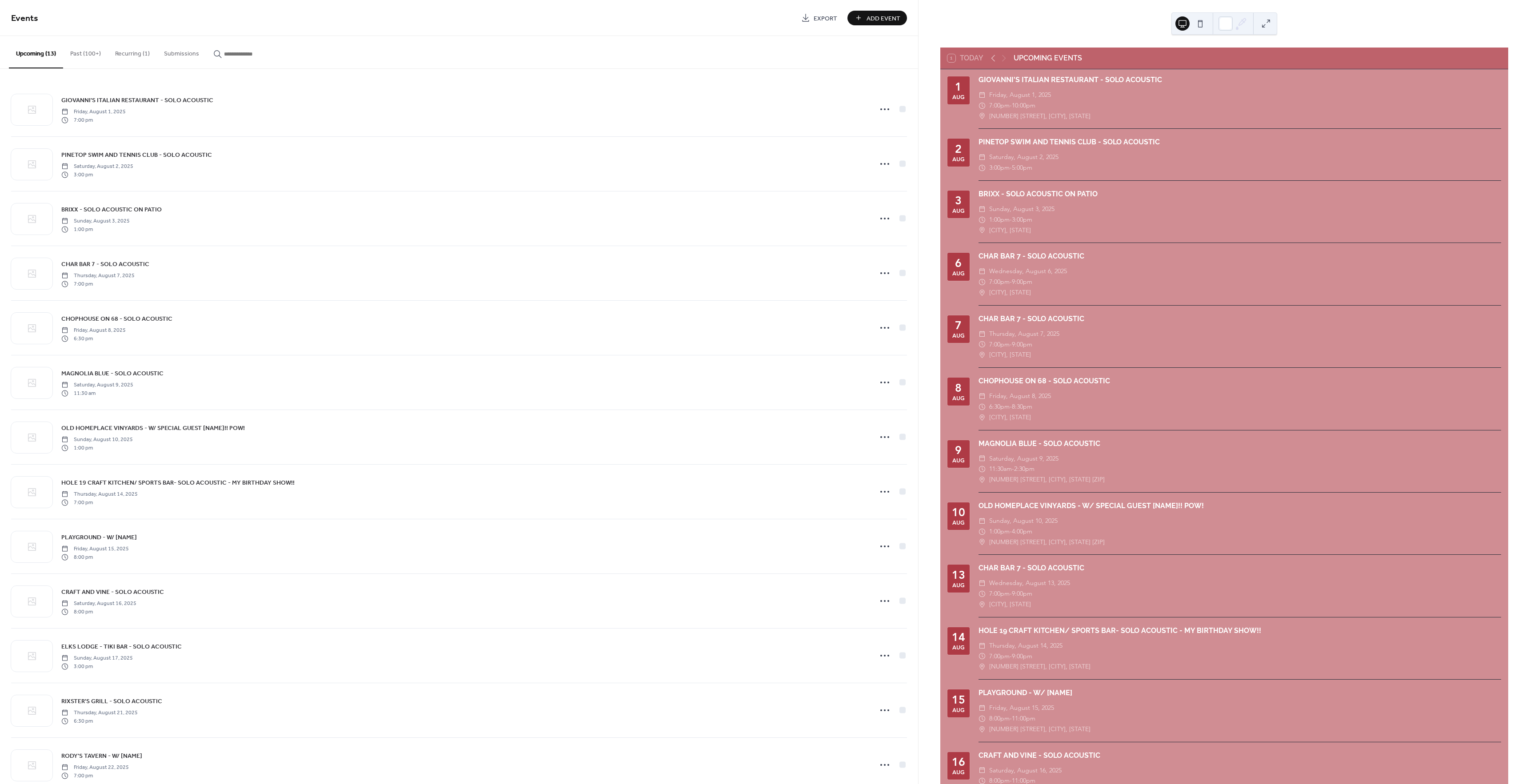 click on "Add Event" at bounding box center (883, 18) 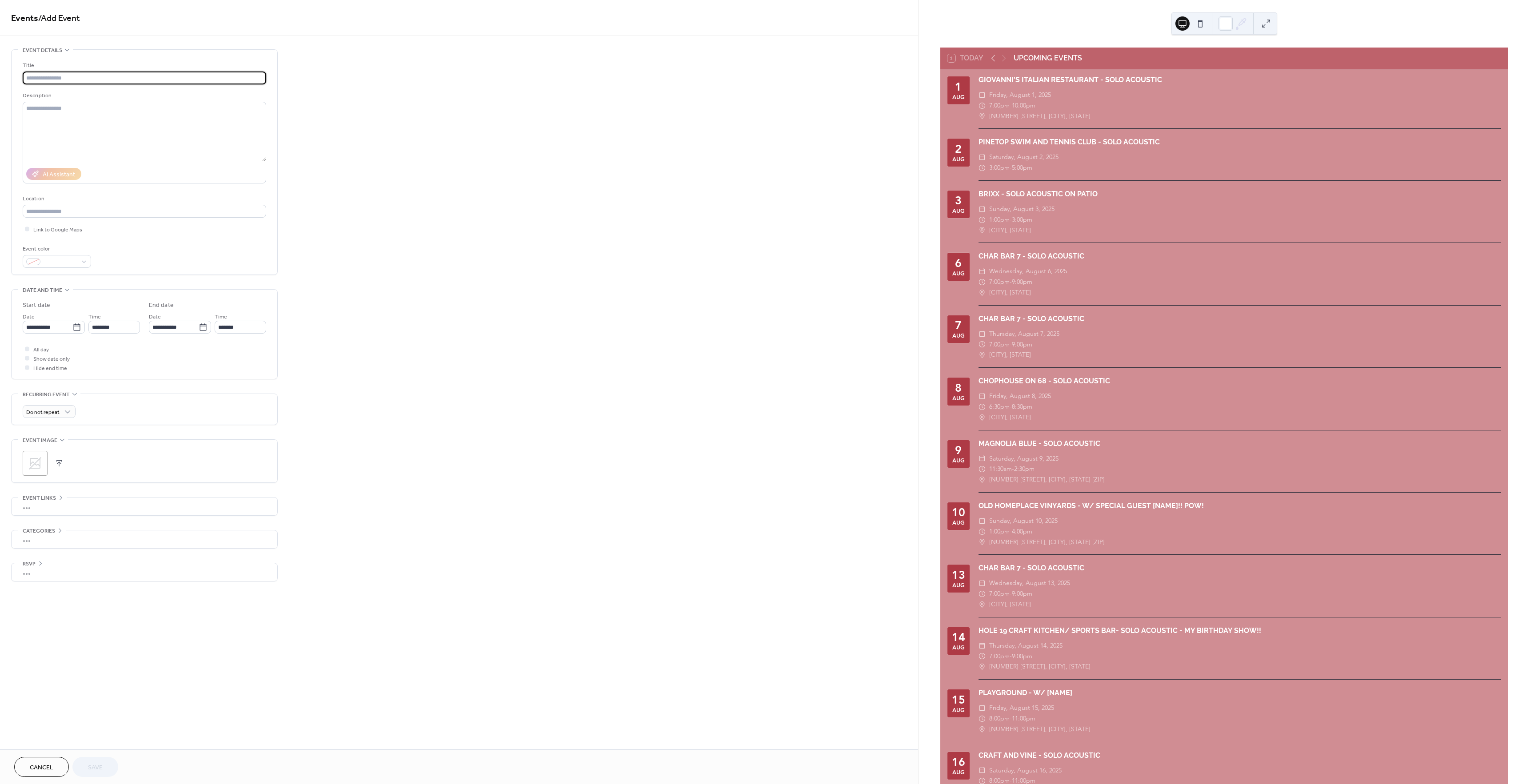 click at bounding box center [144, 78] 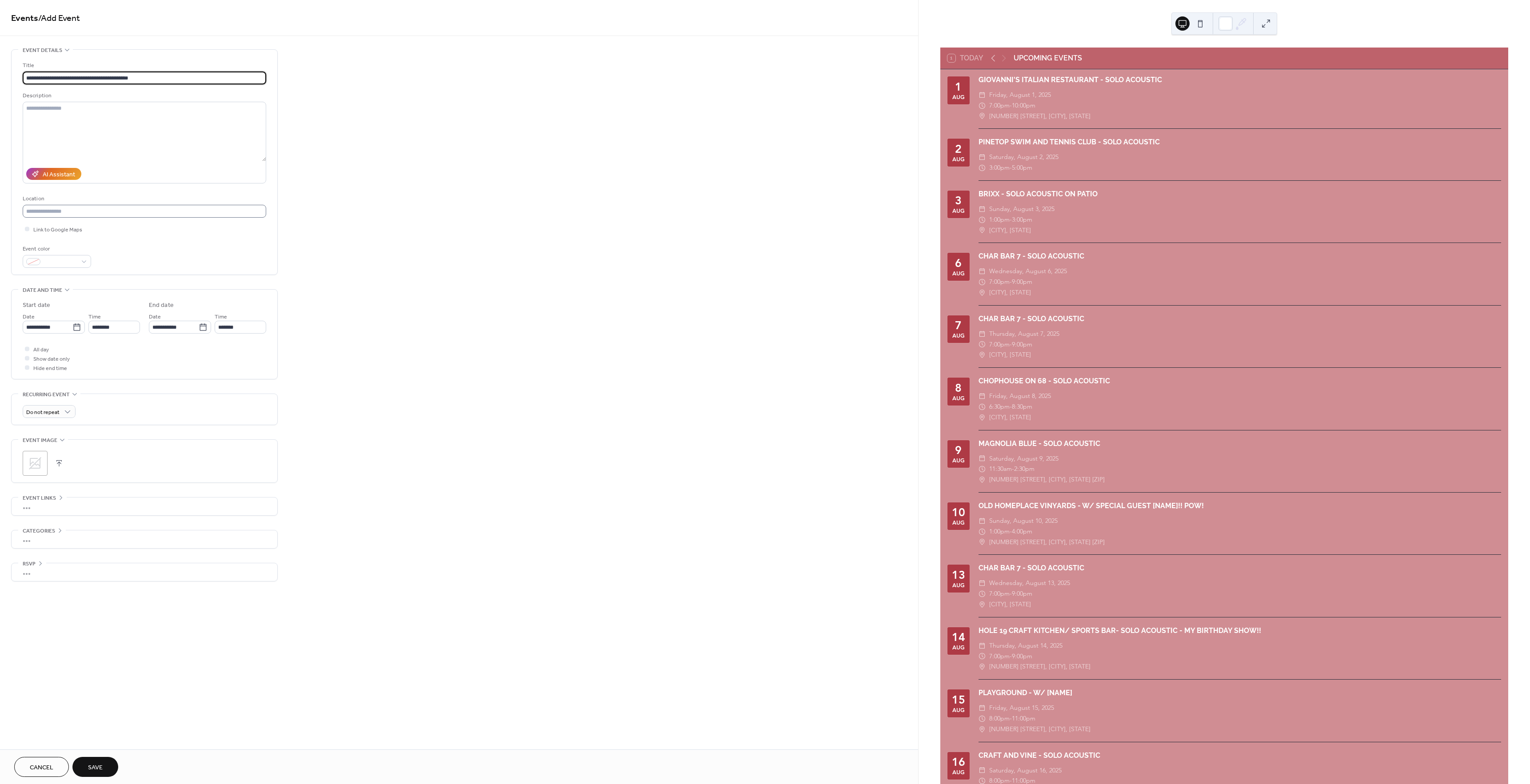 type on "**********" 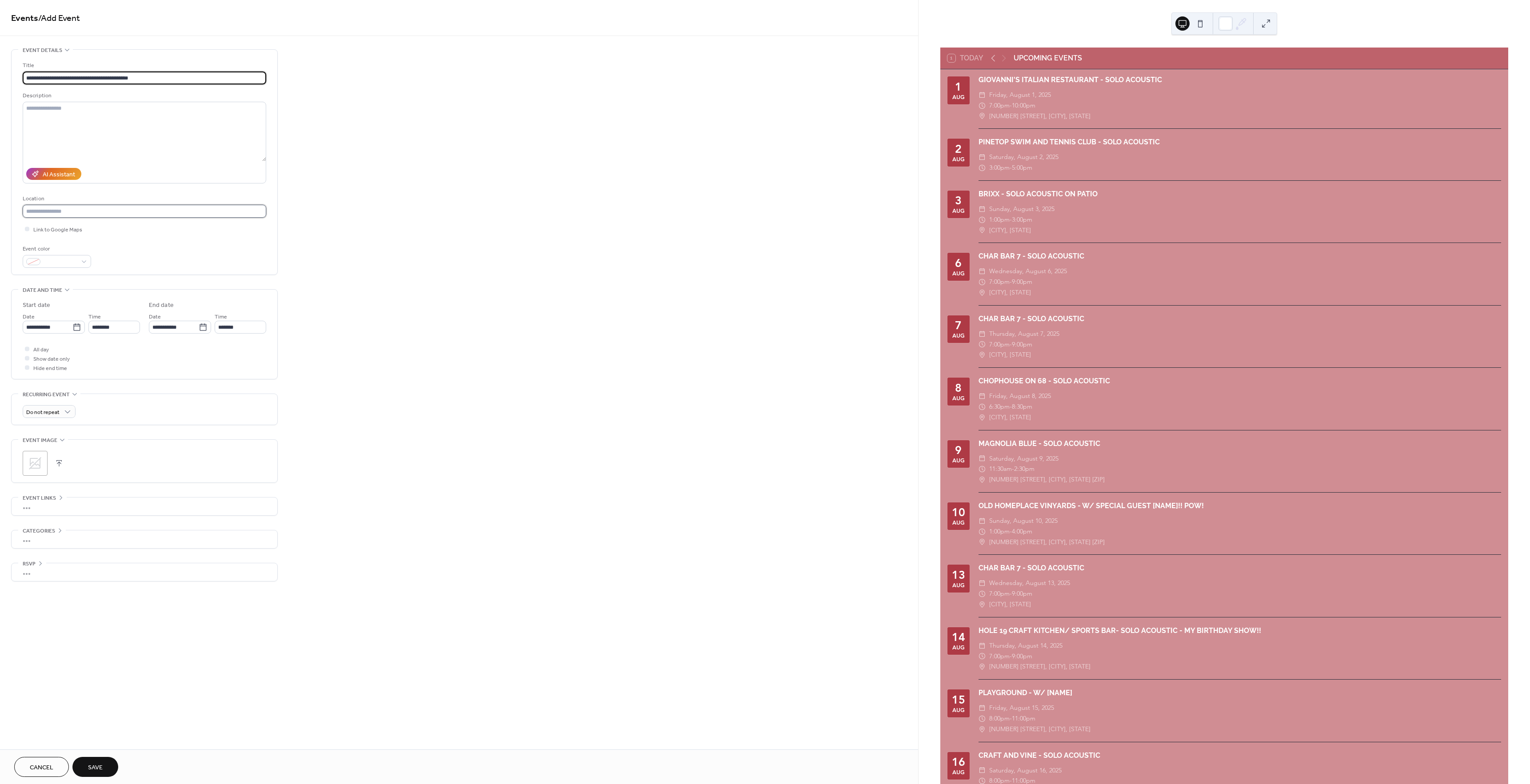 click at bounding box center (144, 211) 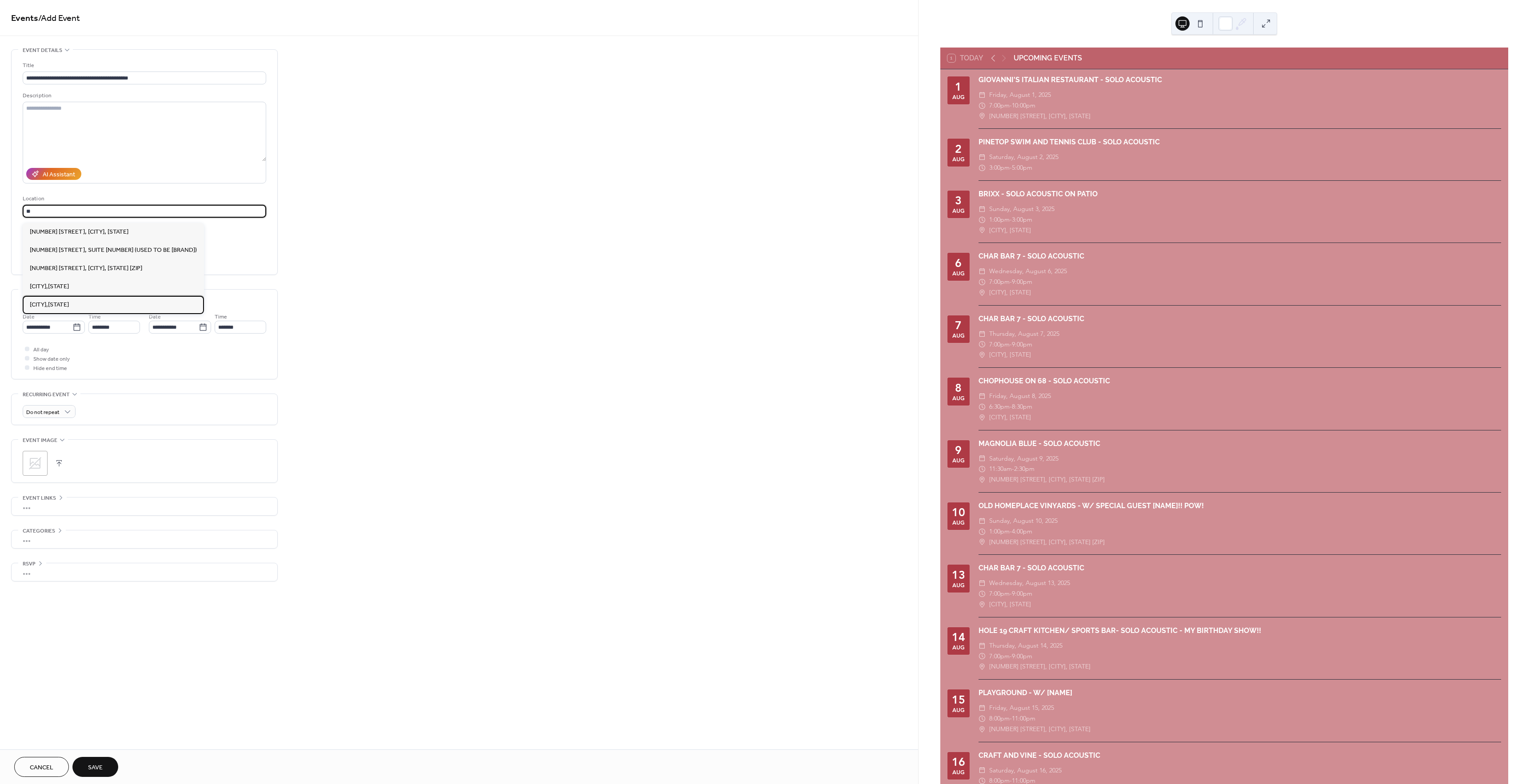 click on "[CITY],[STATE]" at bounding box center [113, 305] 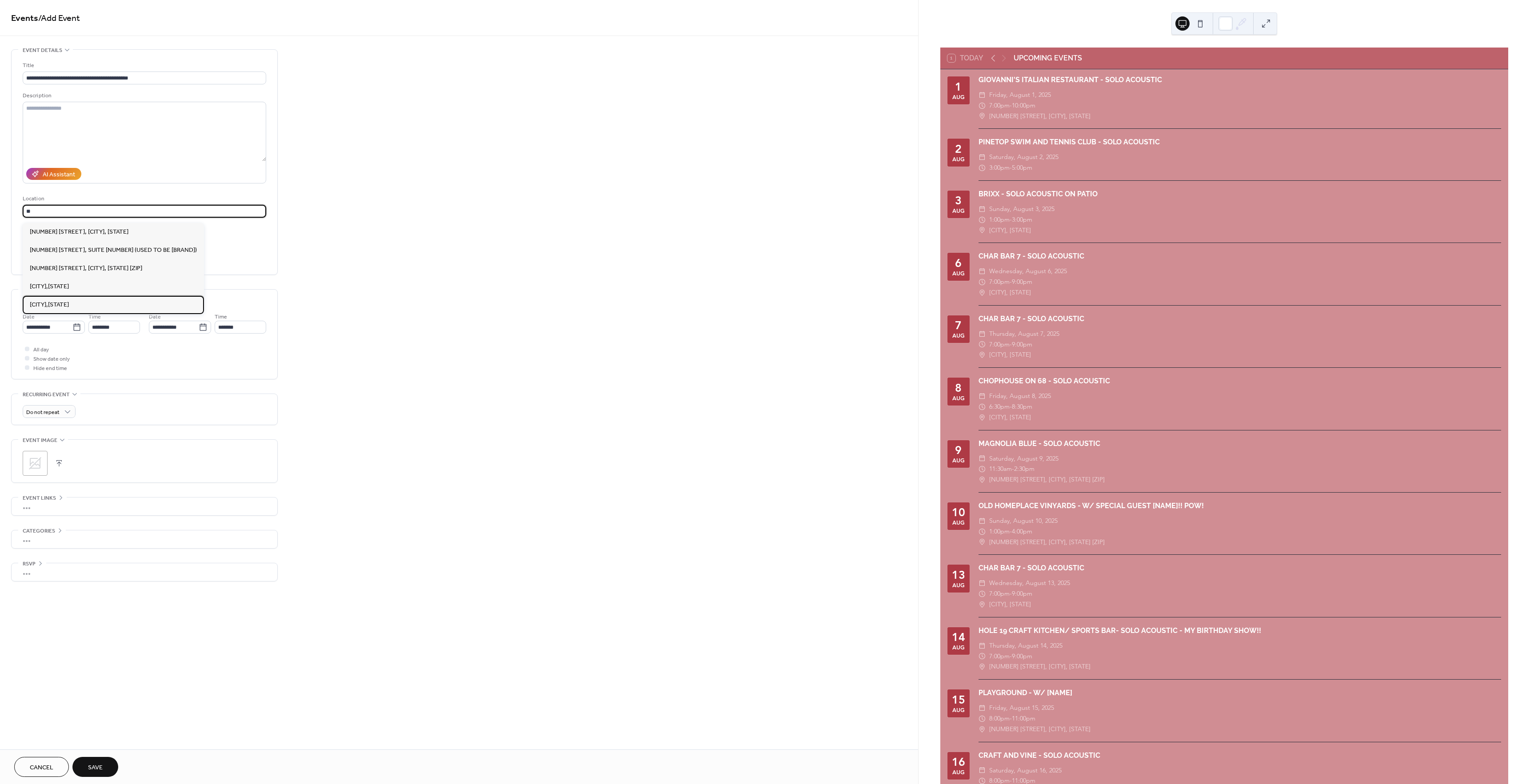 type on "**********" 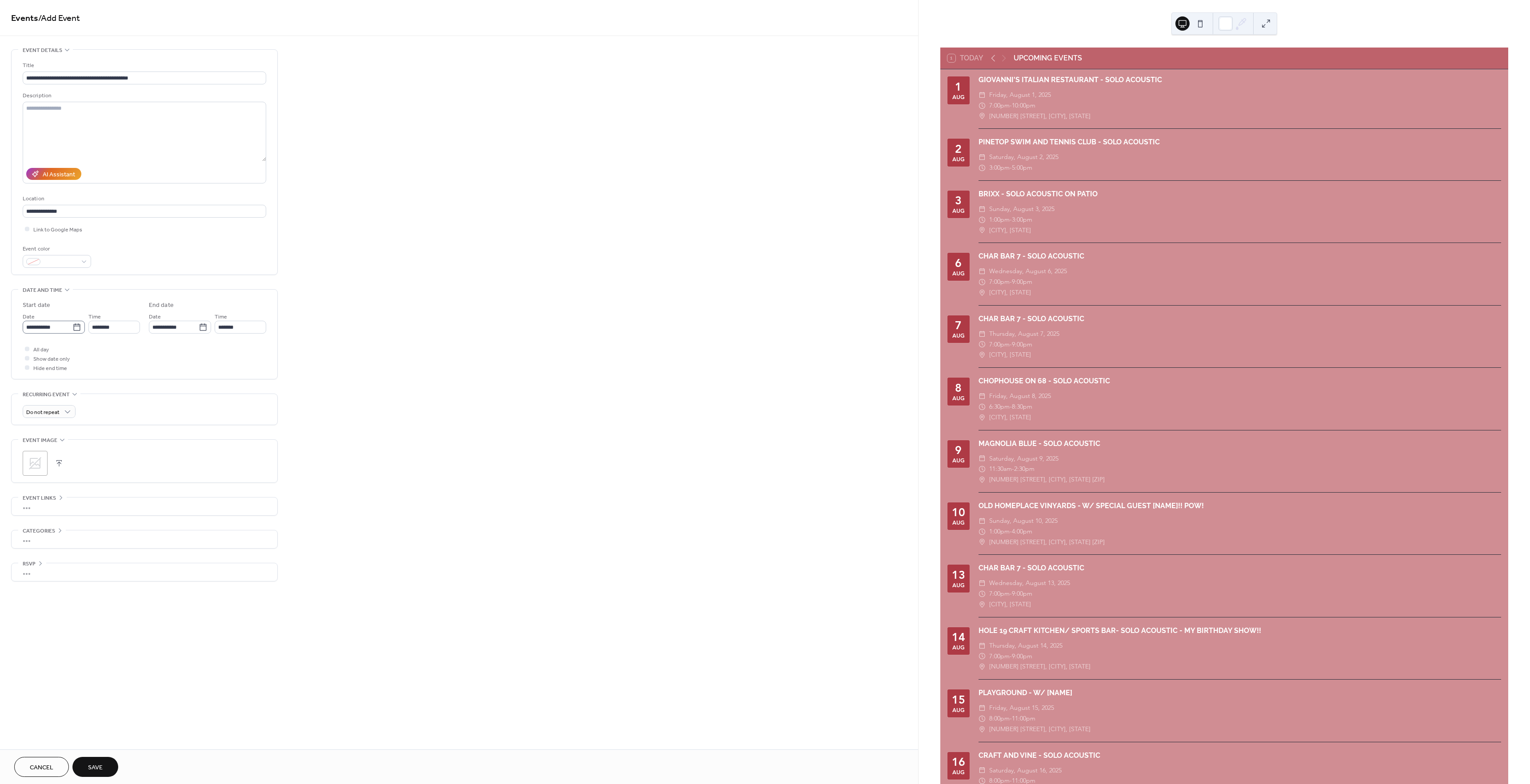 click 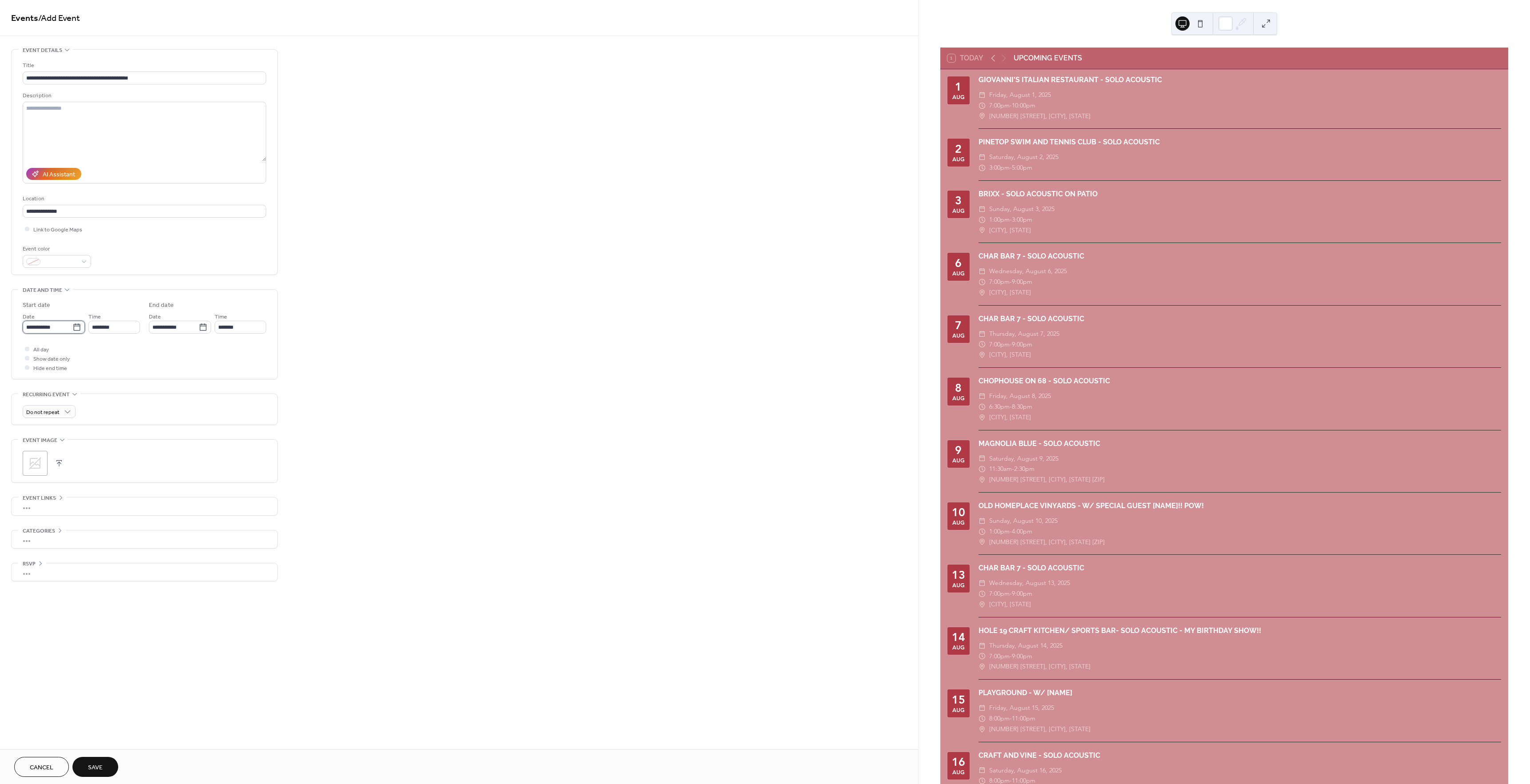 click on "**********" at bounding box center [48, 327] 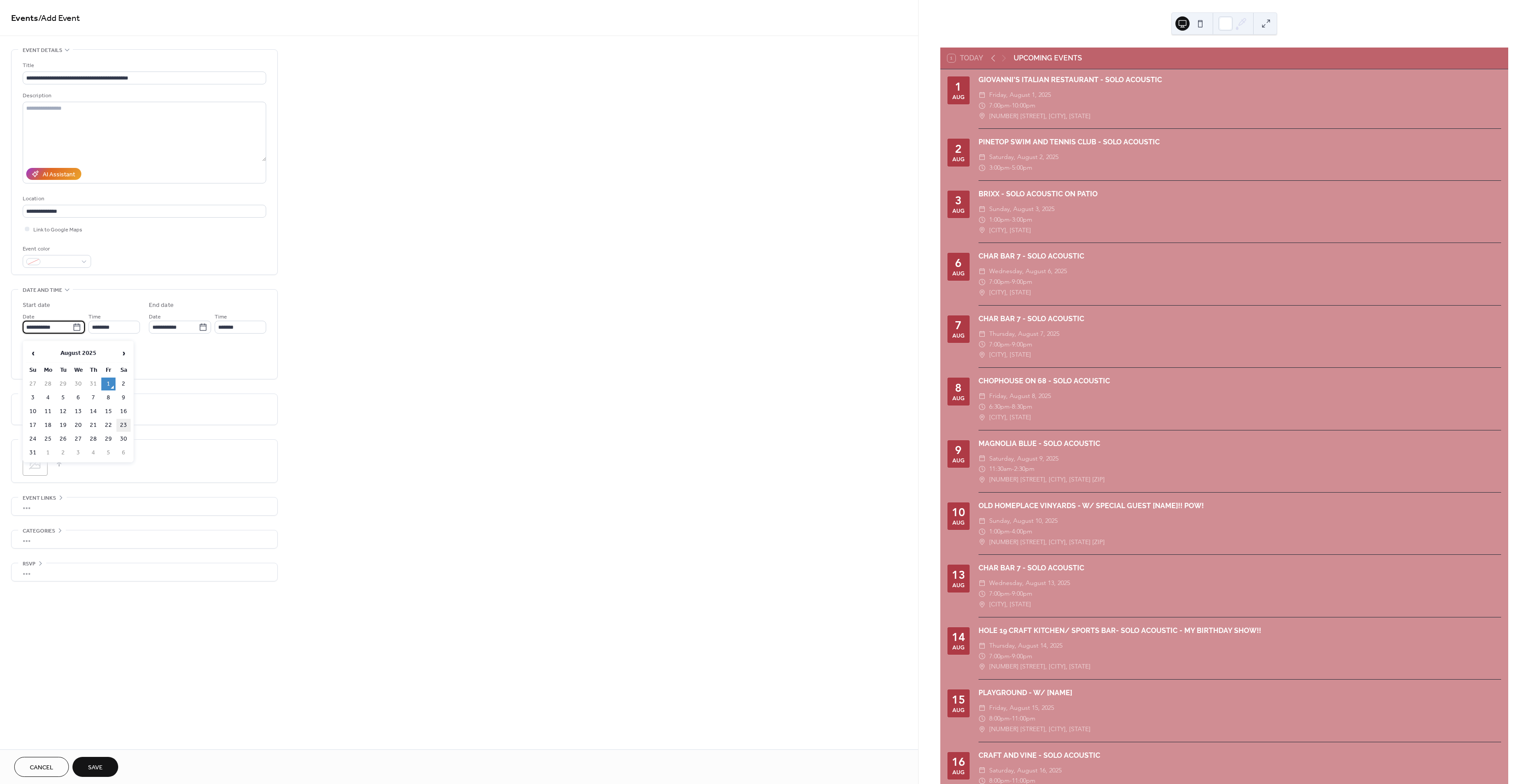 click on "23" at bounding box center [124, 425] 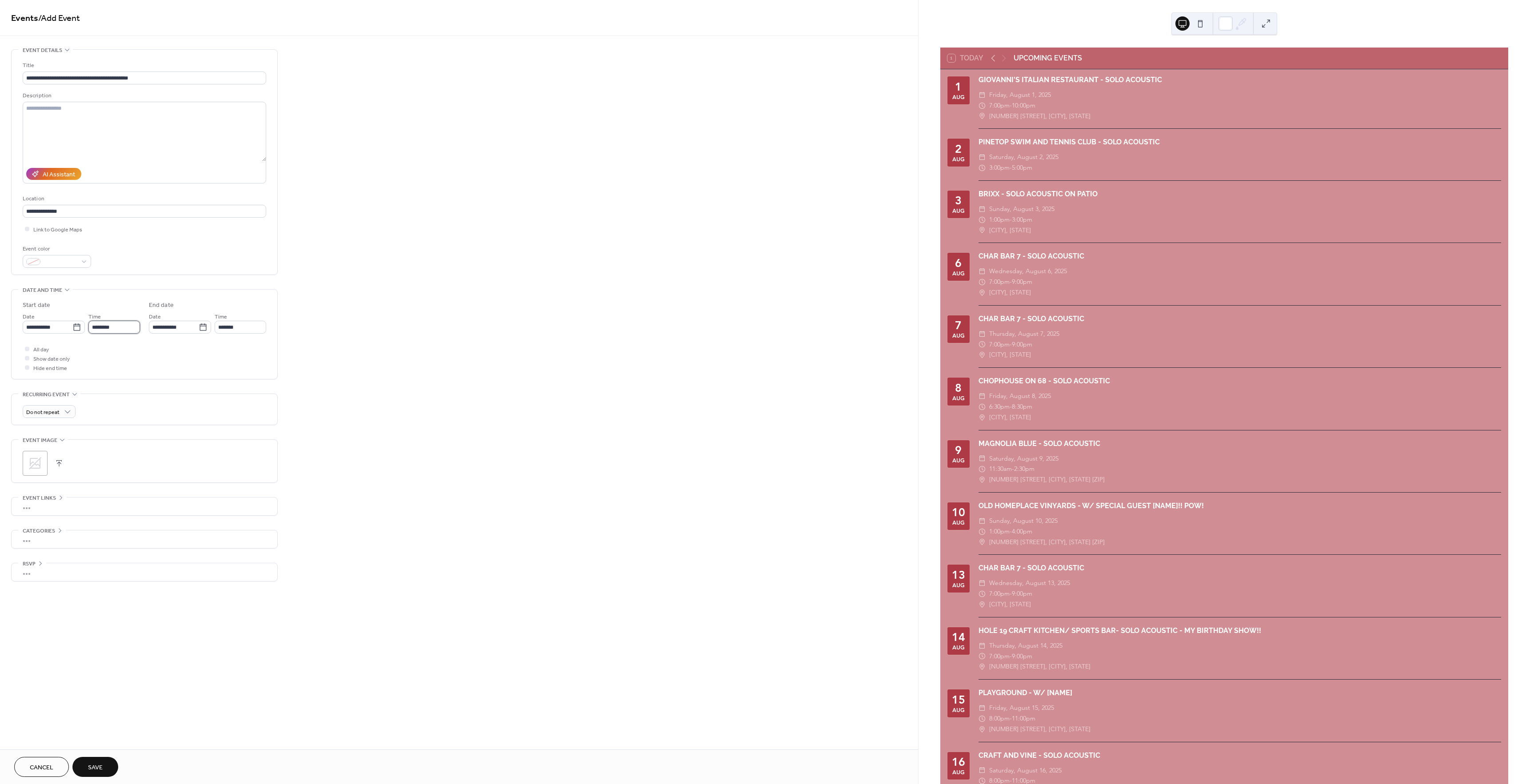 click on "********" at bounding box center [114, 327] 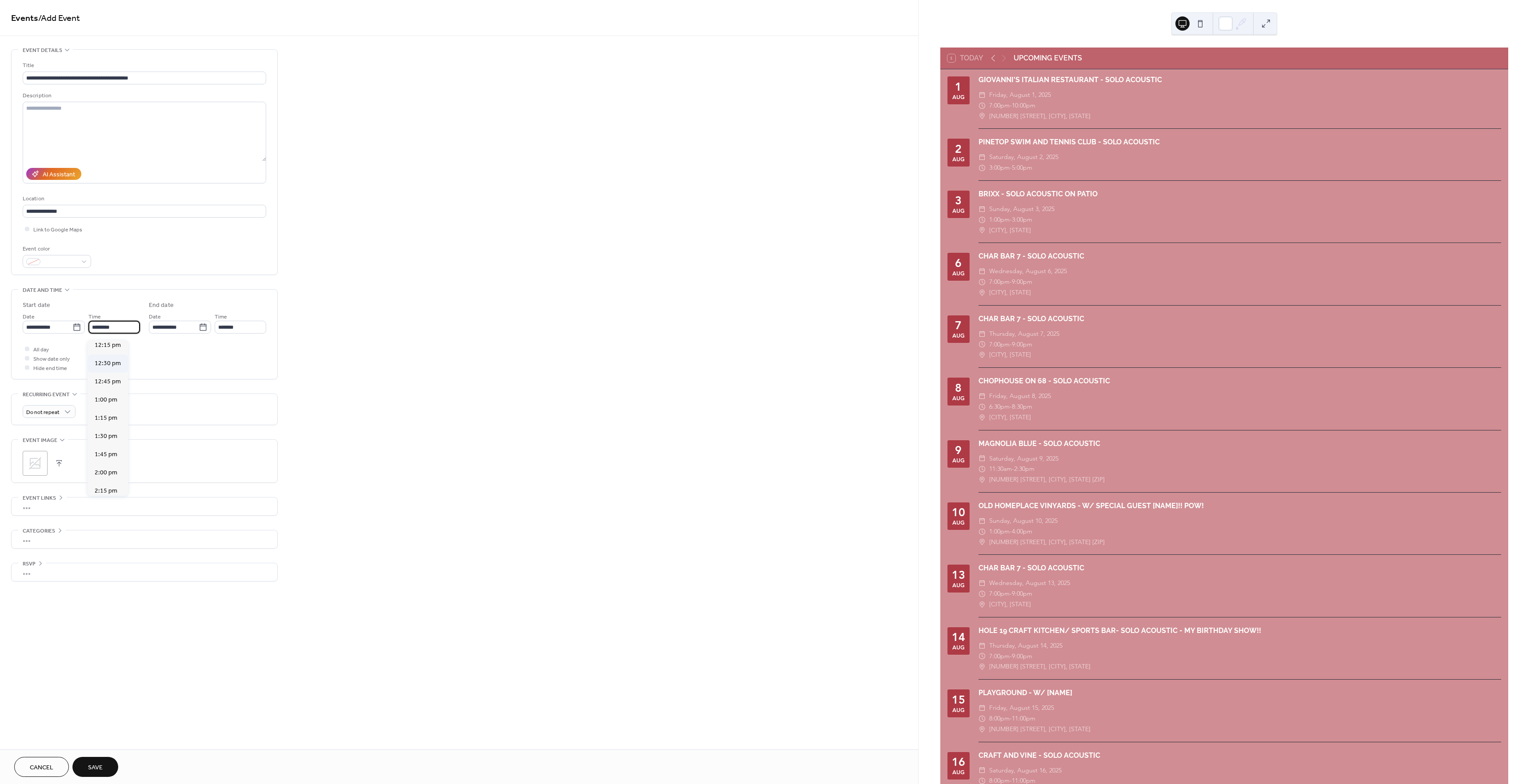 scroll, scrollTop: 898, scrollLeft: 0, axis: vertical 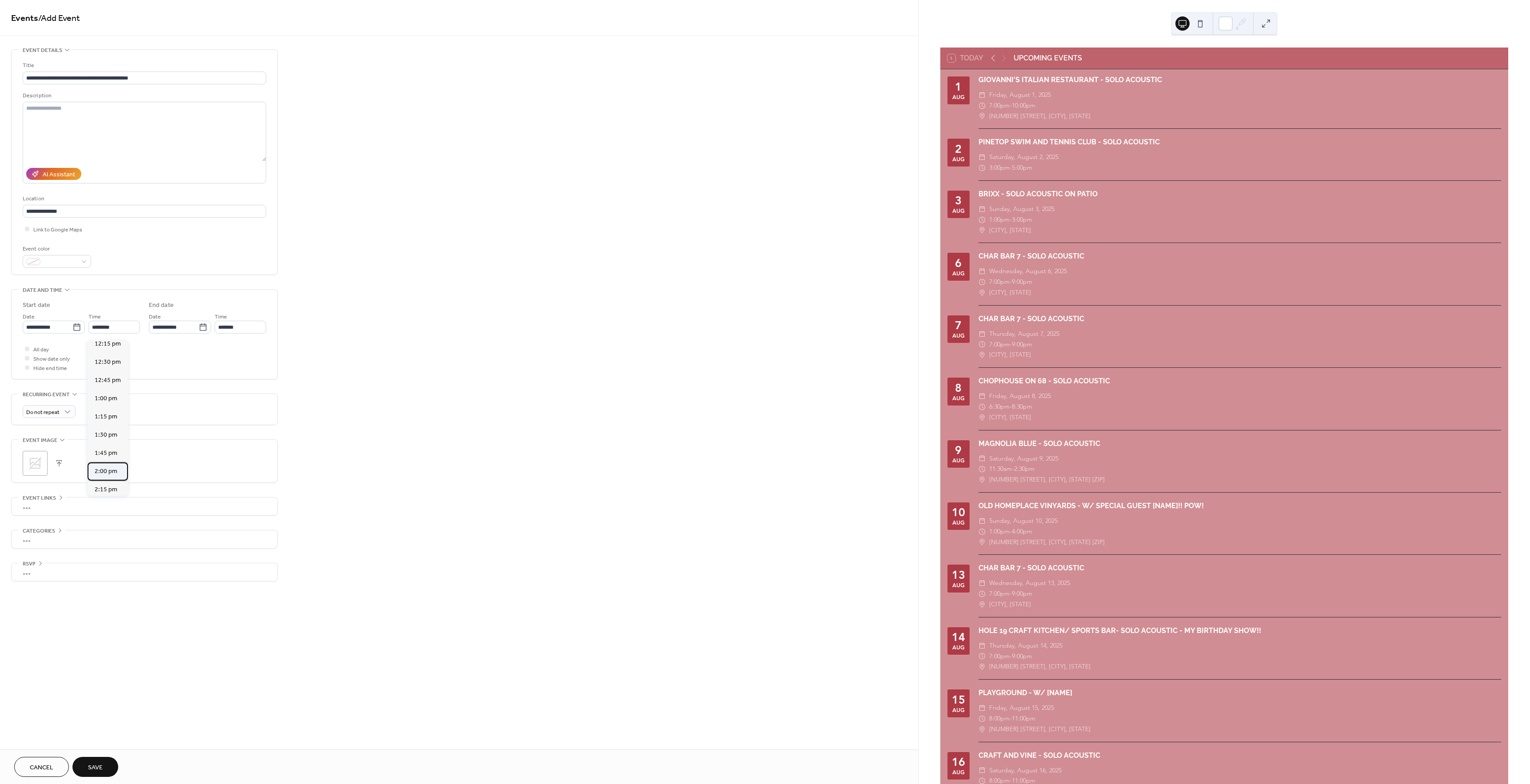 click on "2:00 pm" at bounding box center [106, 471] 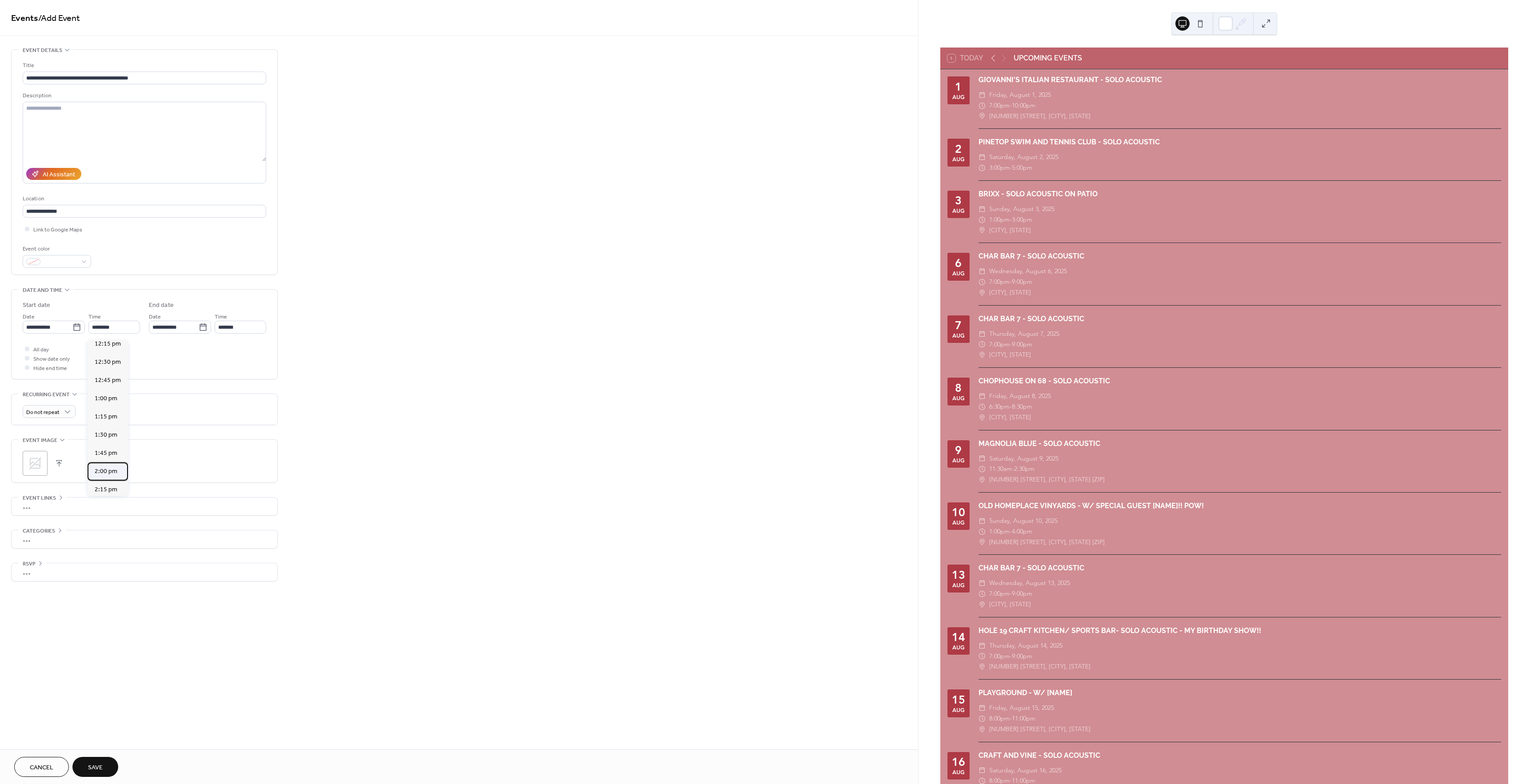 type on "*******" 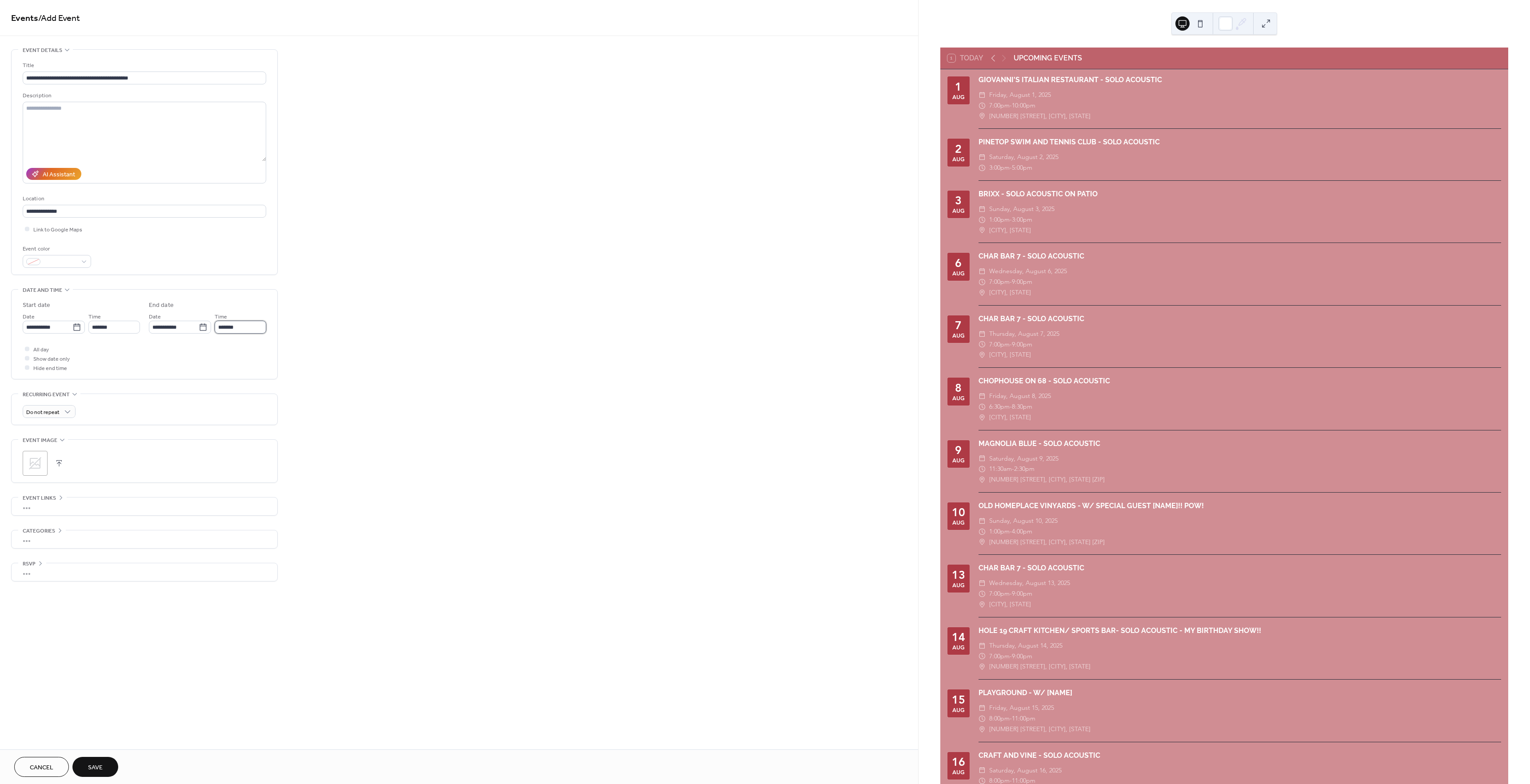 click on "*******" at bounding box center [240, 327] 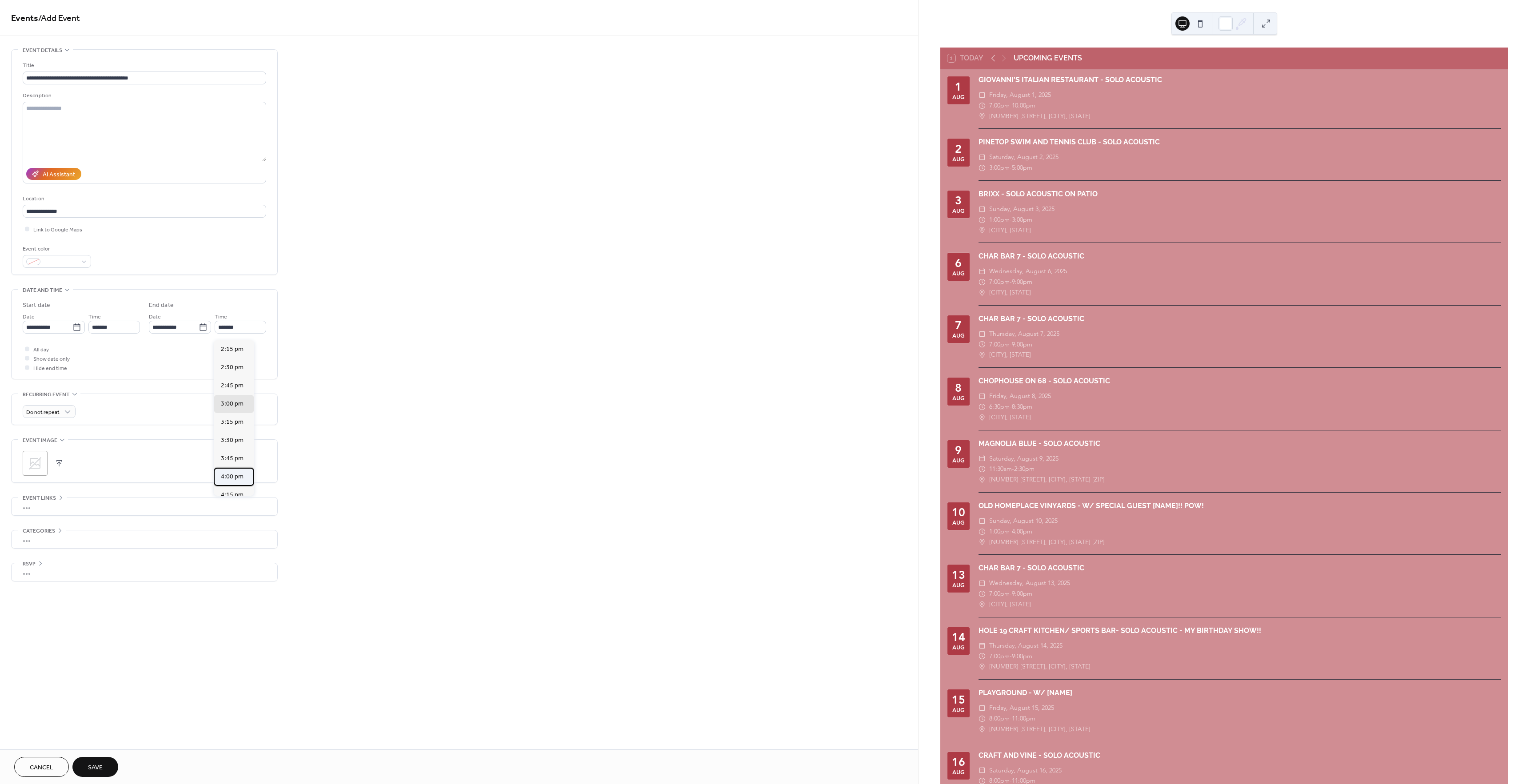 click on "4:00 pm" at bounding box center [232, 477] 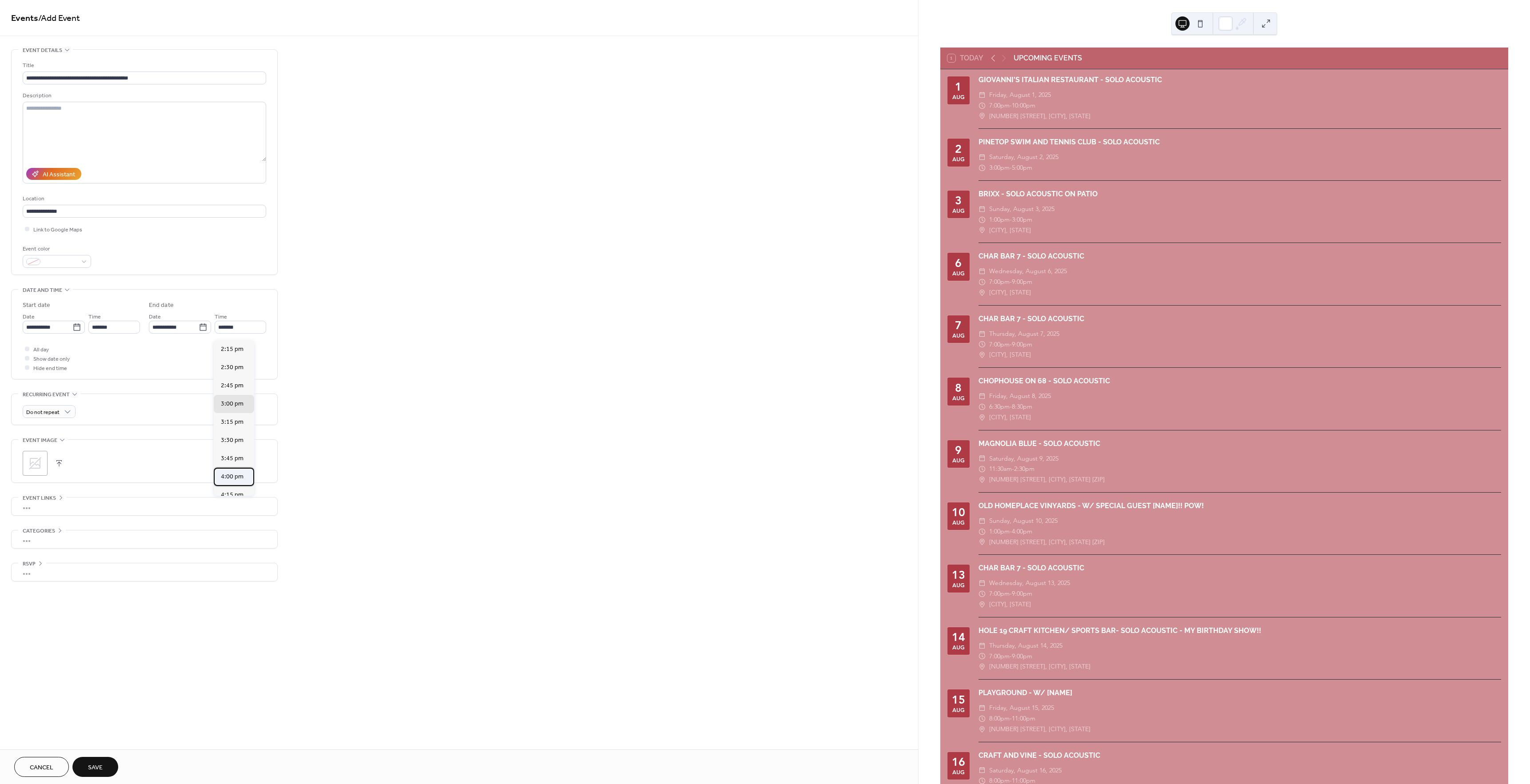 type on "*******" 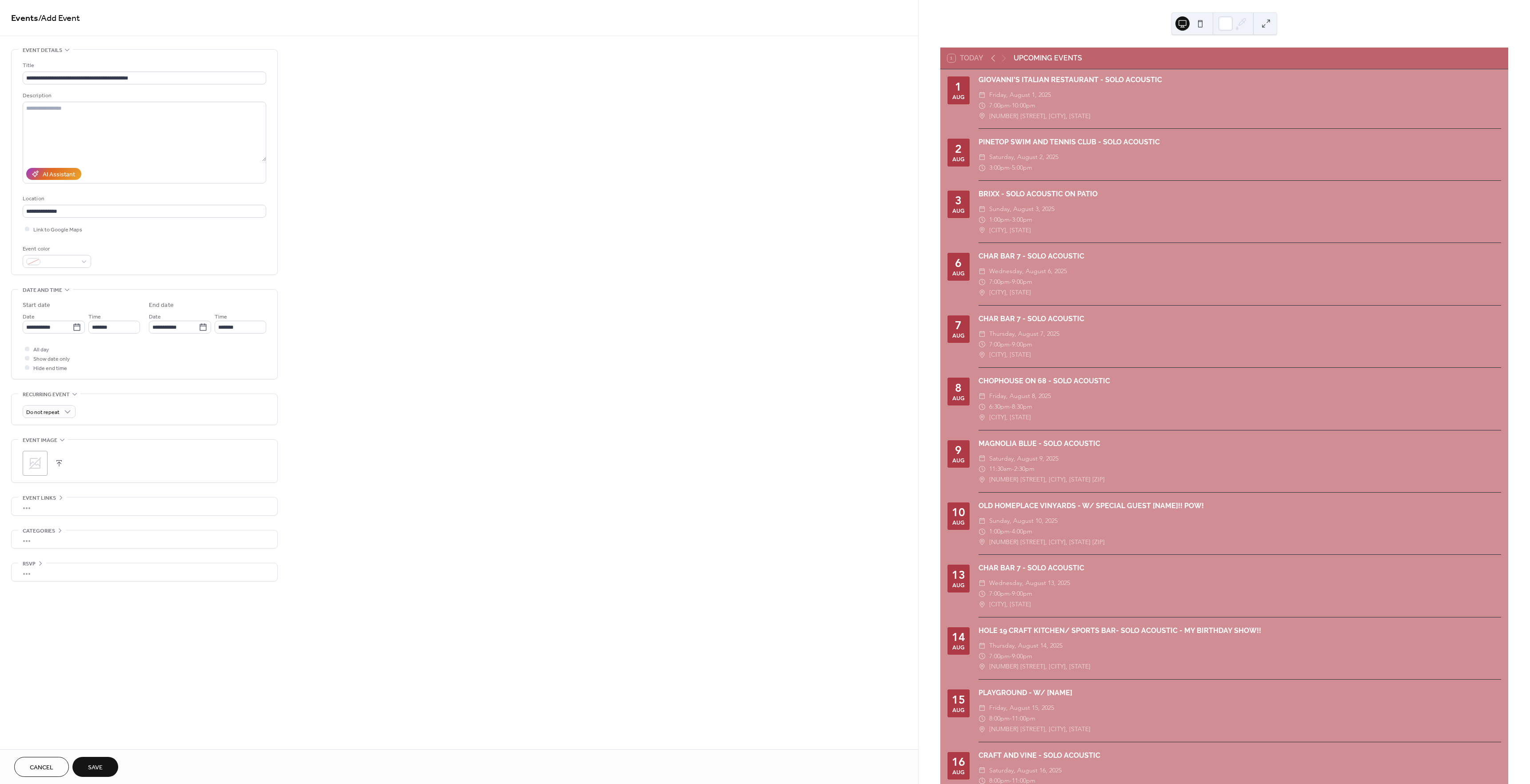 click on "Save" at bounding box center [95, 768] 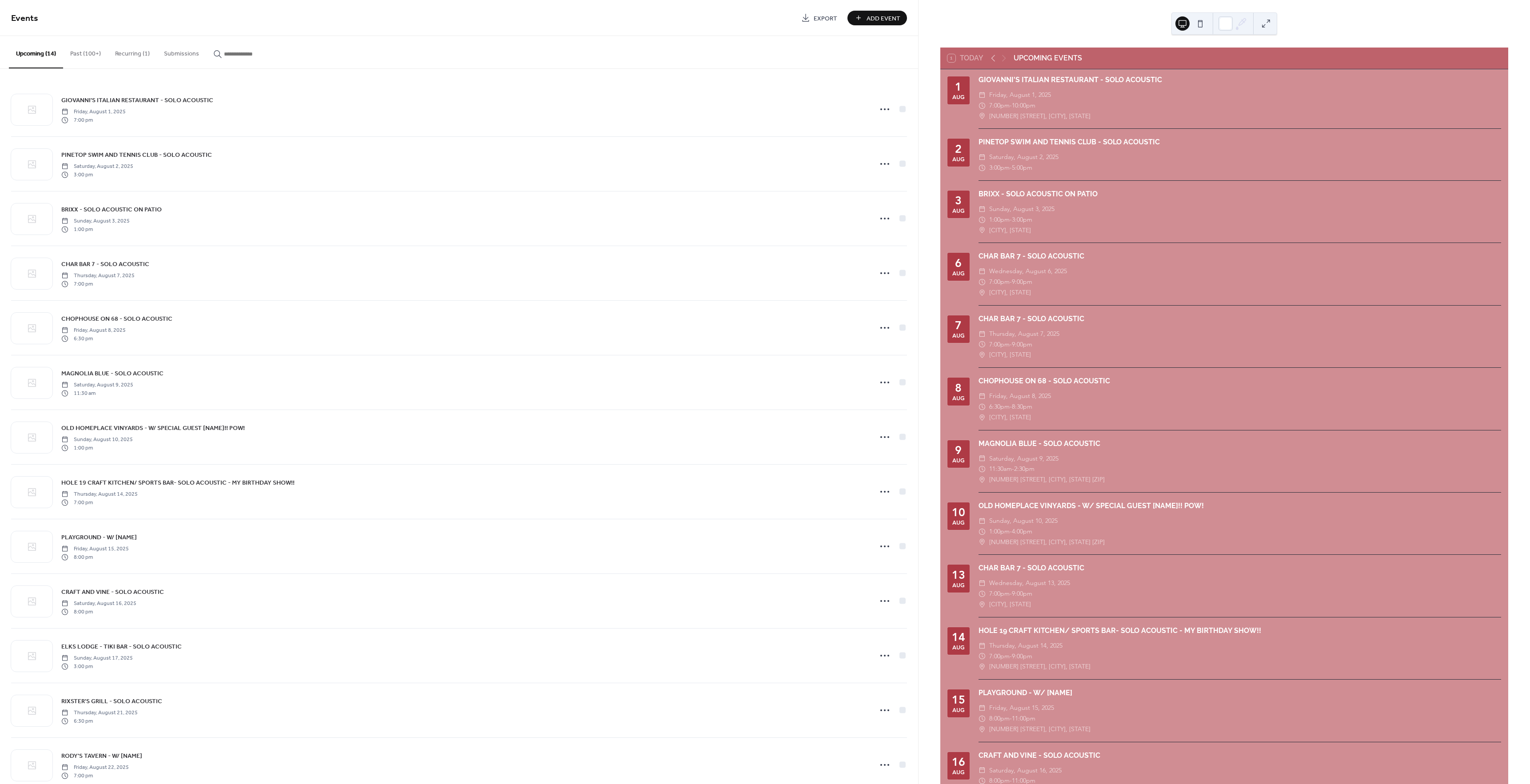 click on "Add Event" at bounding box center [877, 18] 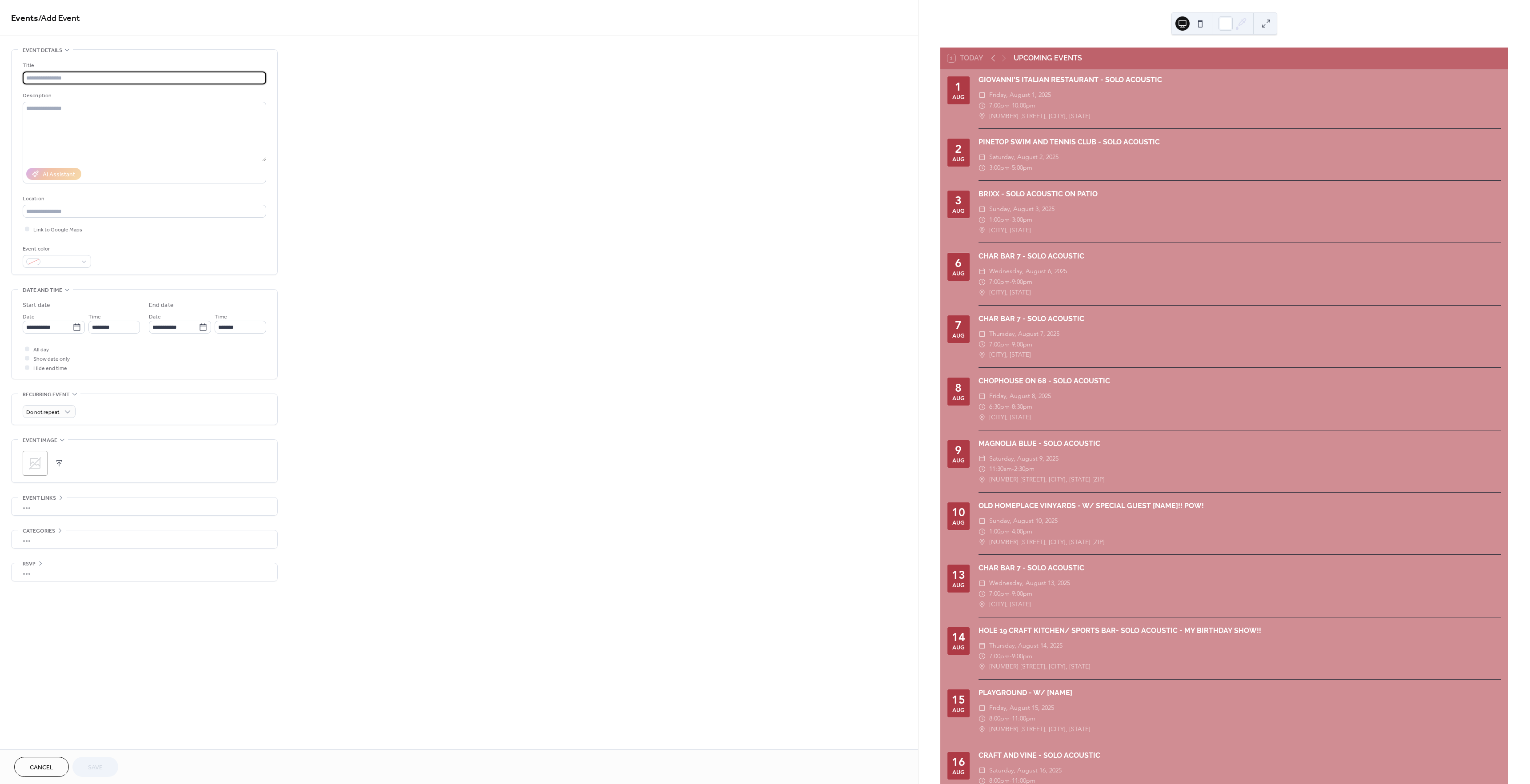 click at bounding box center (144, 78) 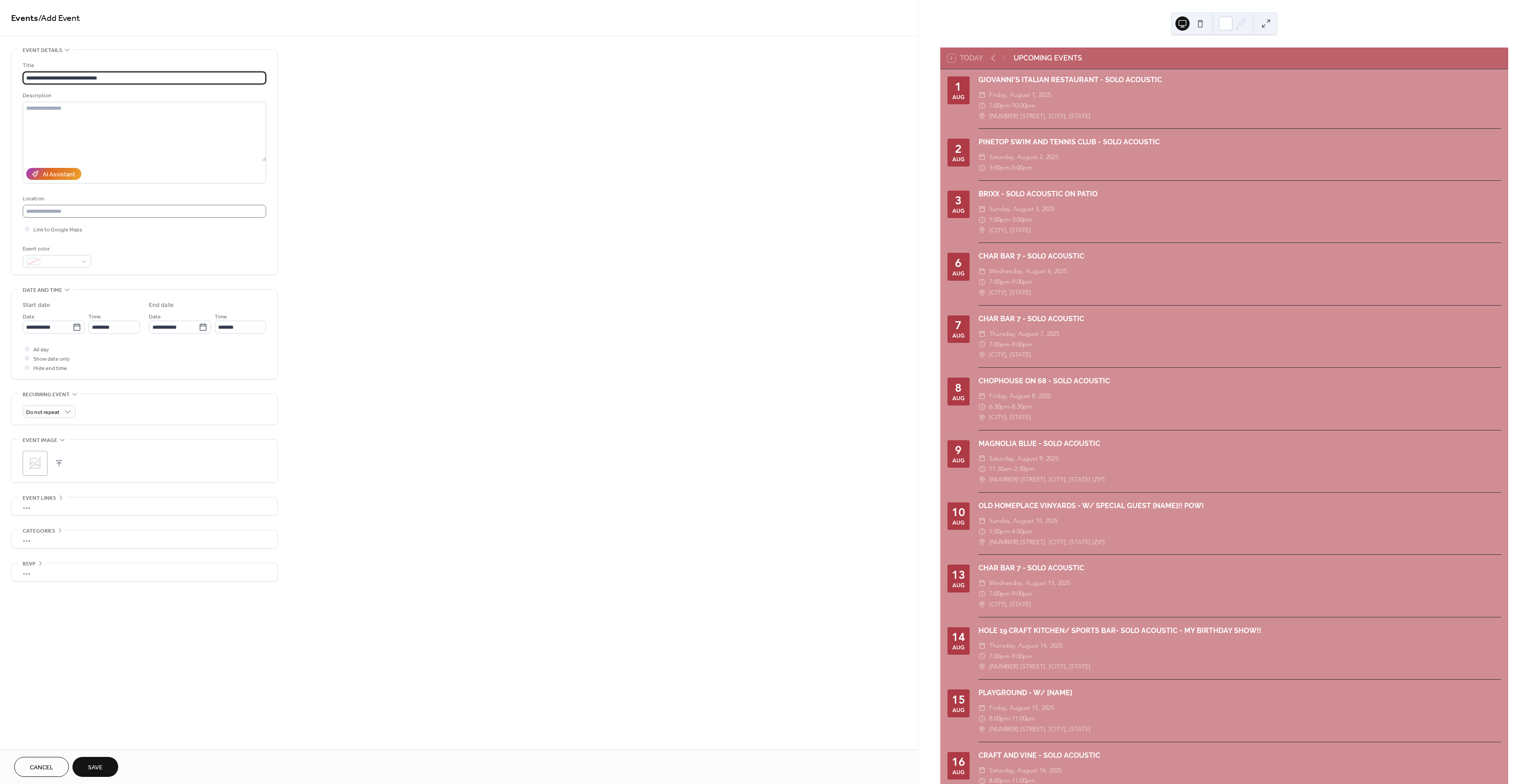 type on "**********" 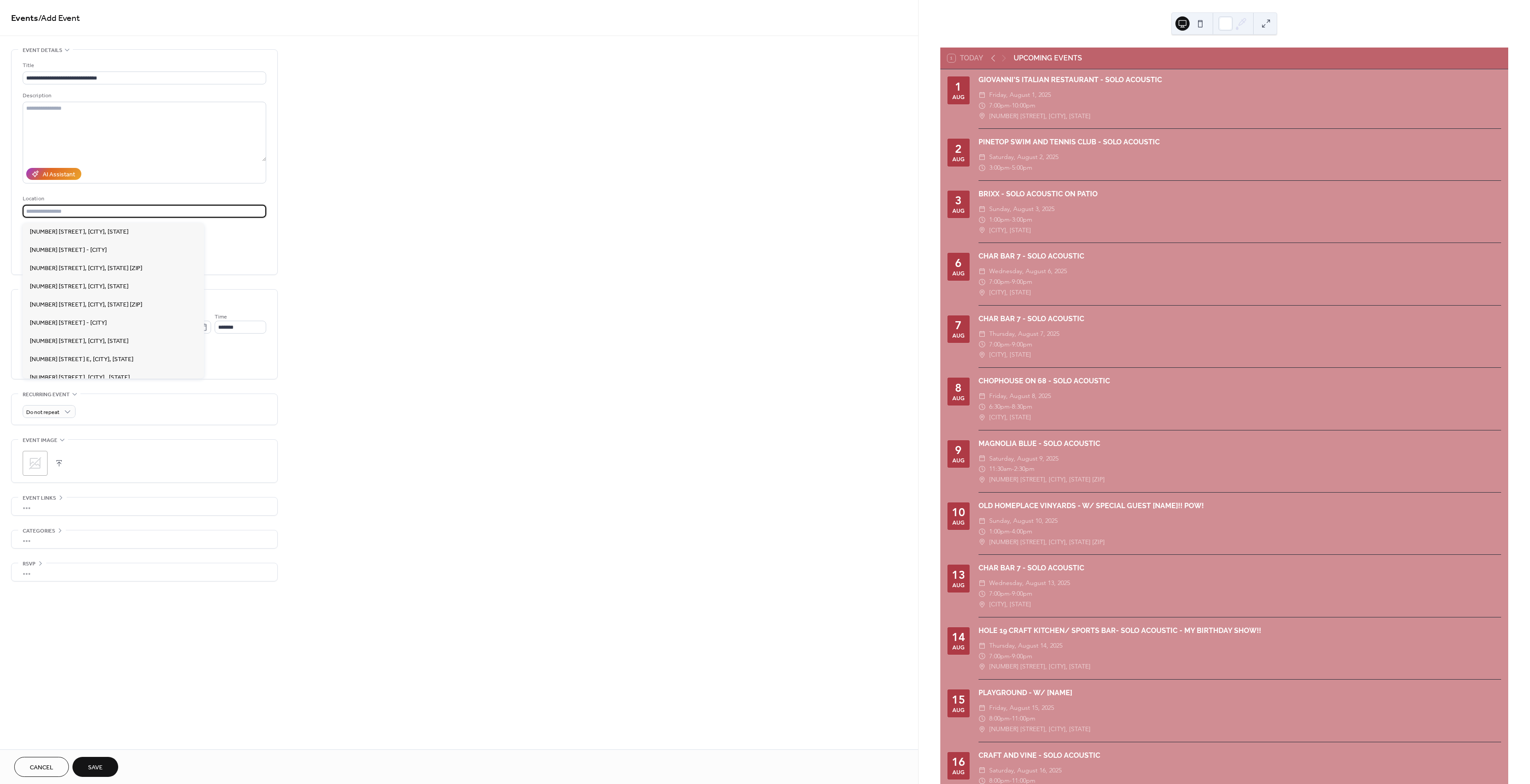 click at bounding box center [144, 211] 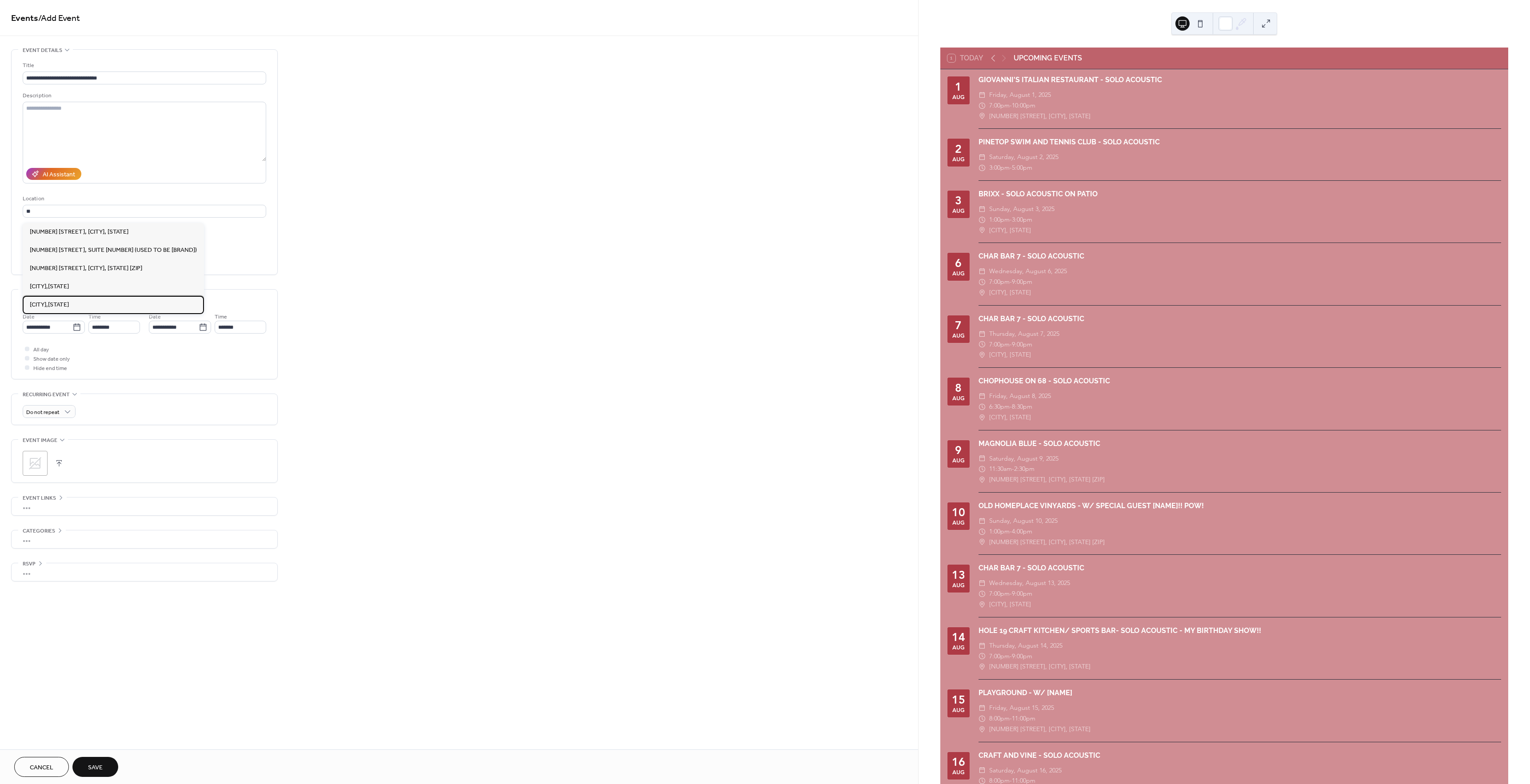 click on "[CITY],[STATE]" at bounding box center [49, 305] 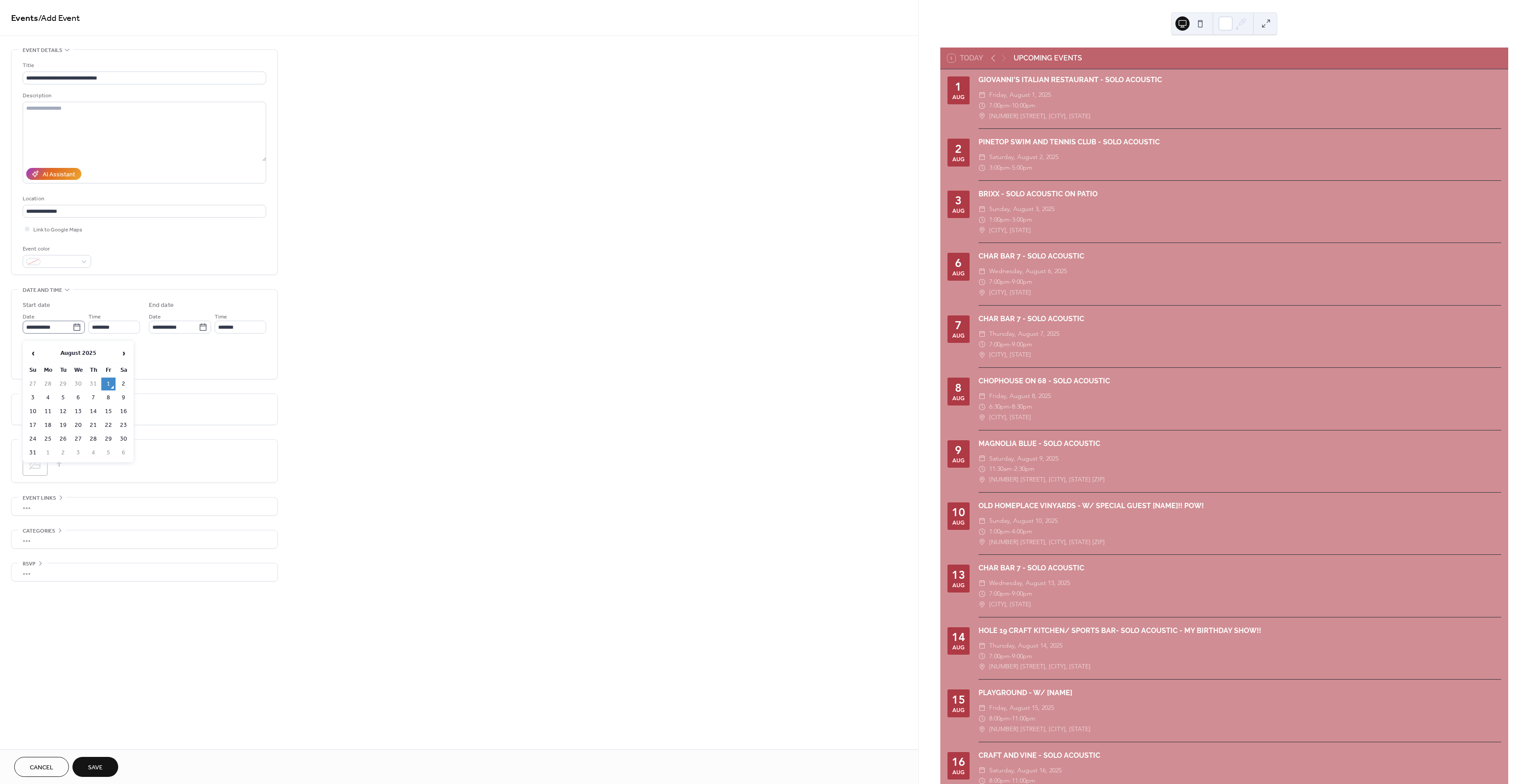 click 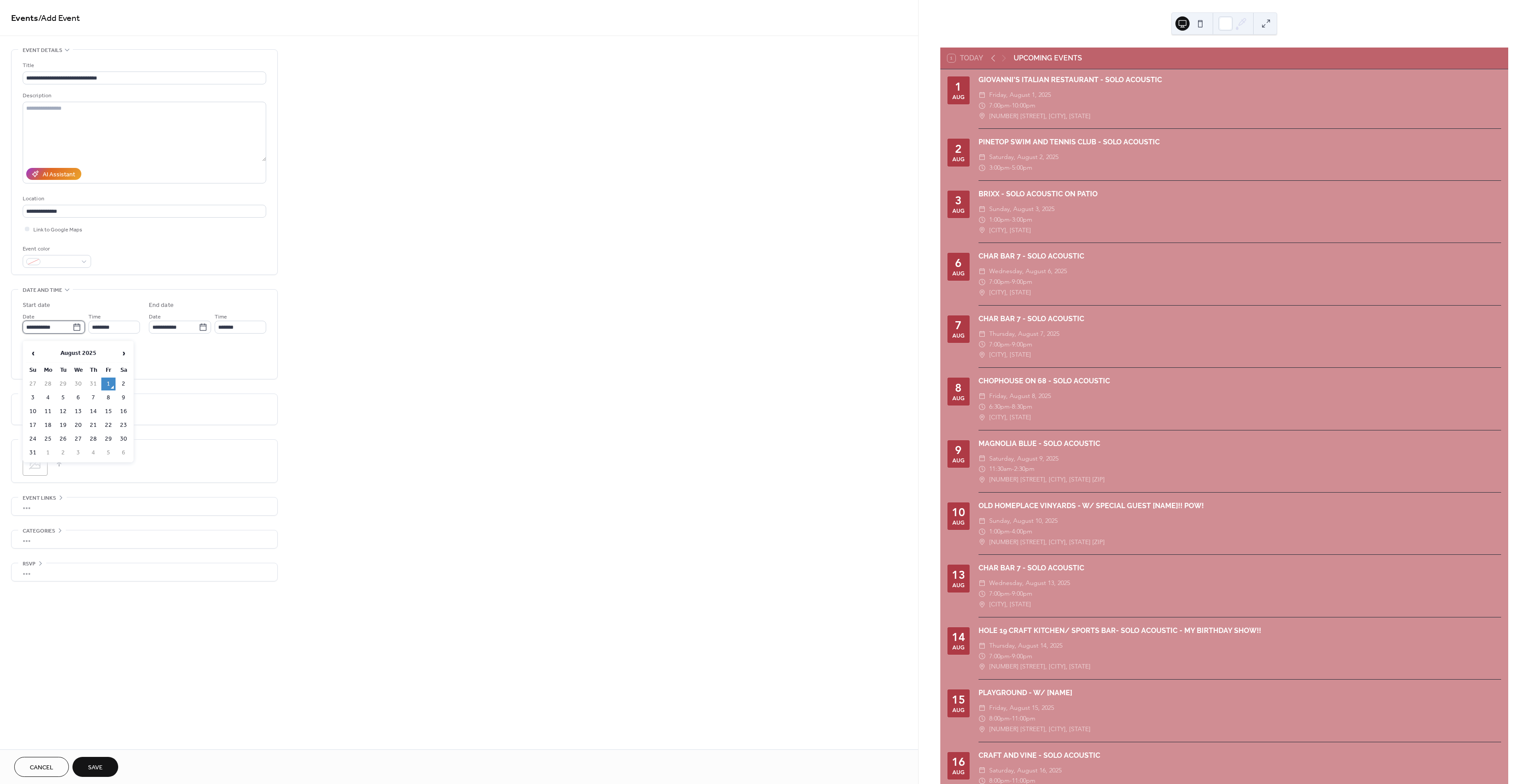 click on "**********" at bounding box center (48, 327) 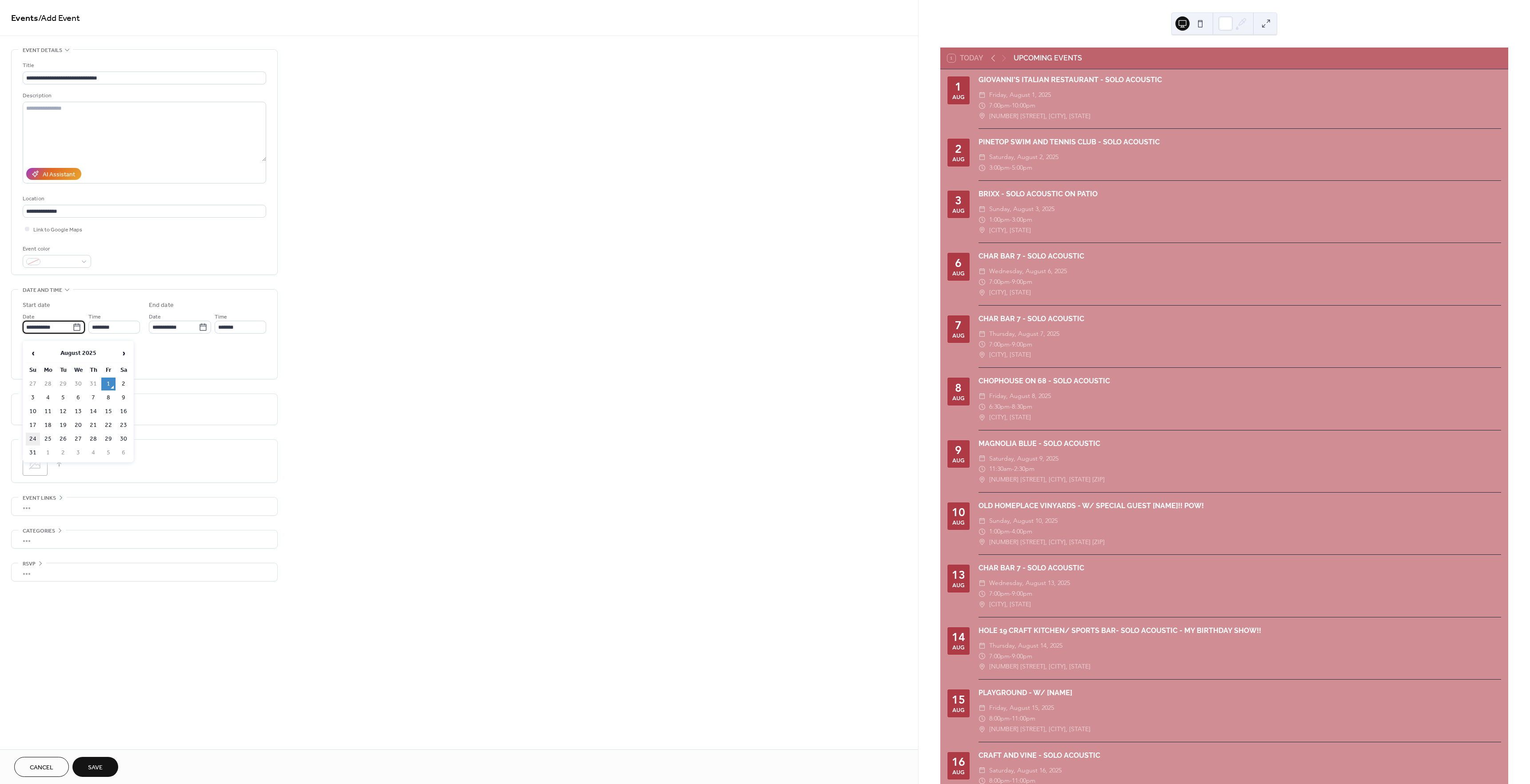 click on "24" at bounding box center [33, 439] 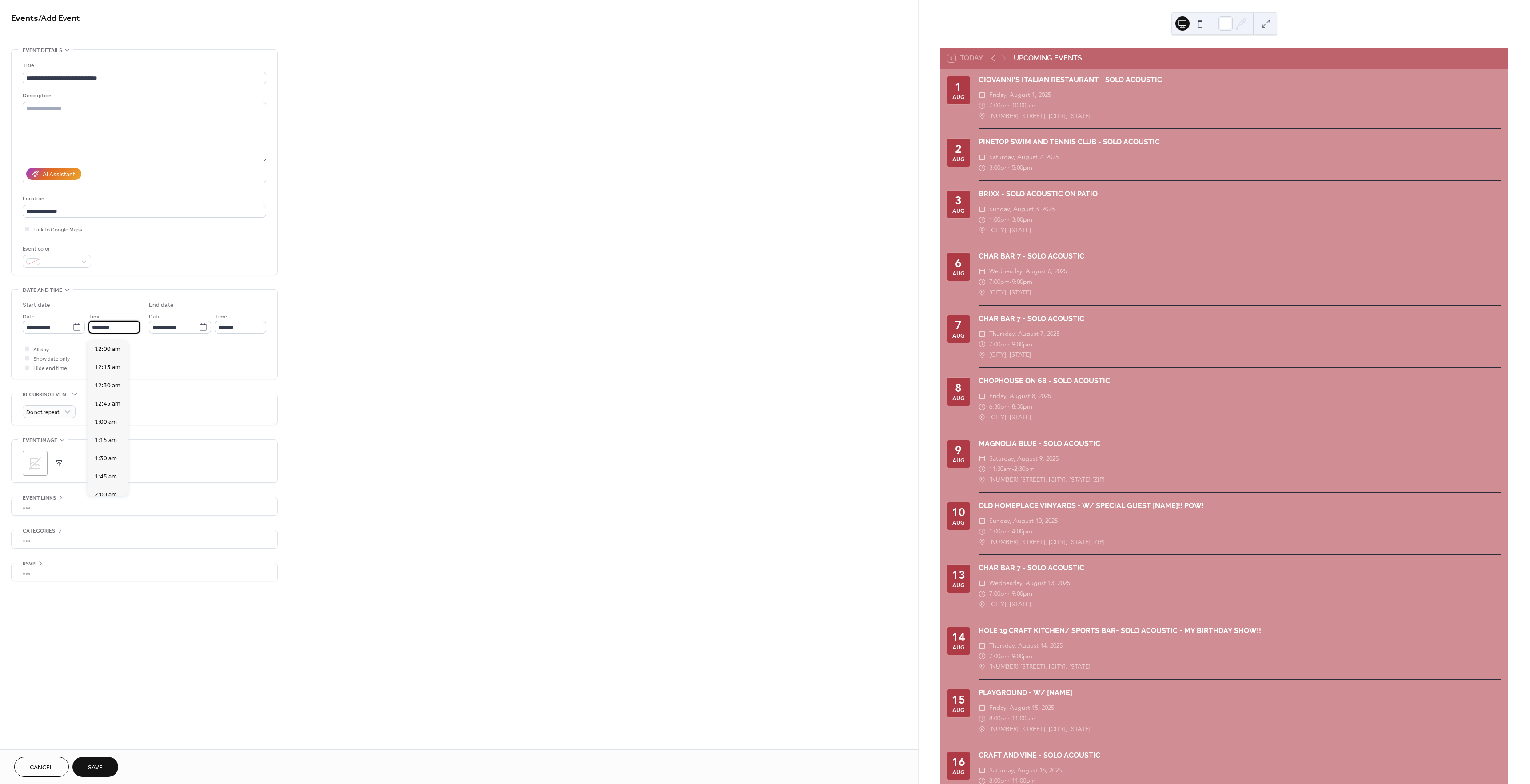click on "********" at bounding box center [114, 327] 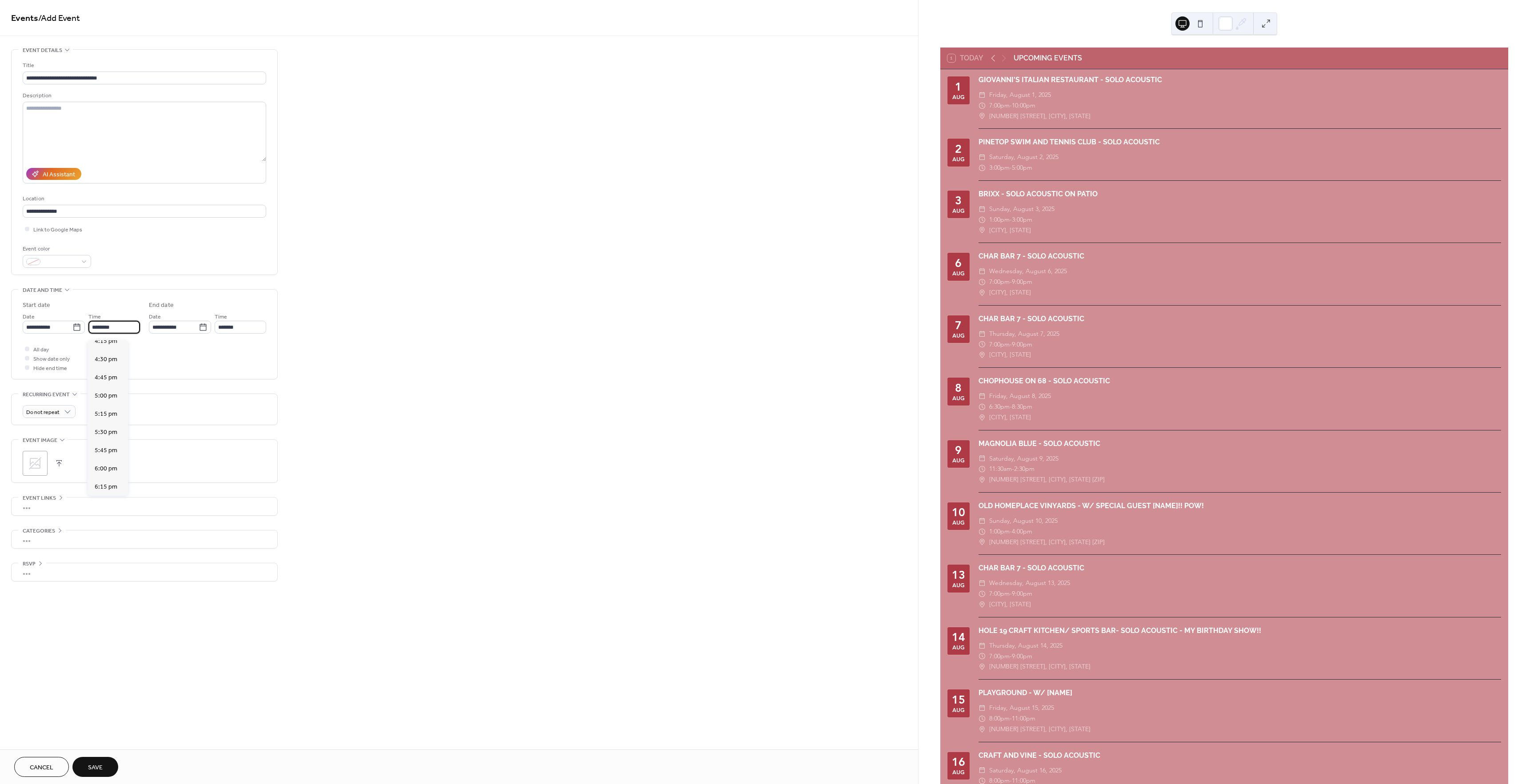 scroll, scrollTop: 1207, scrollLeft: 0, axis: vertical 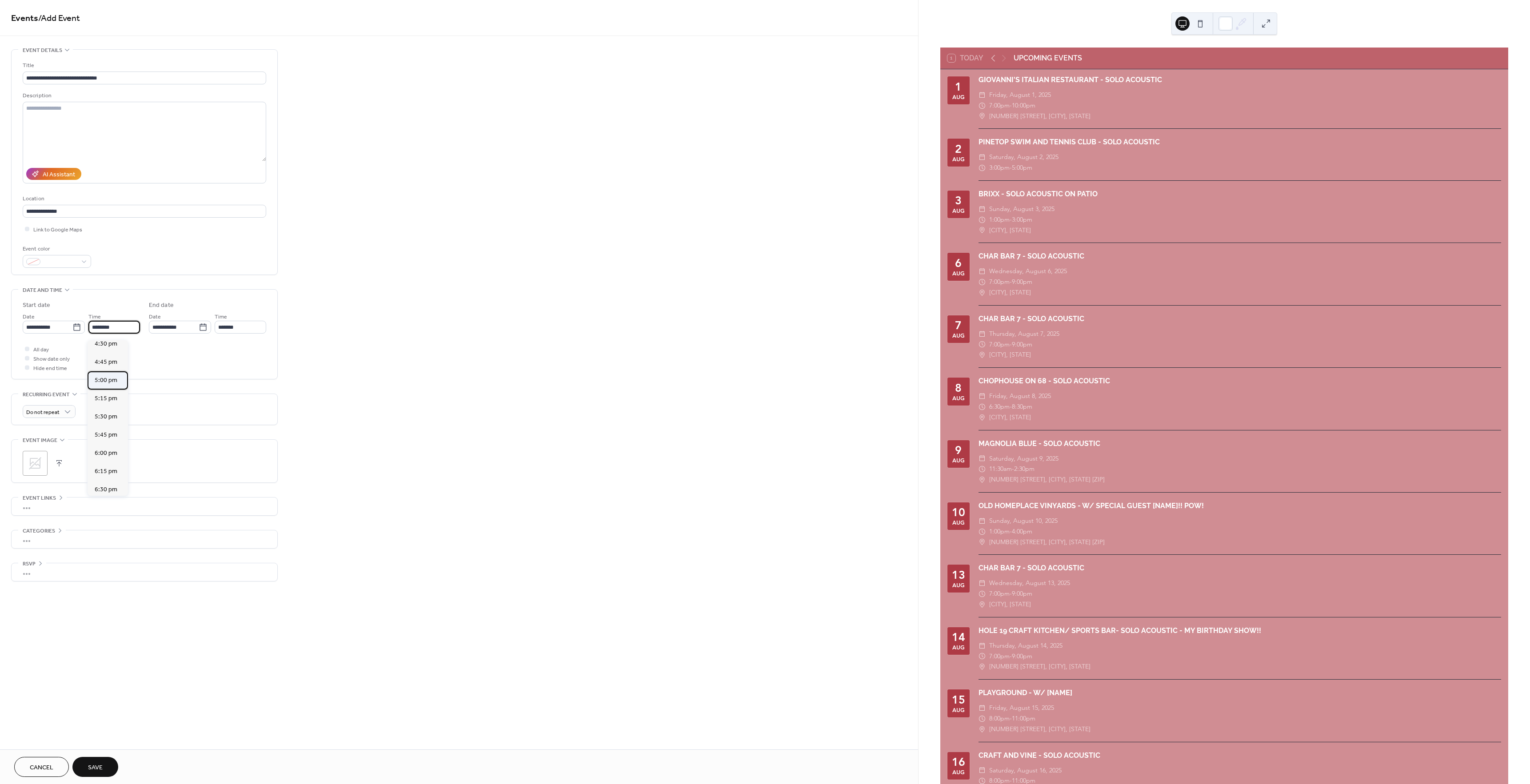 click on "5:00 pm" at bounding box center [106, 380] 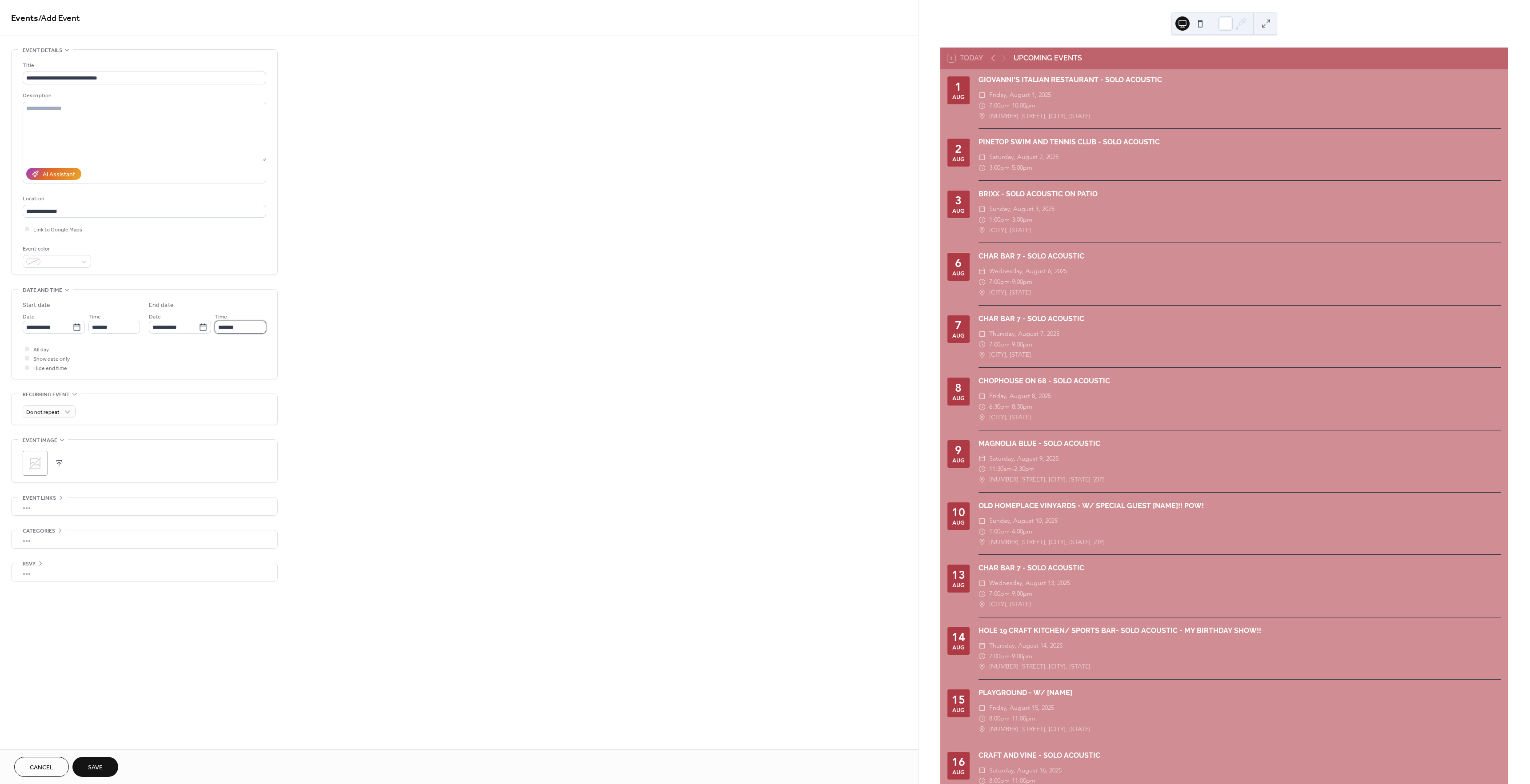 click on "*******" at bounding box center [240, 327] 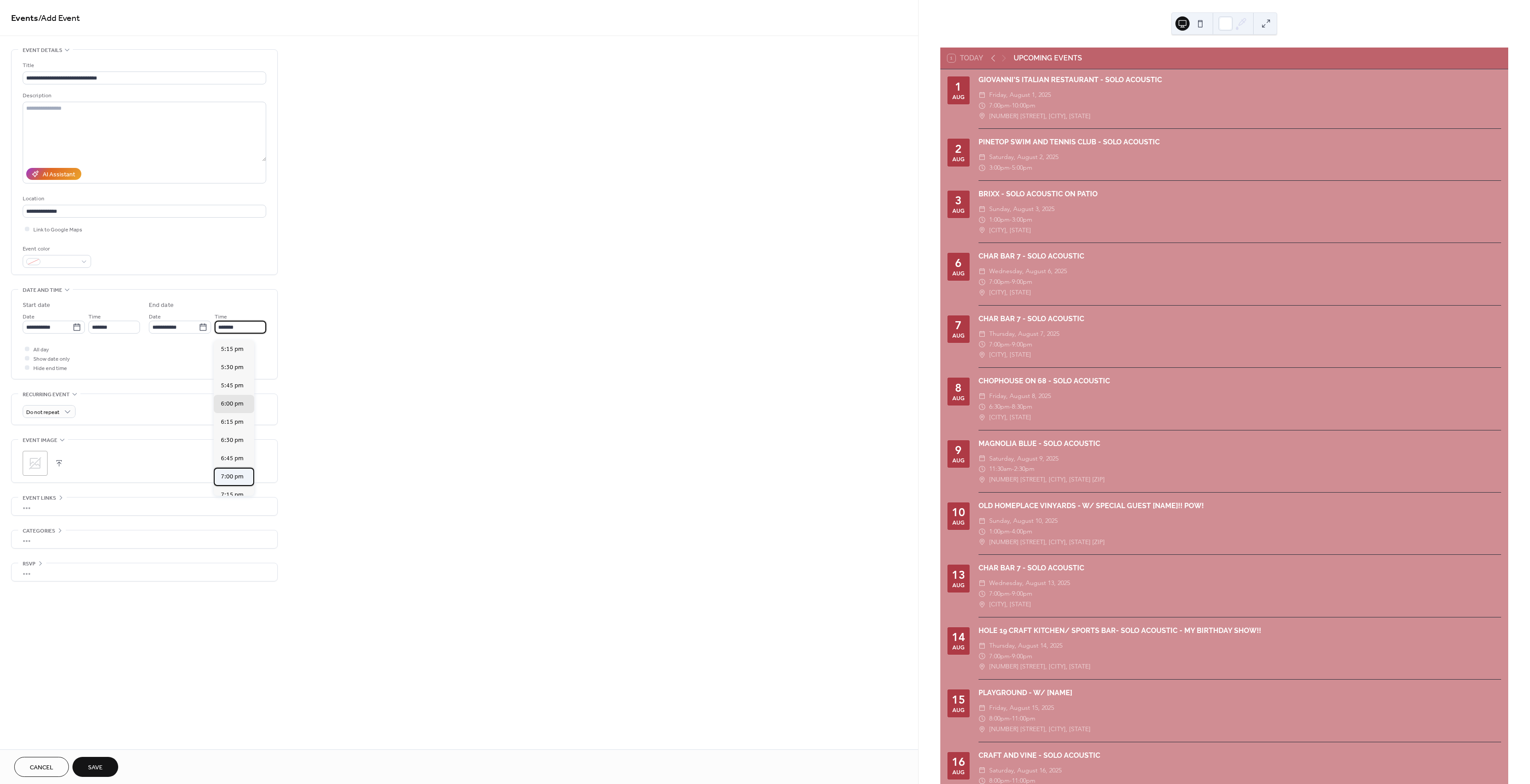 click on "7:00 pm" at bounding box center (232, 477) 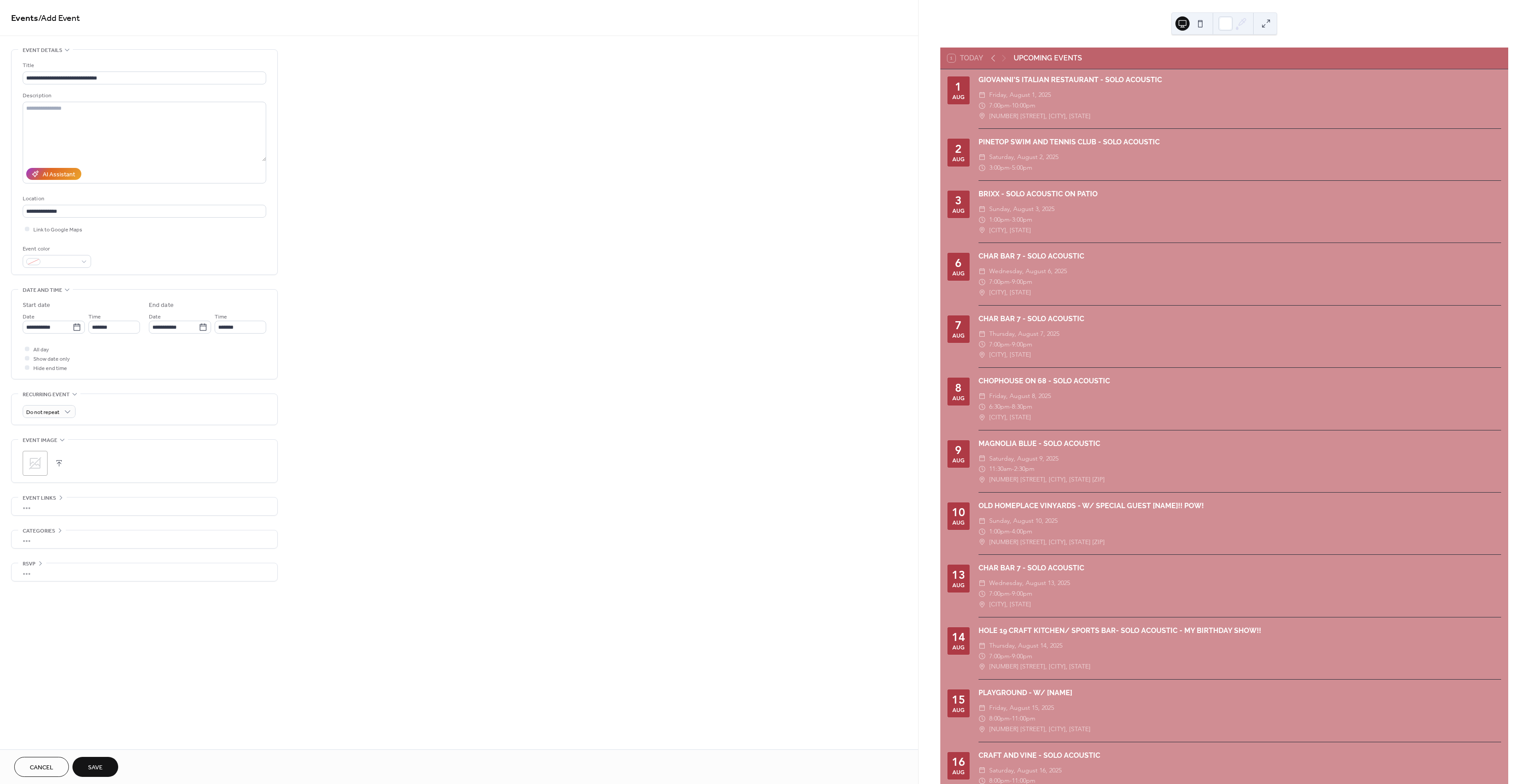 click on "Save" at bounding box center [95, 768] 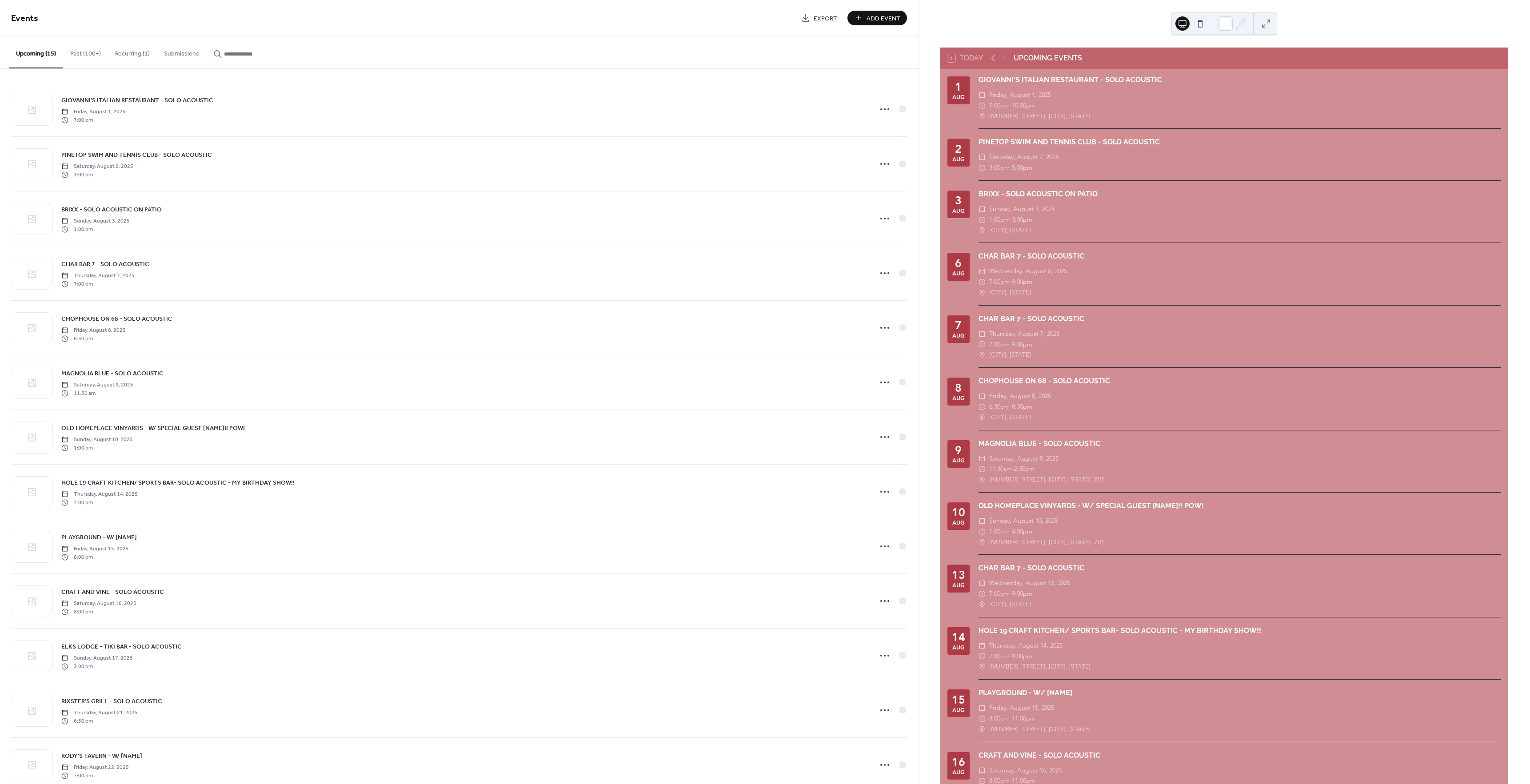 click on "Add Event" at bounding box center (883, 18) 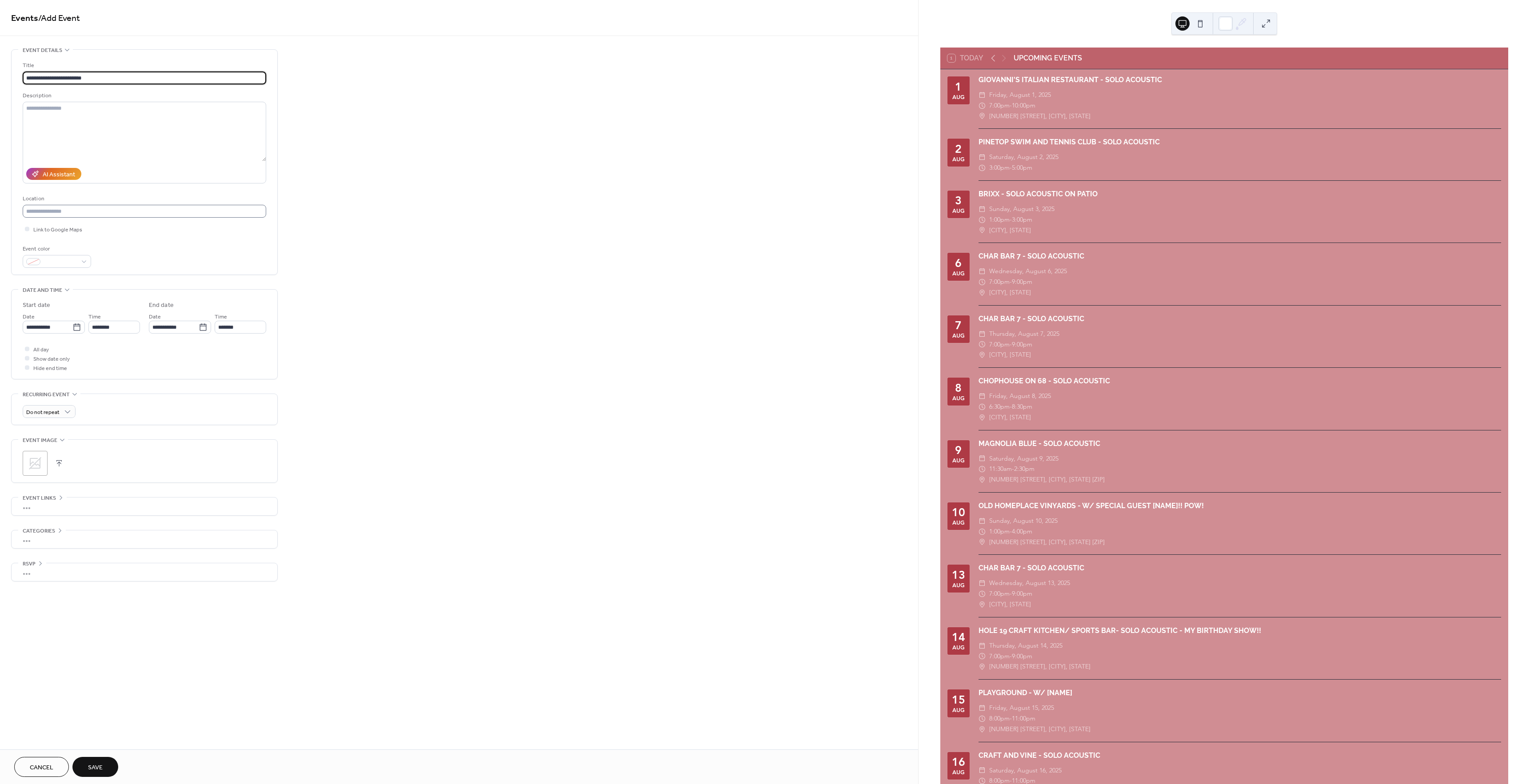type on "**********" 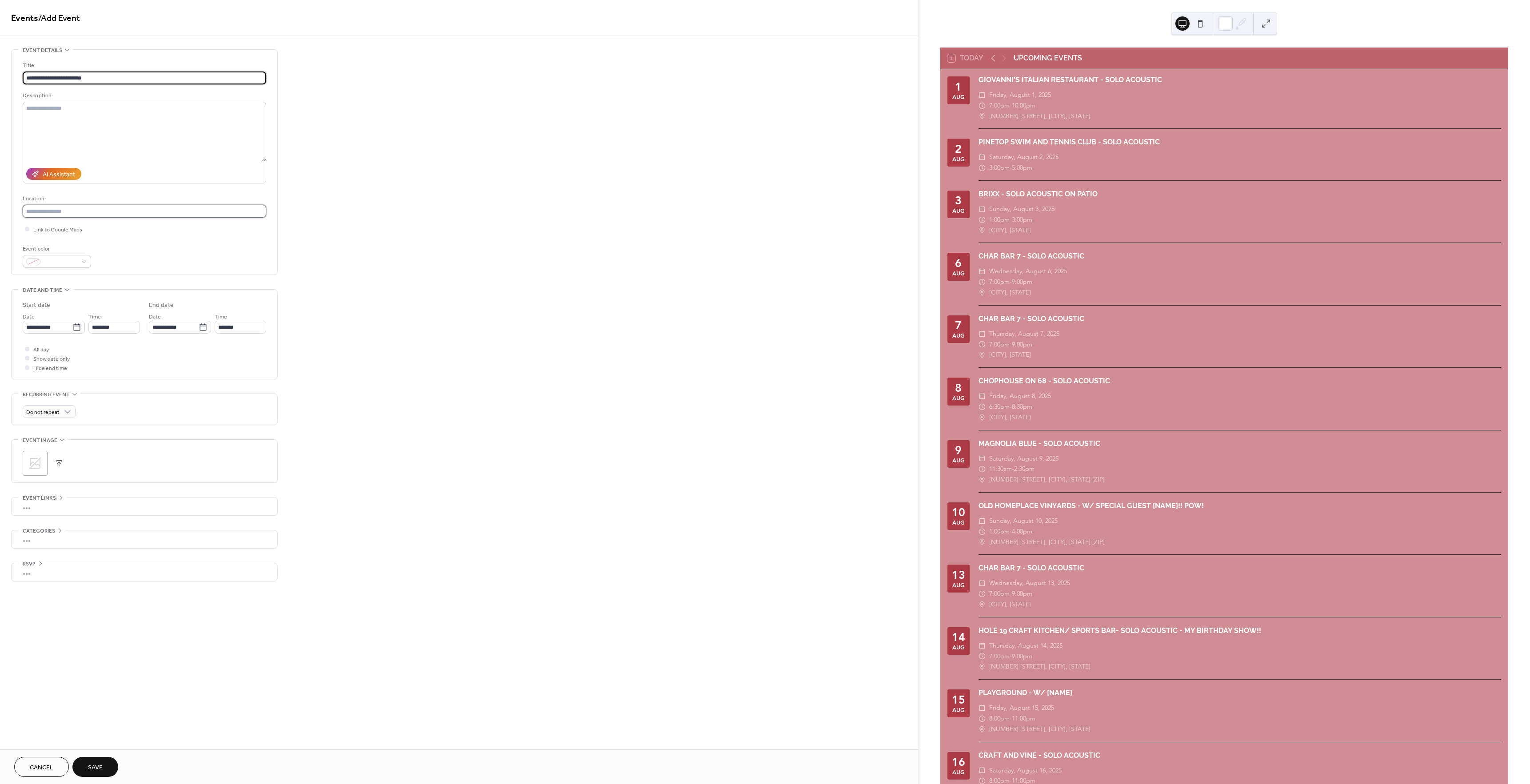 click at bounding box center (144, 211) 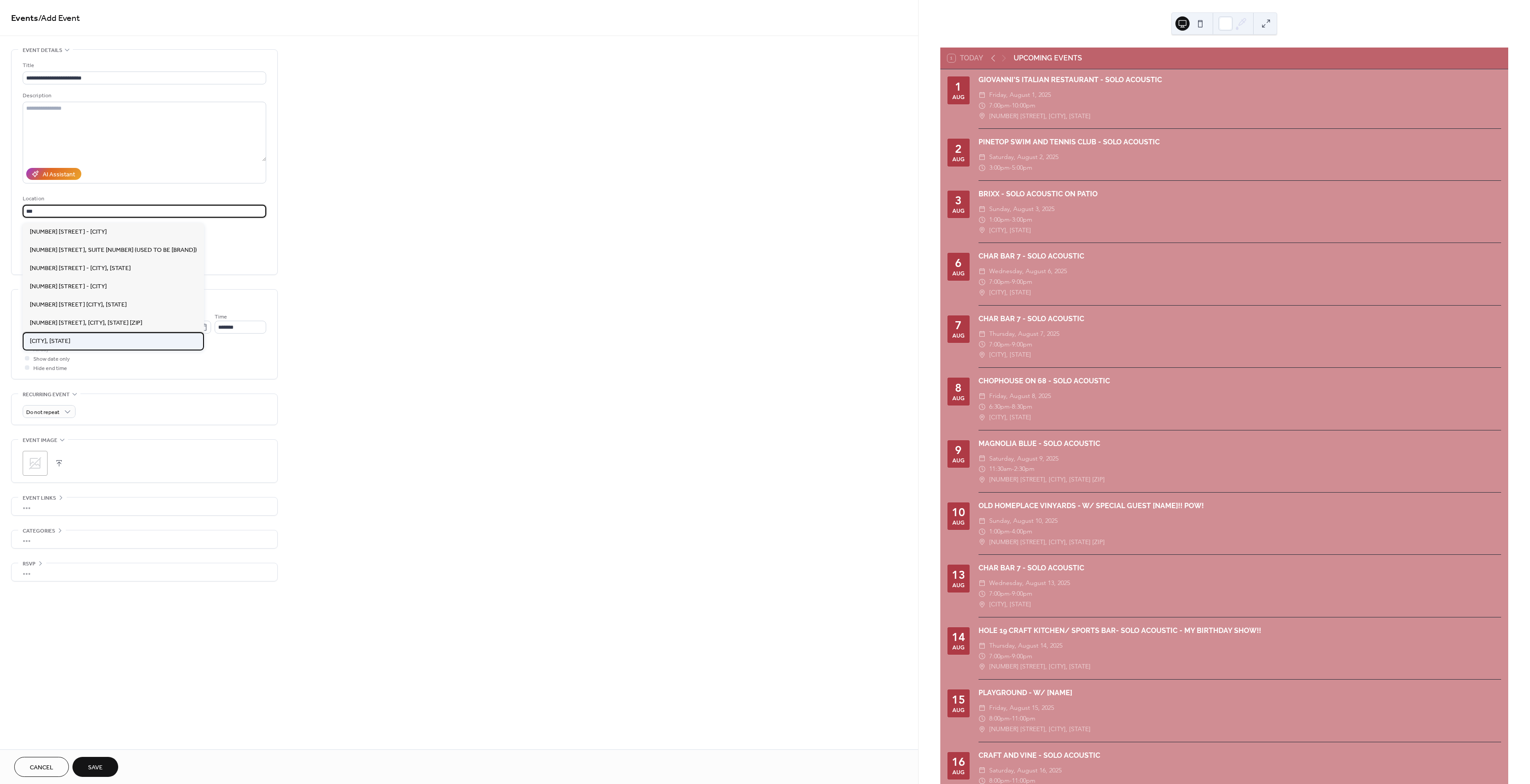 click on "[CITY], [STATE]" at bounding box center [113, 341] 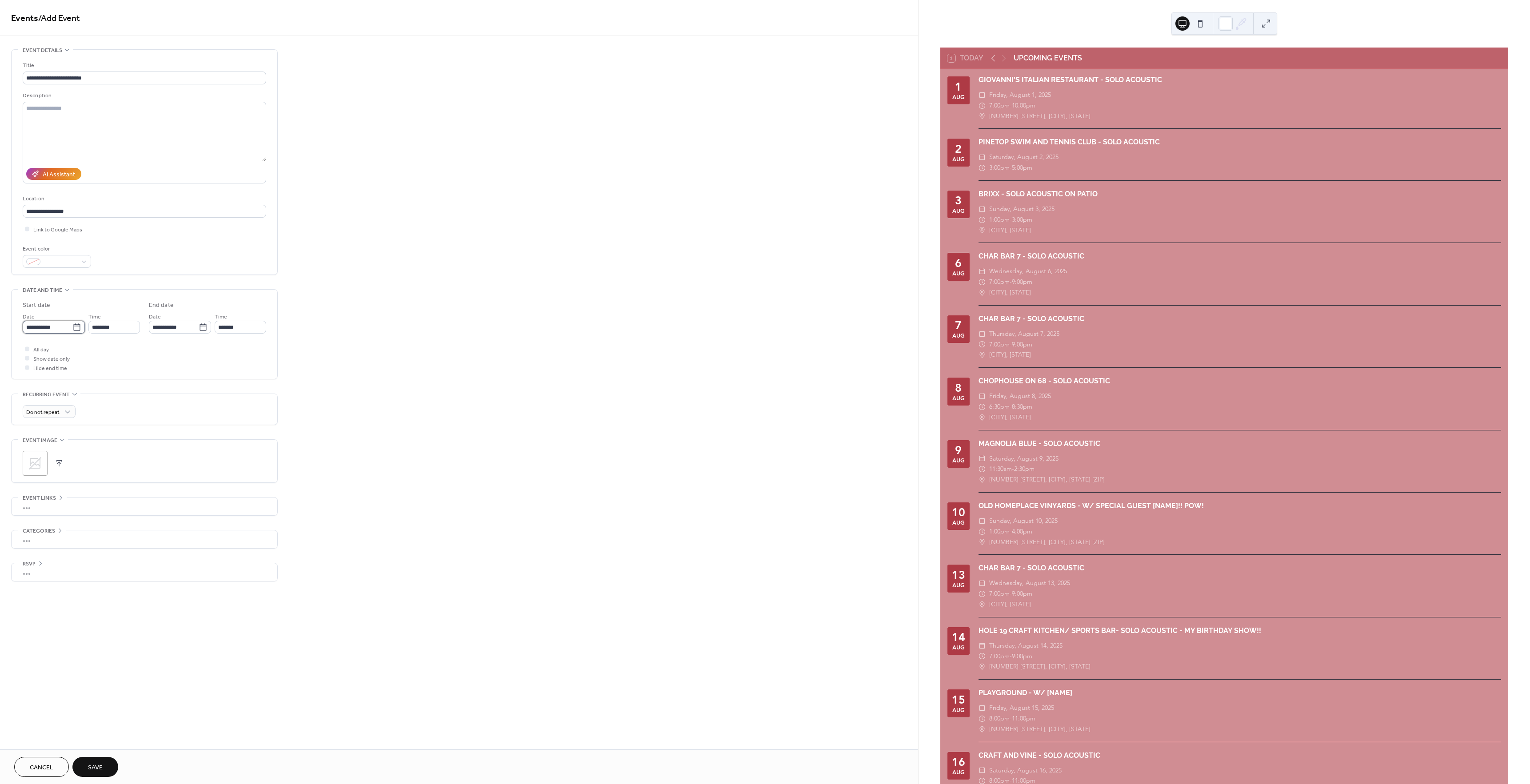 click on "**********" at bounding box center [48, 327] 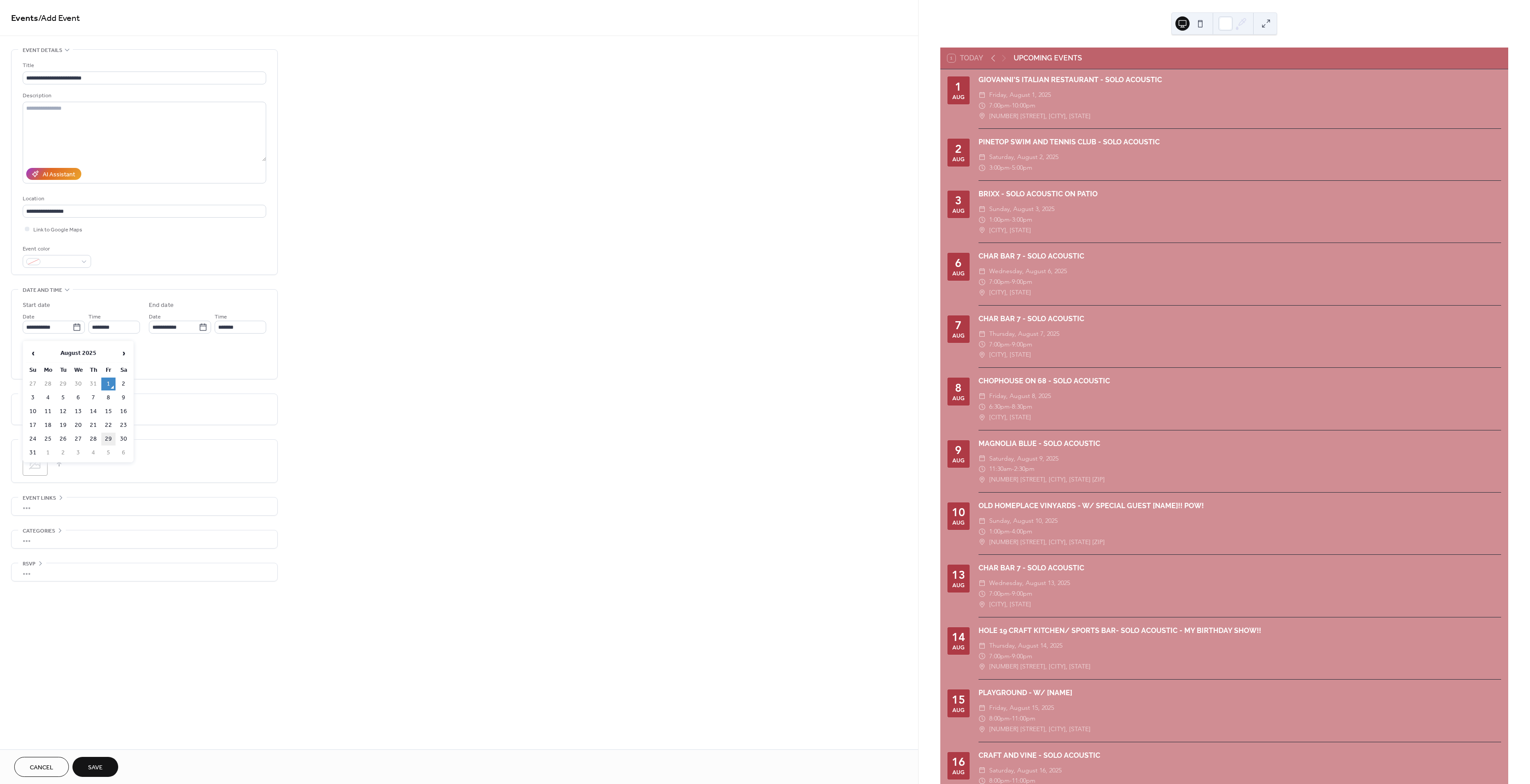 click on "29" at bounding box center (108, 439) 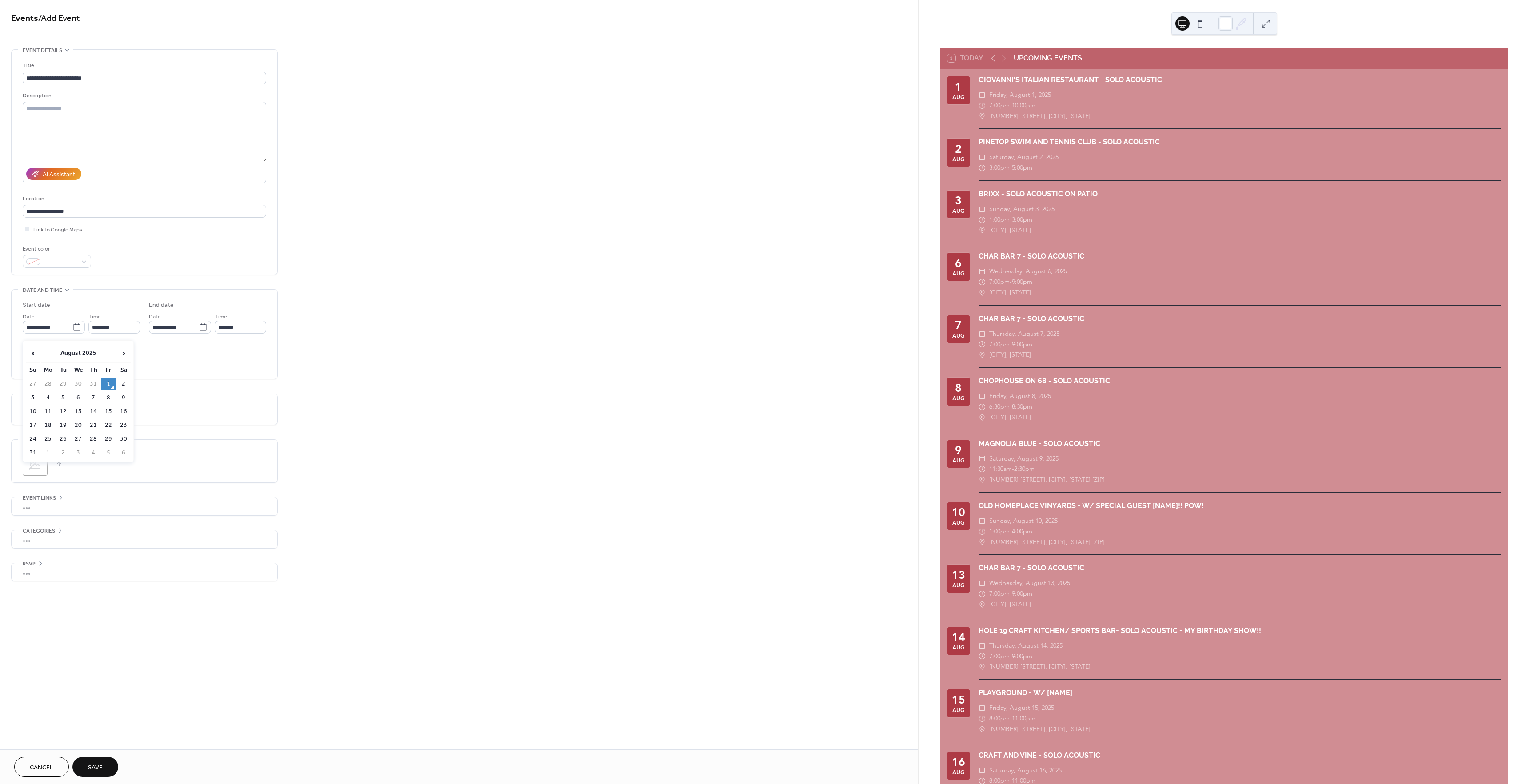 type on "**********" 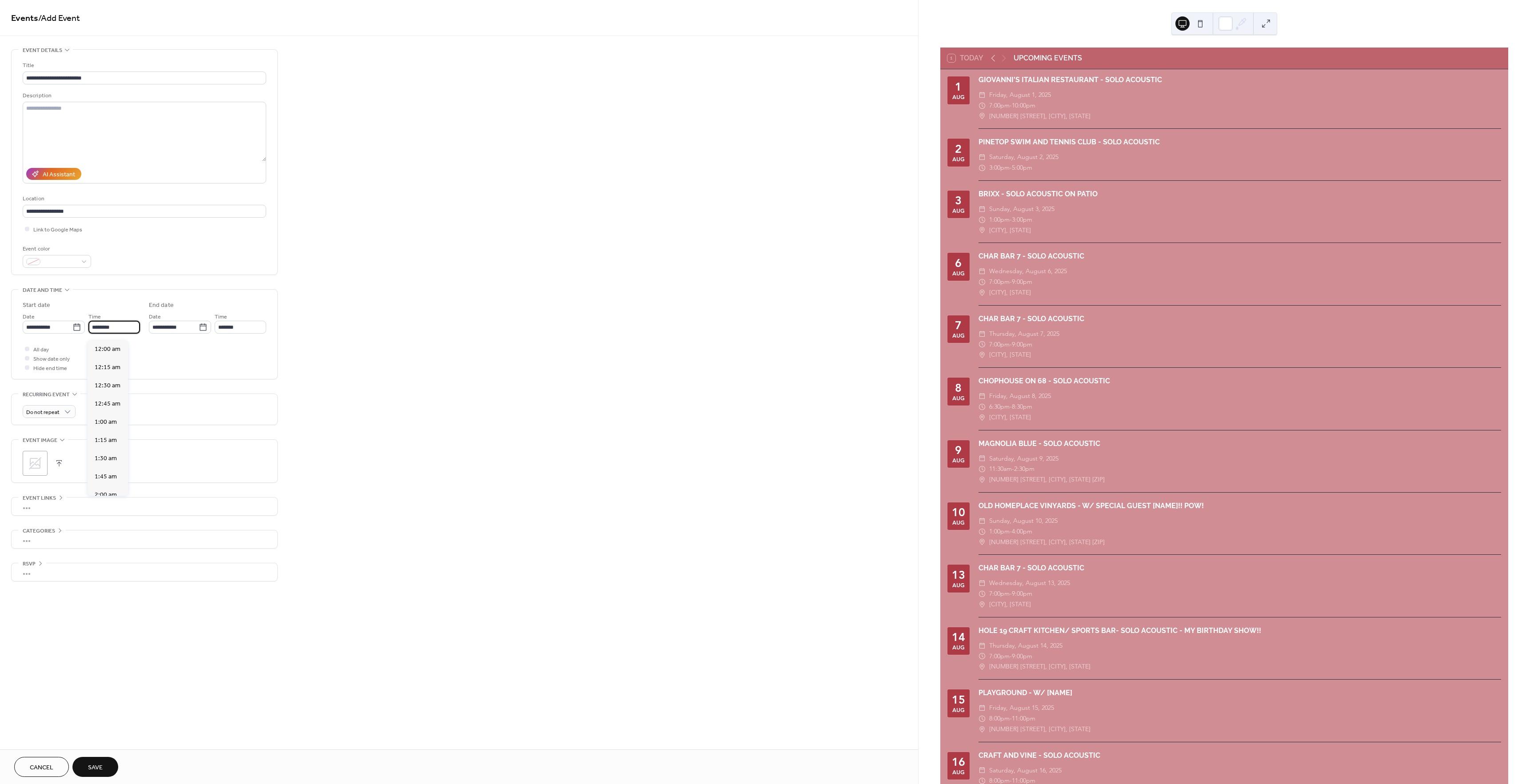 click on "********" at bounding box center (114, 327) 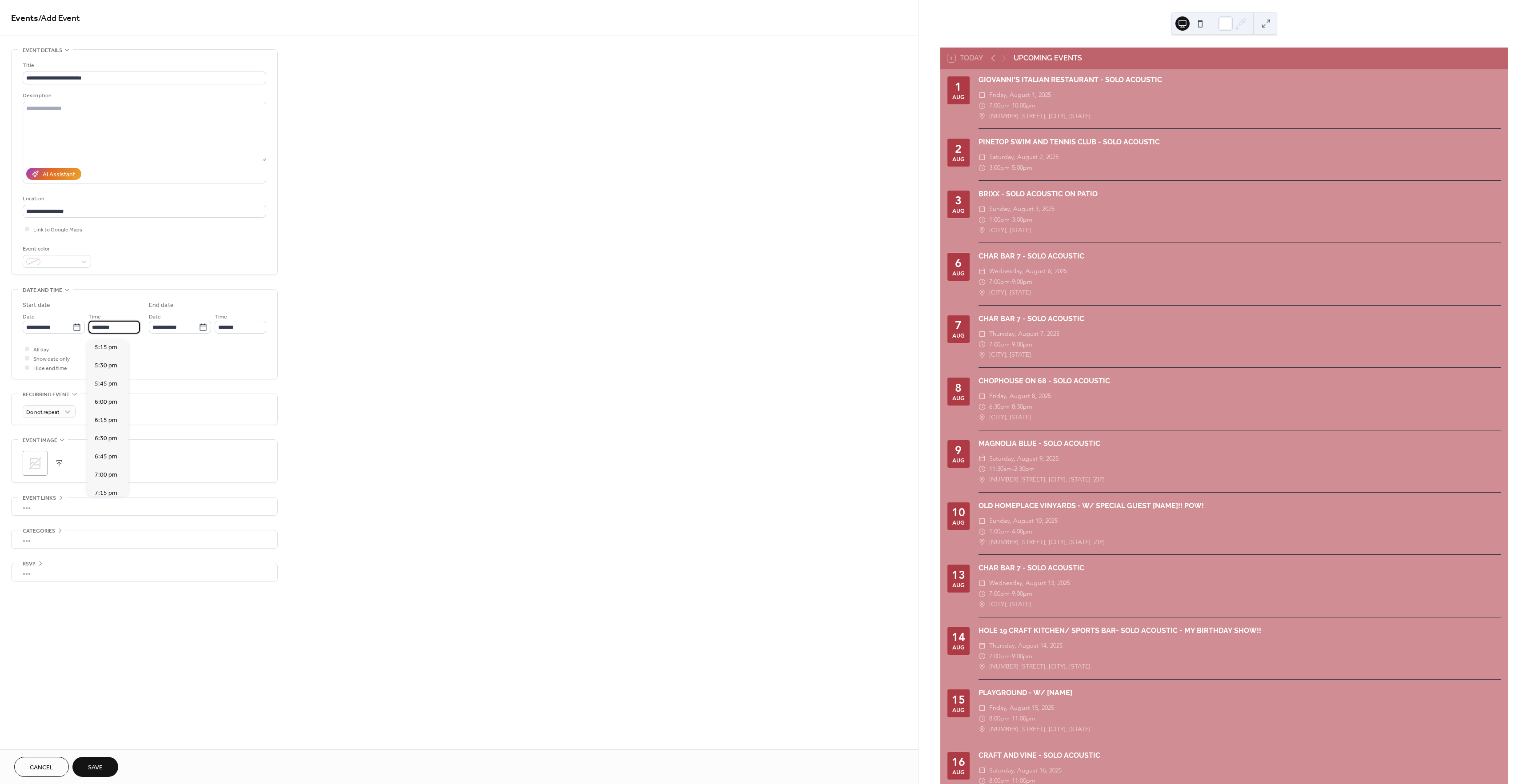 scroll, scrollTop: 1260, scrollLeft: 0, axis: vertical 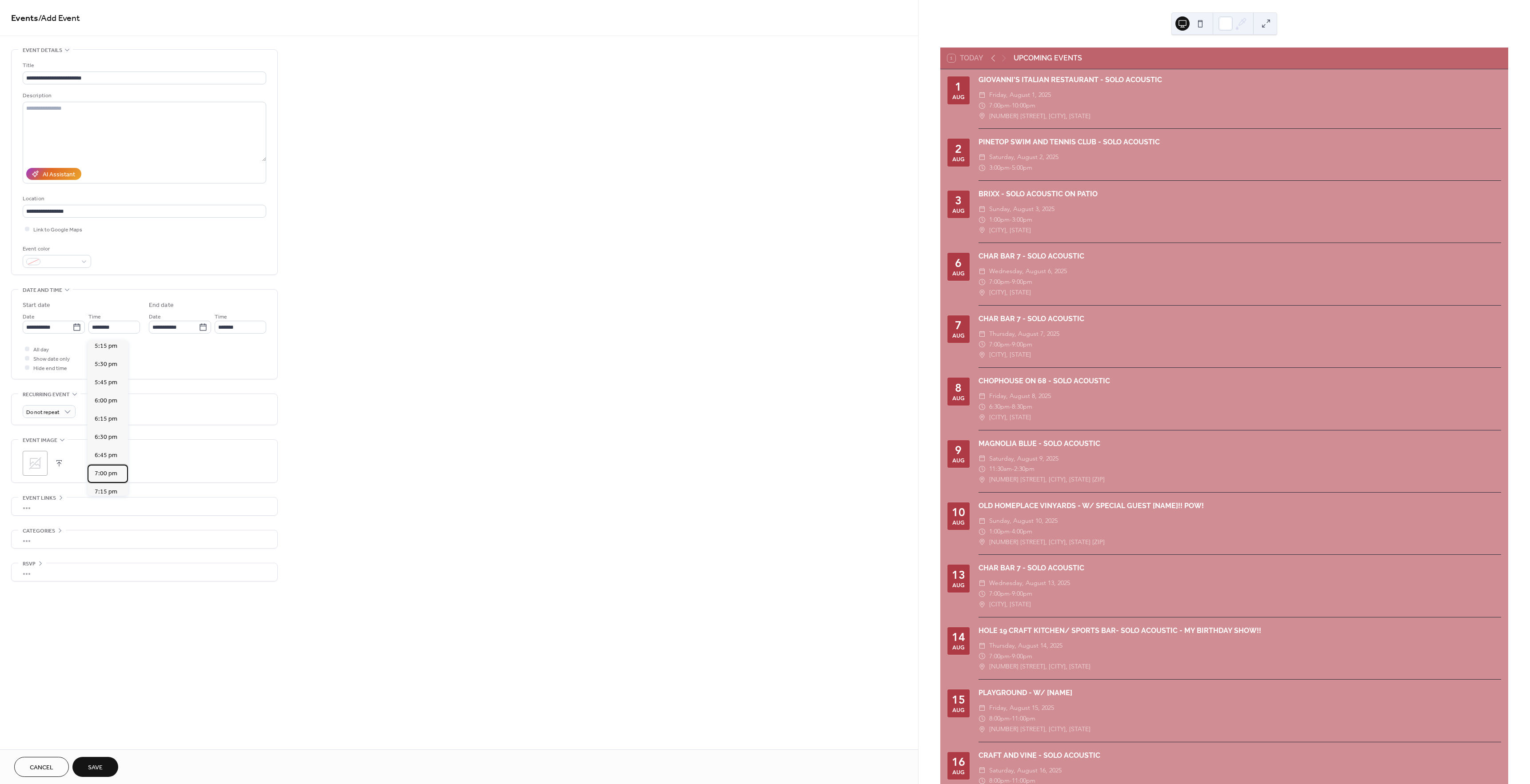 drag, startPoint x: 105, startPoint y: 476, endPoint x: 103, endPoint y: 470, distance: 6.324555 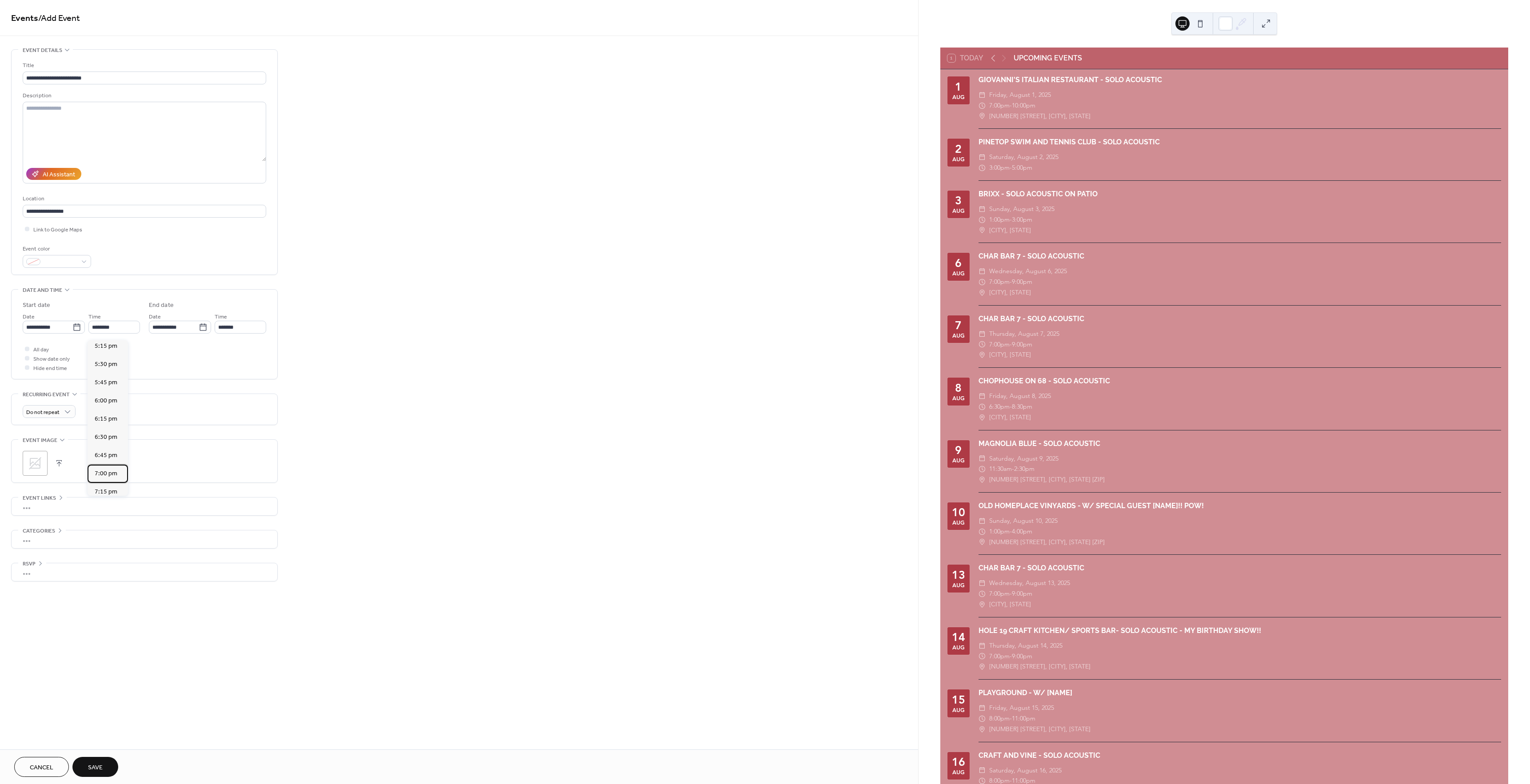 click on "7:00 pm" at bounding box center (106, 474) 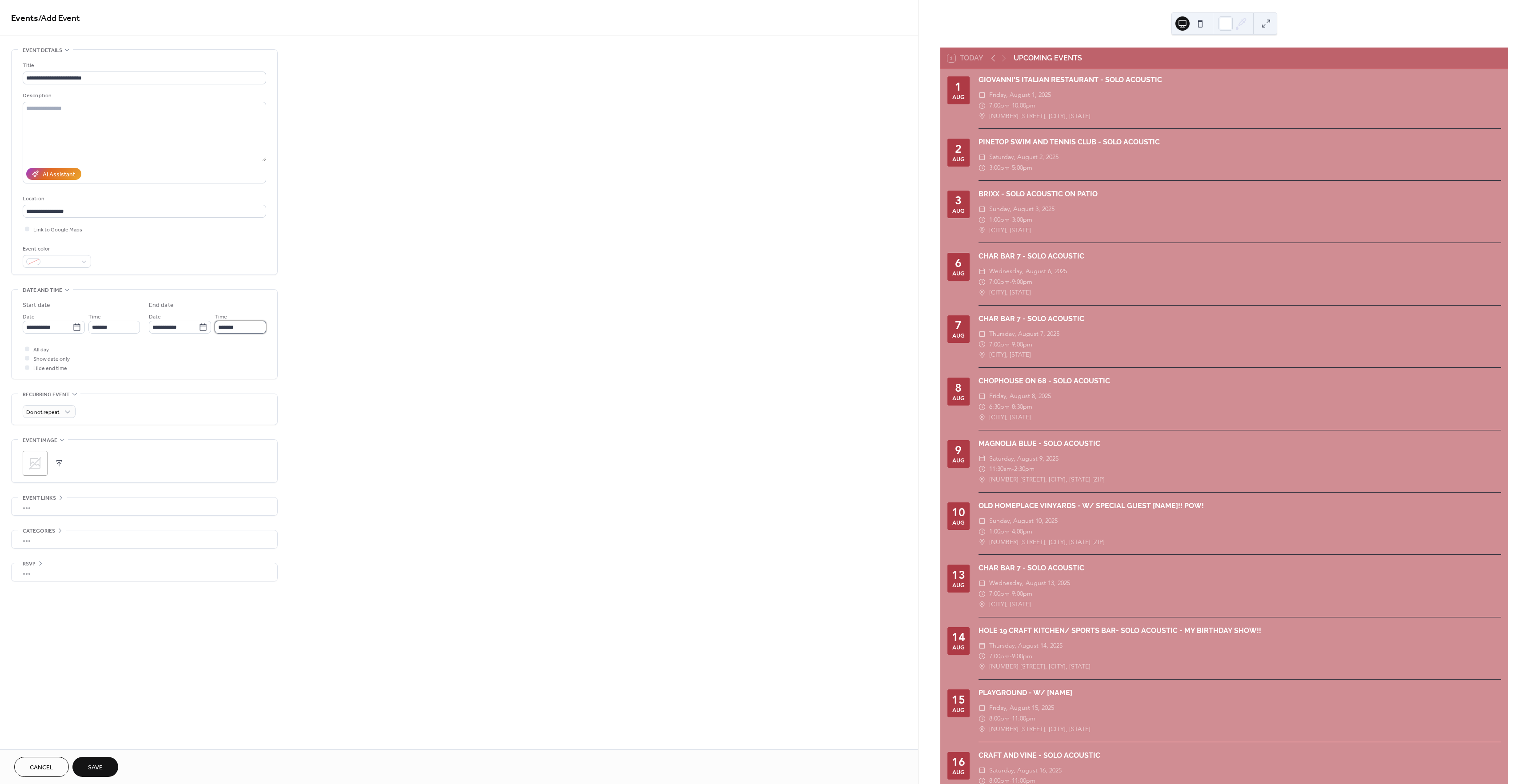 click on "*******" at bounding box center [240, 327] 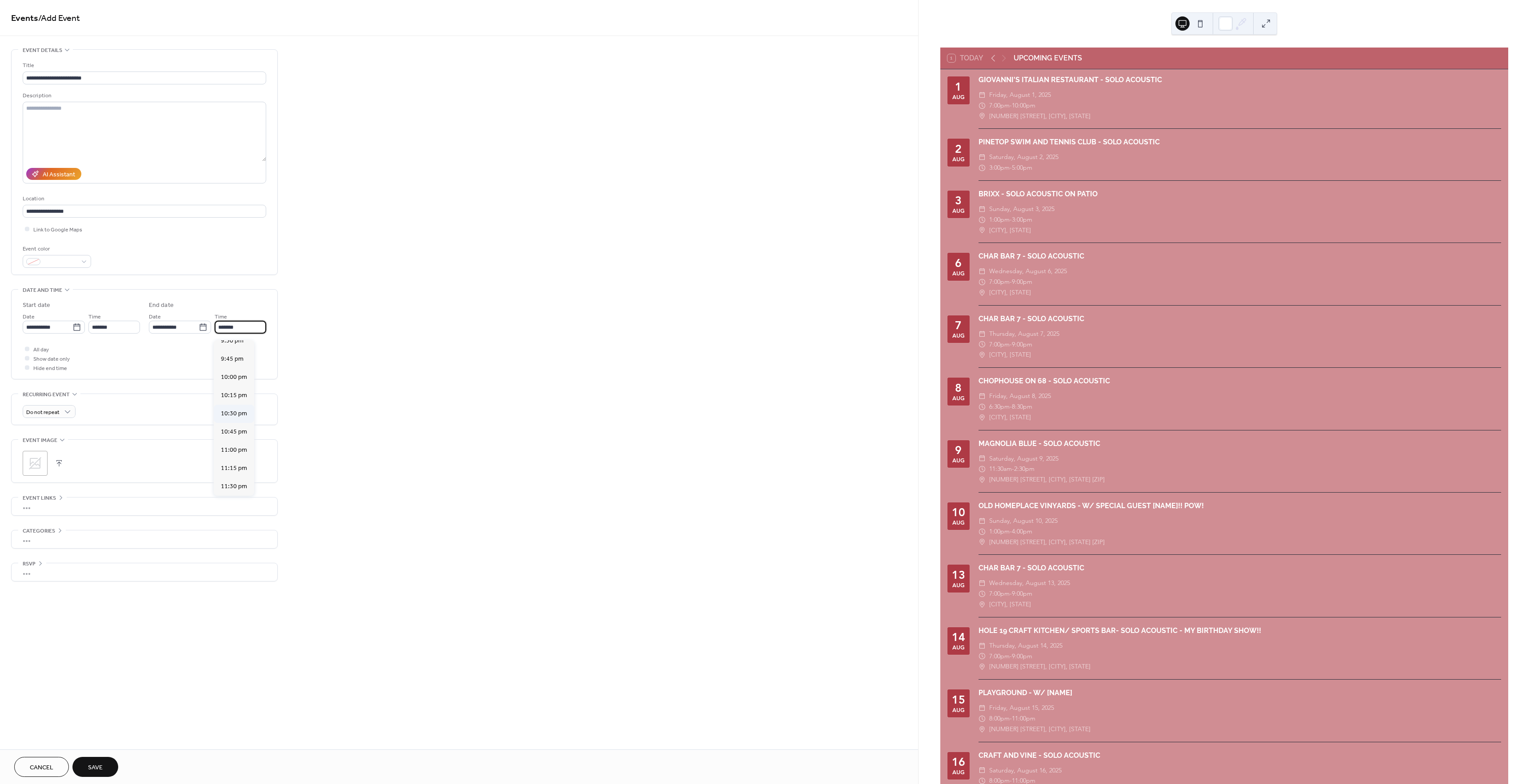 scroll, scrollTop: 191, scrollLeft: 0, axis: vertical 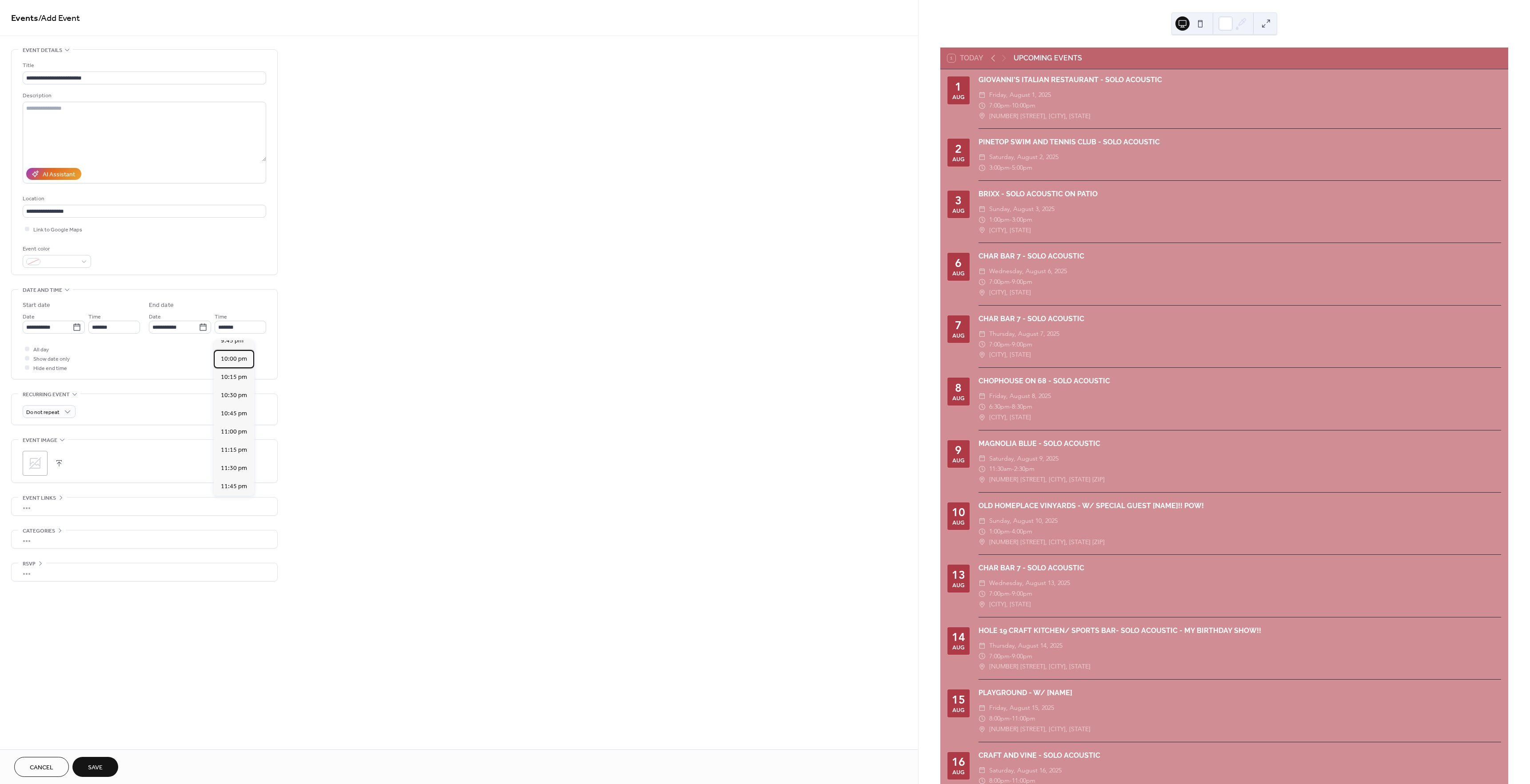 click on "10:00 pm" at bounding box center (234, 359) 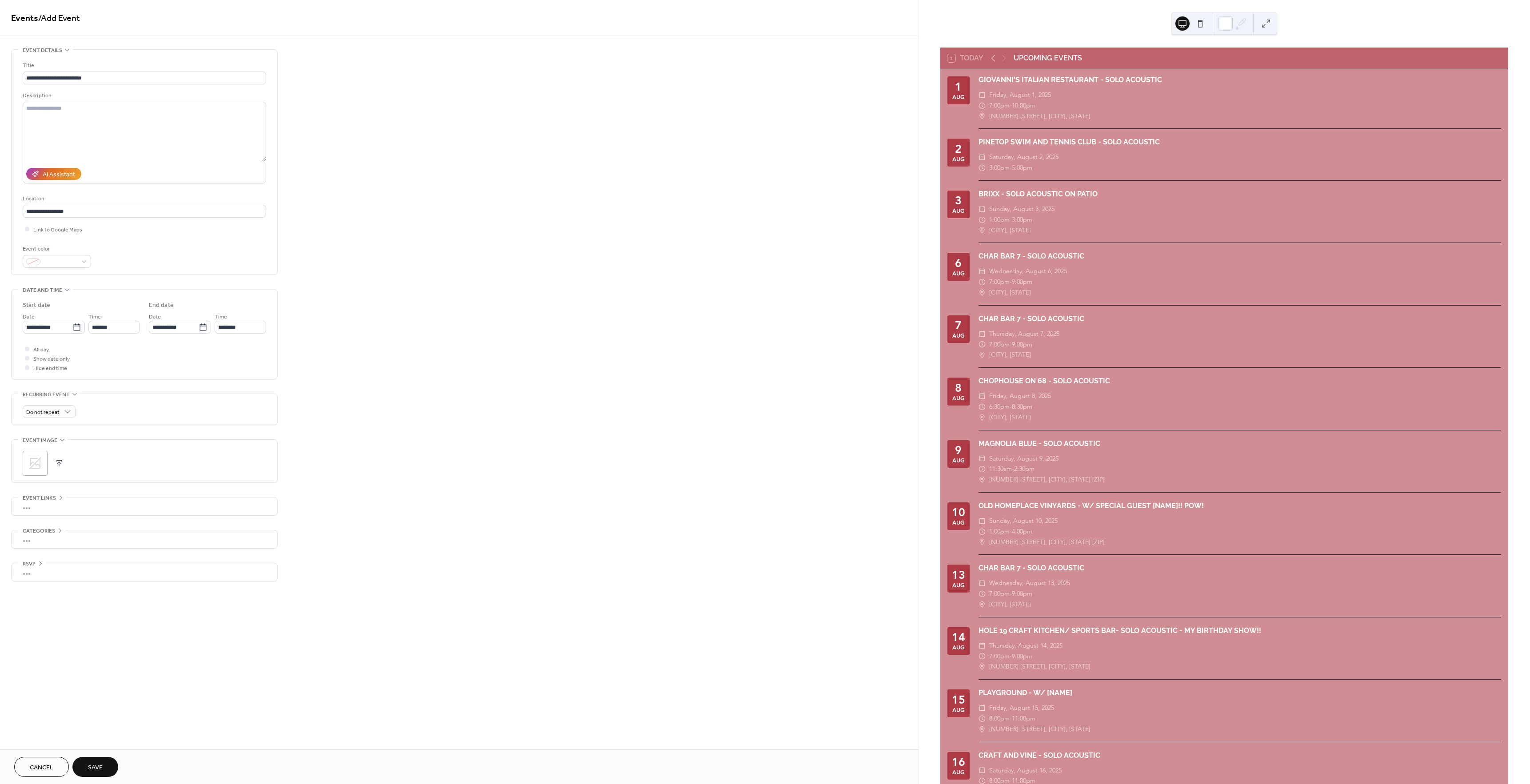 click on "Save" at bounding box center (95, 768) 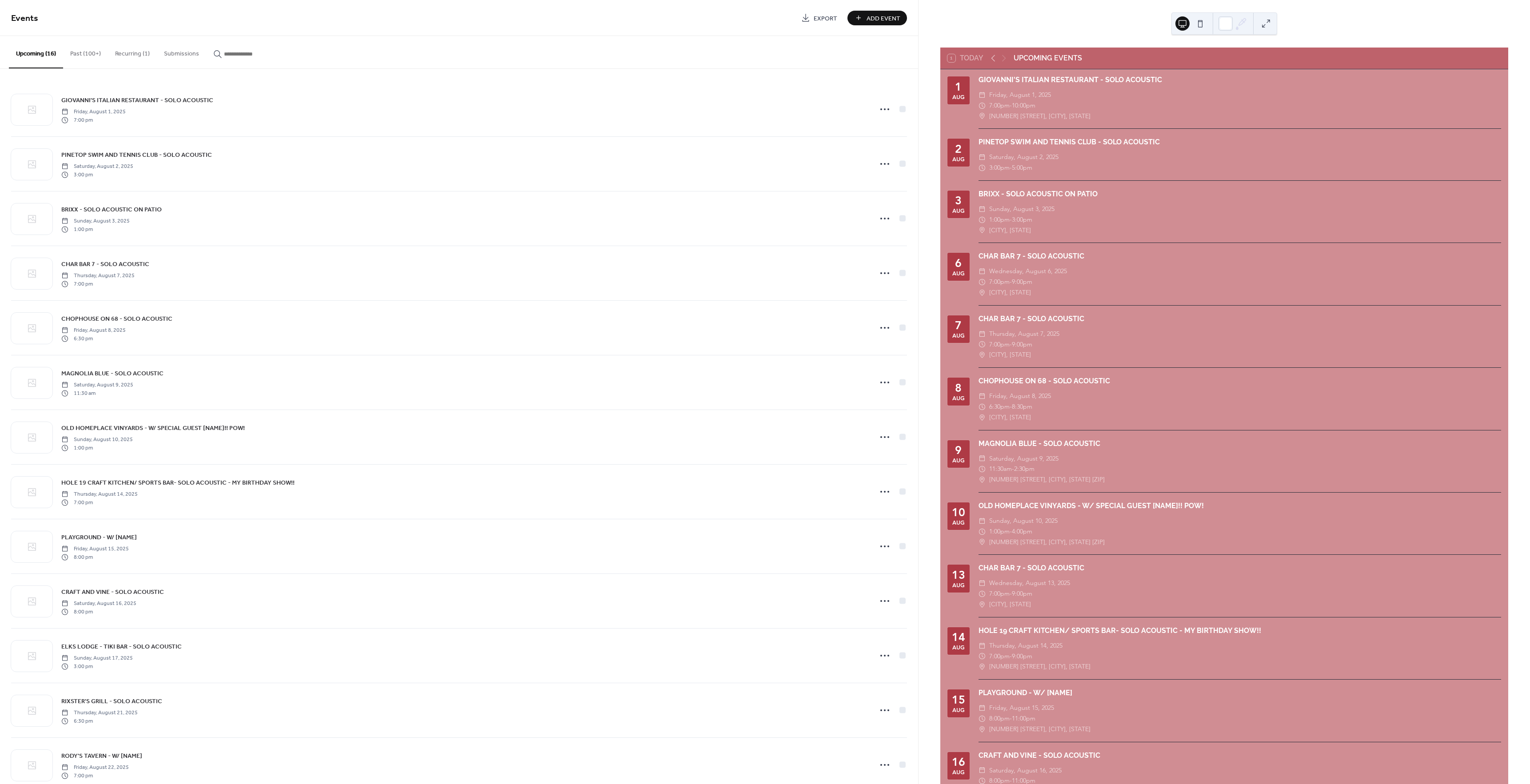 click on "Add Event" at bounding box center [883, 18] 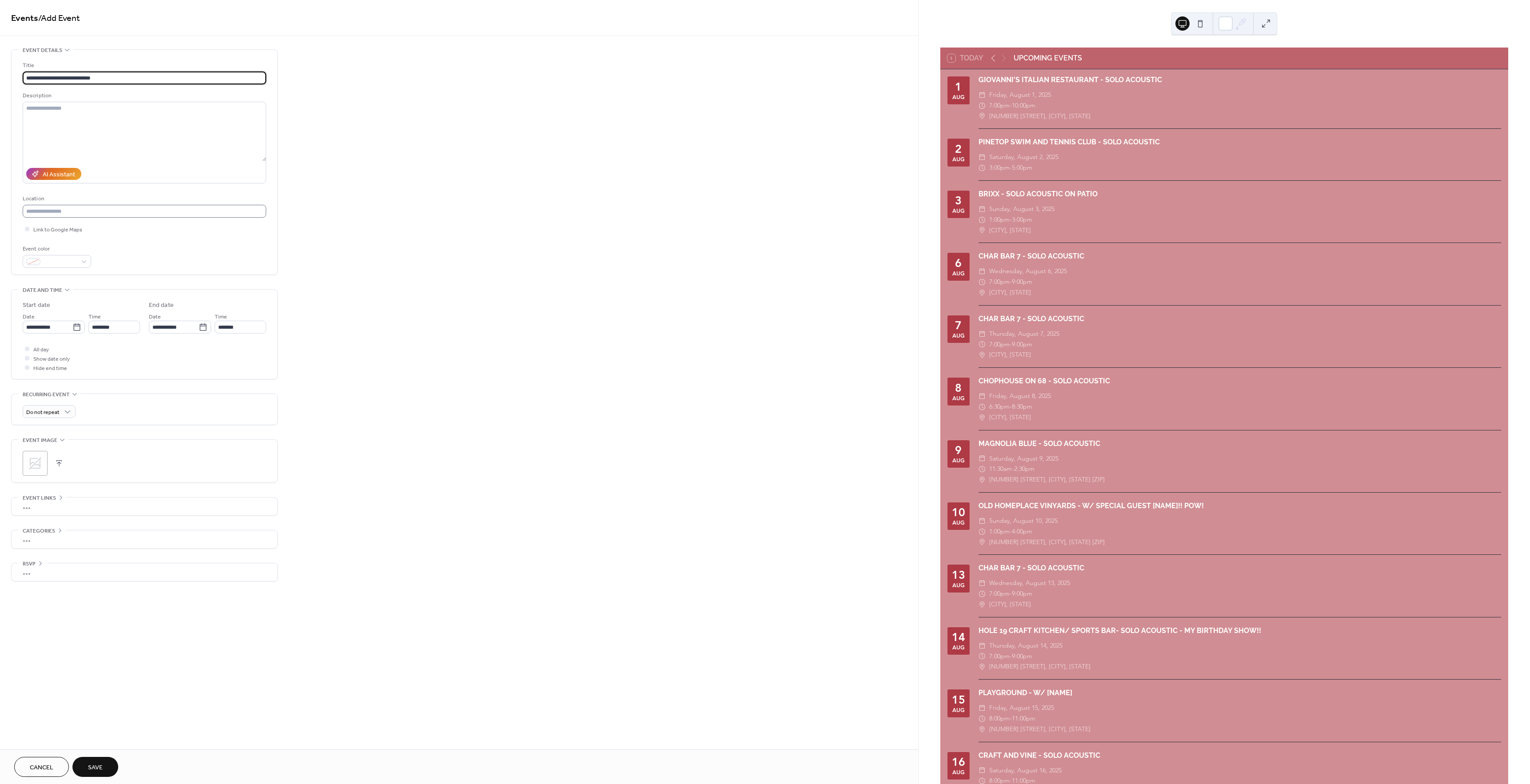 type on "**********" 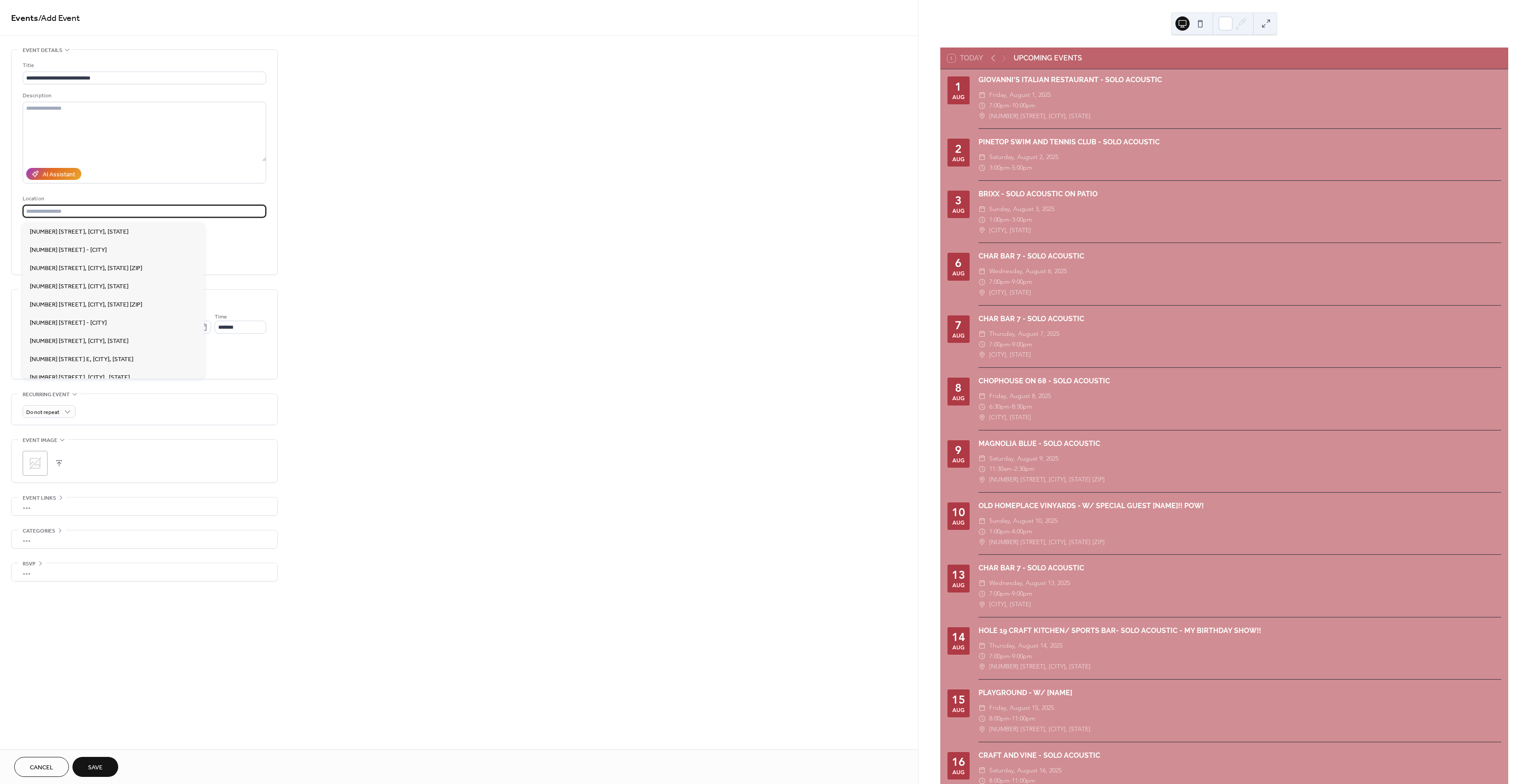 click at bounding box center (144, 211) 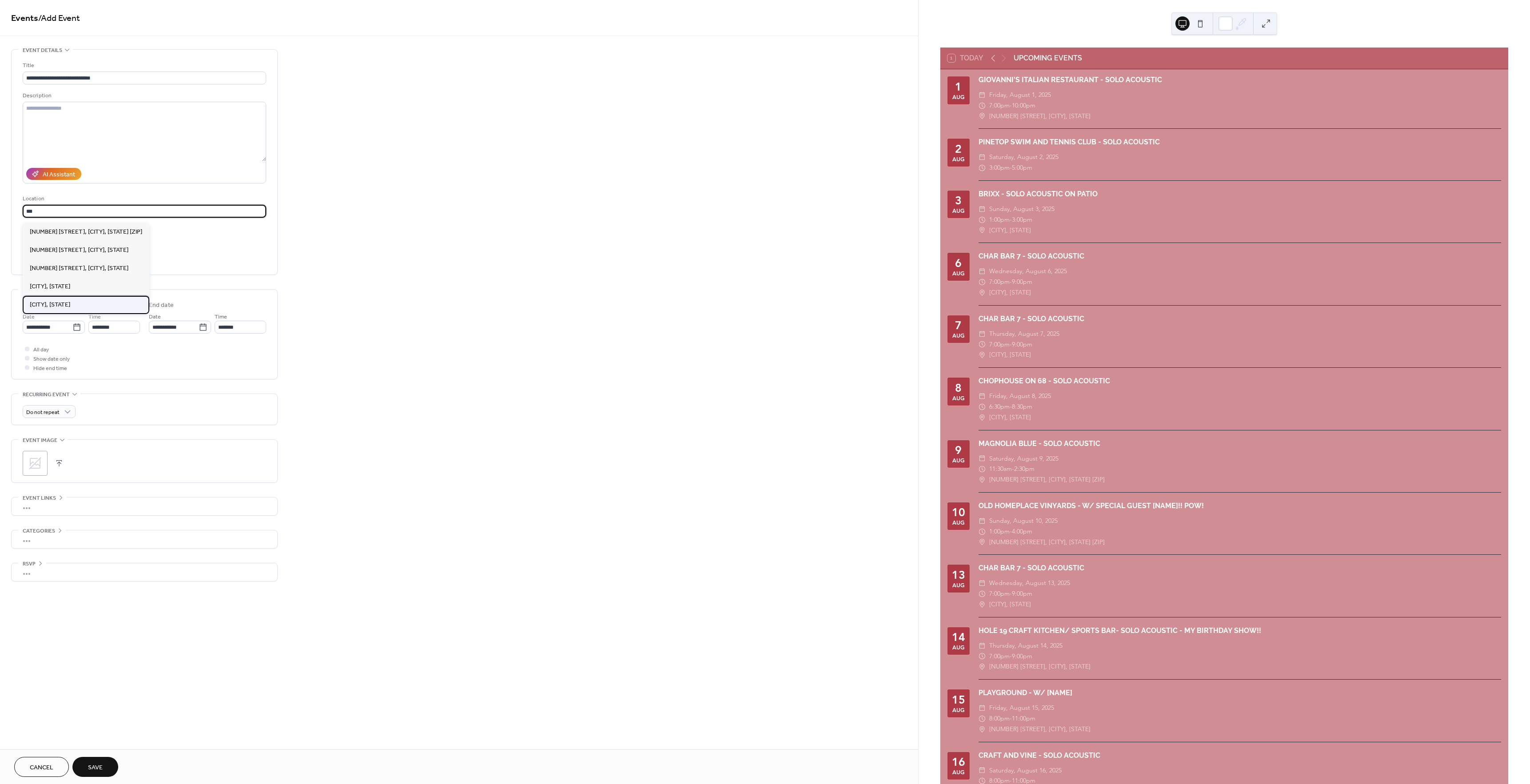 click on "[CITY], [STATE]" at bounding box center [86, 305] 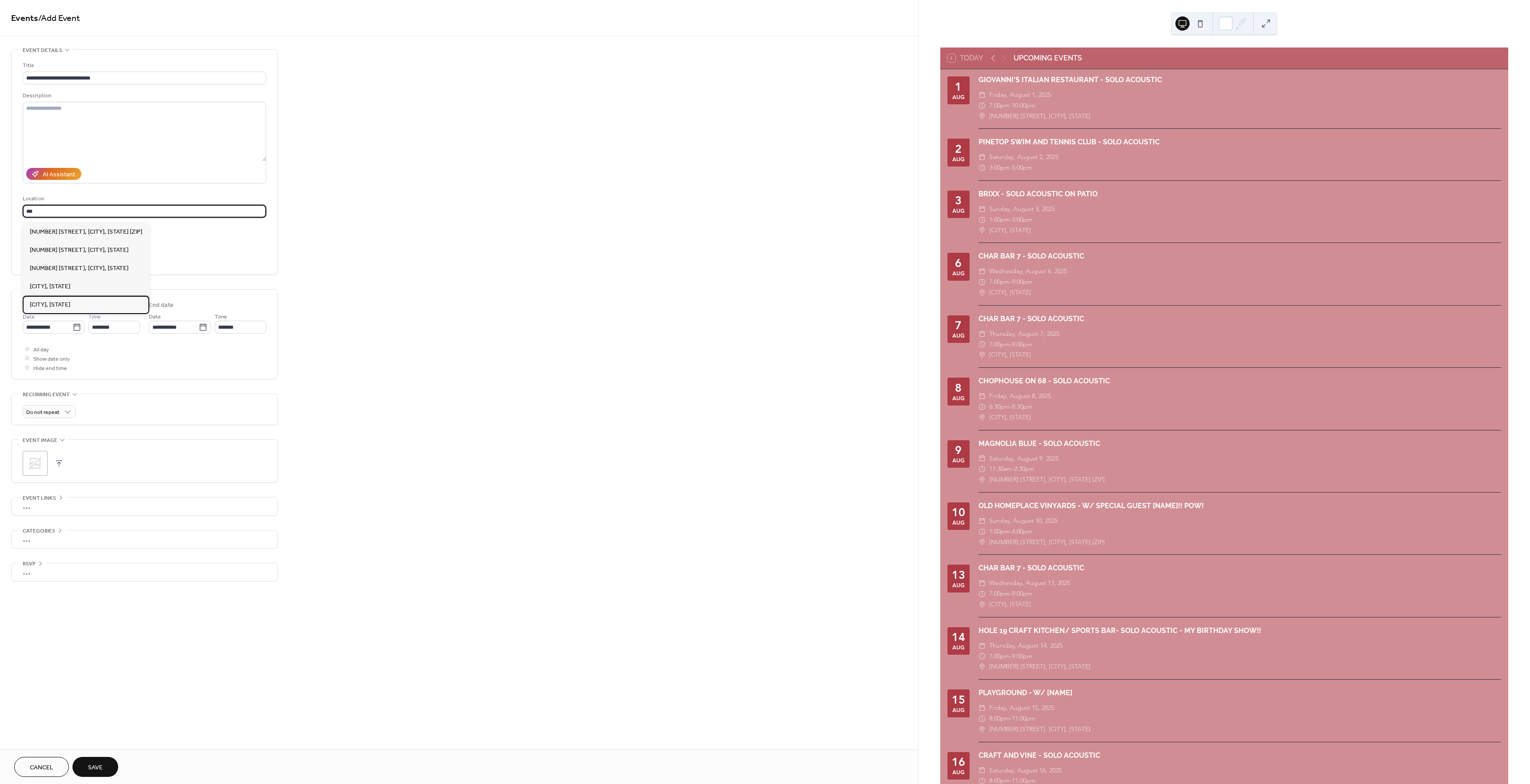 type on "**********" 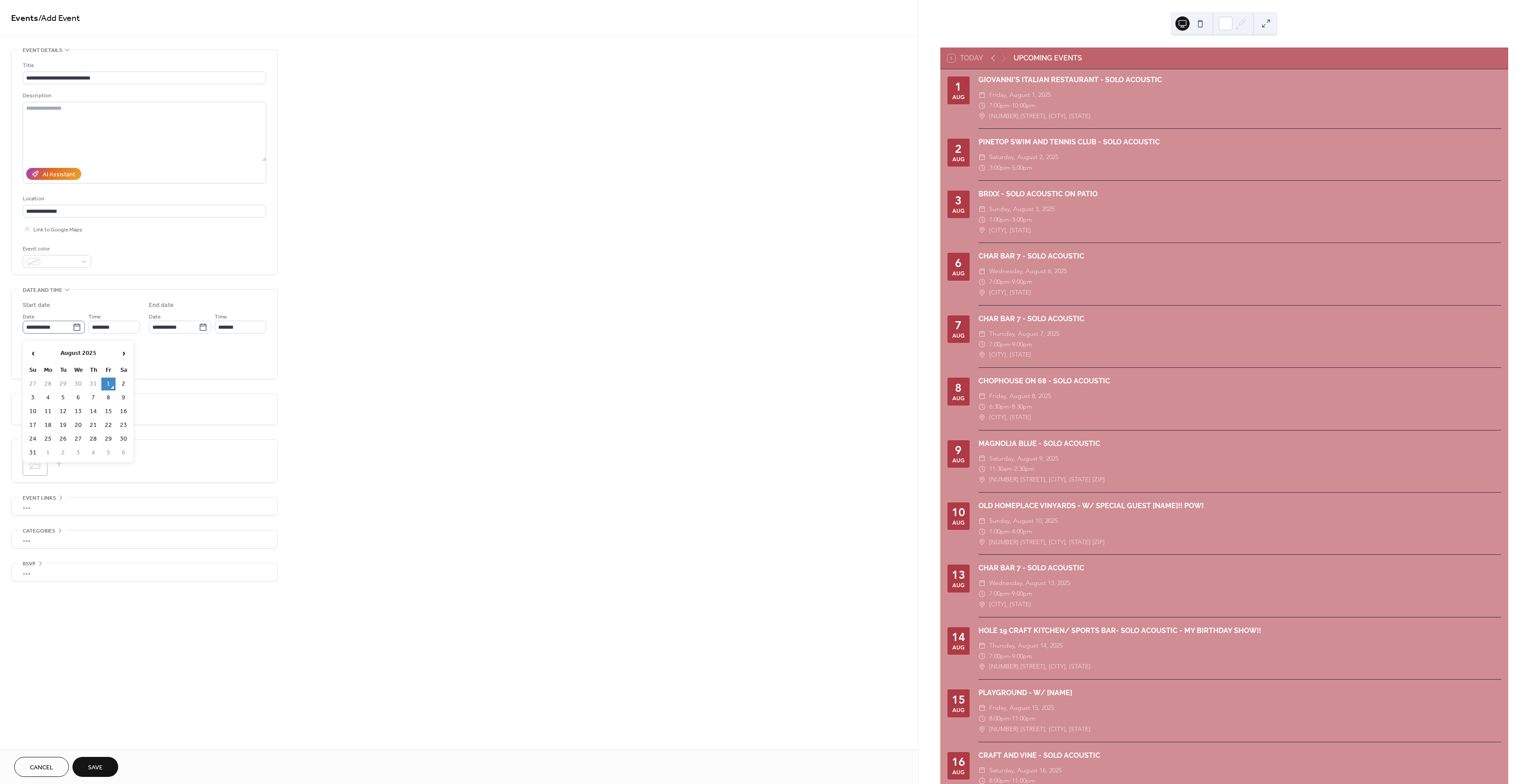 click 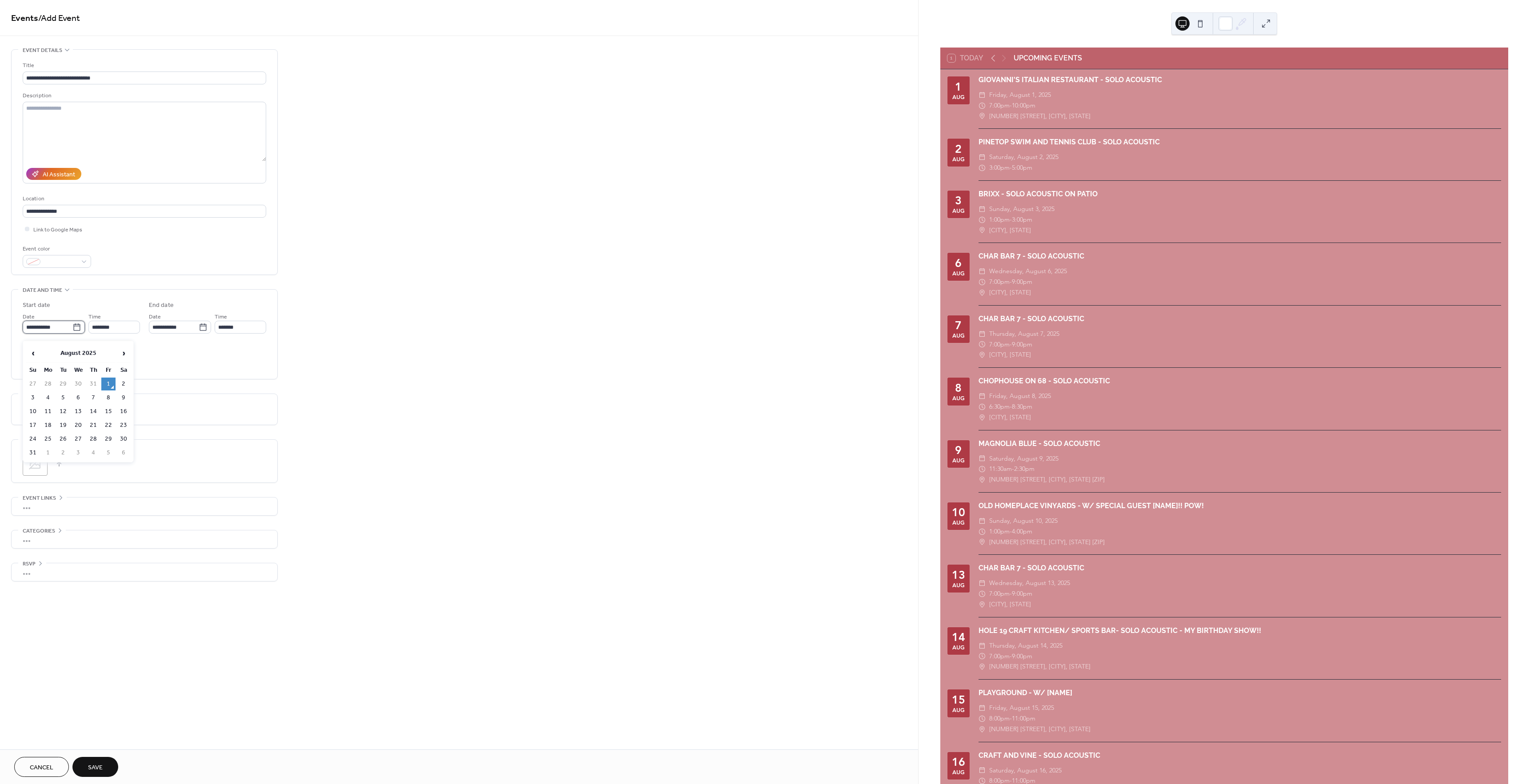 click on "**********" at bounding box center [48, 327] 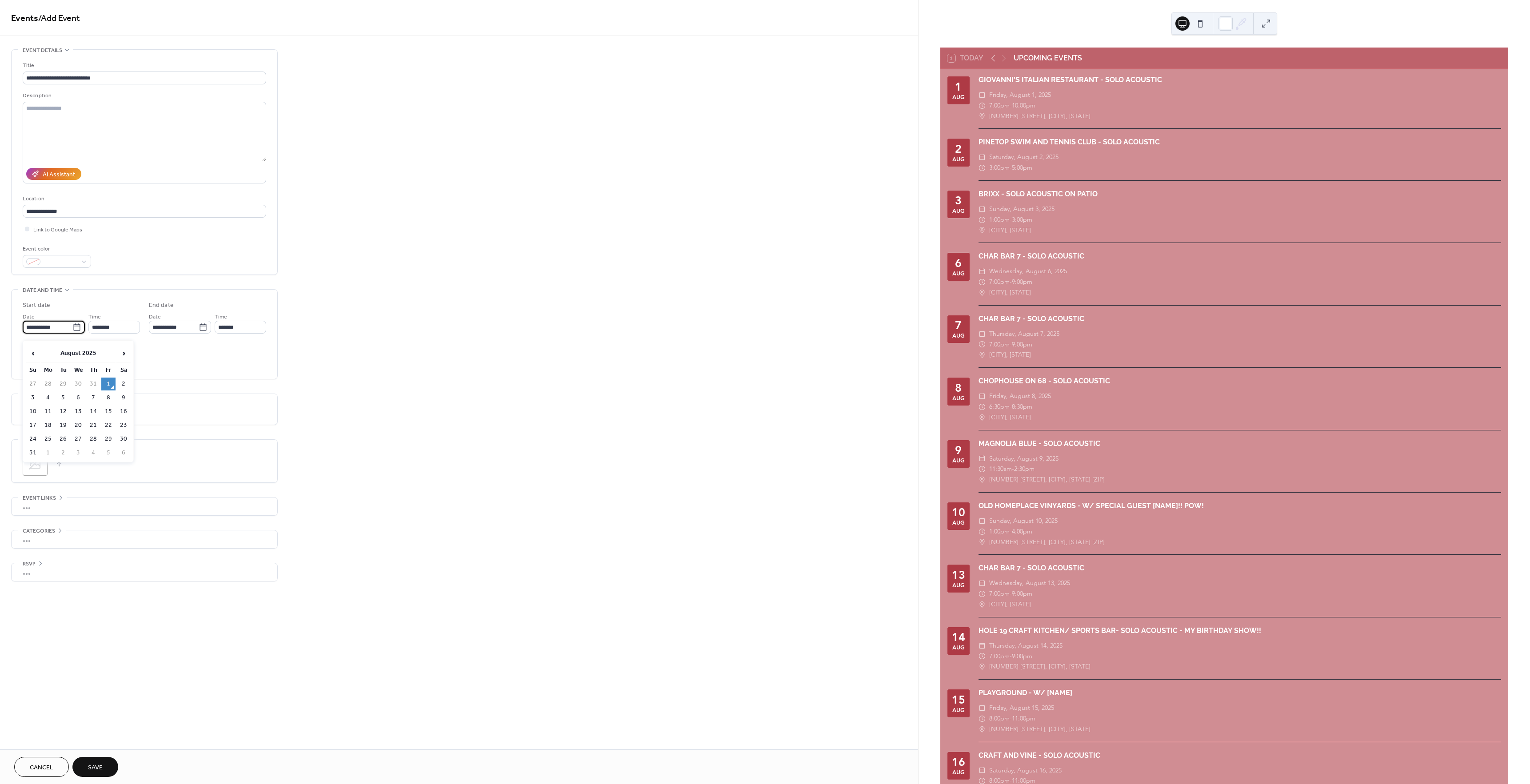 click on "30" at bounding box center (124, 439) 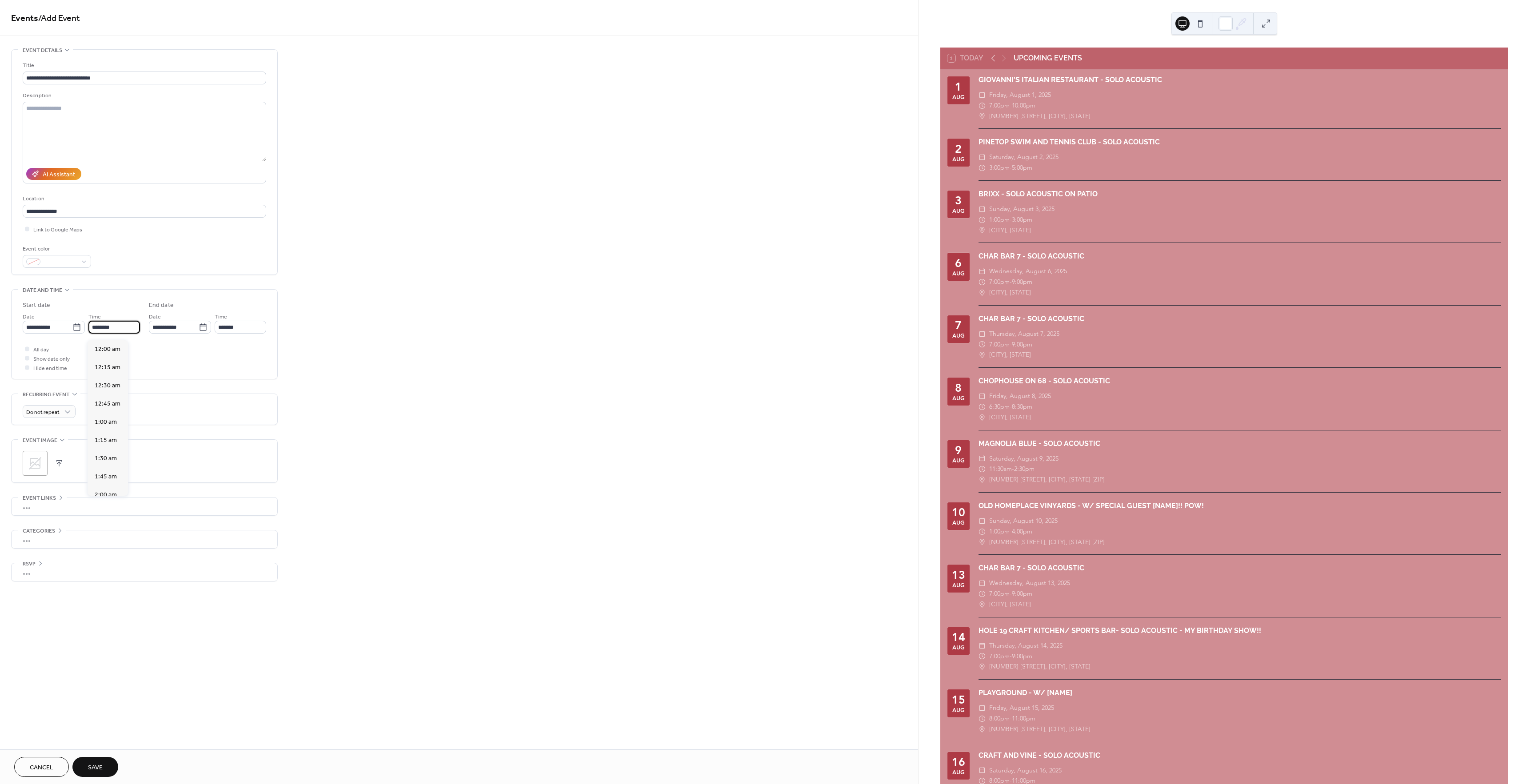 click on "********" at bounding box center (114, 327) 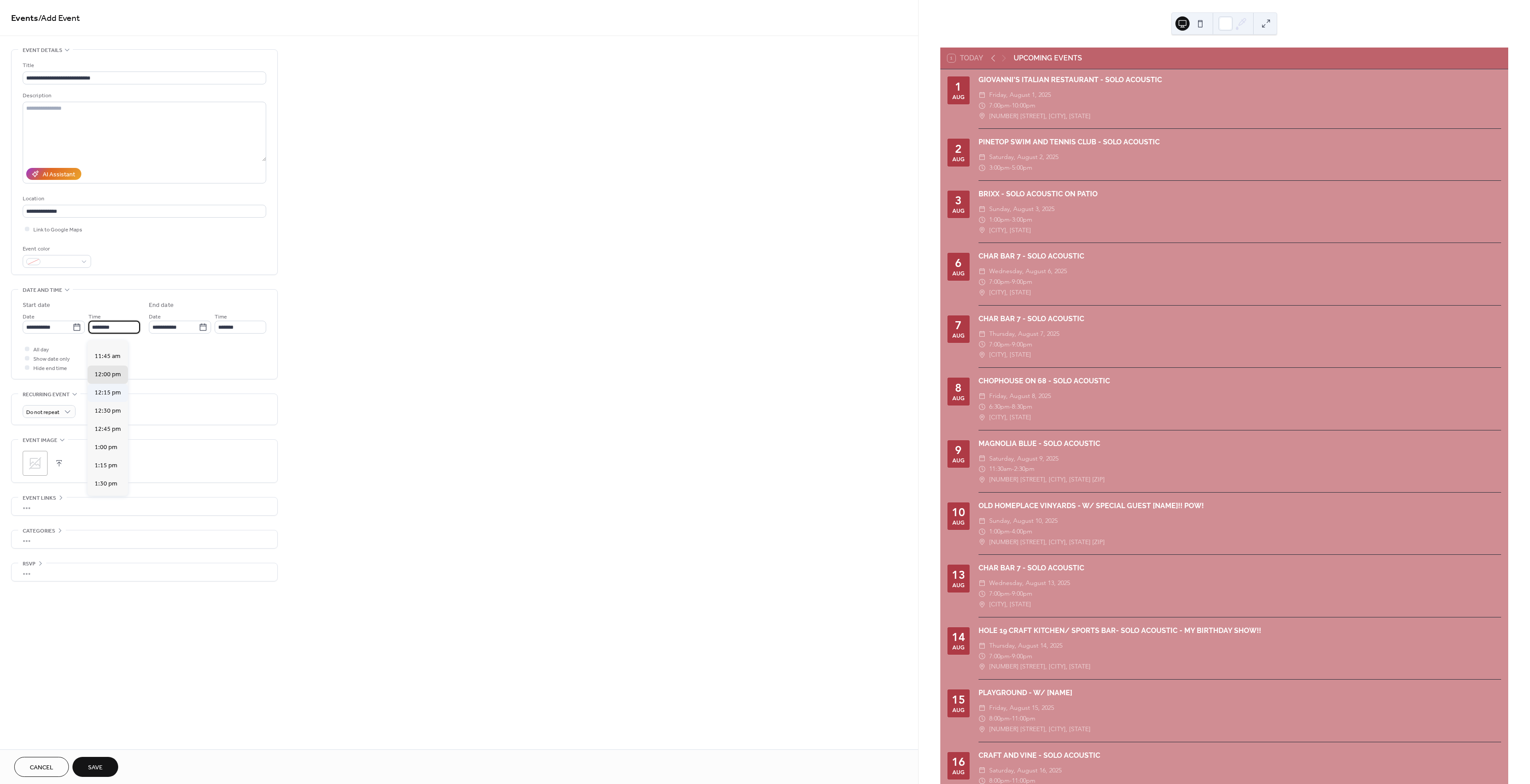 scroll, scrollTop: 833, scrollLeft: 0, axis: vertical 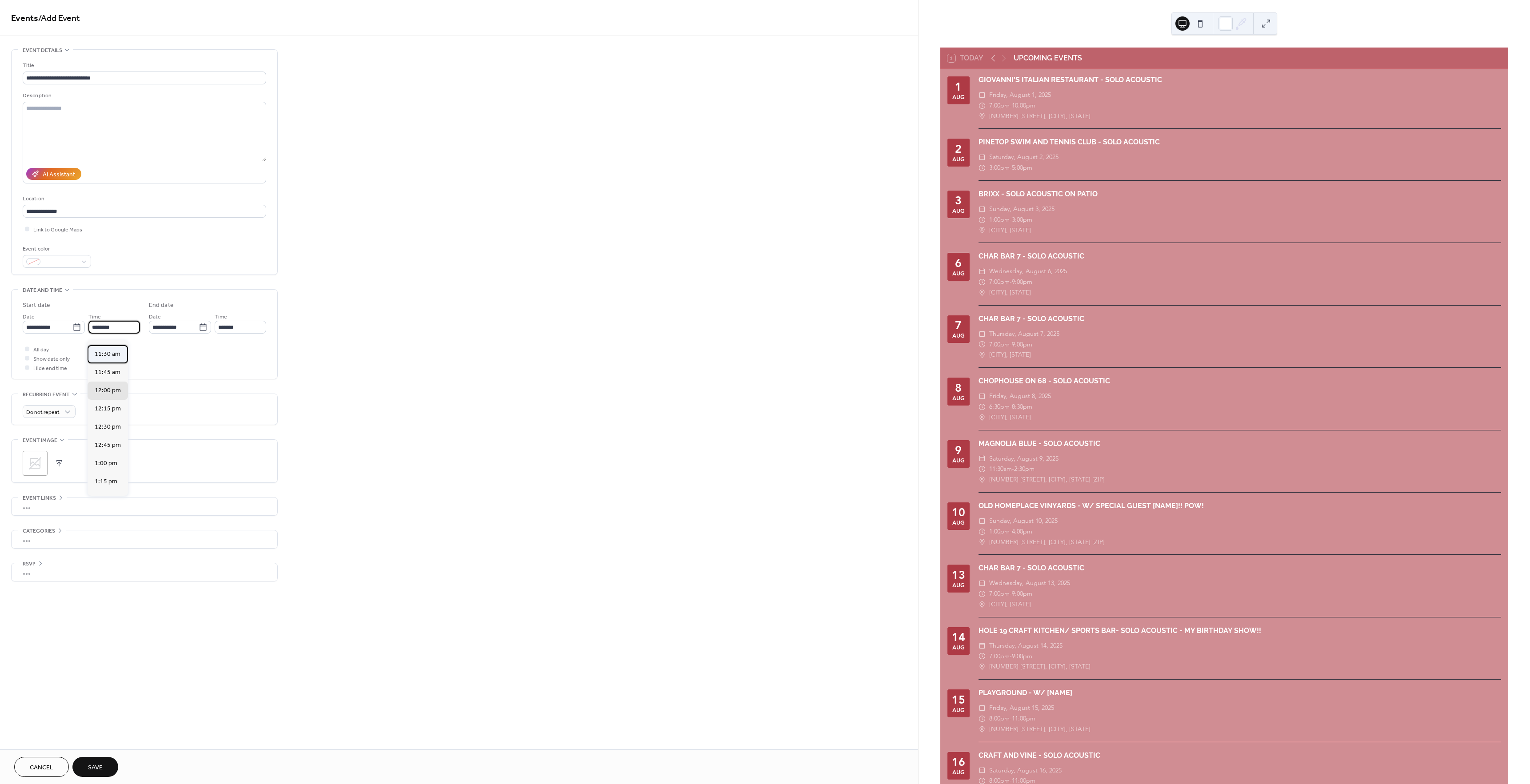 click on "11:30 am" at bounding box center [108, 354] 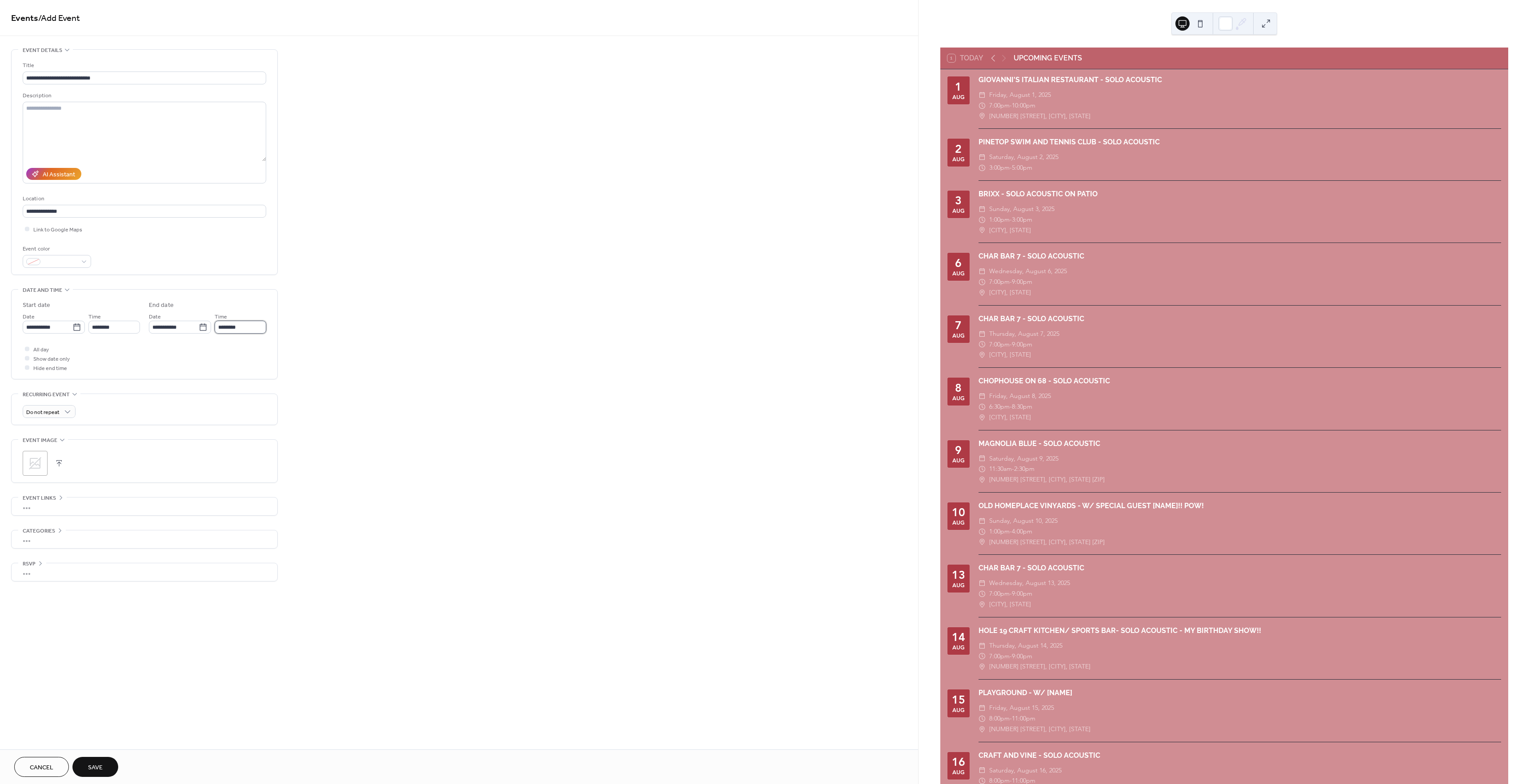 click on "********" at bounding box center (240, 327) 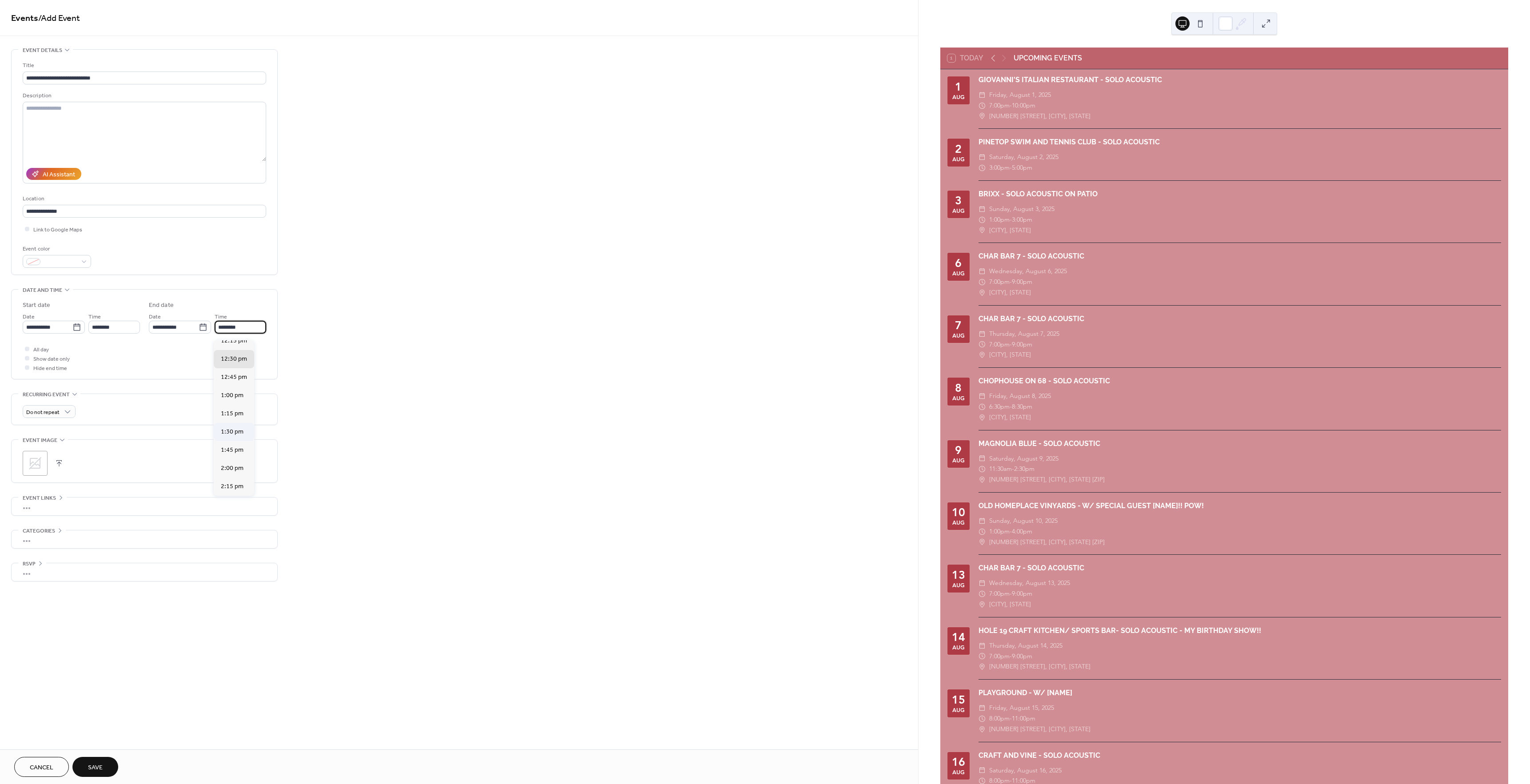 scroll, scrollTop: 69, scrollLeft: 0, axis: vertical 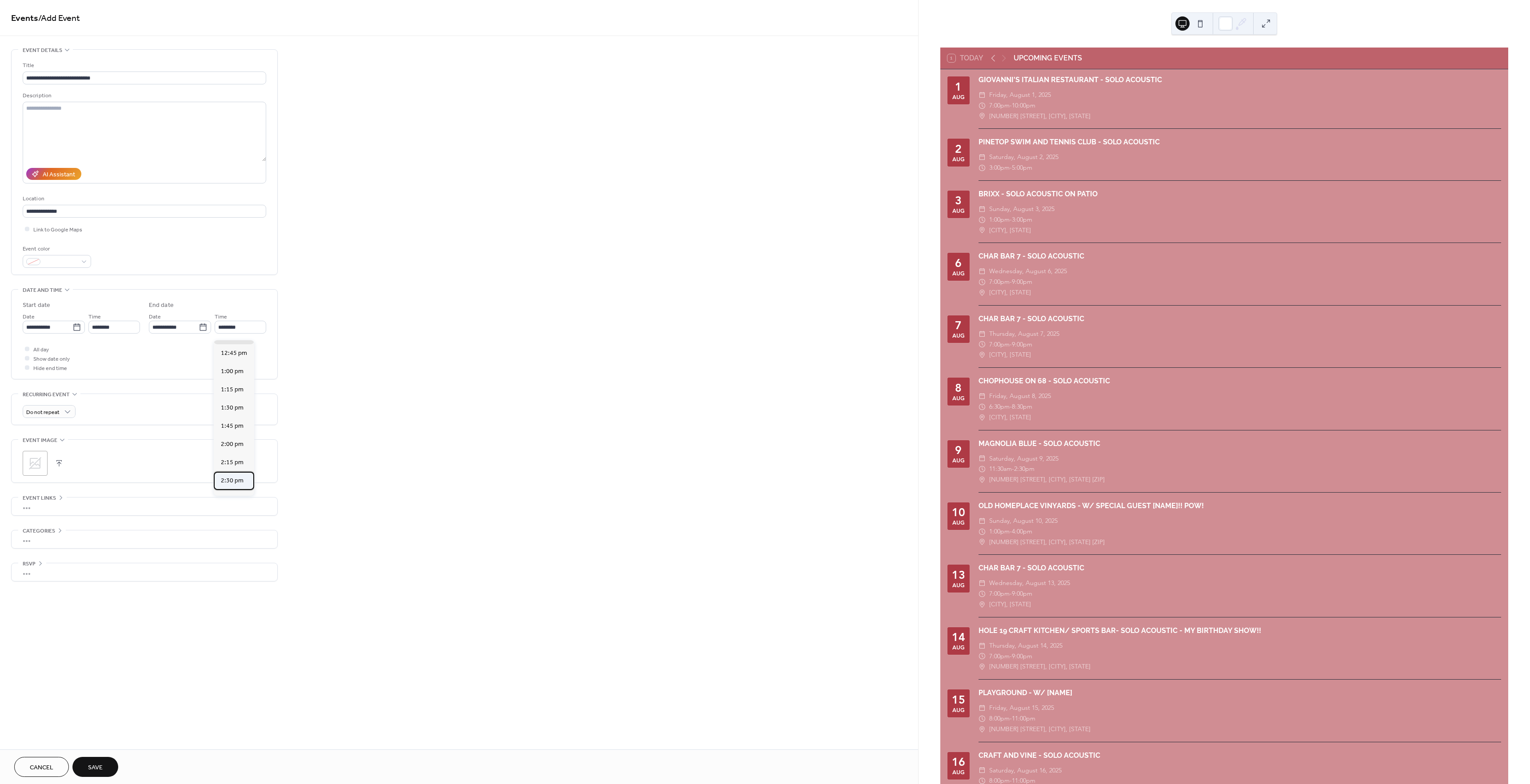 click on "2:30 pm" at bounding box center [232, 481] 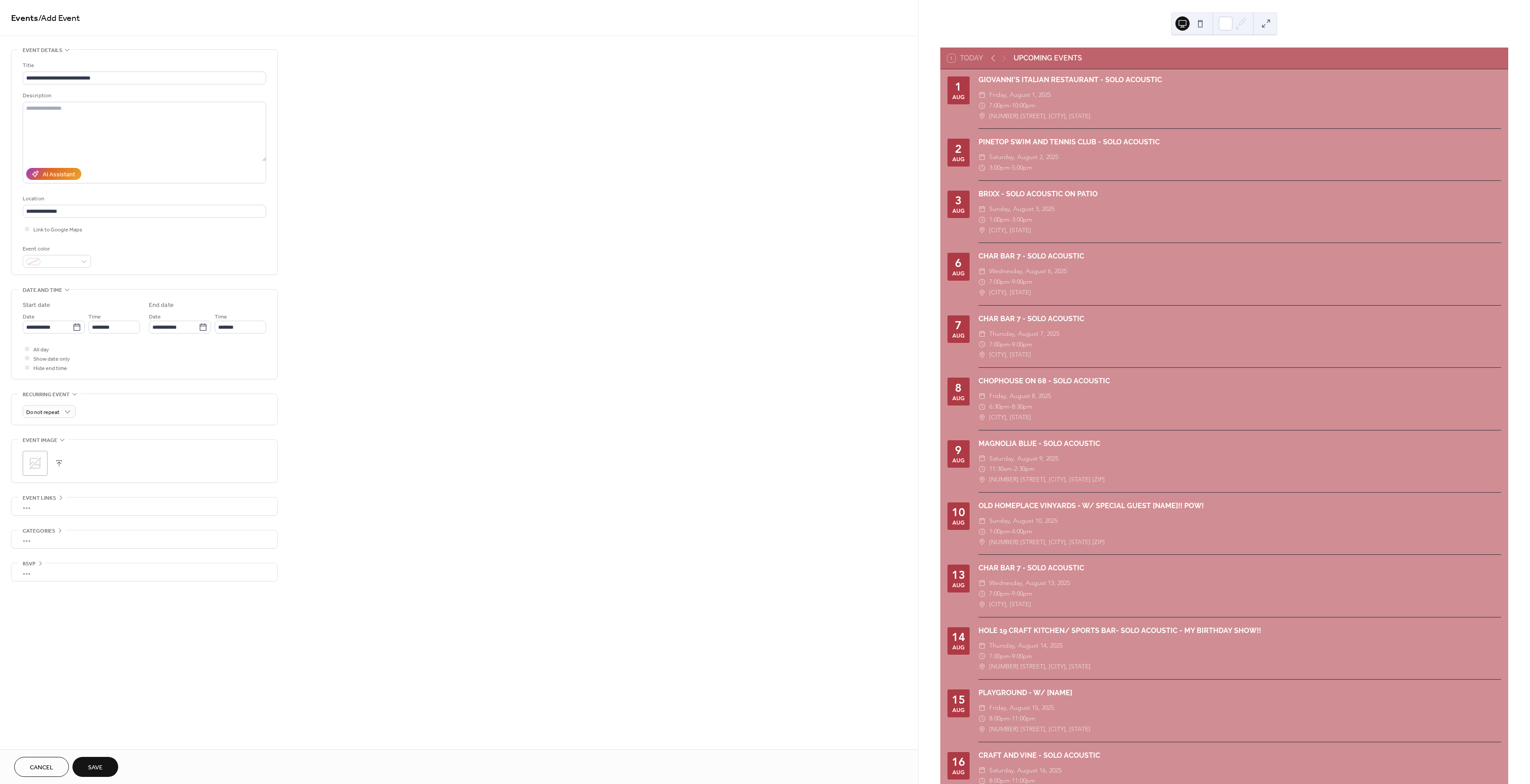 click on "Save" at bounding box center [95, 768] 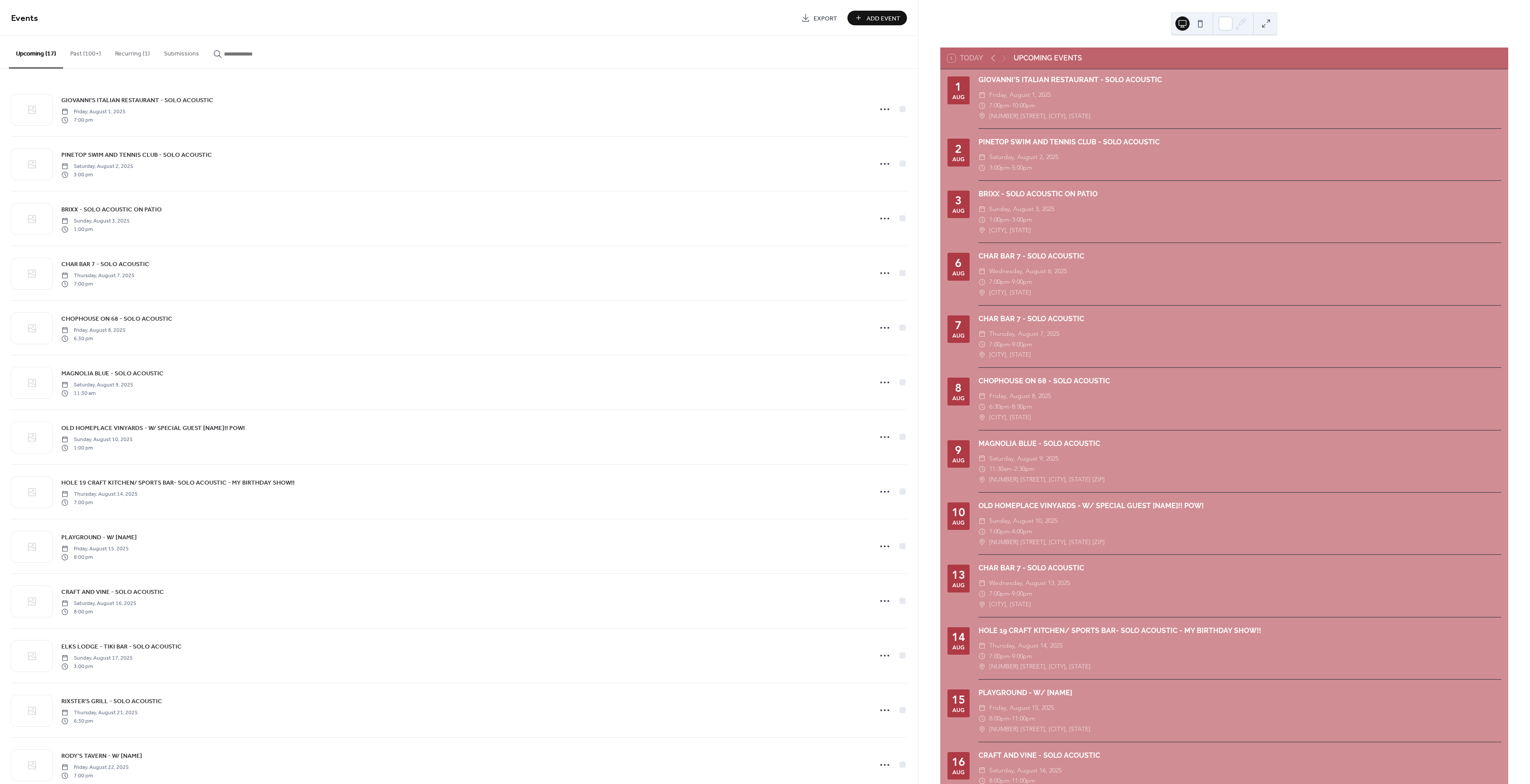 click on "Add Event" at bounding box center [883, 18] 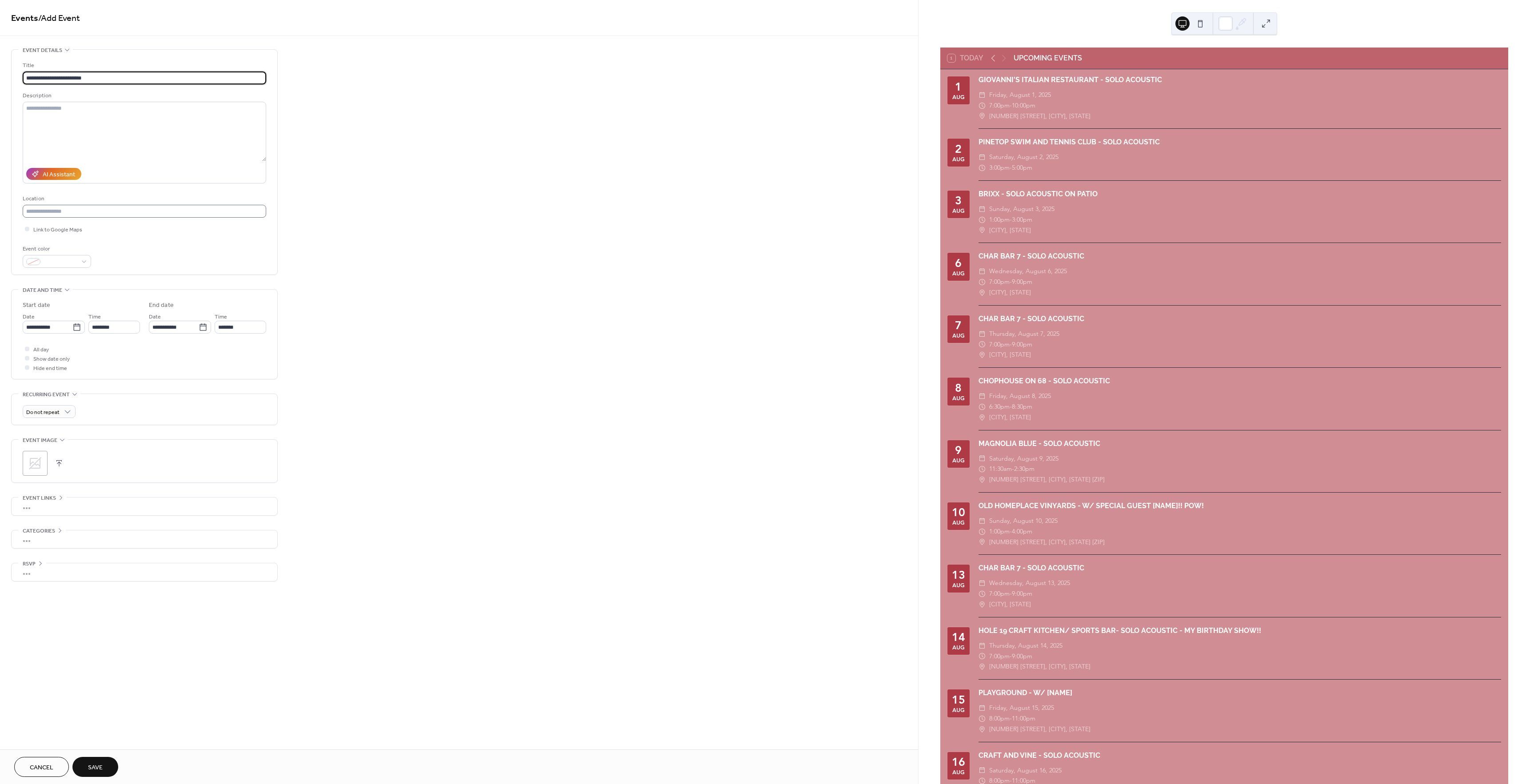 type on "**********" 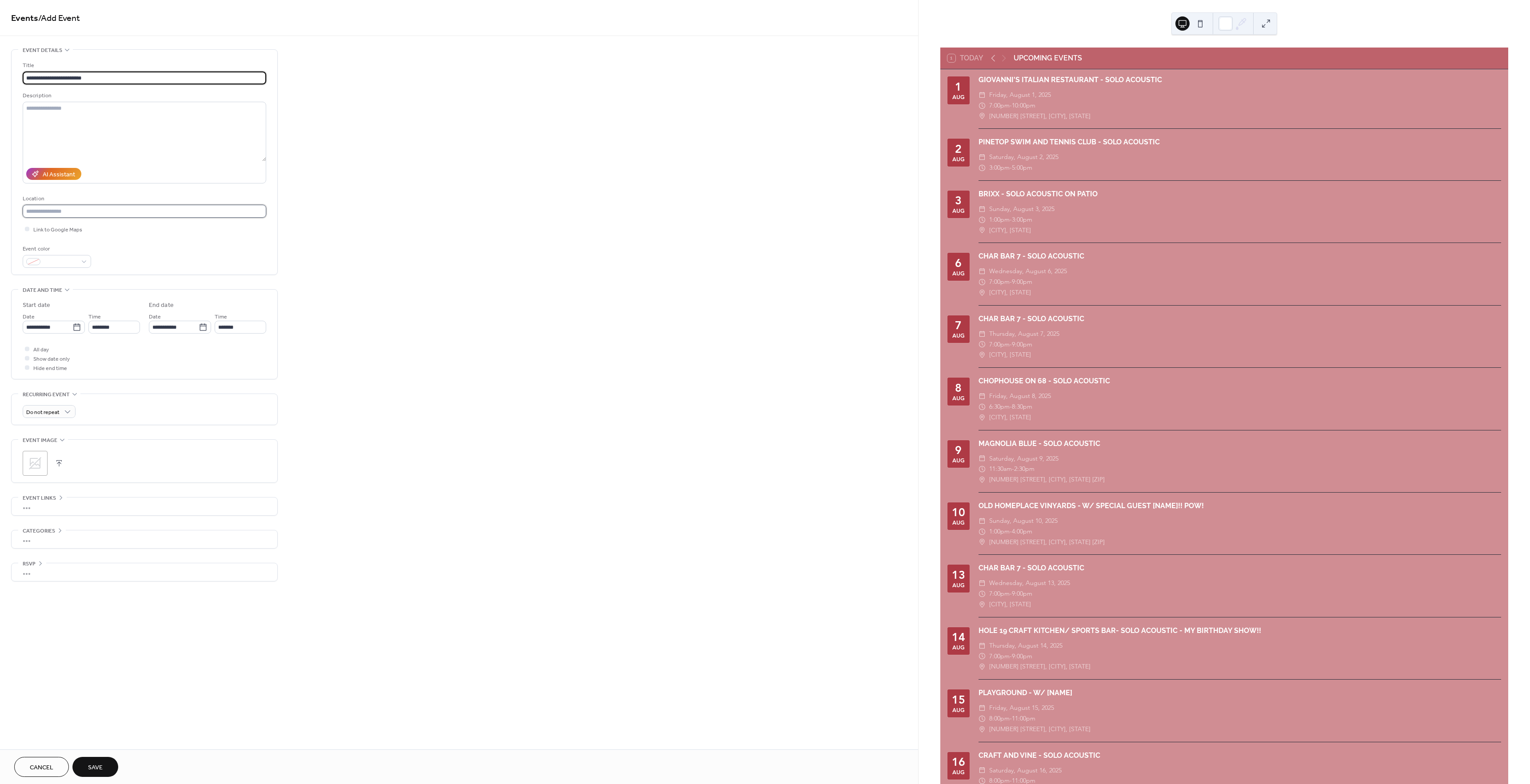 click at bounding box center (144, 211) 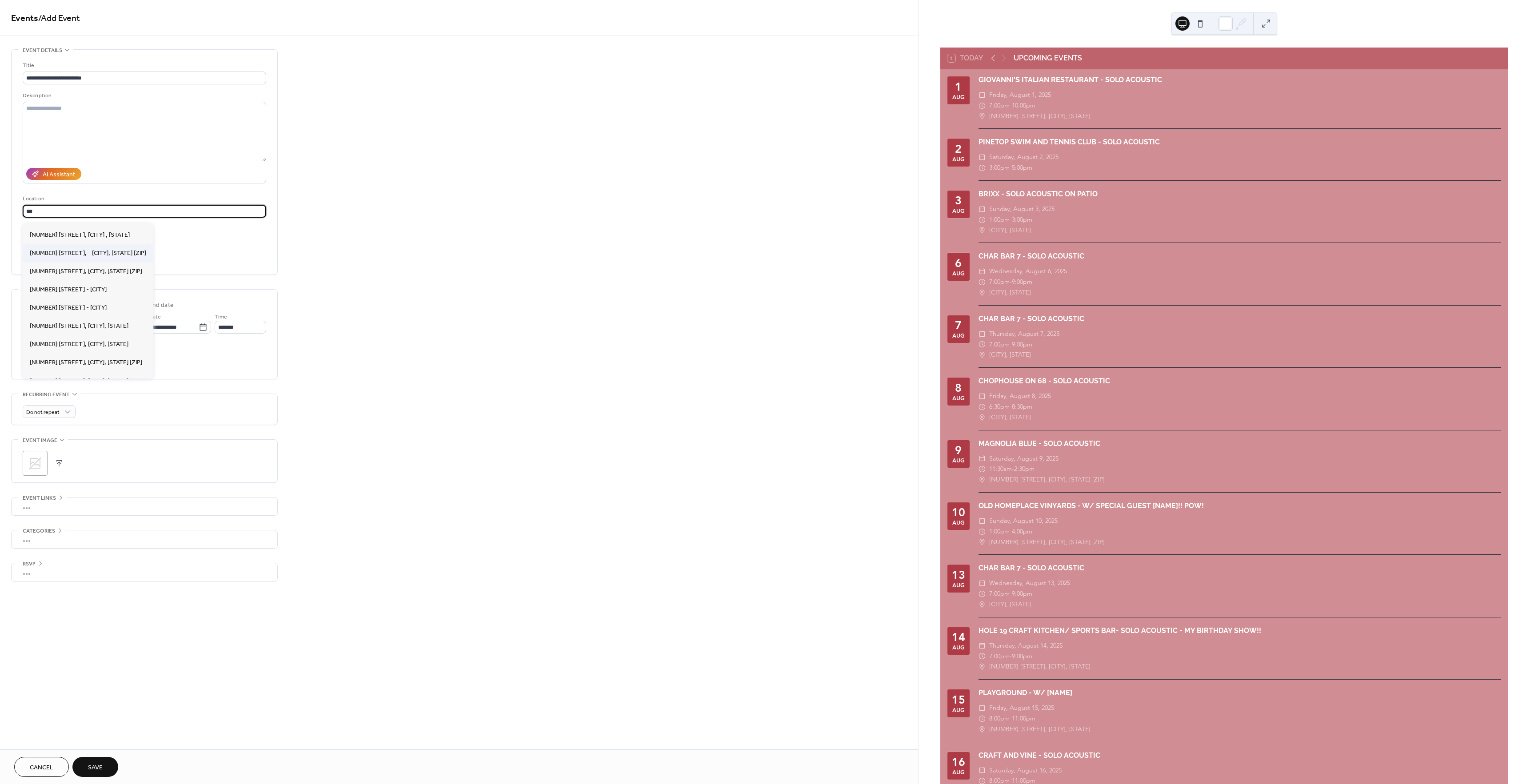 scroll, scrollTop: 118, scrollLeft: 0, axis: vertical 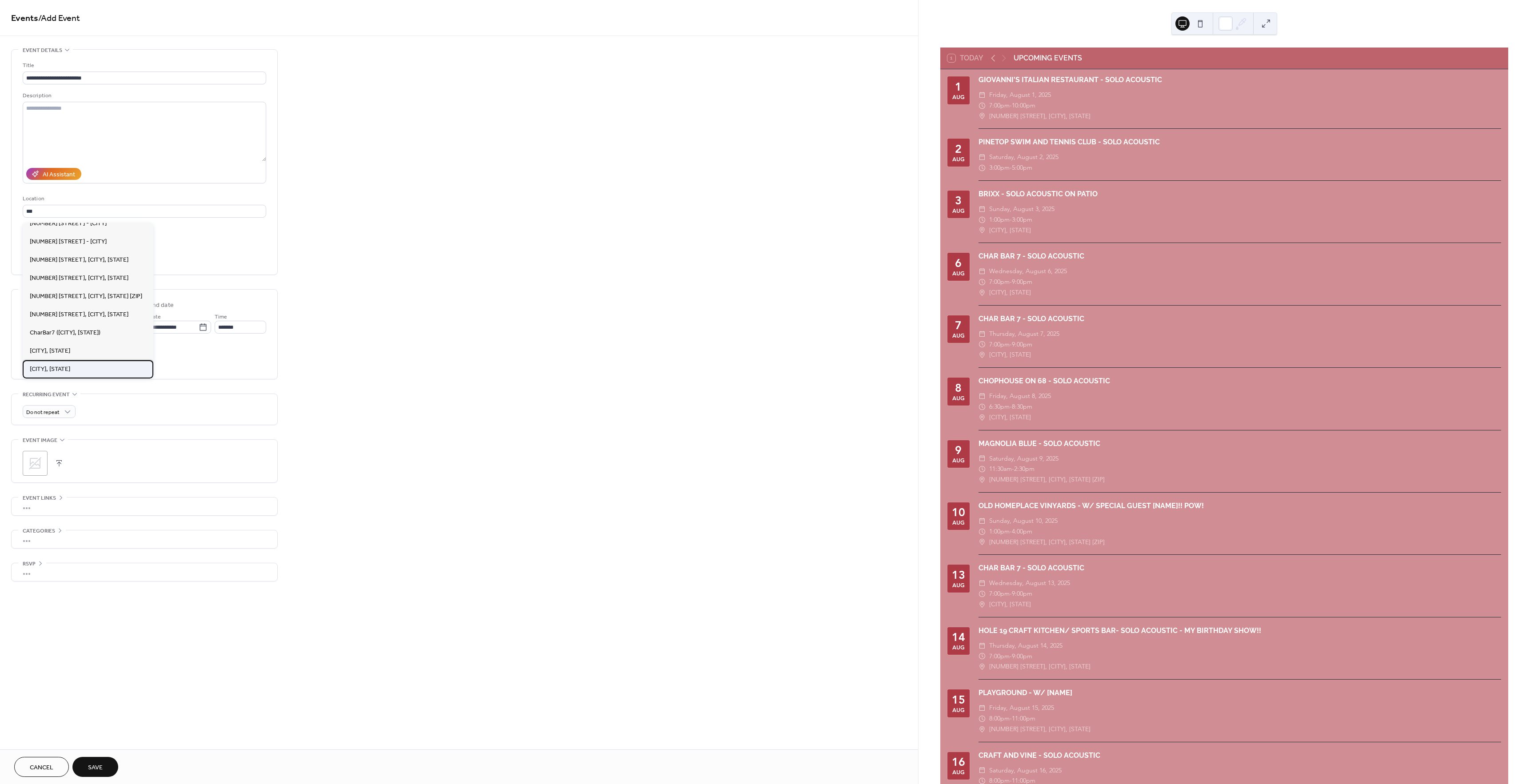 click on "[CITY], [STATE]" at bounding box center [50, 369] 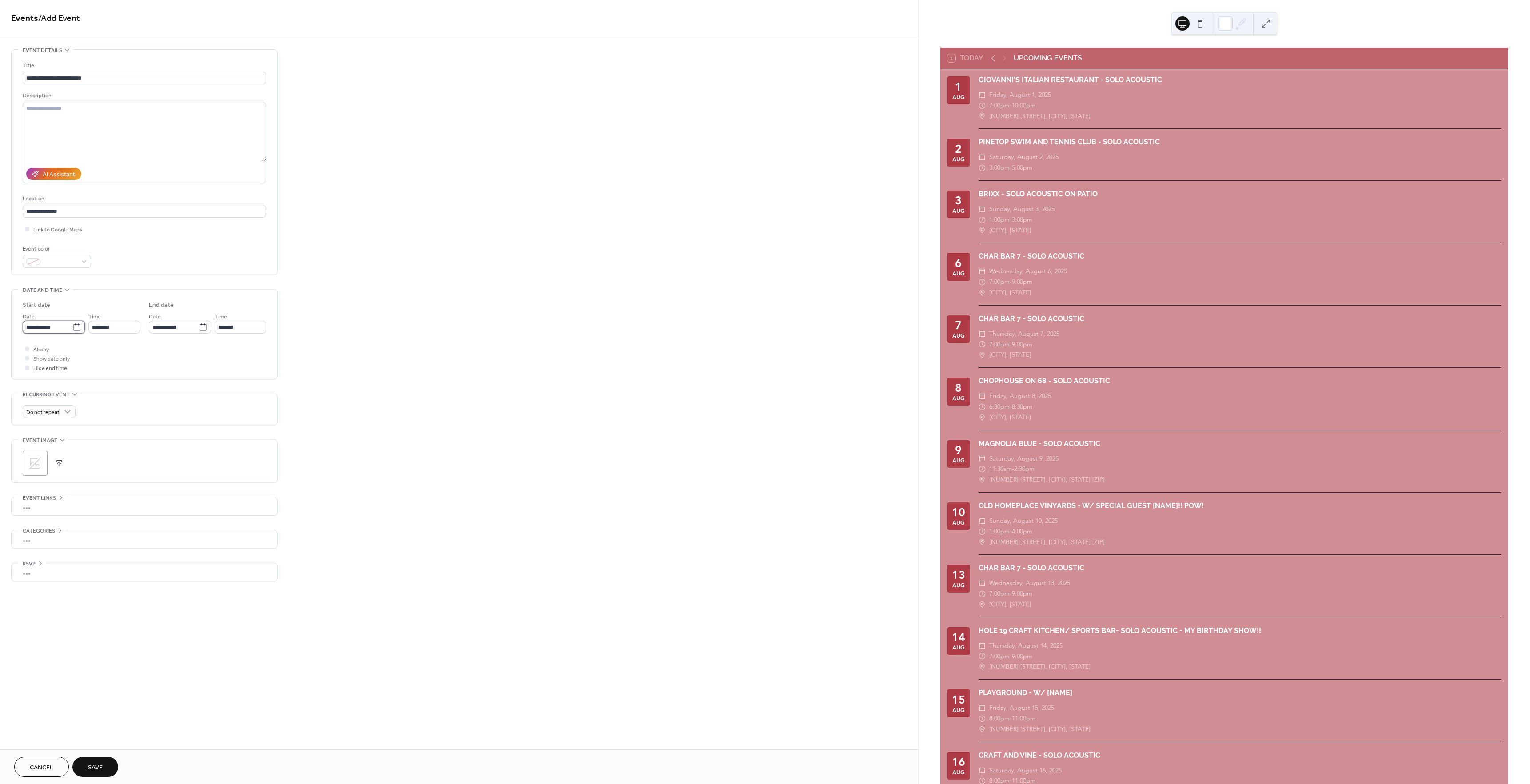 click on "**********" at bounding box center [48, 327] 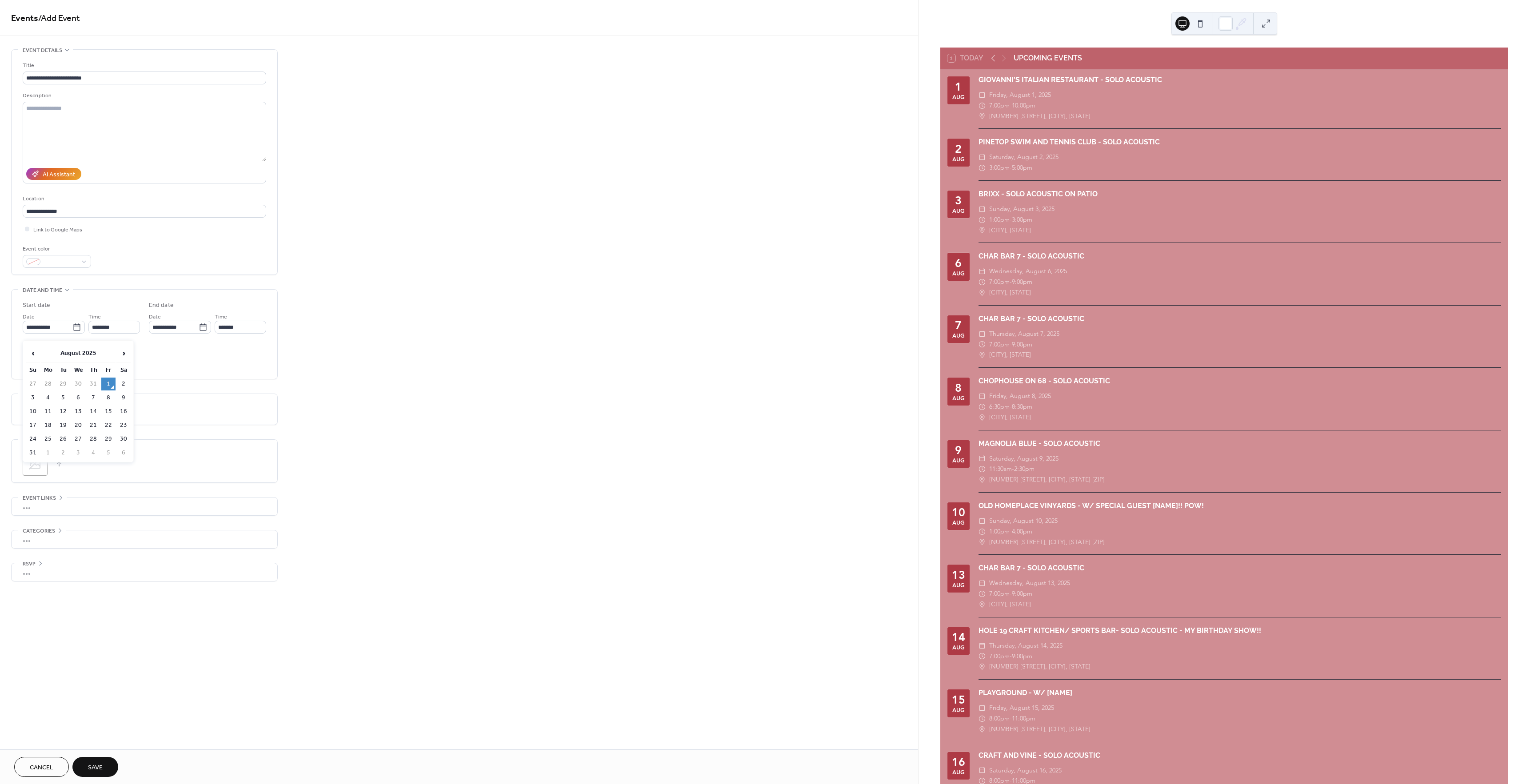 drag, startPoint x: 124, startPoint y: 440, endPoint x: 128, endPoint y: 404, distance: 36.221541 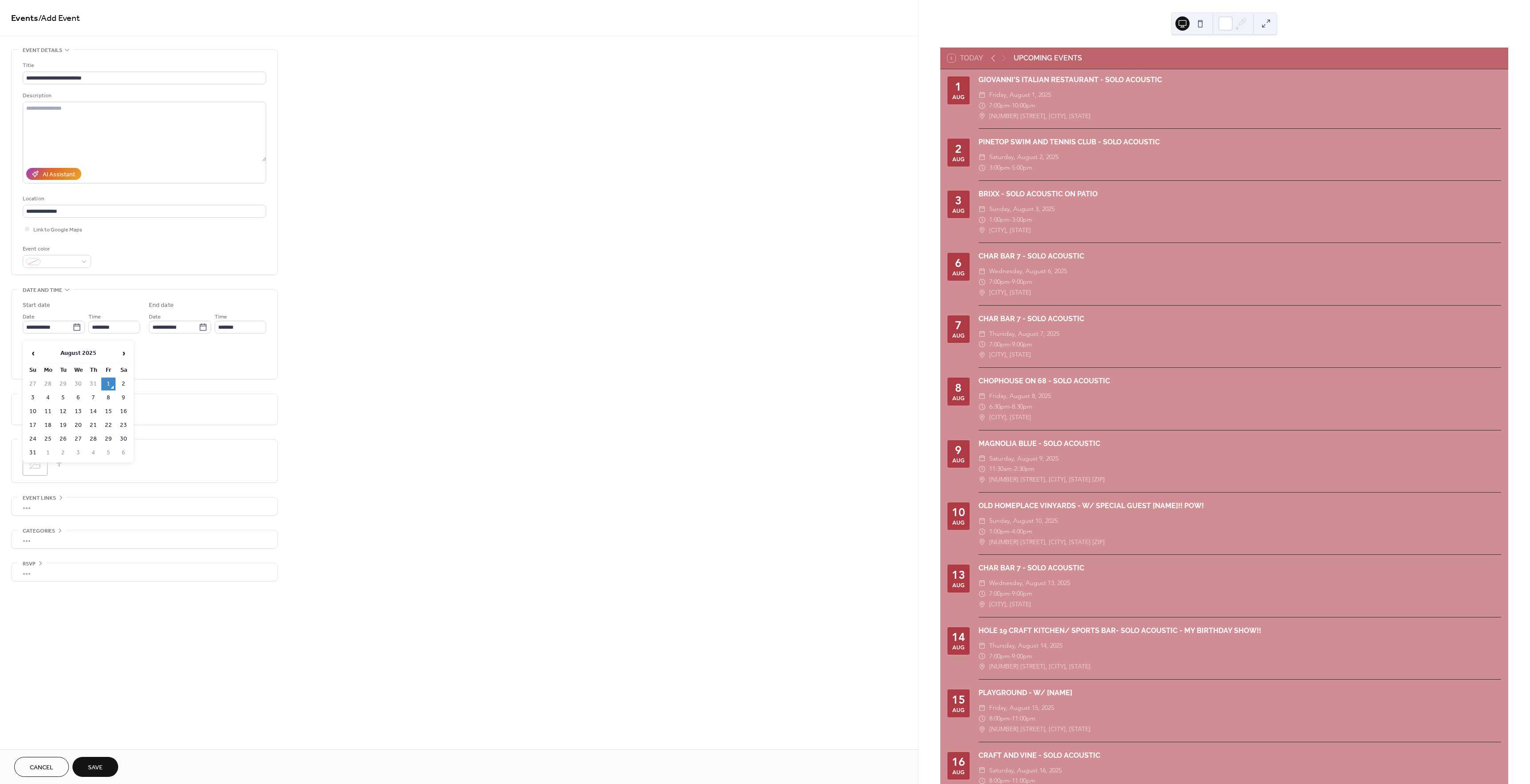 click on "30" at bounding box center (124, 439) 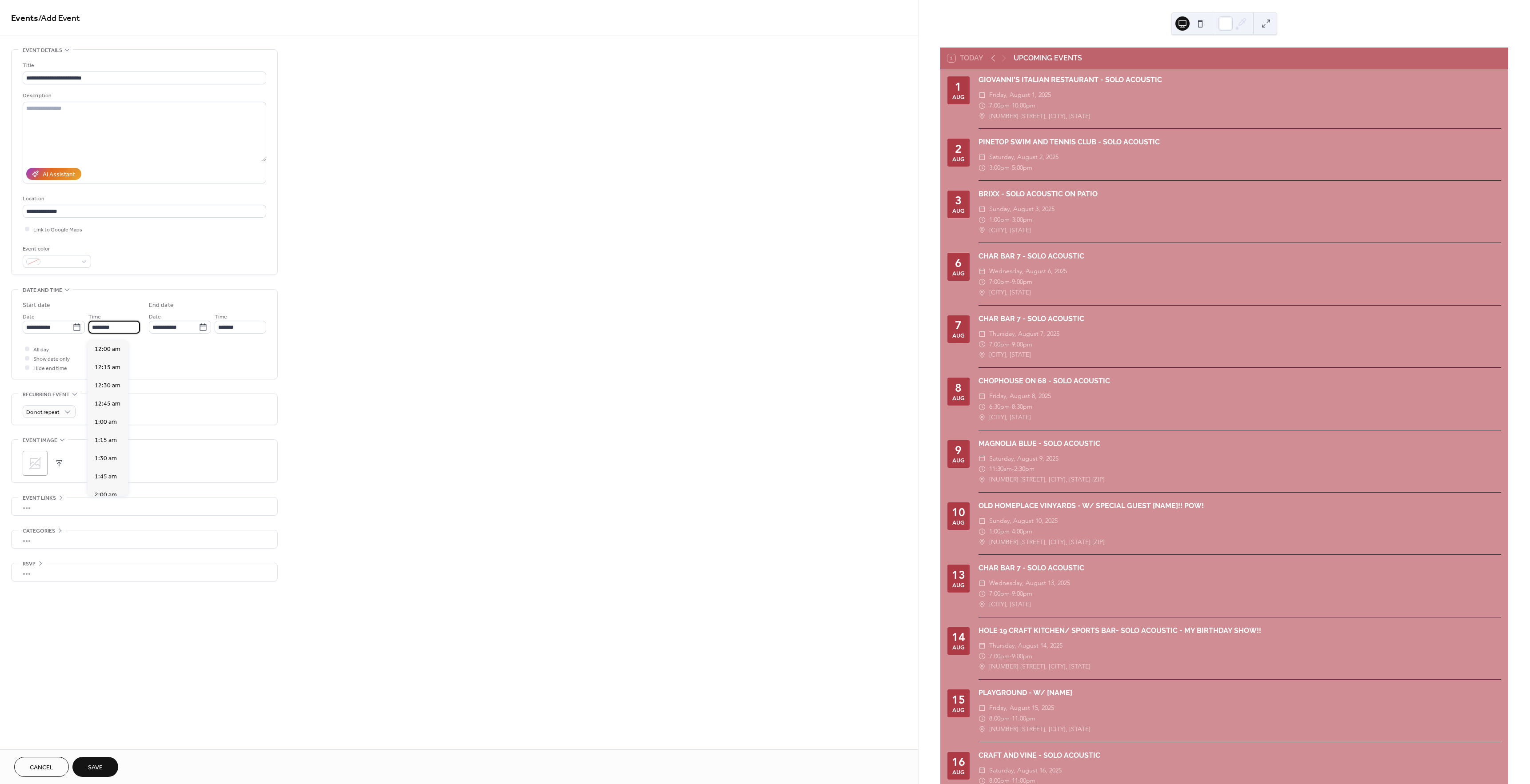 click on "********" at bounding box center [114, 327] 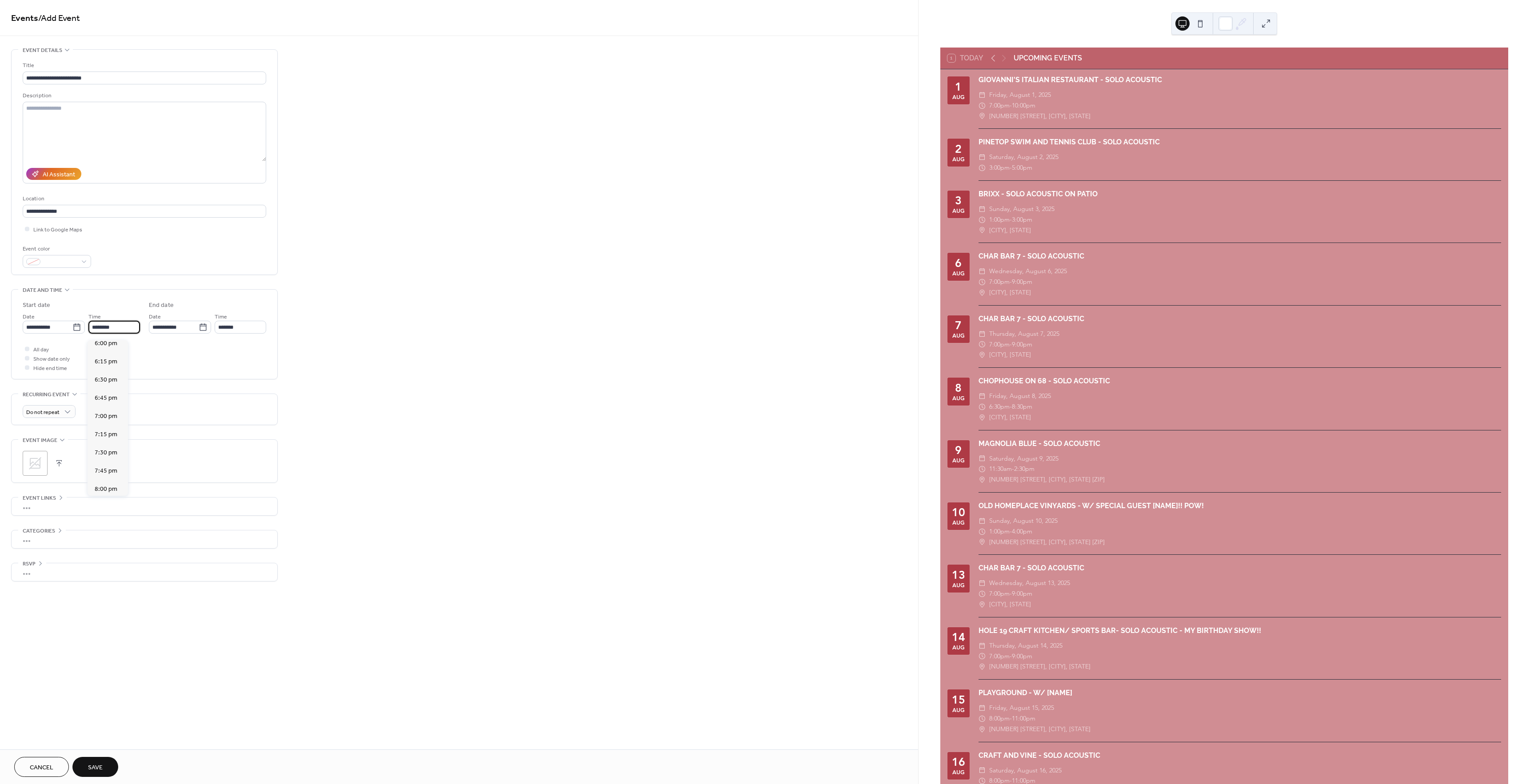 scroll, scrollTop: 1317, scrollLeft: 0, axis: vertical 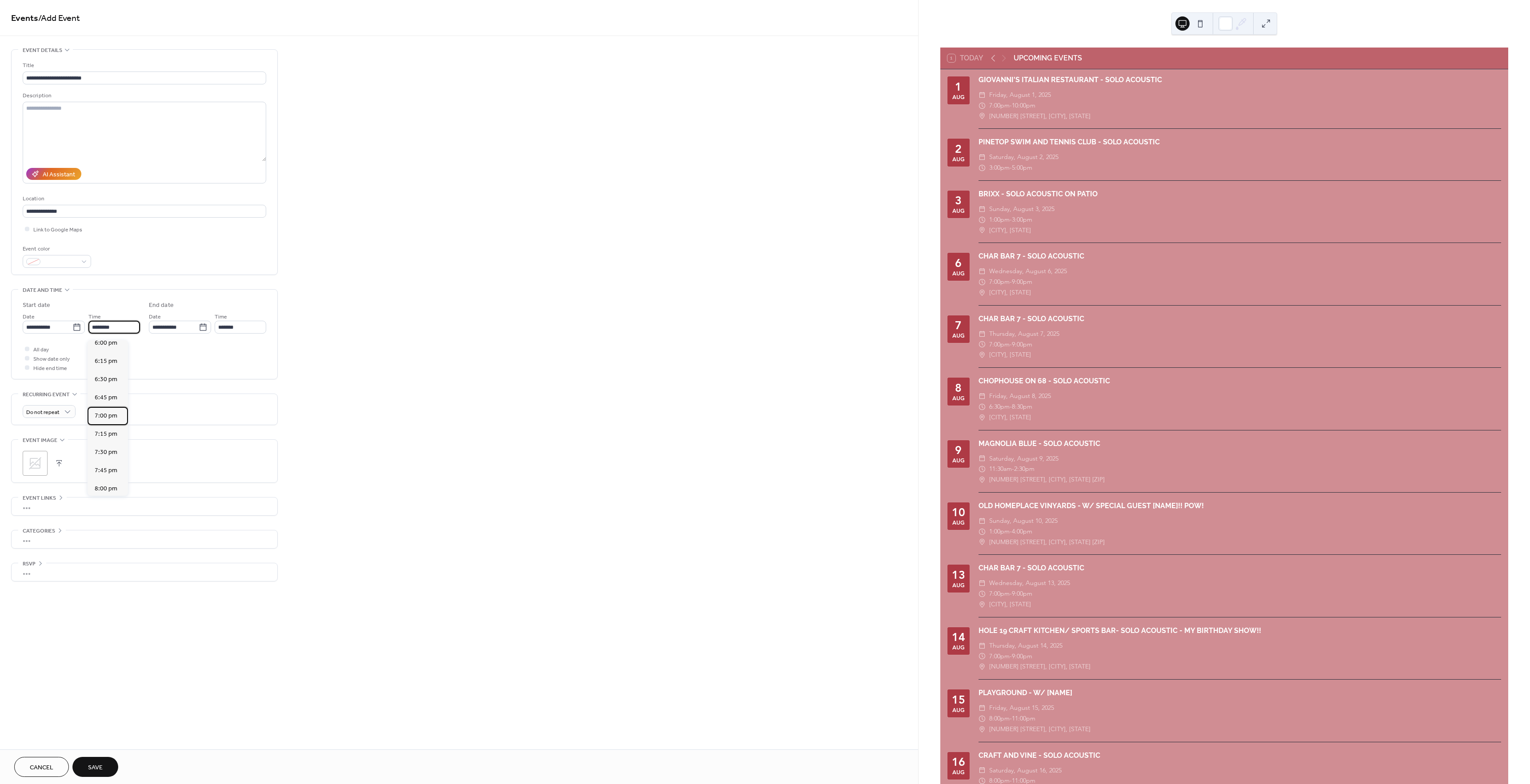 click on "7:00 pm" at bounding box center [106, 416] 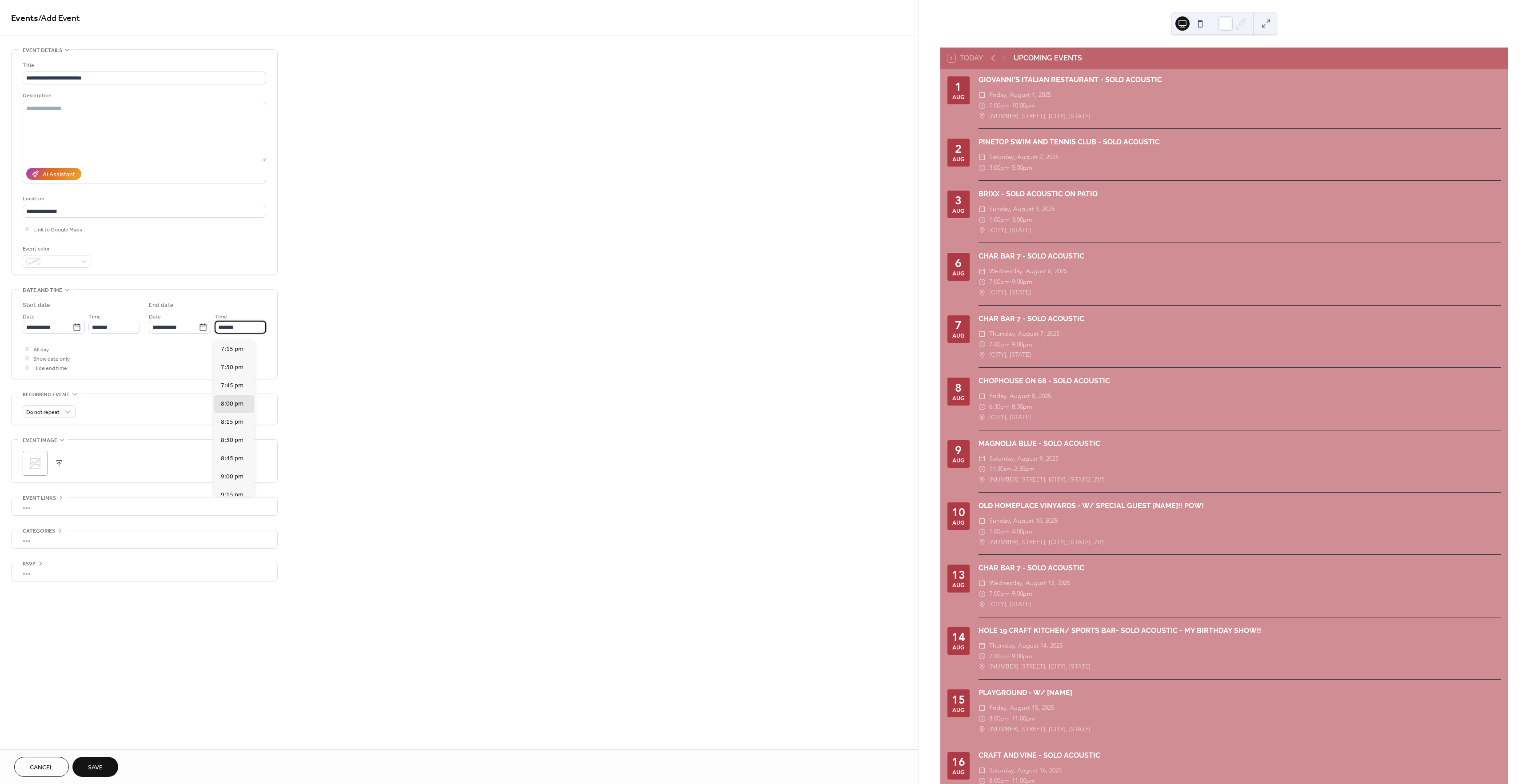 click on "*******" at bounding box center (240, 327) 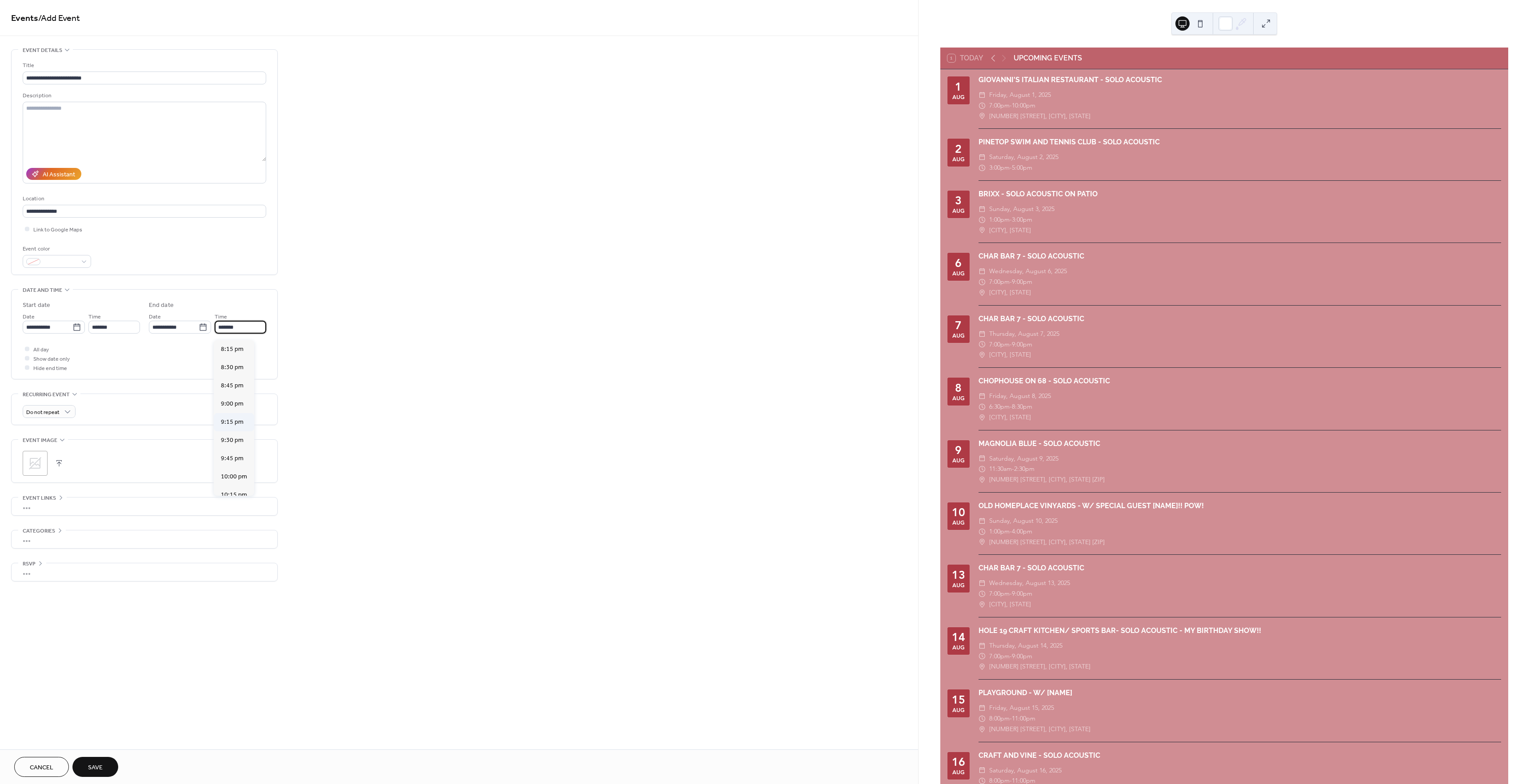 scroll, scrollTop: 75, scrollLeft: 0, axis: vertical 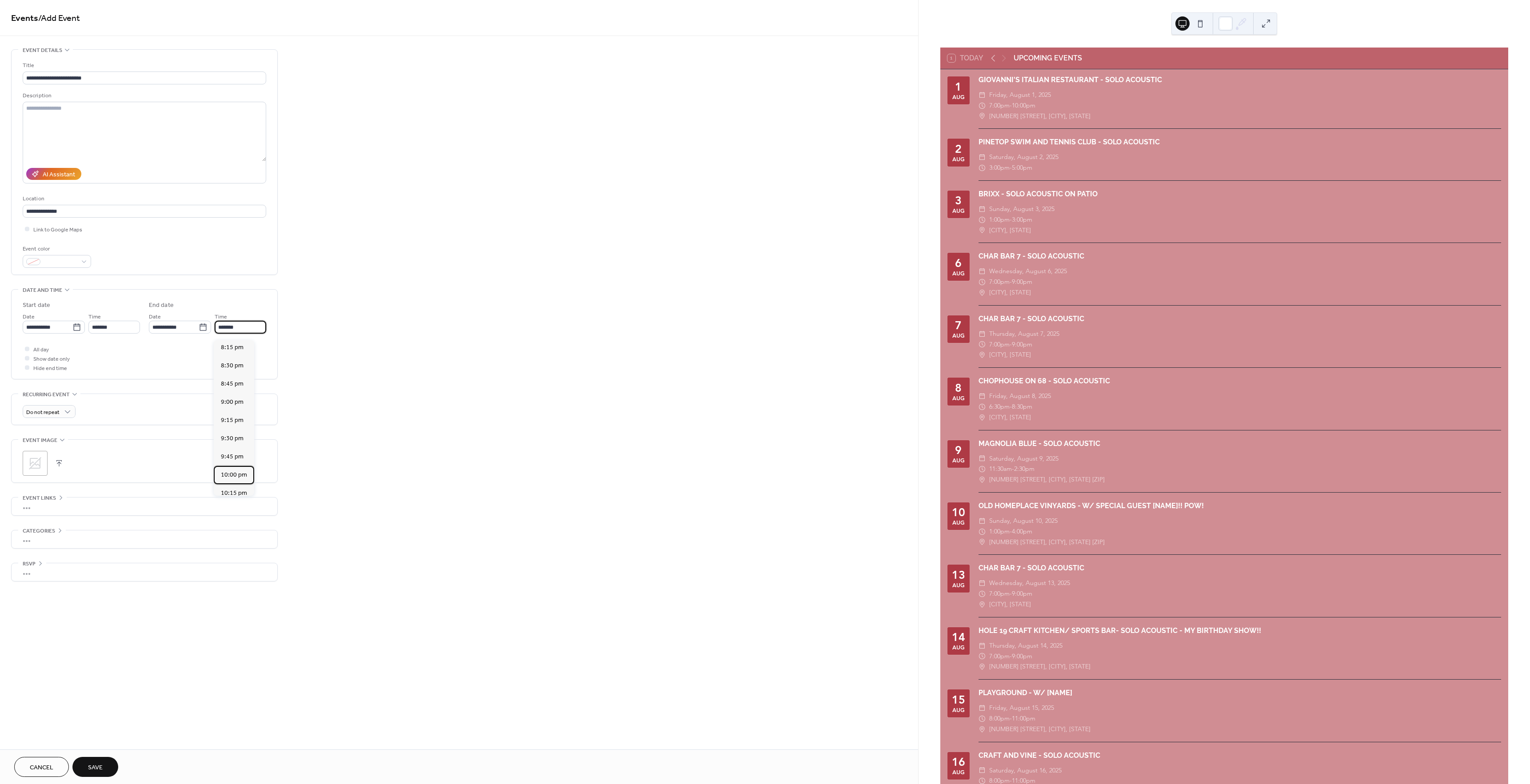 click on "10:00 pm" at bounding box center [234, 475] 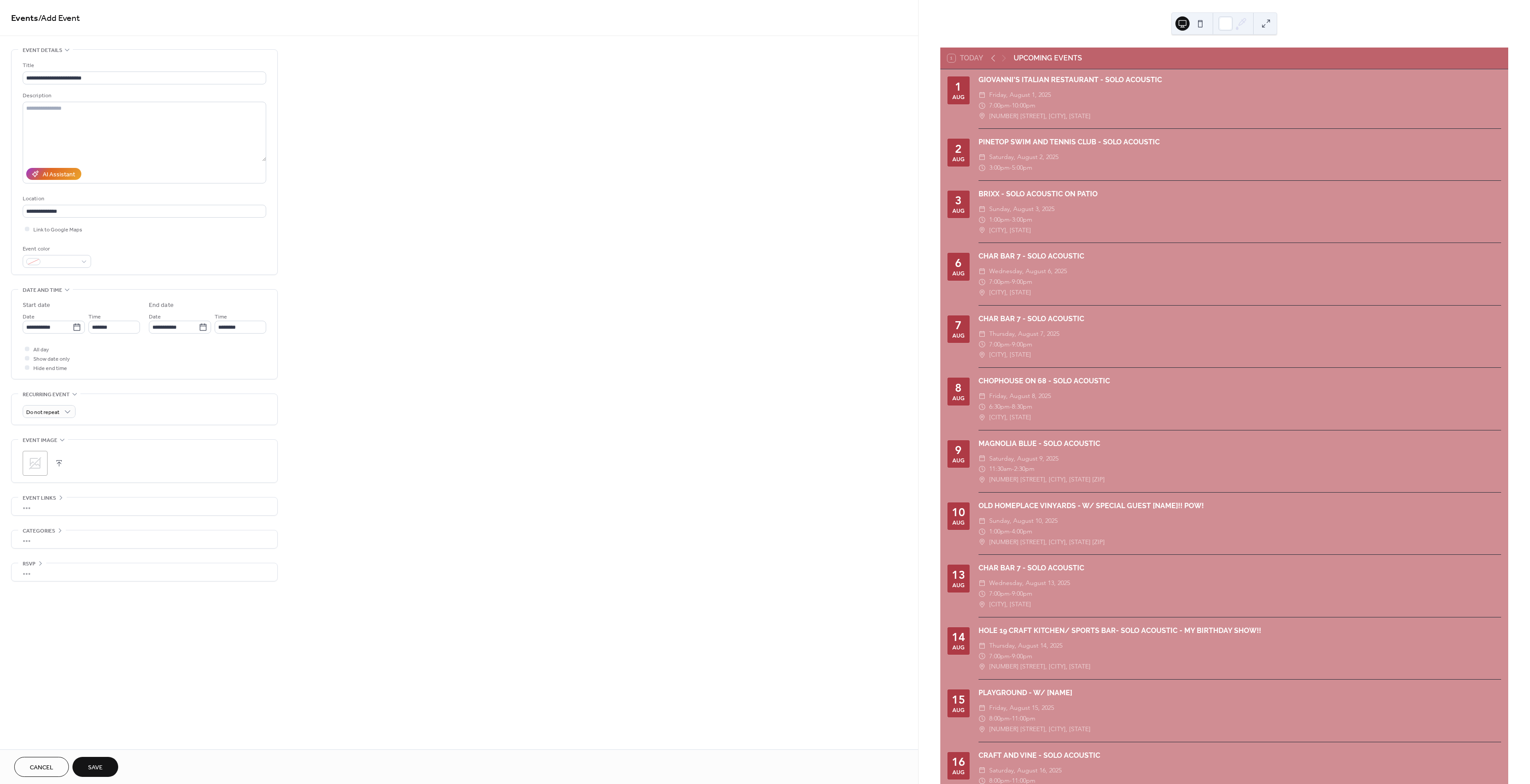 click on "Save" at bounding box center (95, 768) 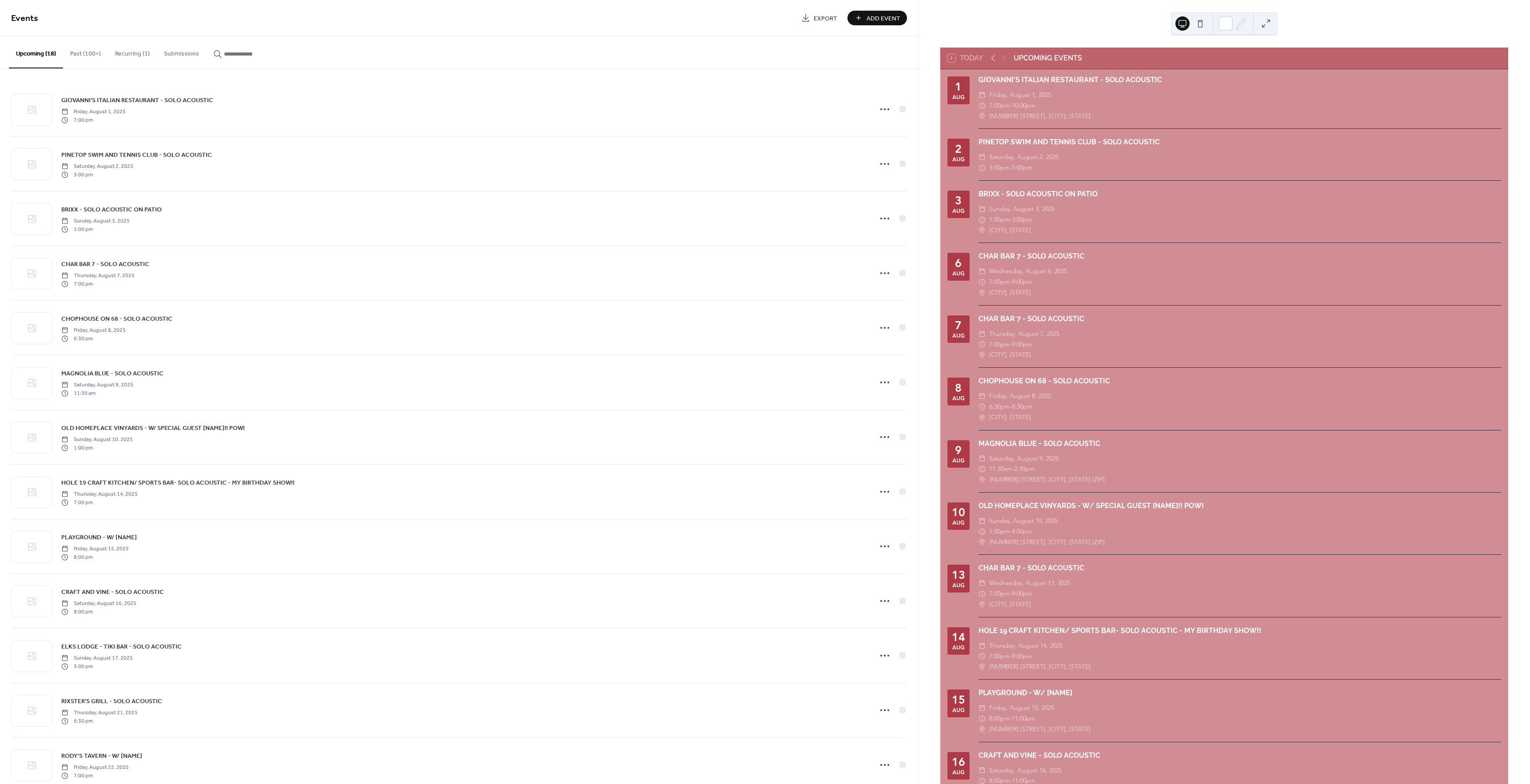 click on "Add Event" at bounding box center [883, 18] 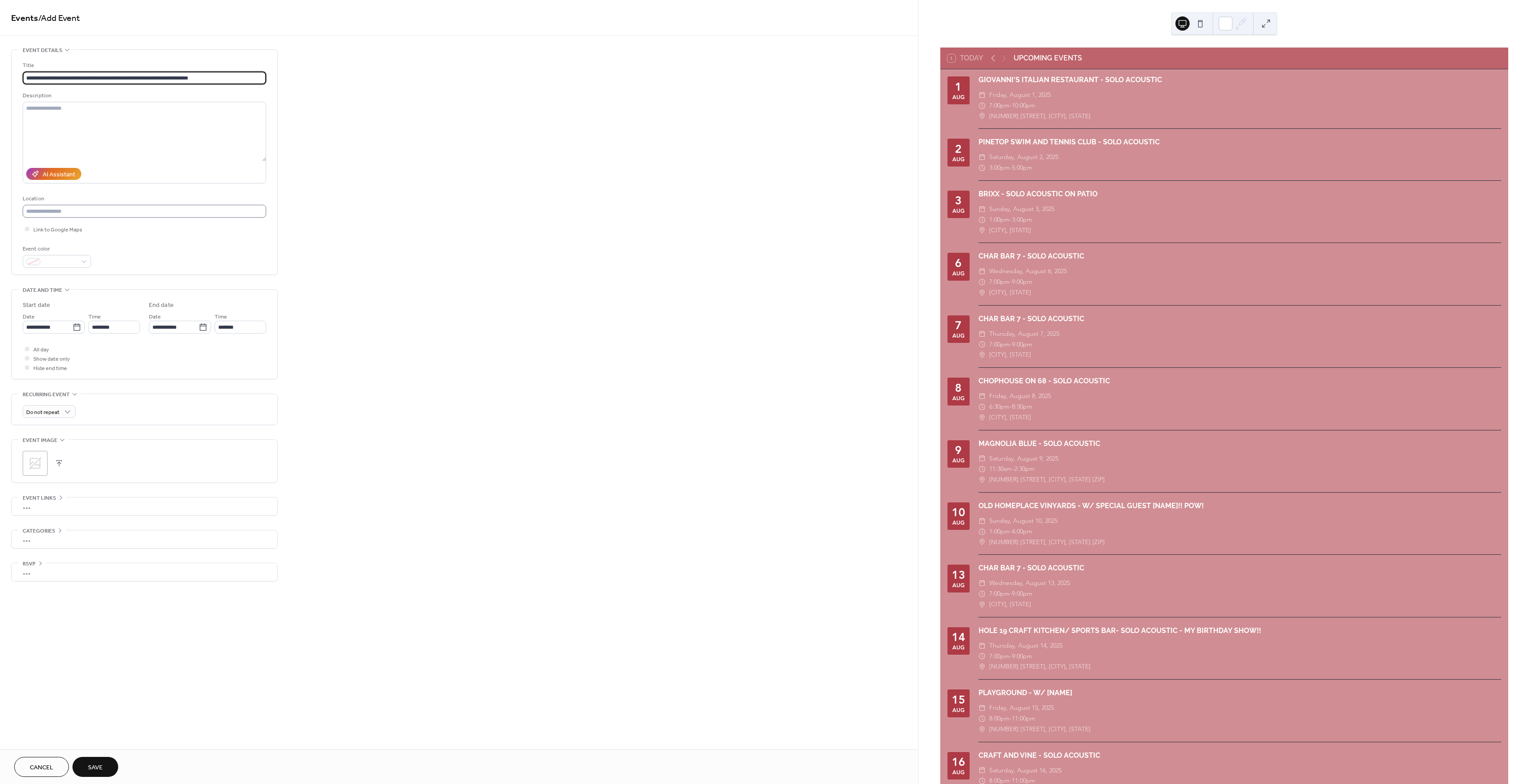 type on "**********" 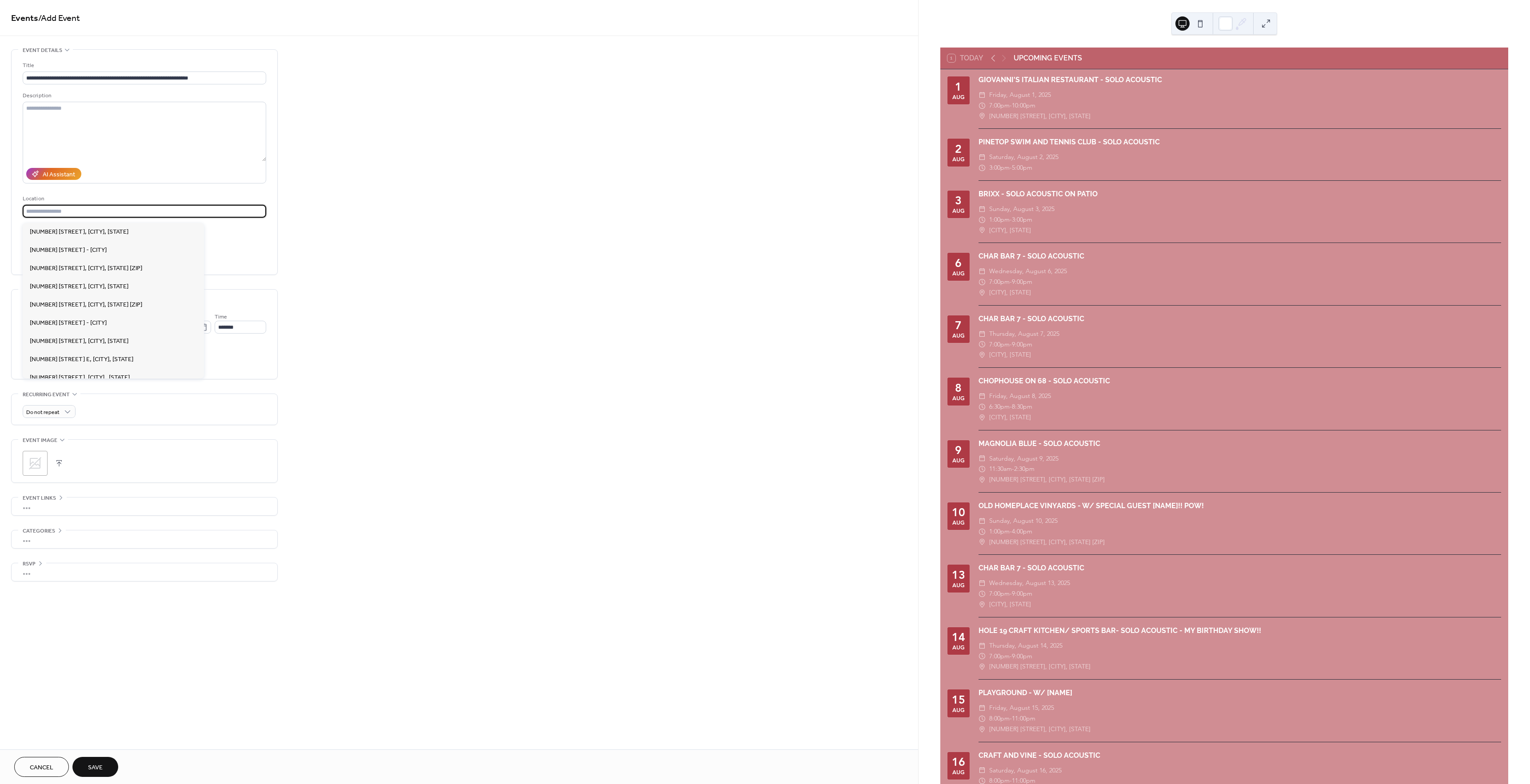 click at bounding box center (144, 211) 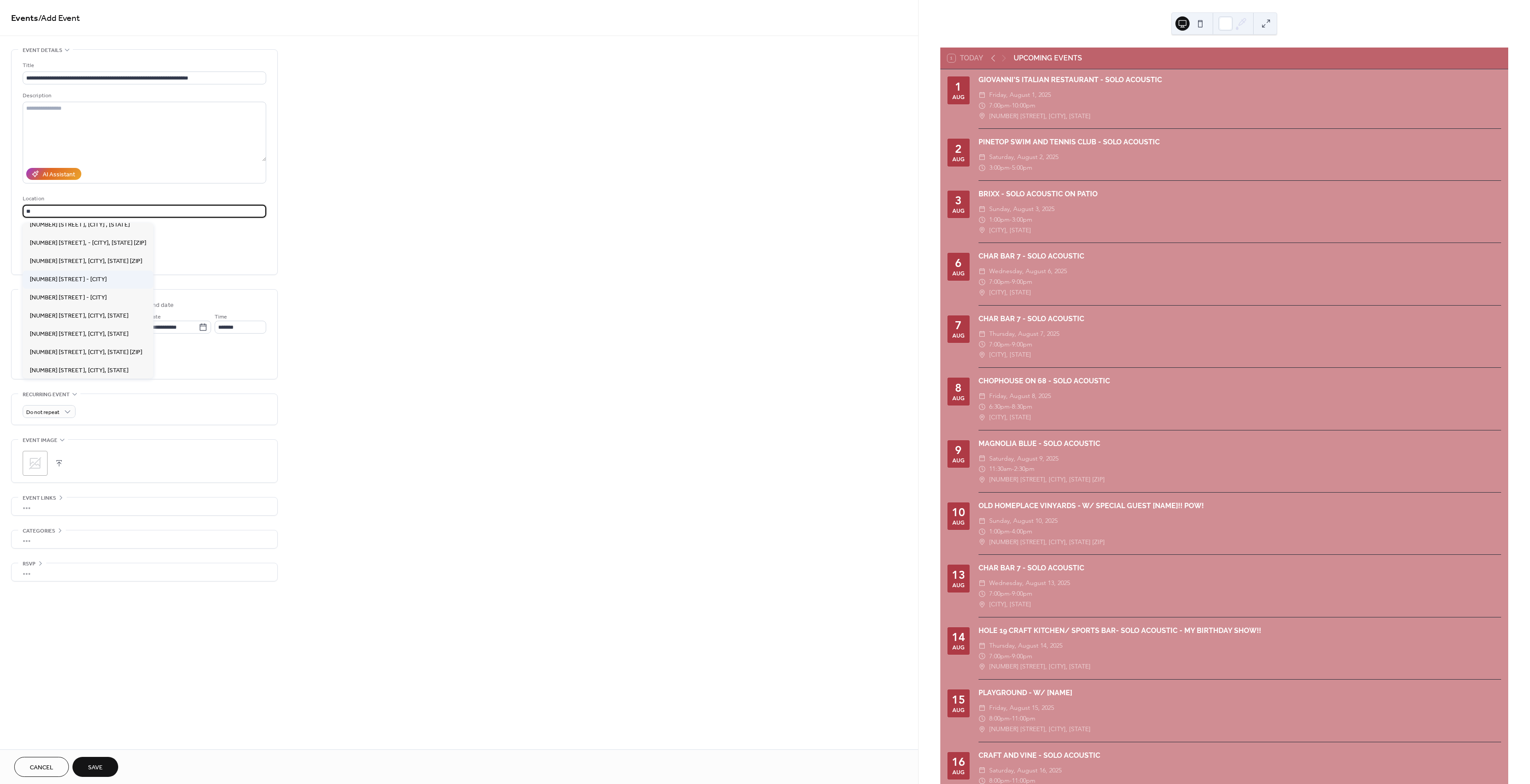 scroll, scrollTop: 118, scrollLeft: 0, axis: vertical 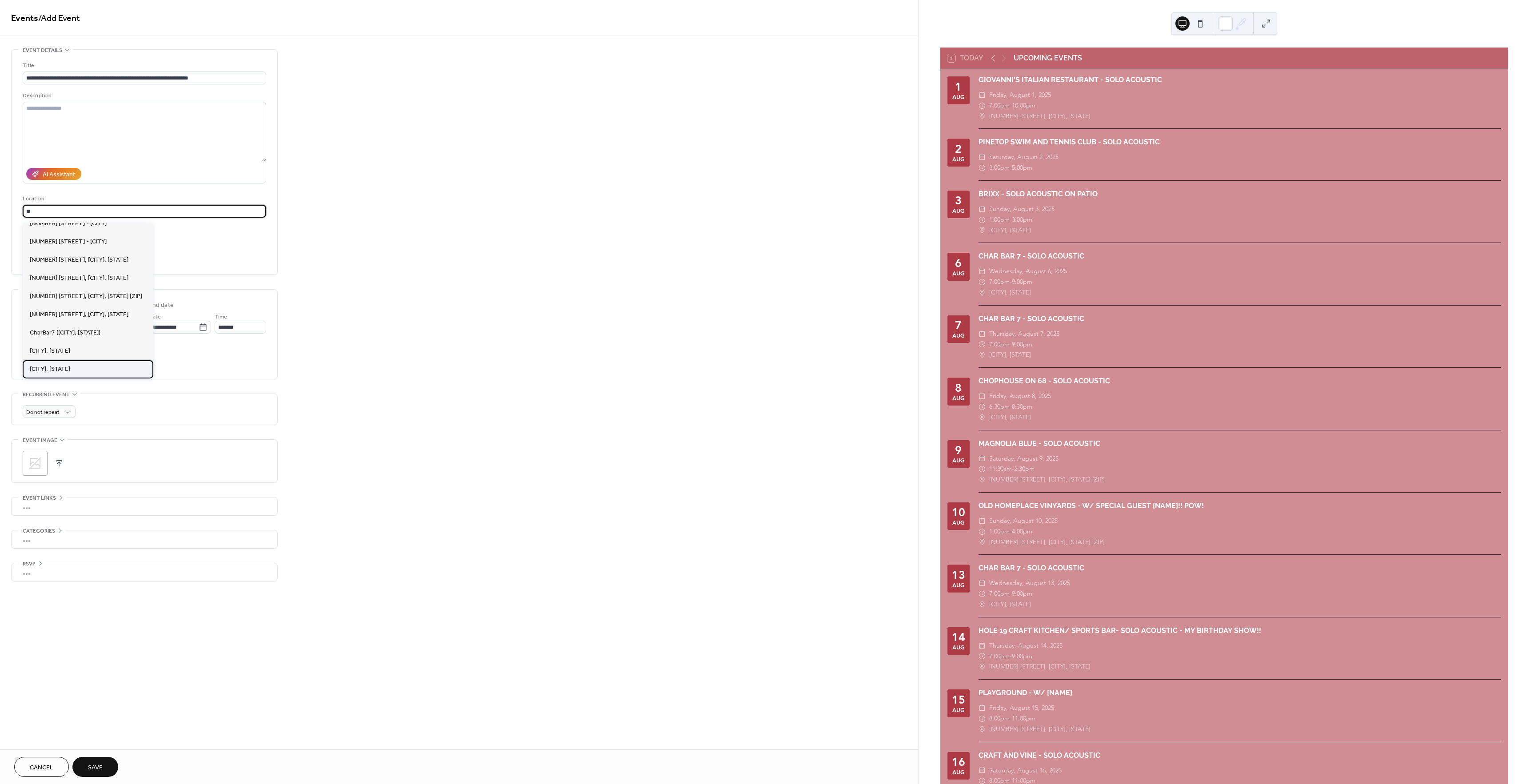 click on "[CITY], [STATE]" at bounding box center [50, 369] 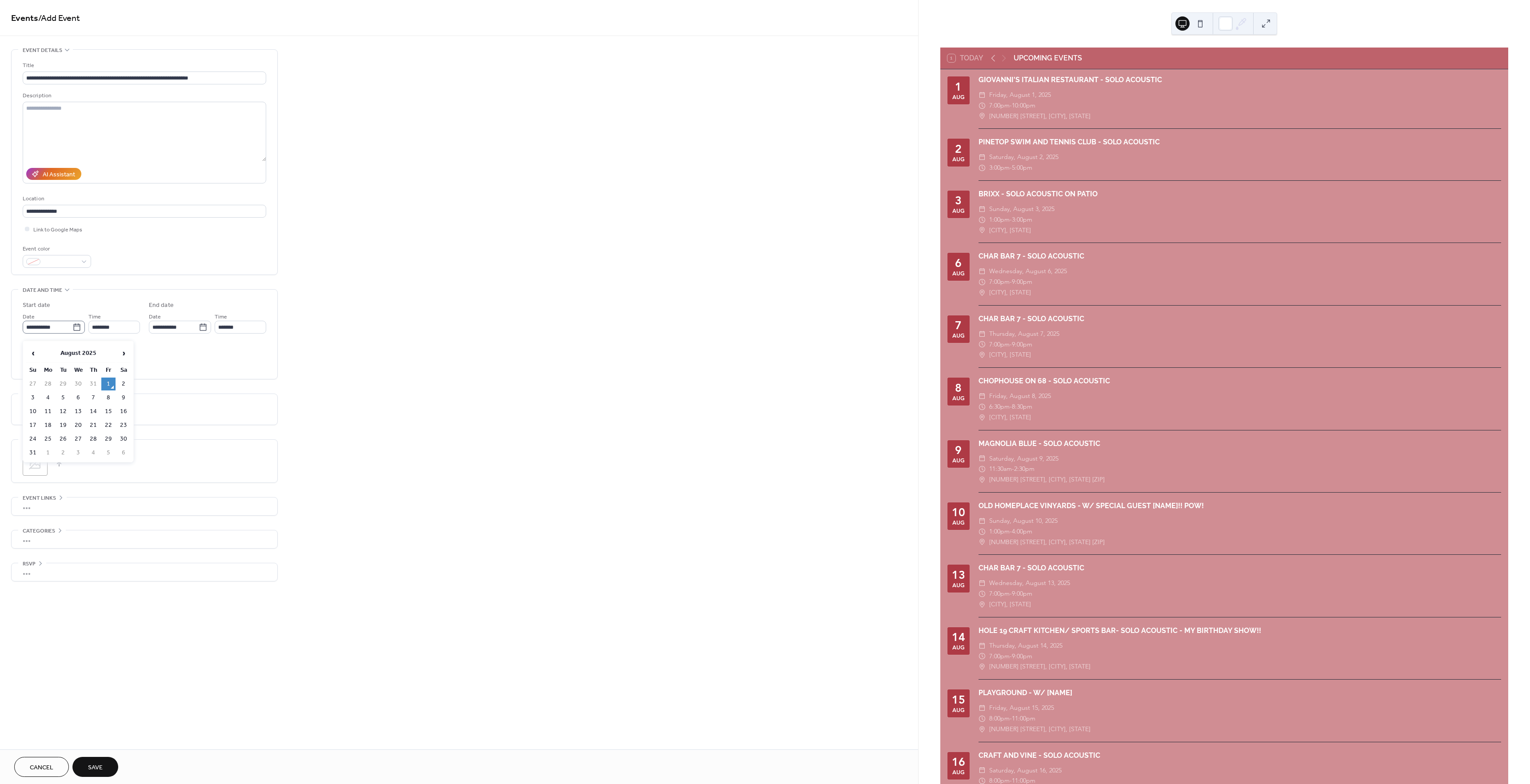 click 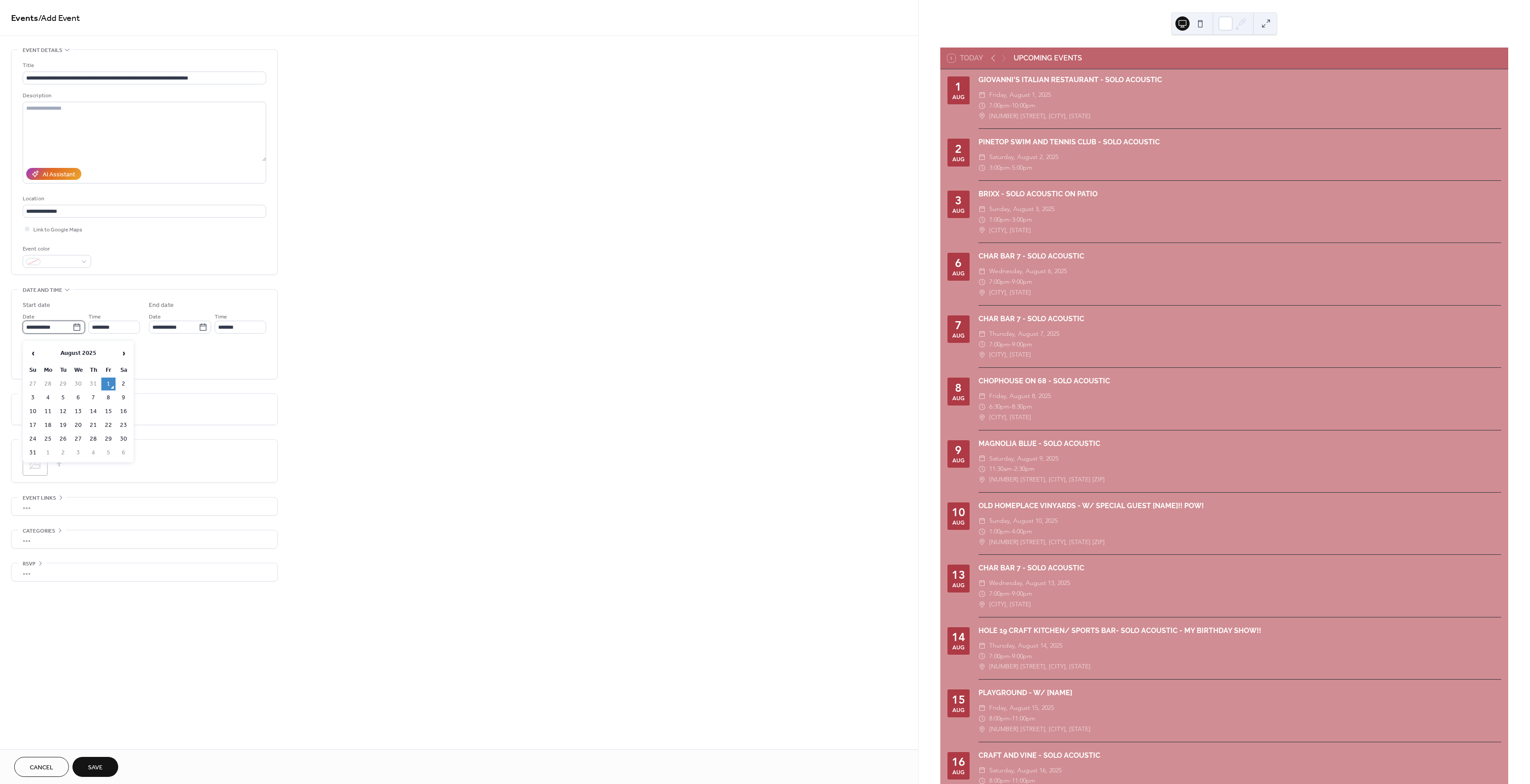 click on "**********" at bounding box center [48, 327] 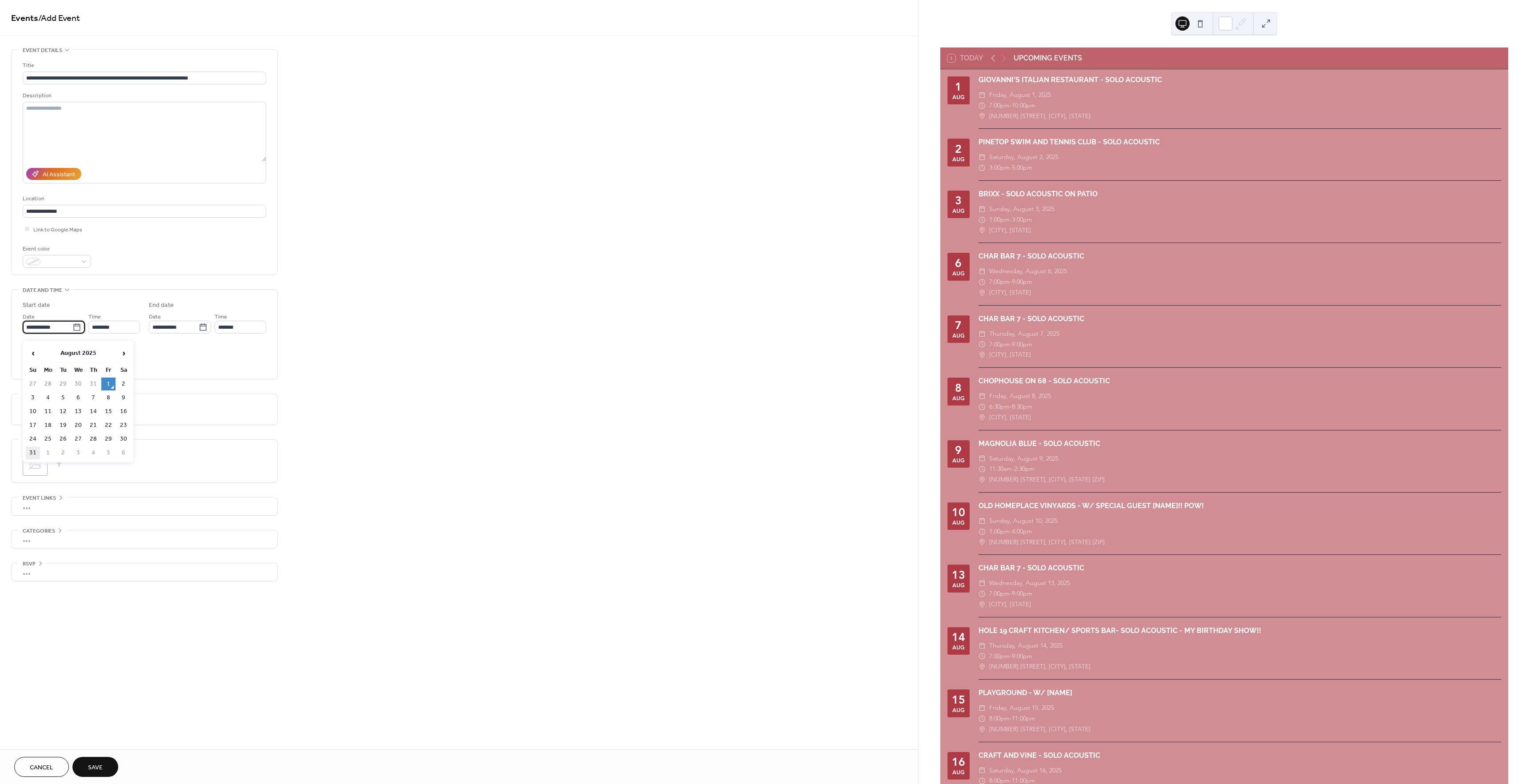 click on "31" at bounding box center [33, 453] 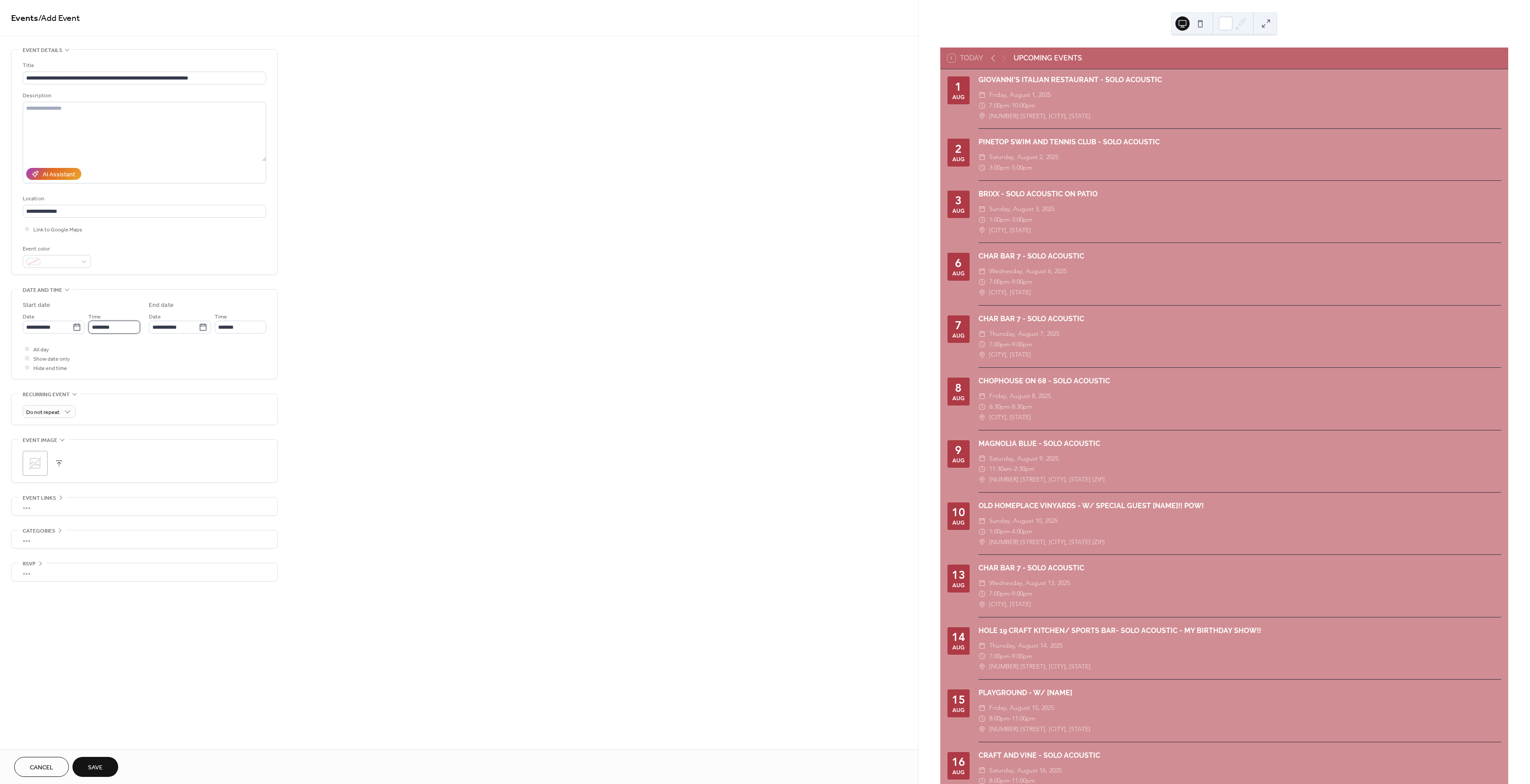 click on "********" at bounding box center [114, 327] 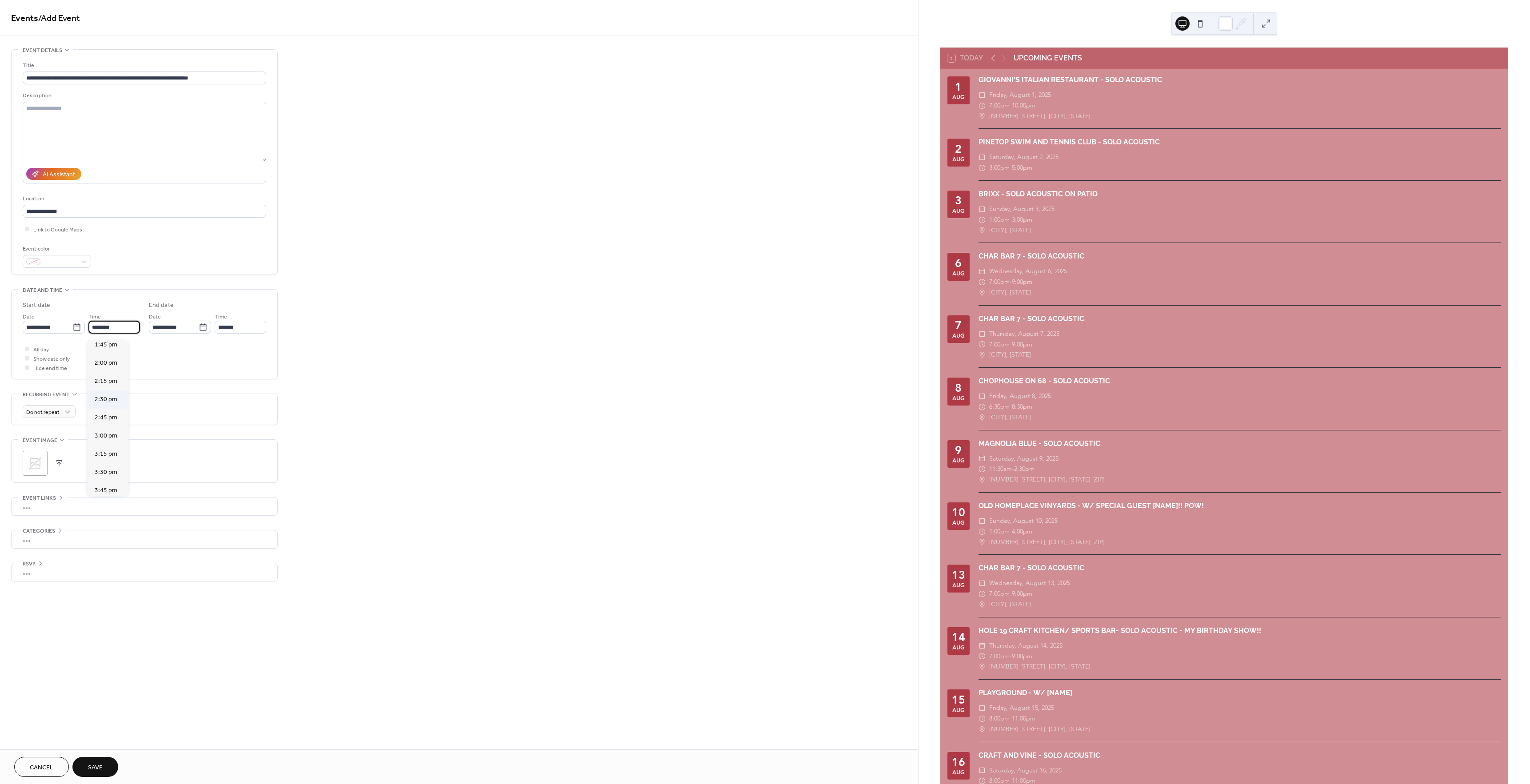scroll, scrollTop: 1010, scrollLeft: 0, axis: vertical 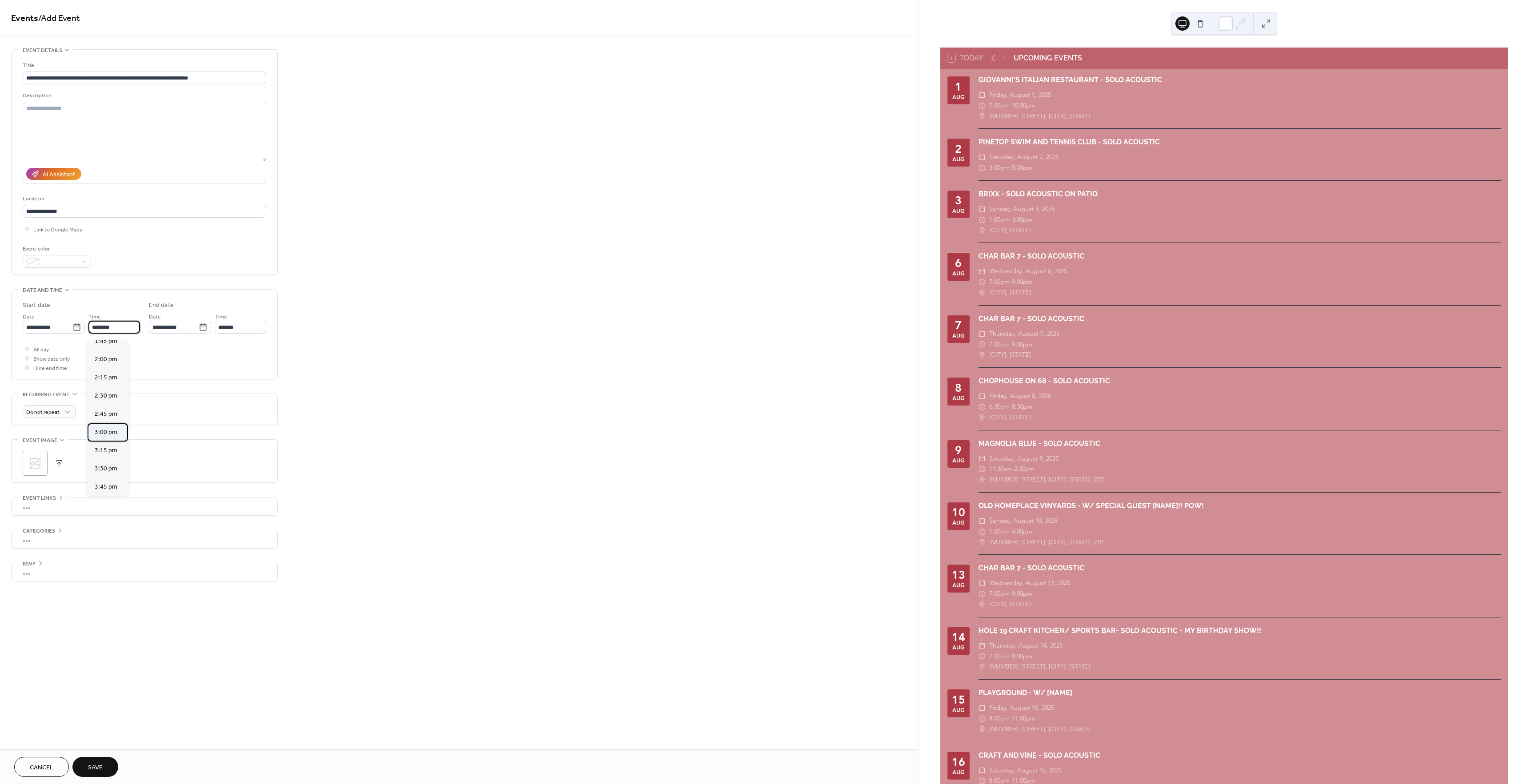 click on "3:00 pm" at bounding box center [106, 432] 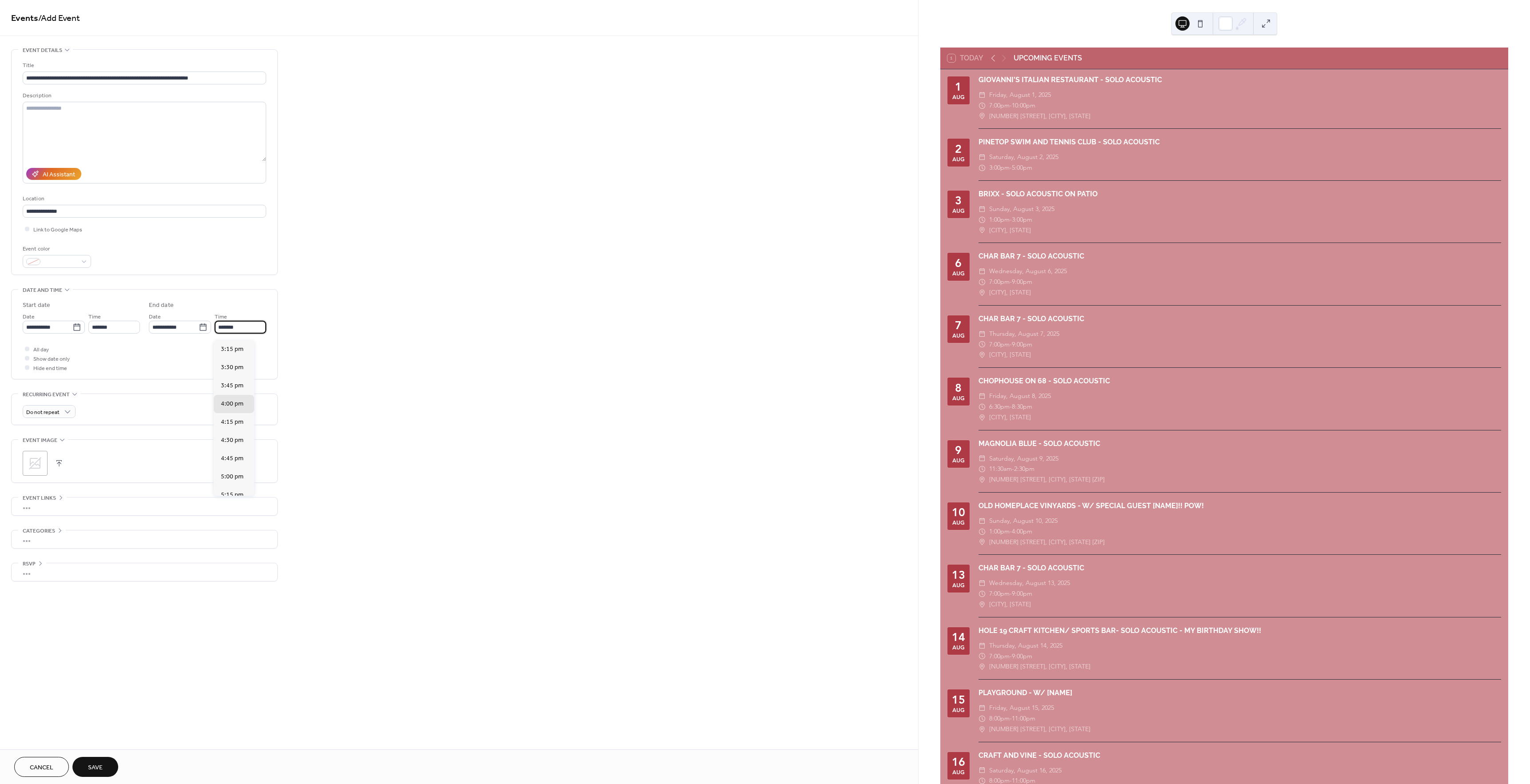 click on "*******" at bounding box center [240, 327] 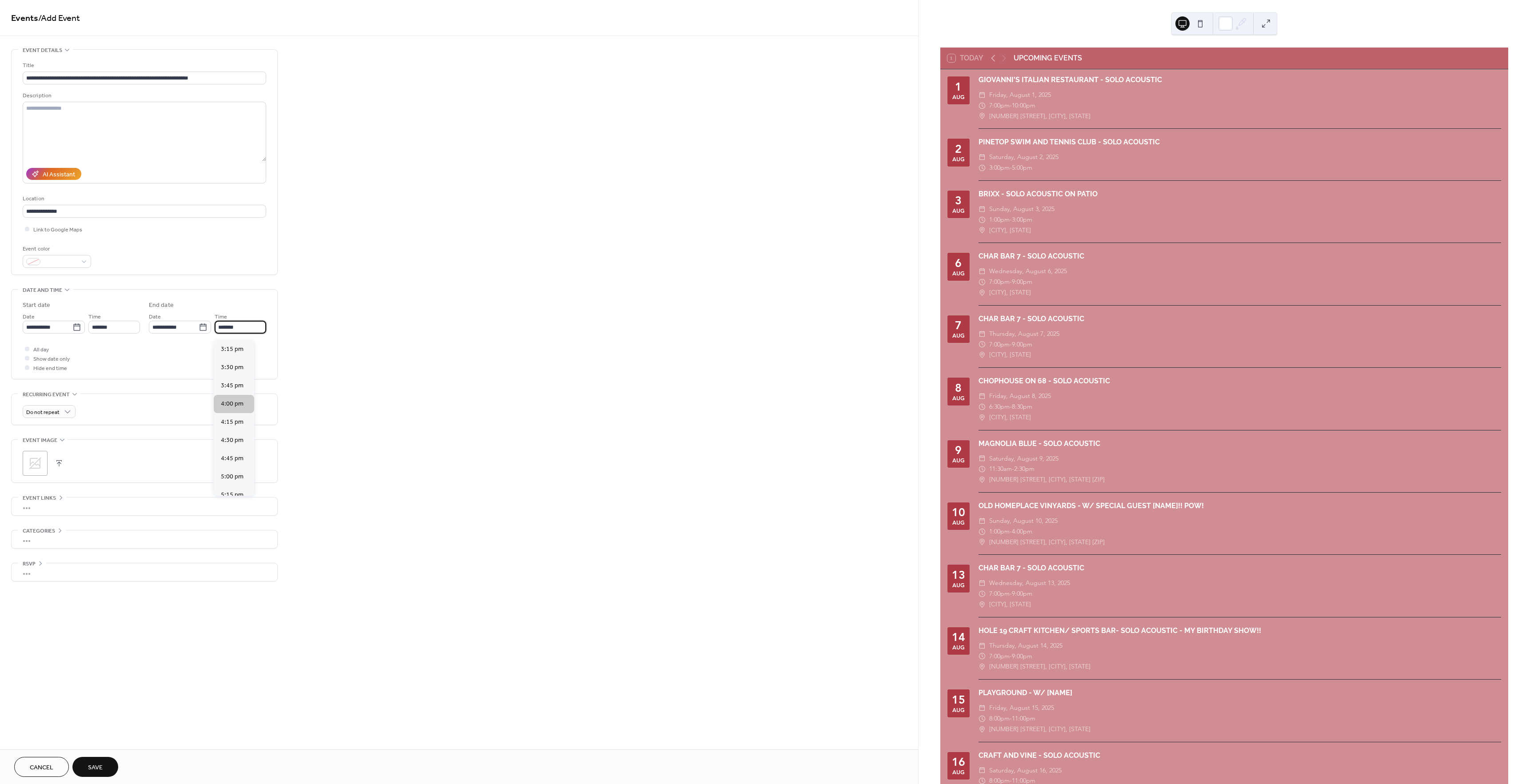 scroll, scrollTop: 13, scrollLeft: 0, axis: vertical 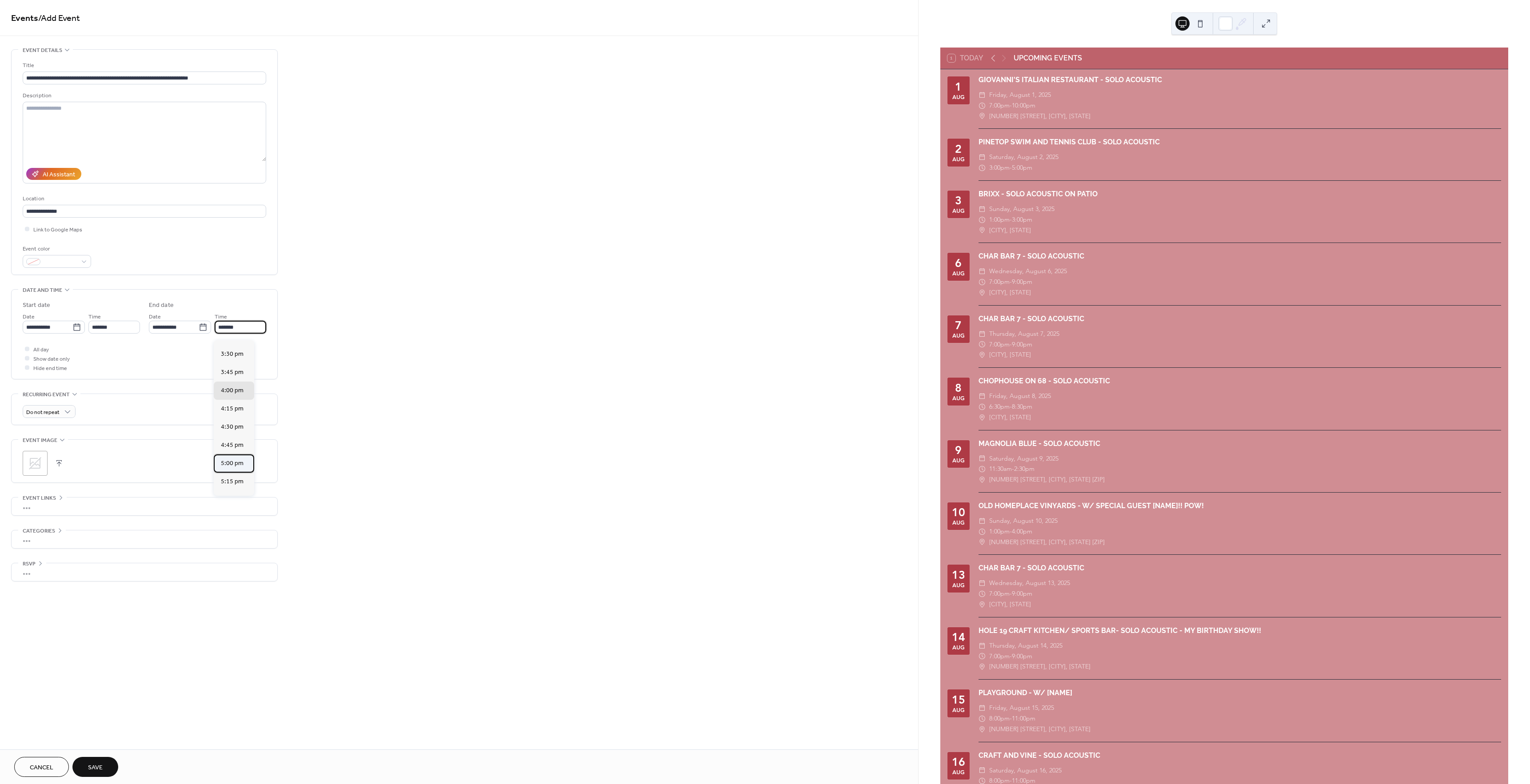 click on "5:00 pm" at bounding box center (232, 463) 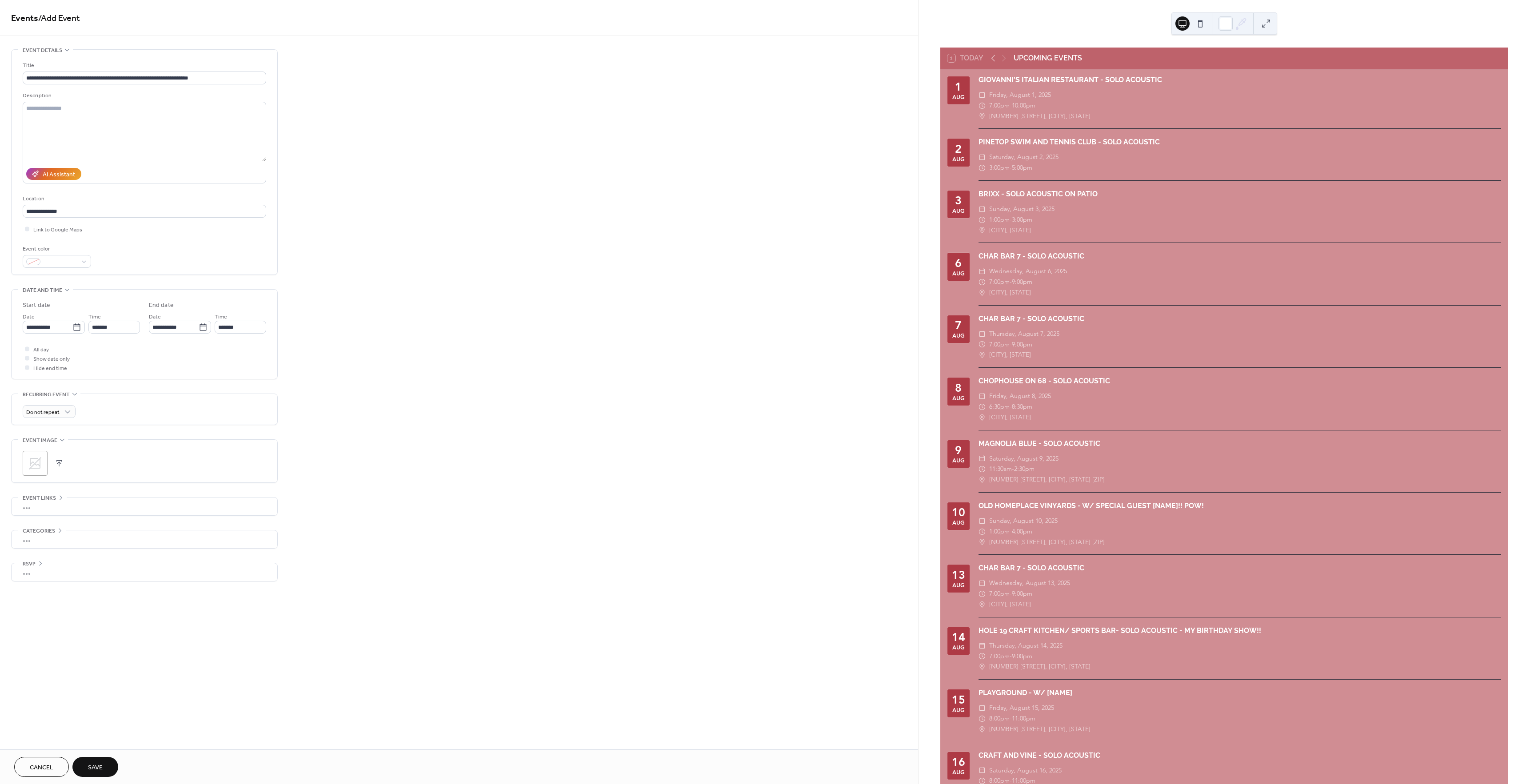 click on "Save" at bounding box center [95, 768] 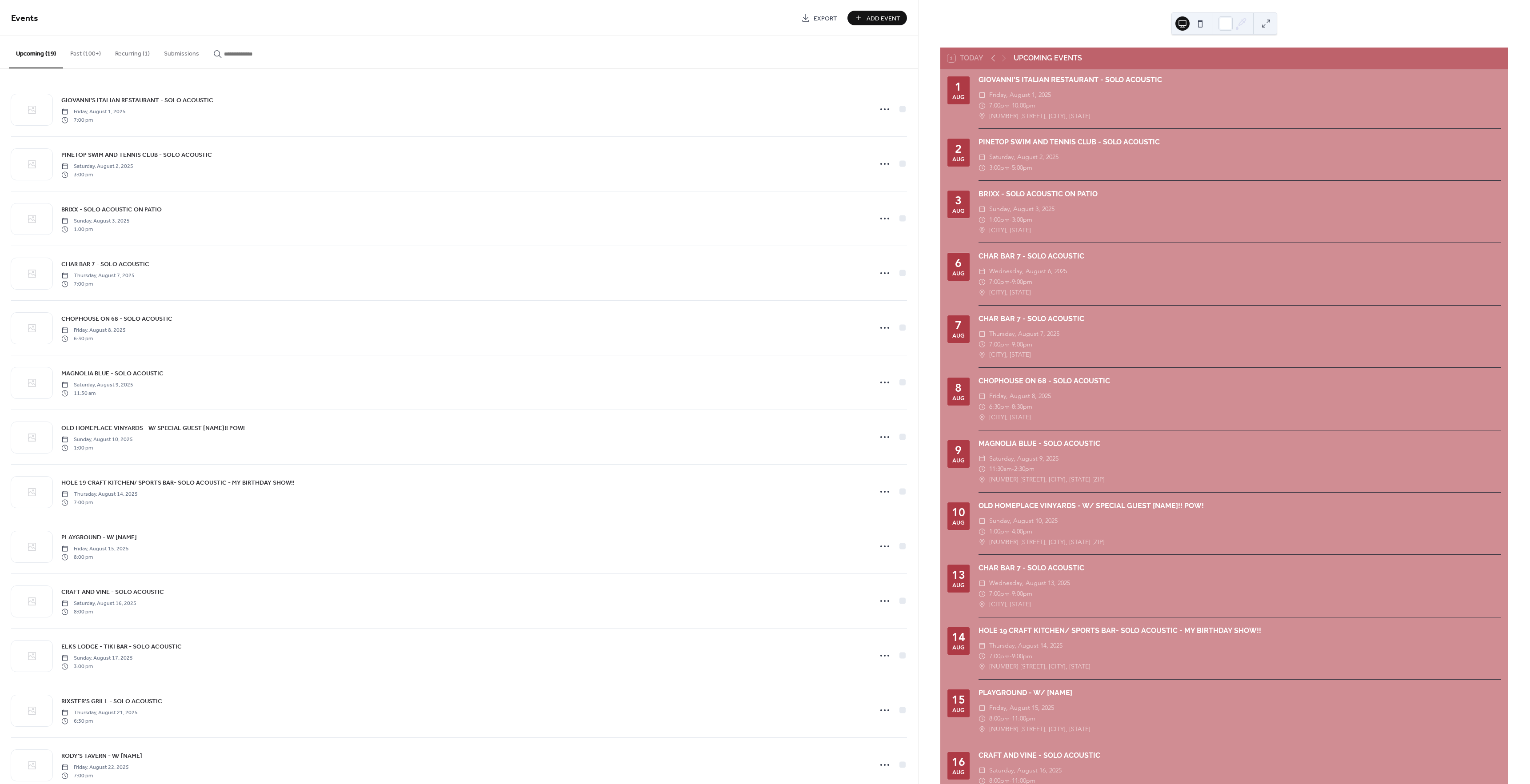 click on "Add Event" at bounding box center [883, 18] 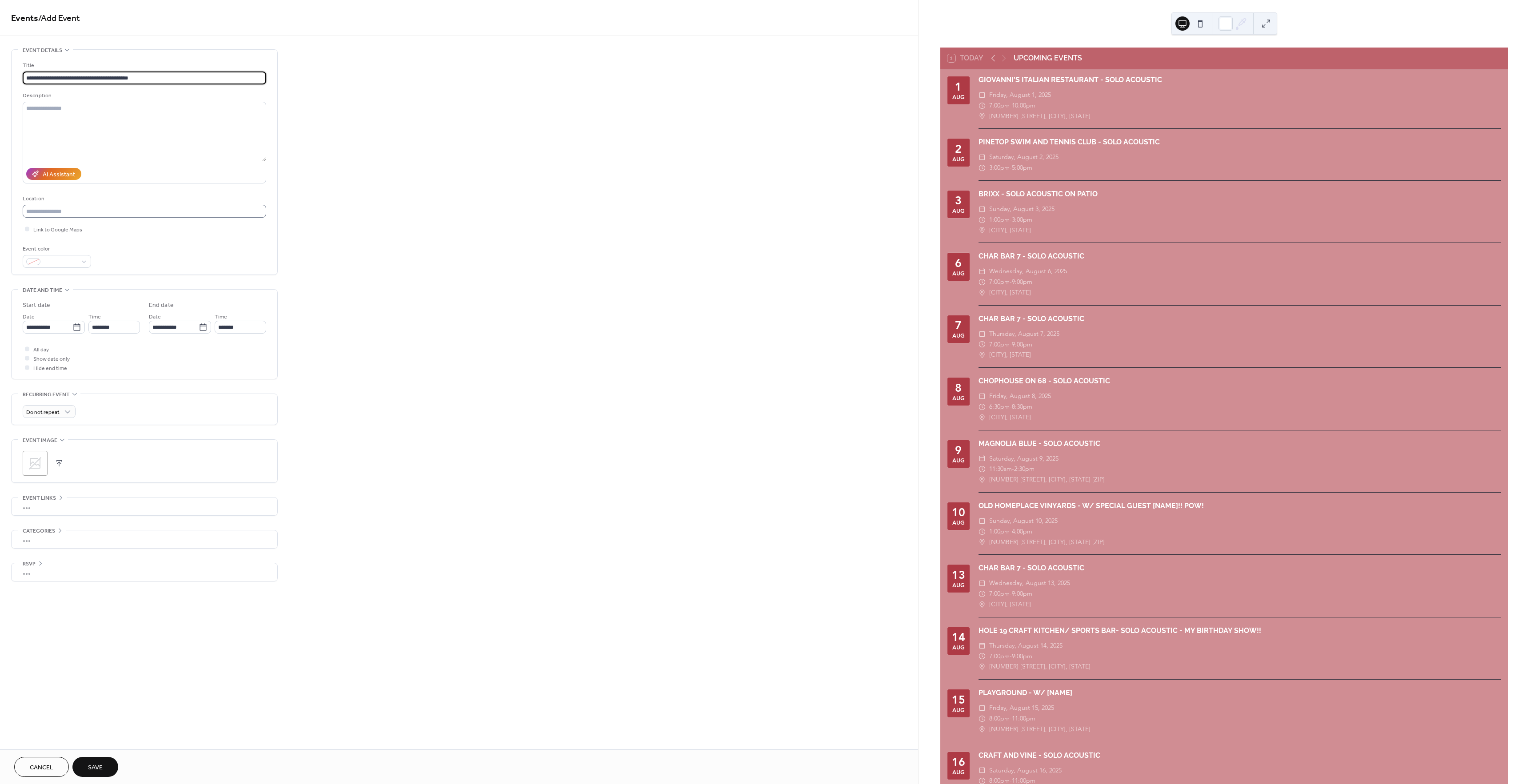 type on "**********" 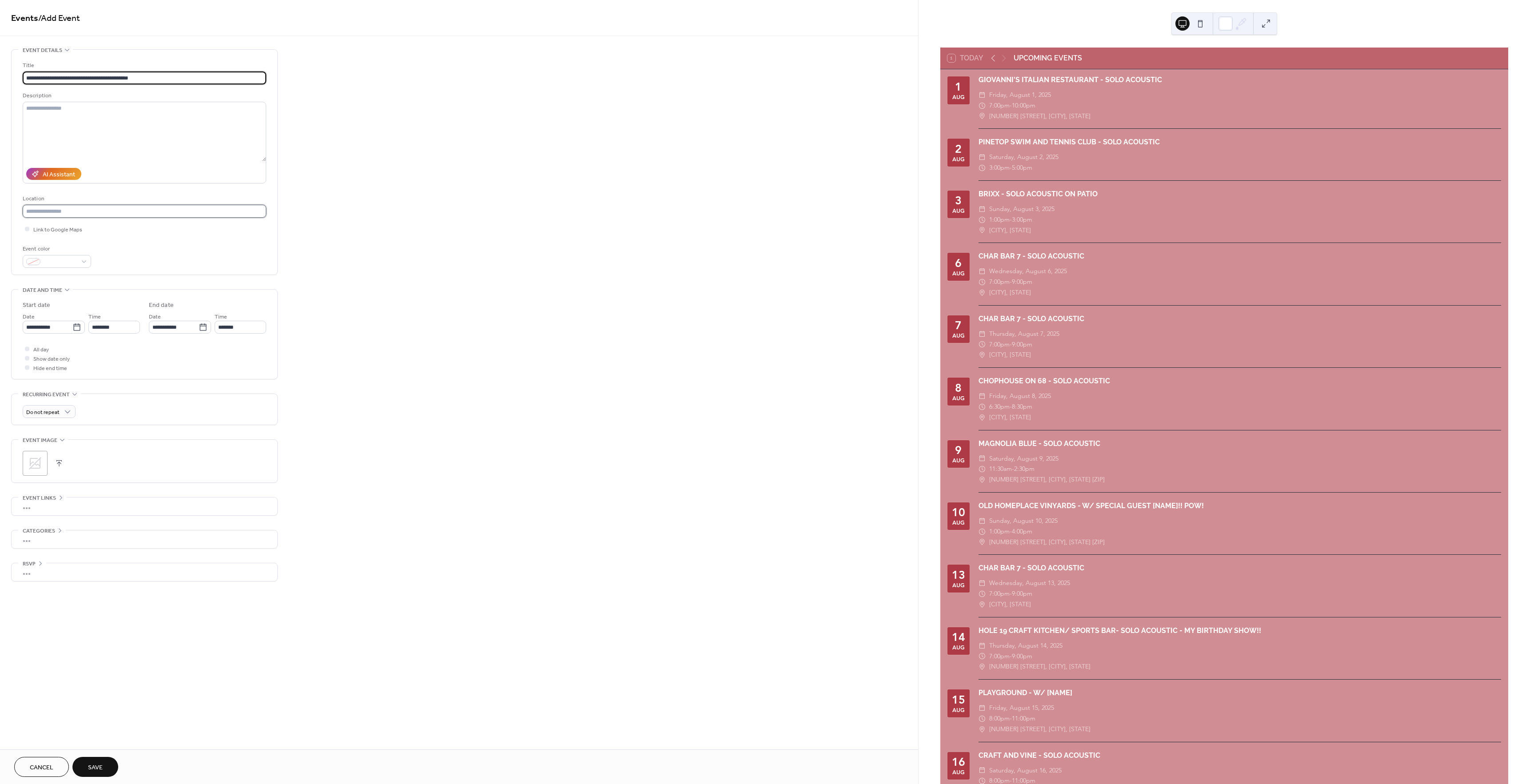 click at bounding box center [144, 211] 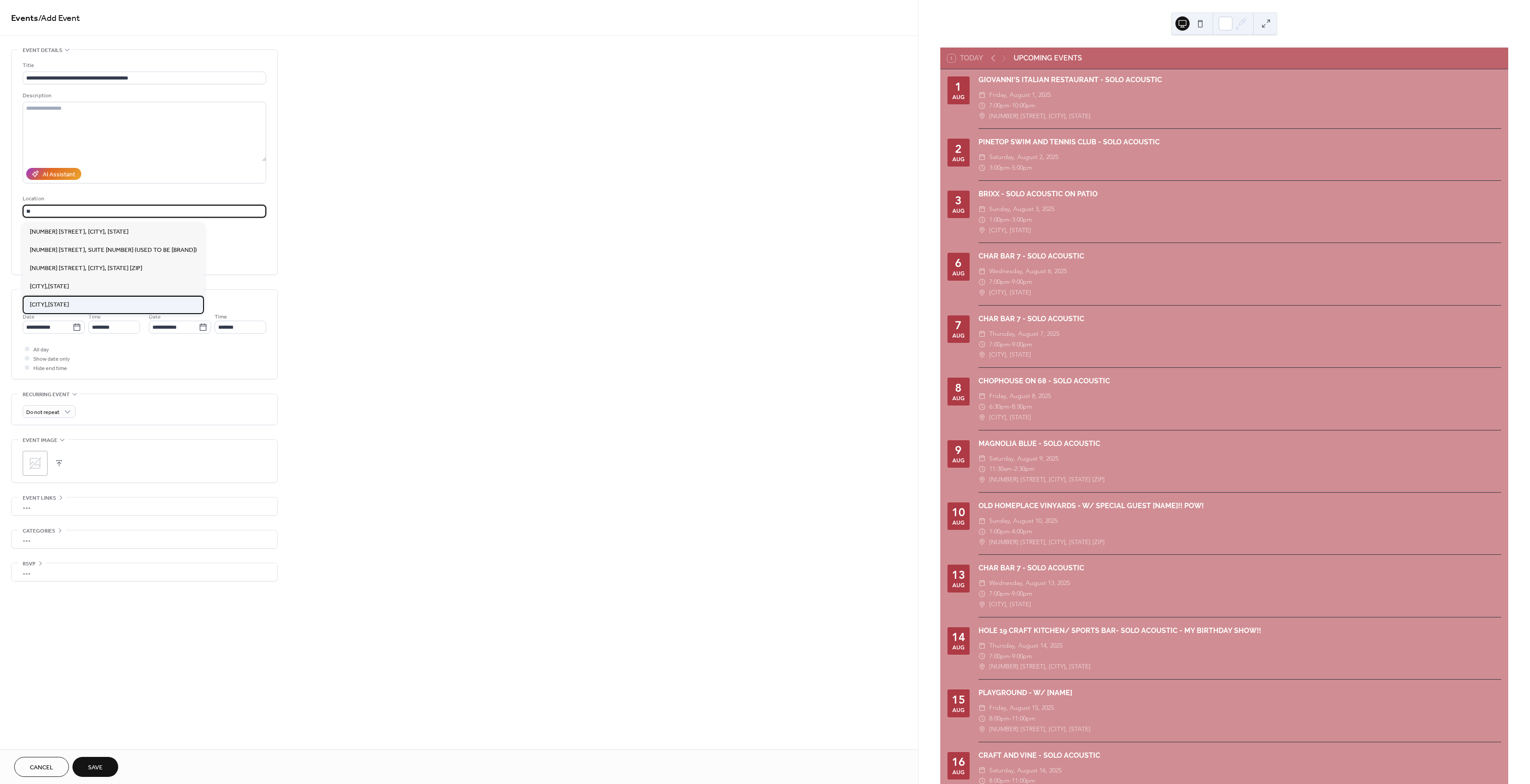 click on "[CITY],[STATE]" at bounding box center (49, 305) 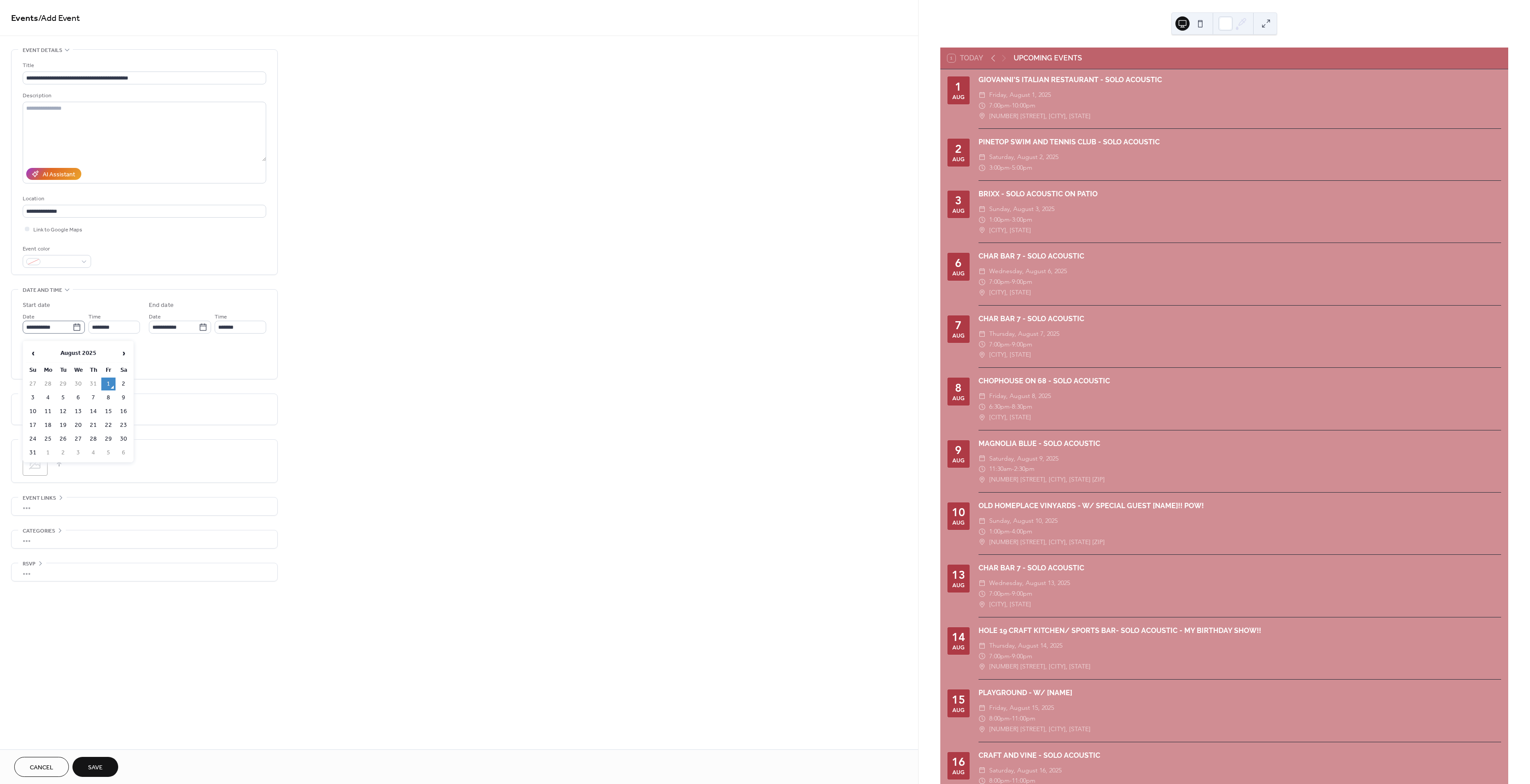 click 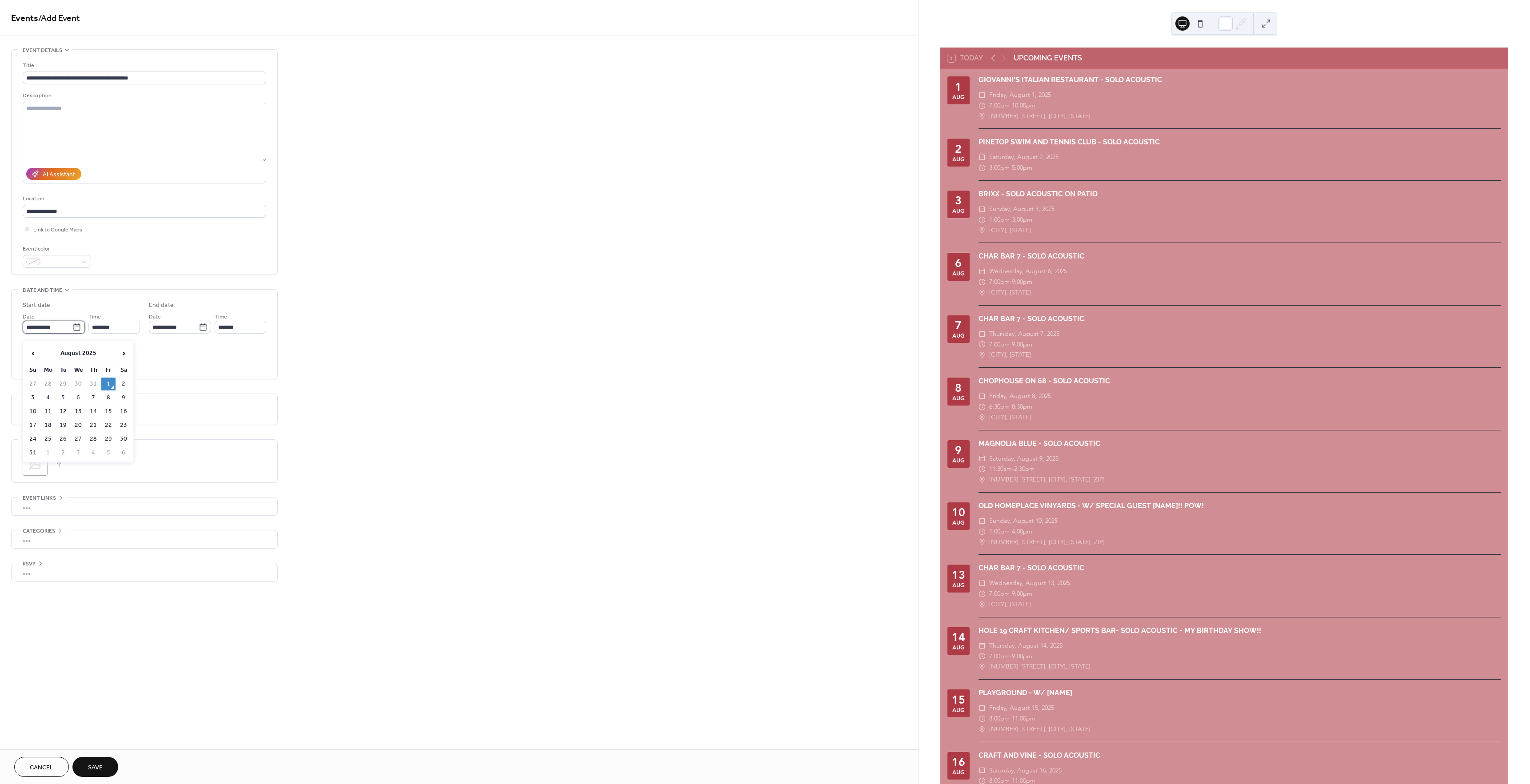 click on "**********" at bounding box center (48, 327) 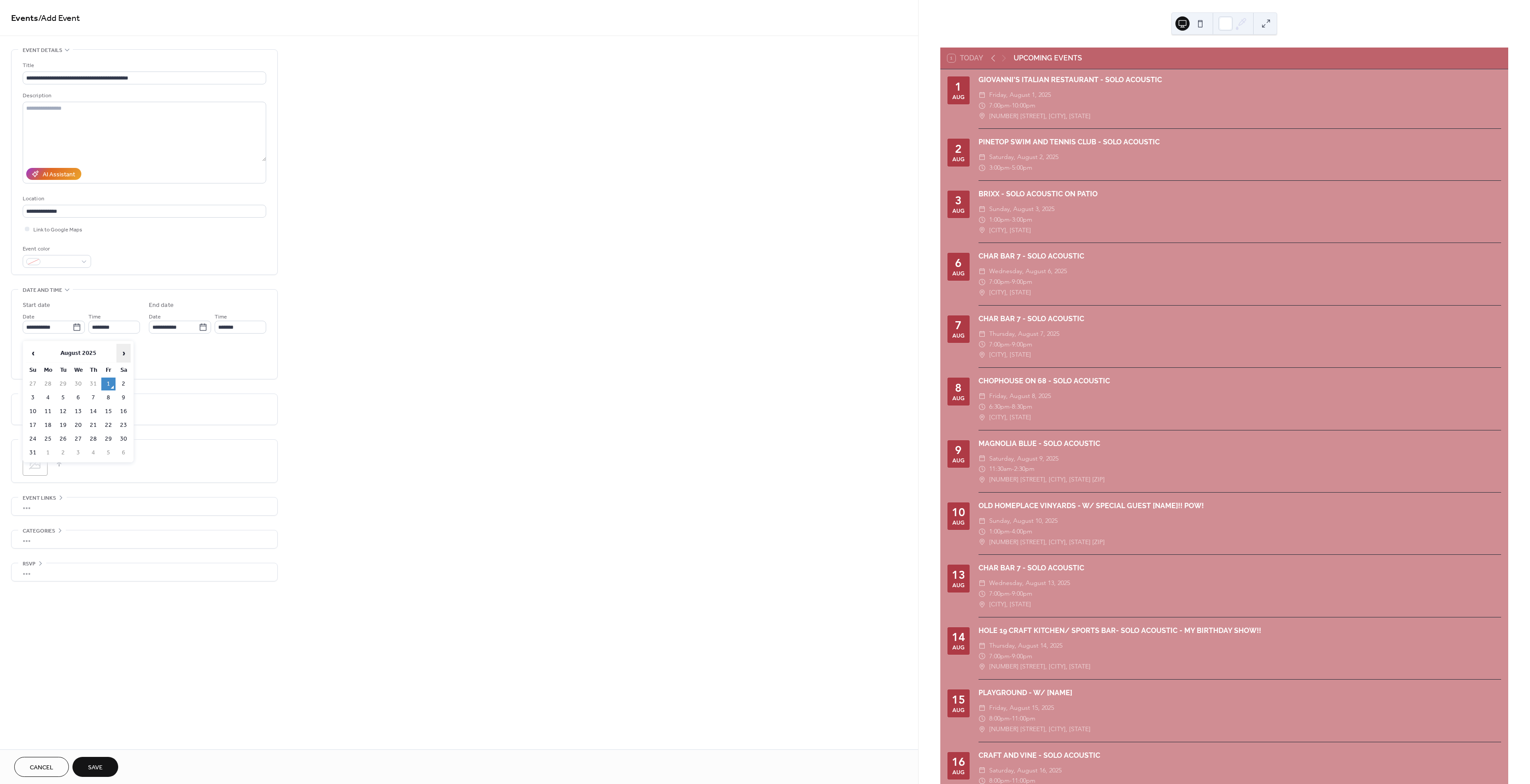 click on "›" at bounding box center (124, 353) 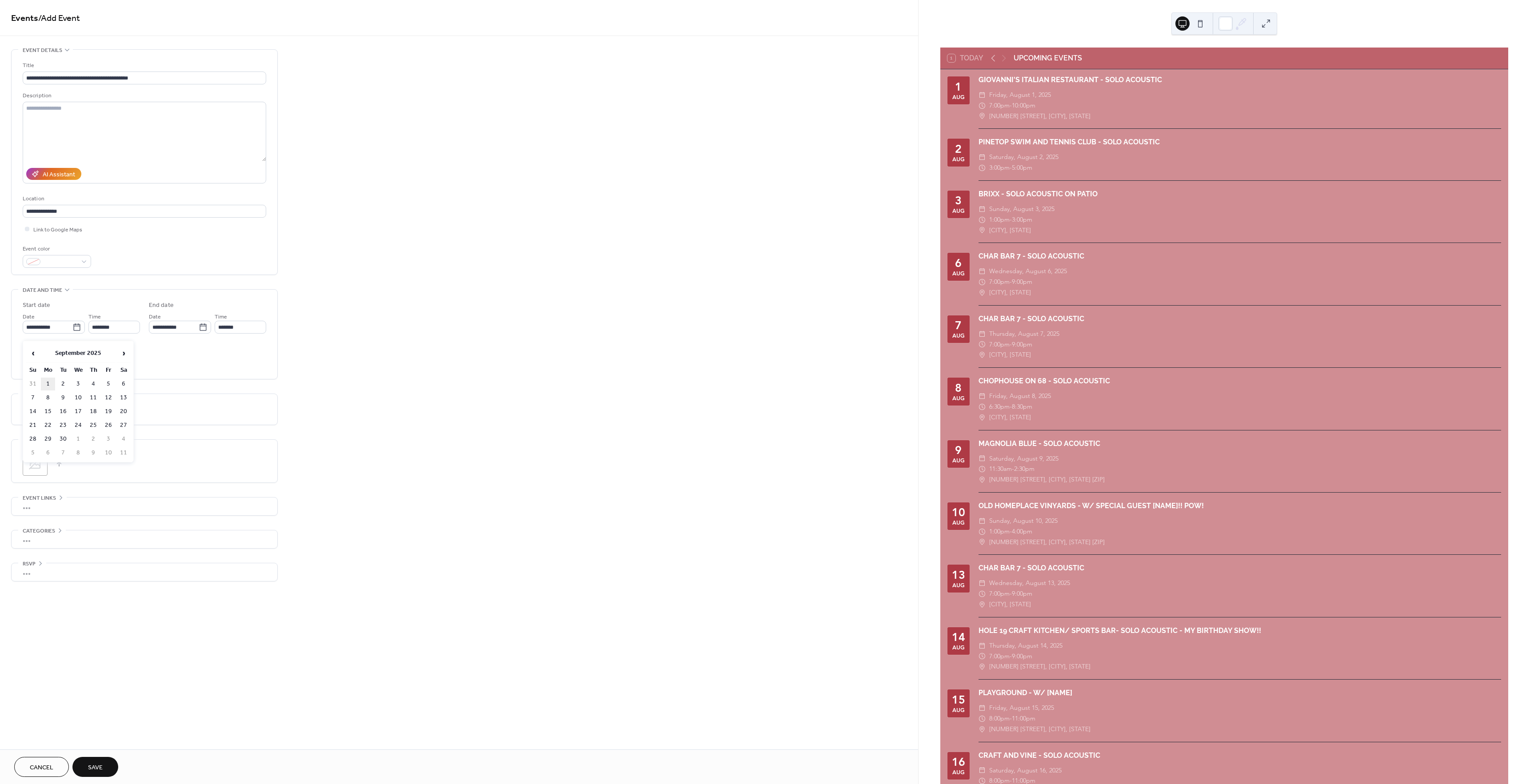 click on "1" at bounding box center (48, 384) 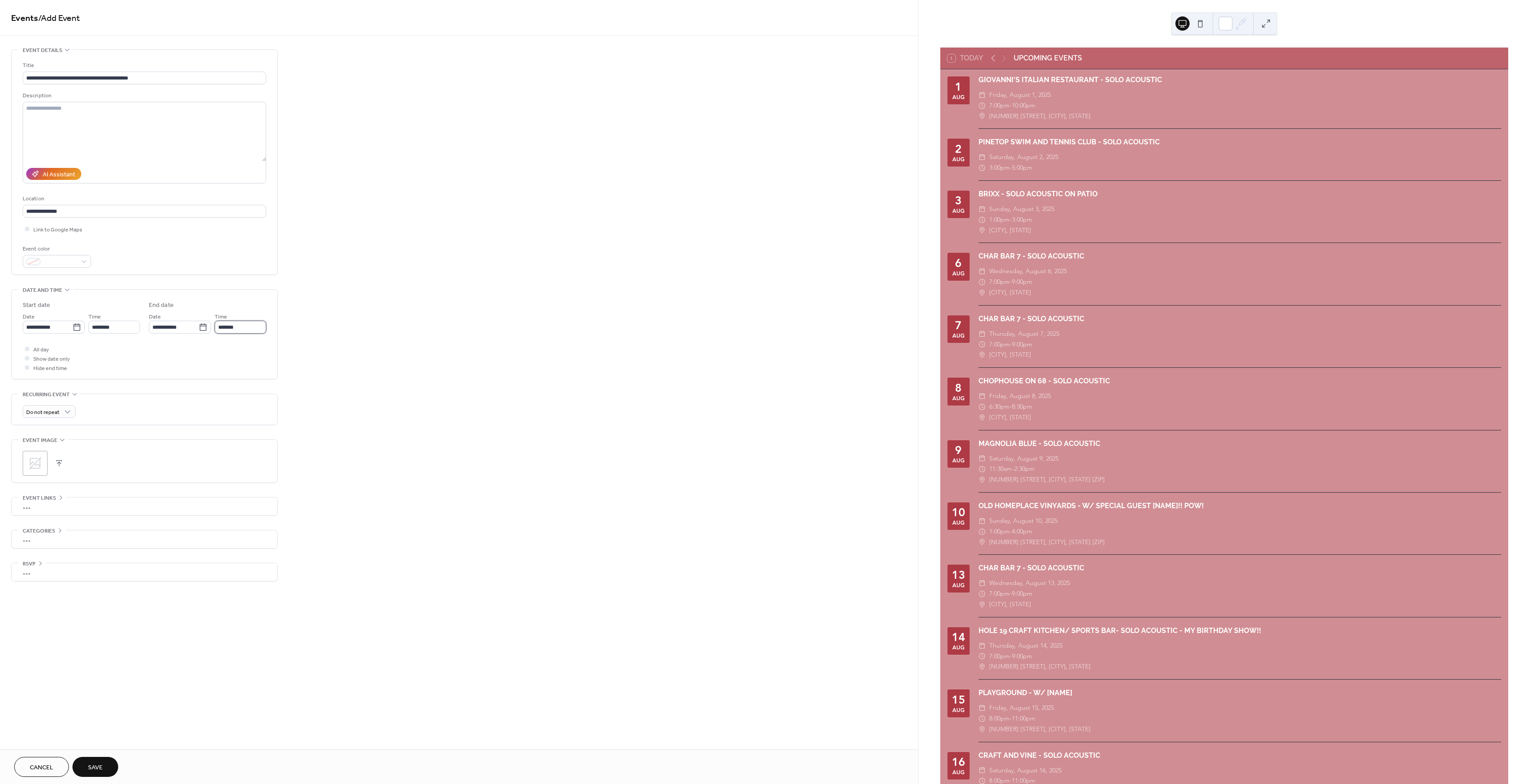 click on "*******" at bounding box center [240, 327] 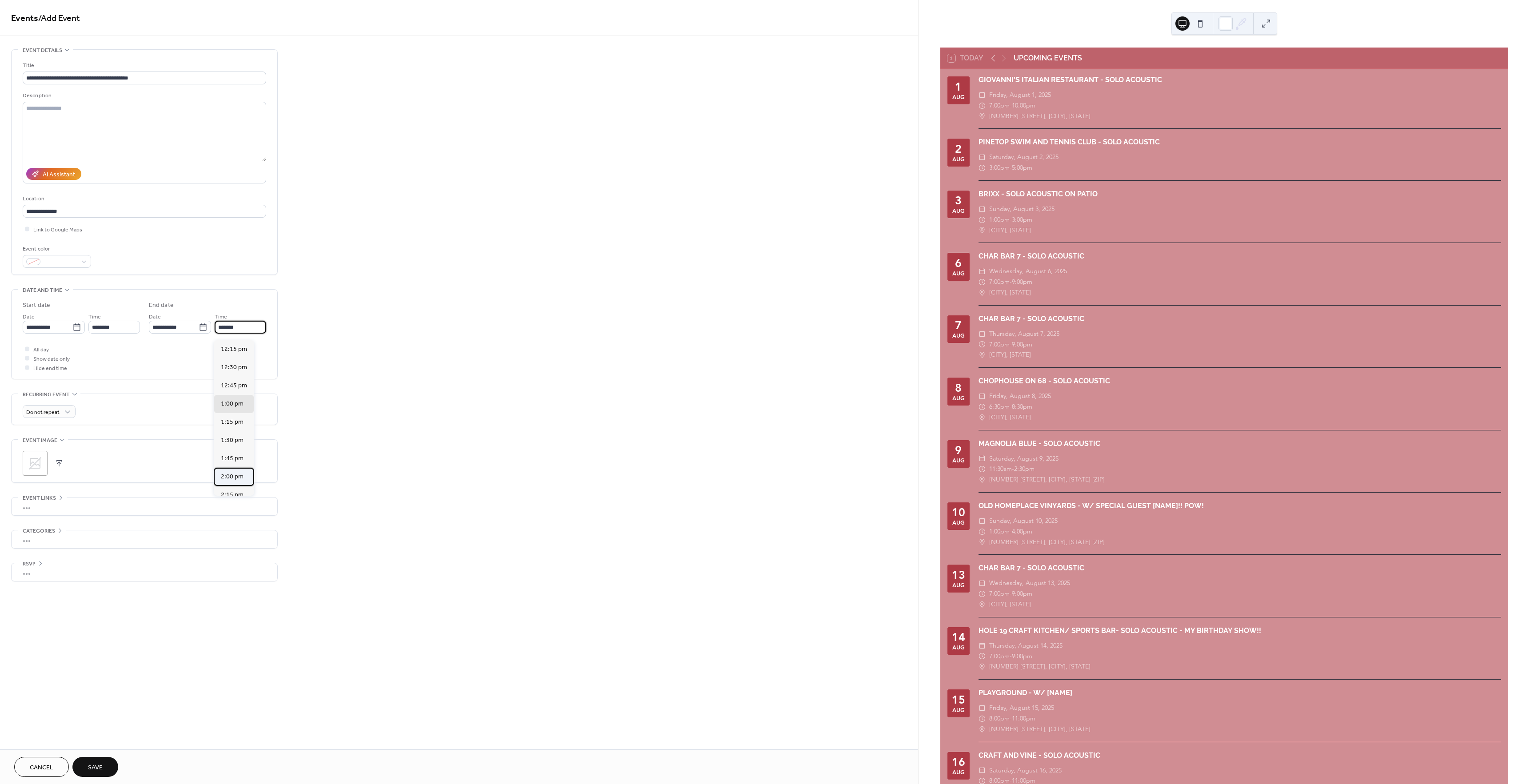 click on "2:00 pm" at bounding box center [234, 477] 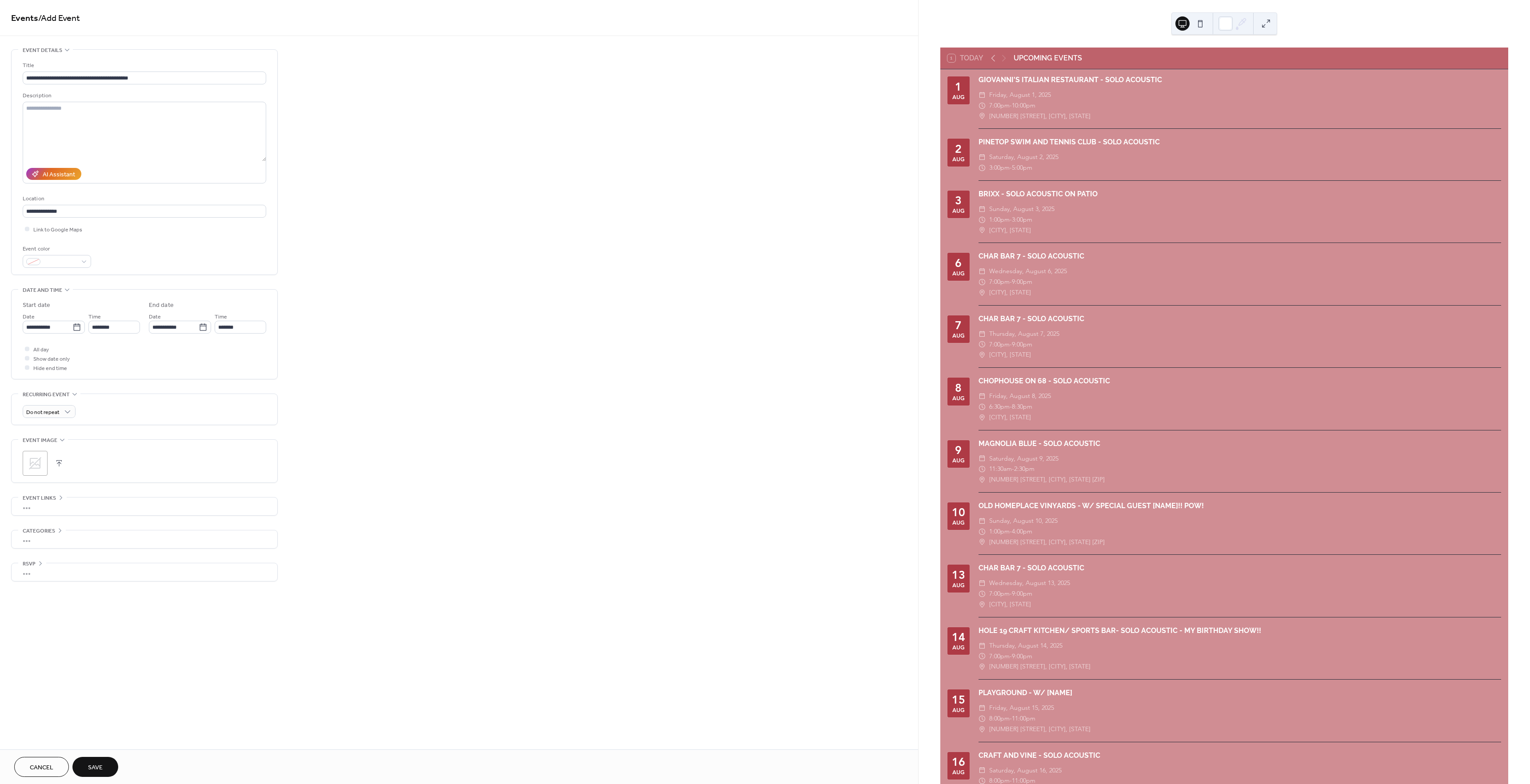 click on "Save" at bounding box center (95, 768) 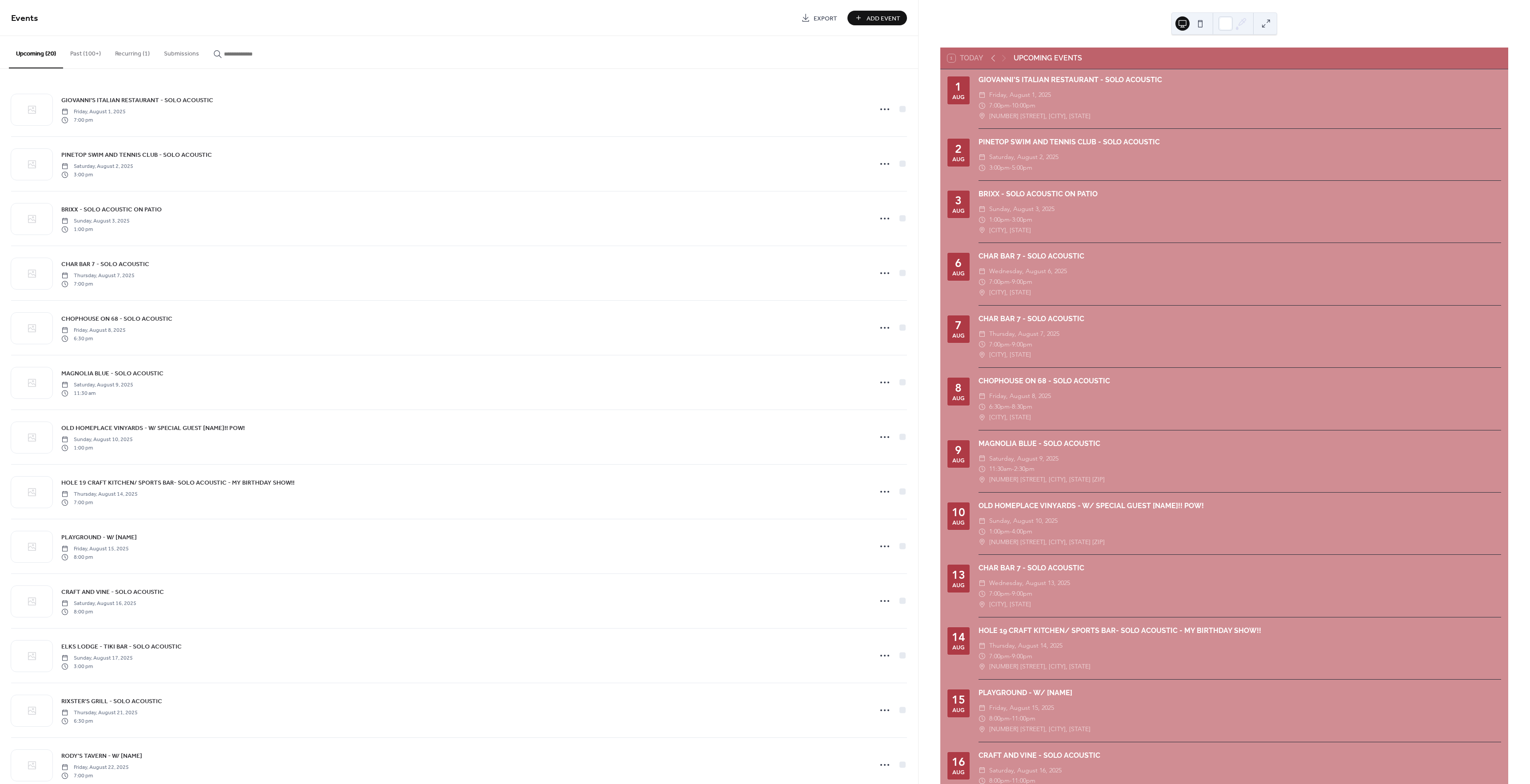 click on "Add Event" at bounding box center (883, 18) 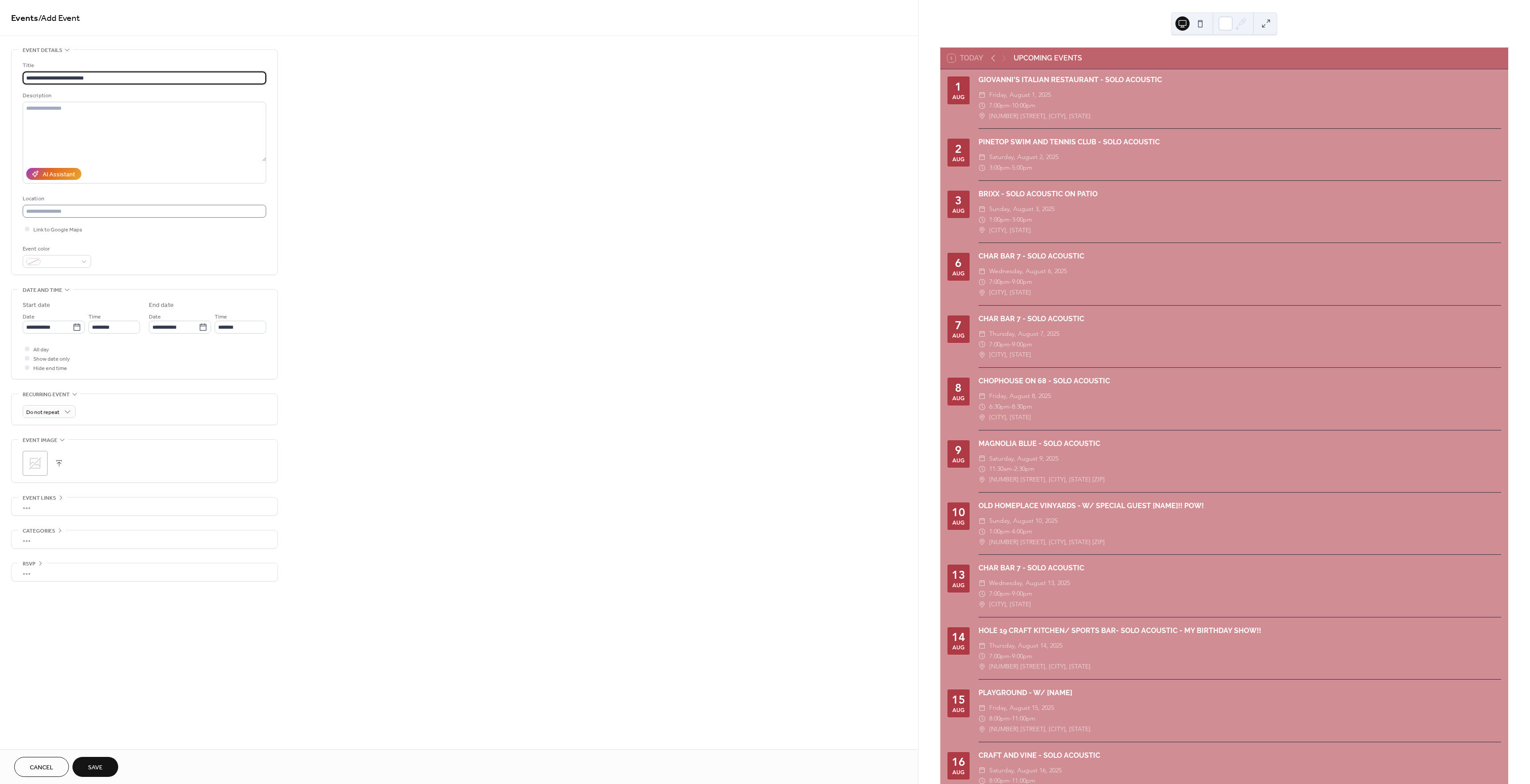 type on "**********" 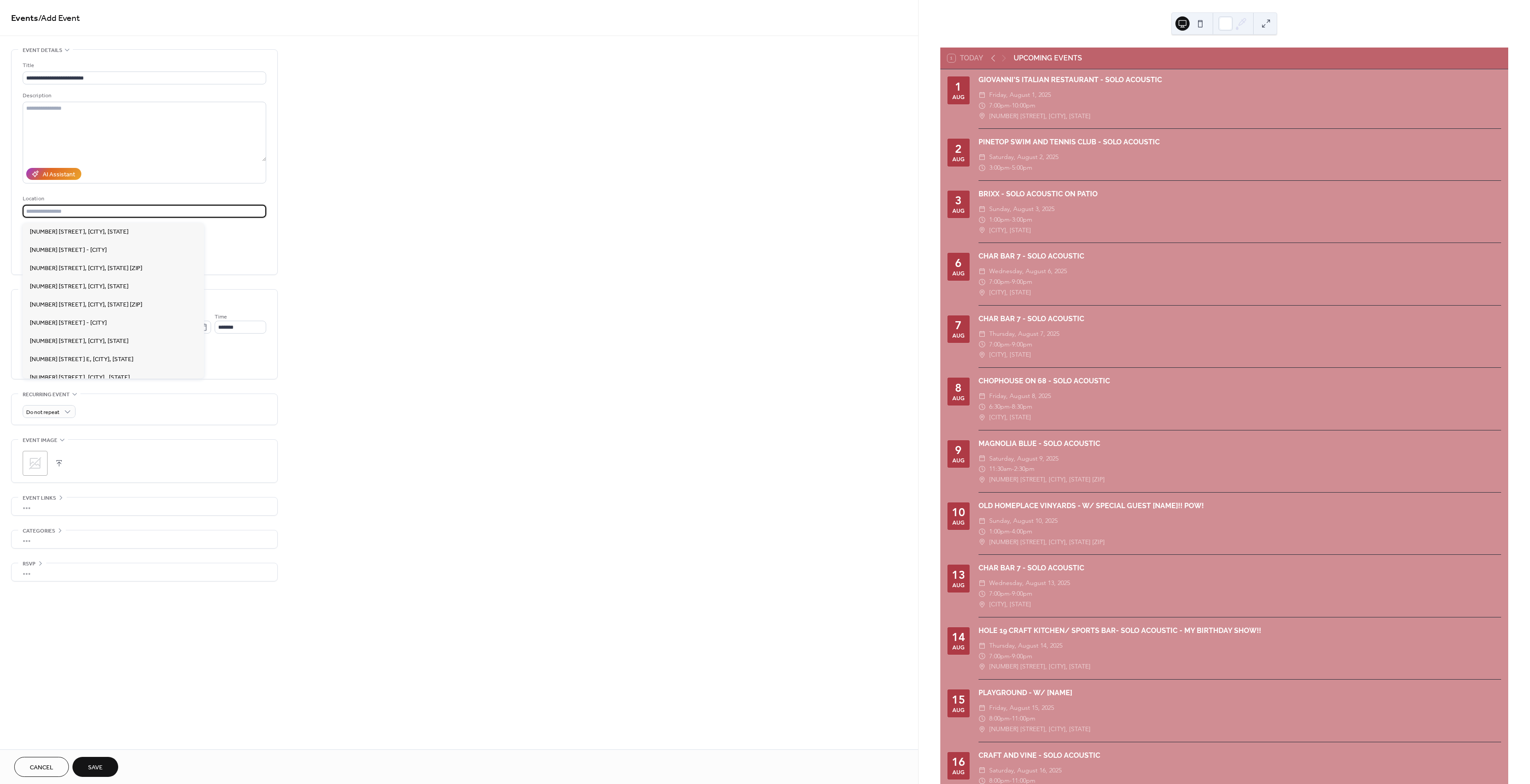 click at bounding box center (144, 211) 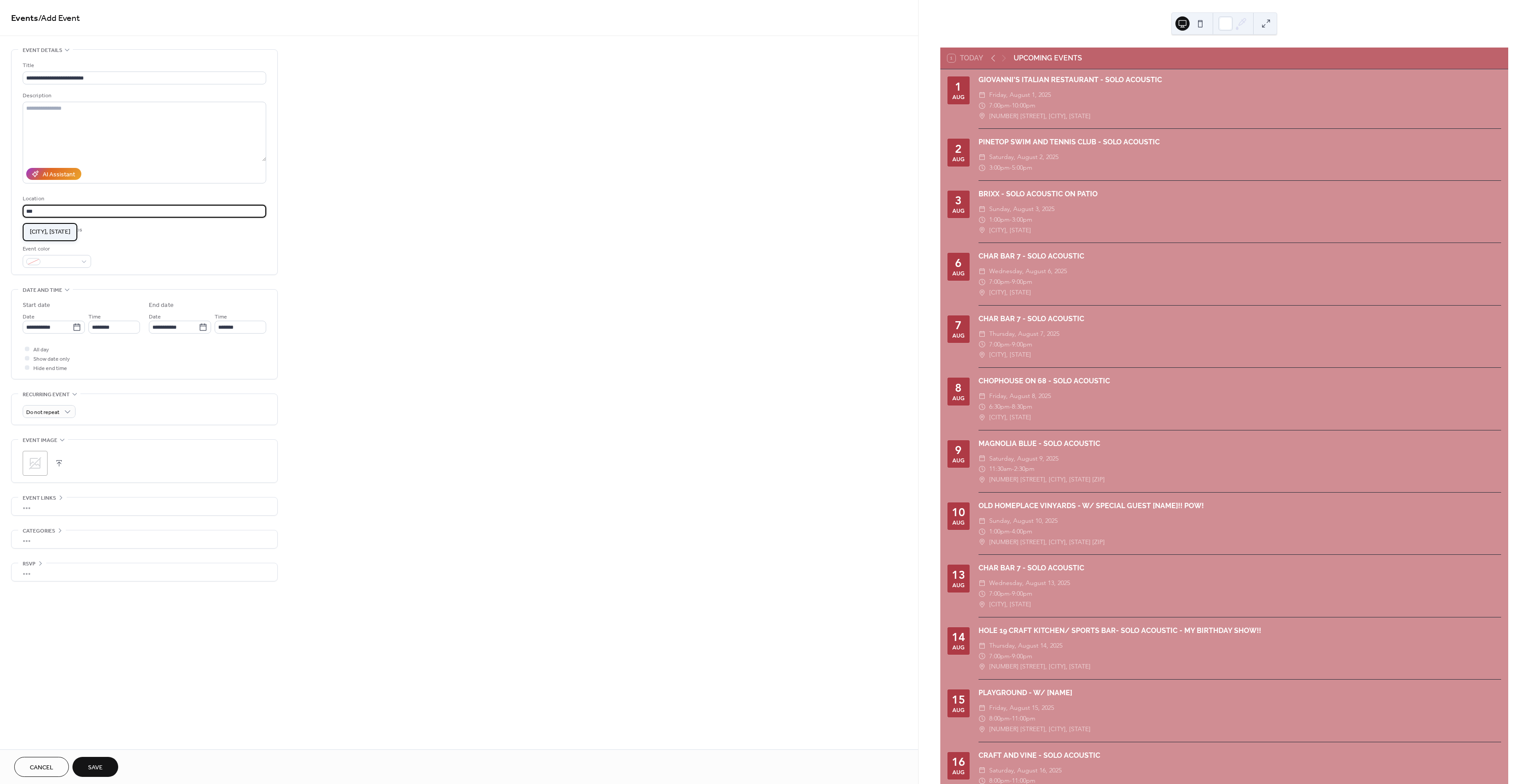 click on "[CITY], [STATE]" at bounding box center [50, 232] 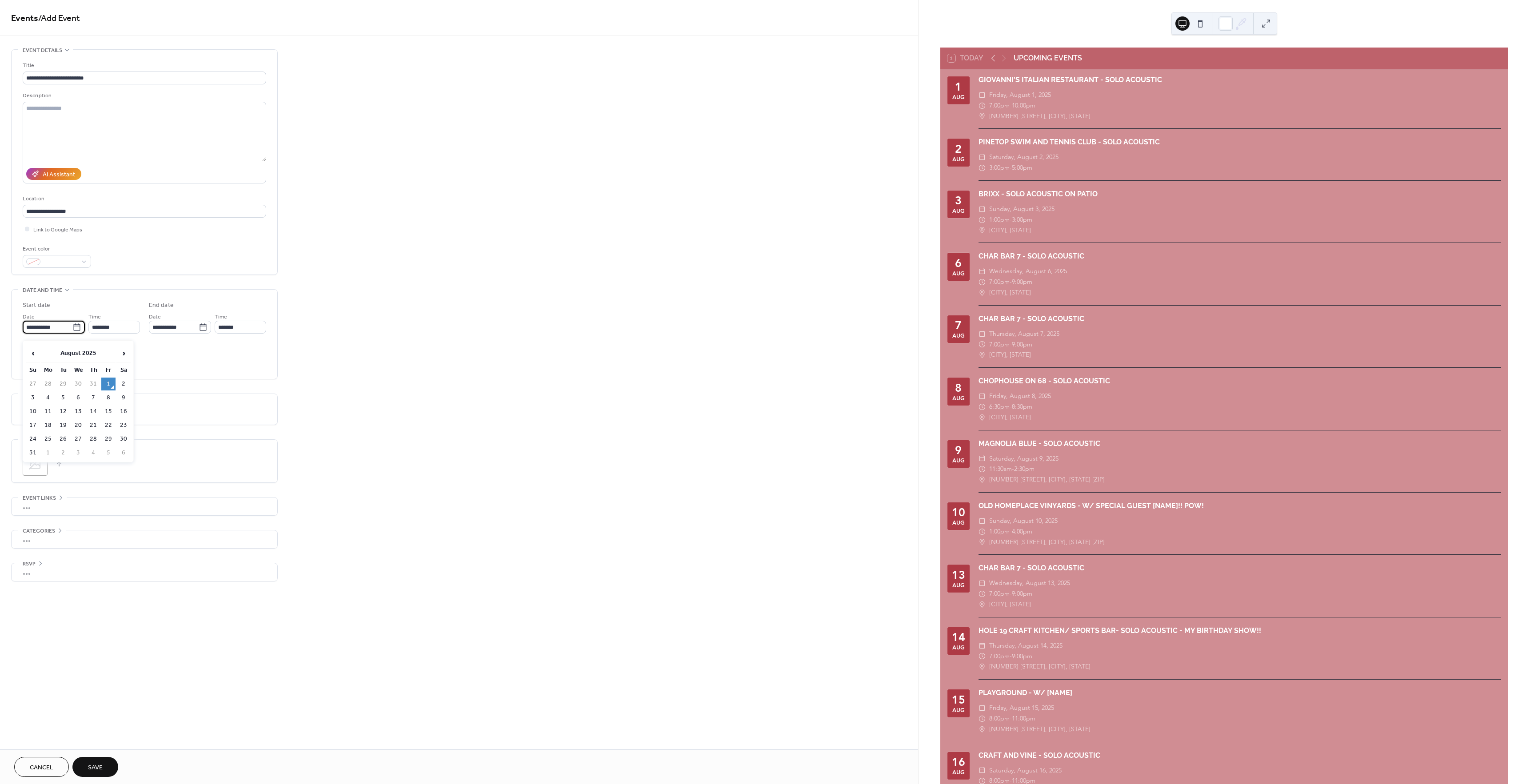 click on "**********" at bounding box center [48, 327] 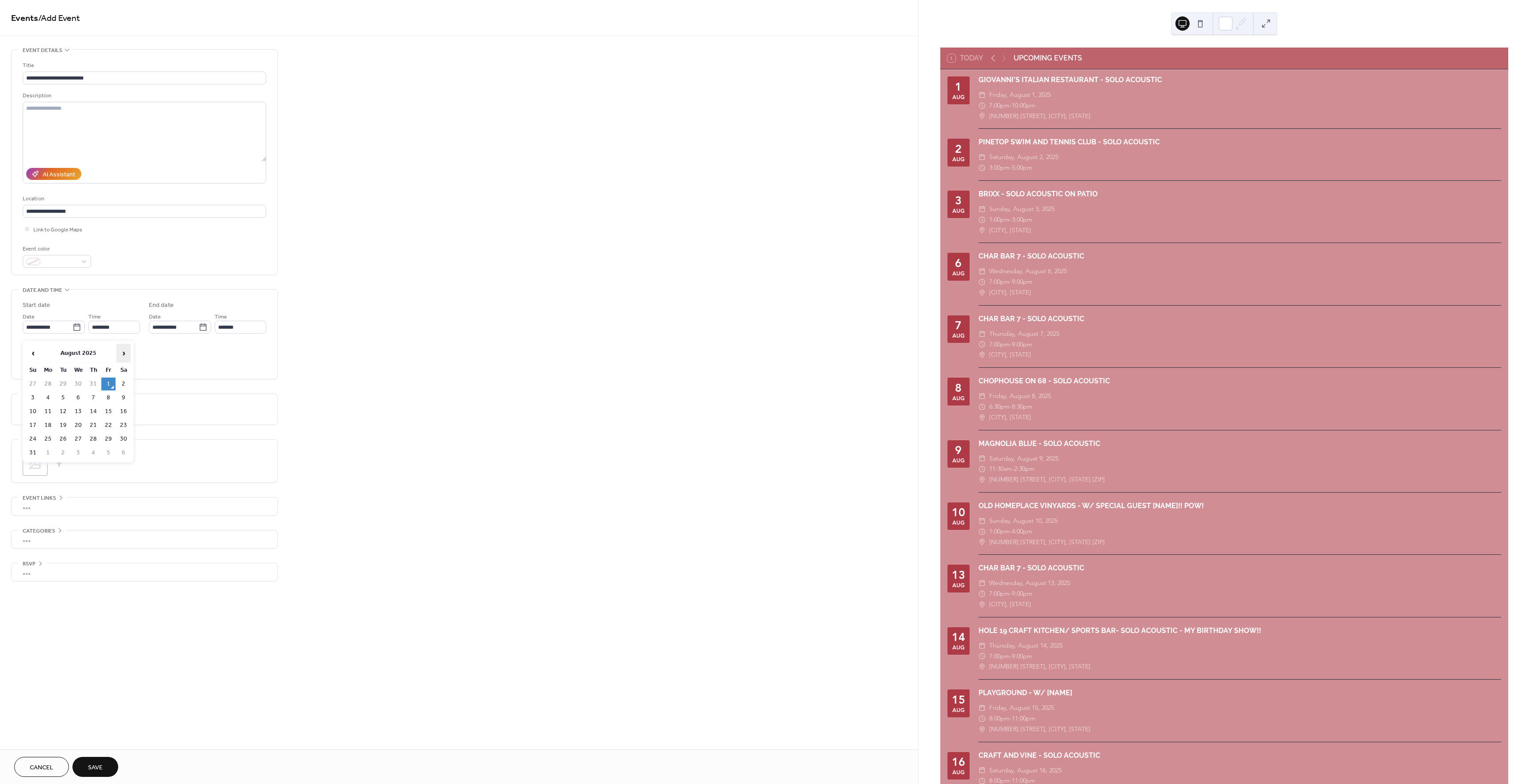 click on "›" at bounding box center (124, 353) 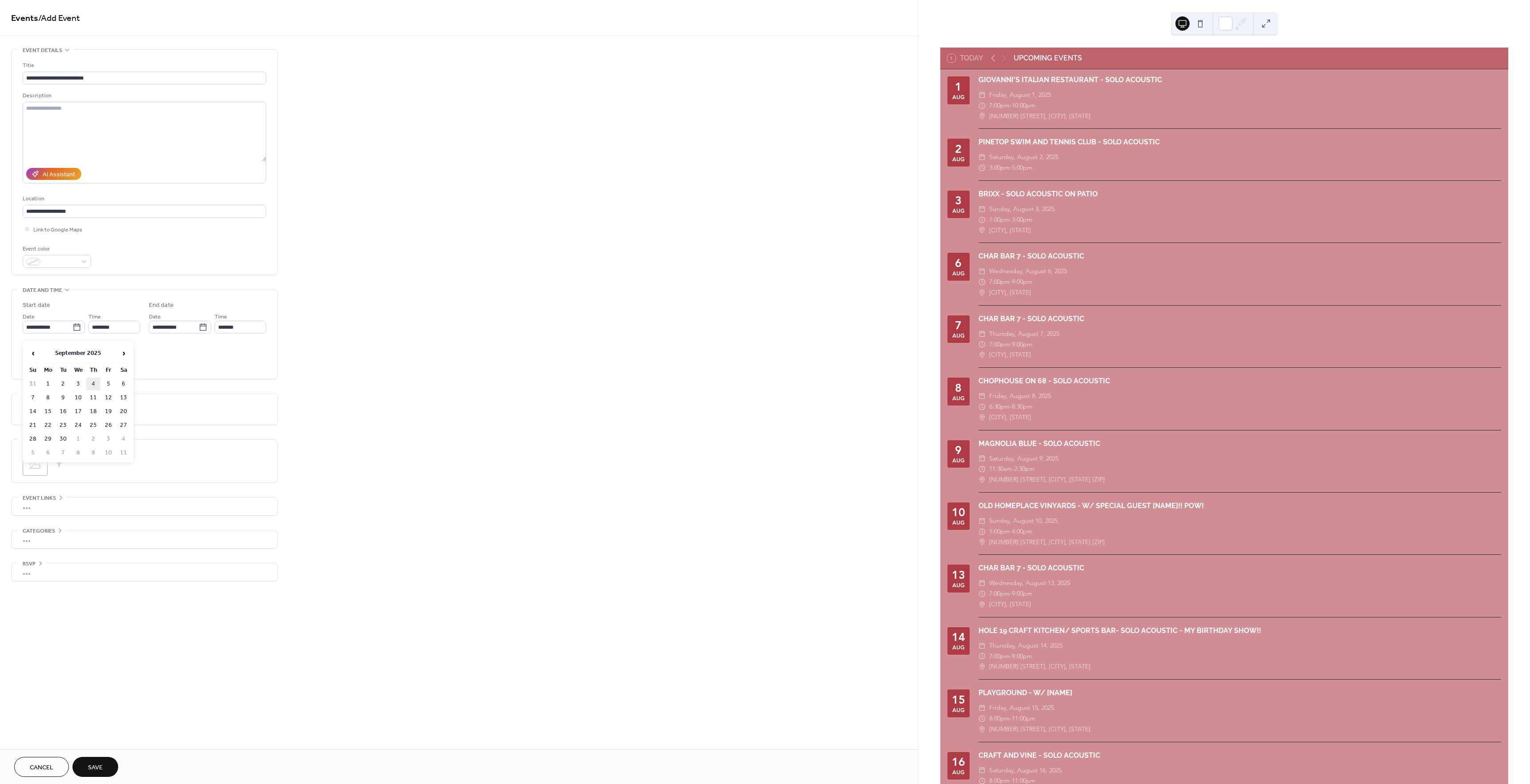 click on "4" at bounding box center [93, 384] 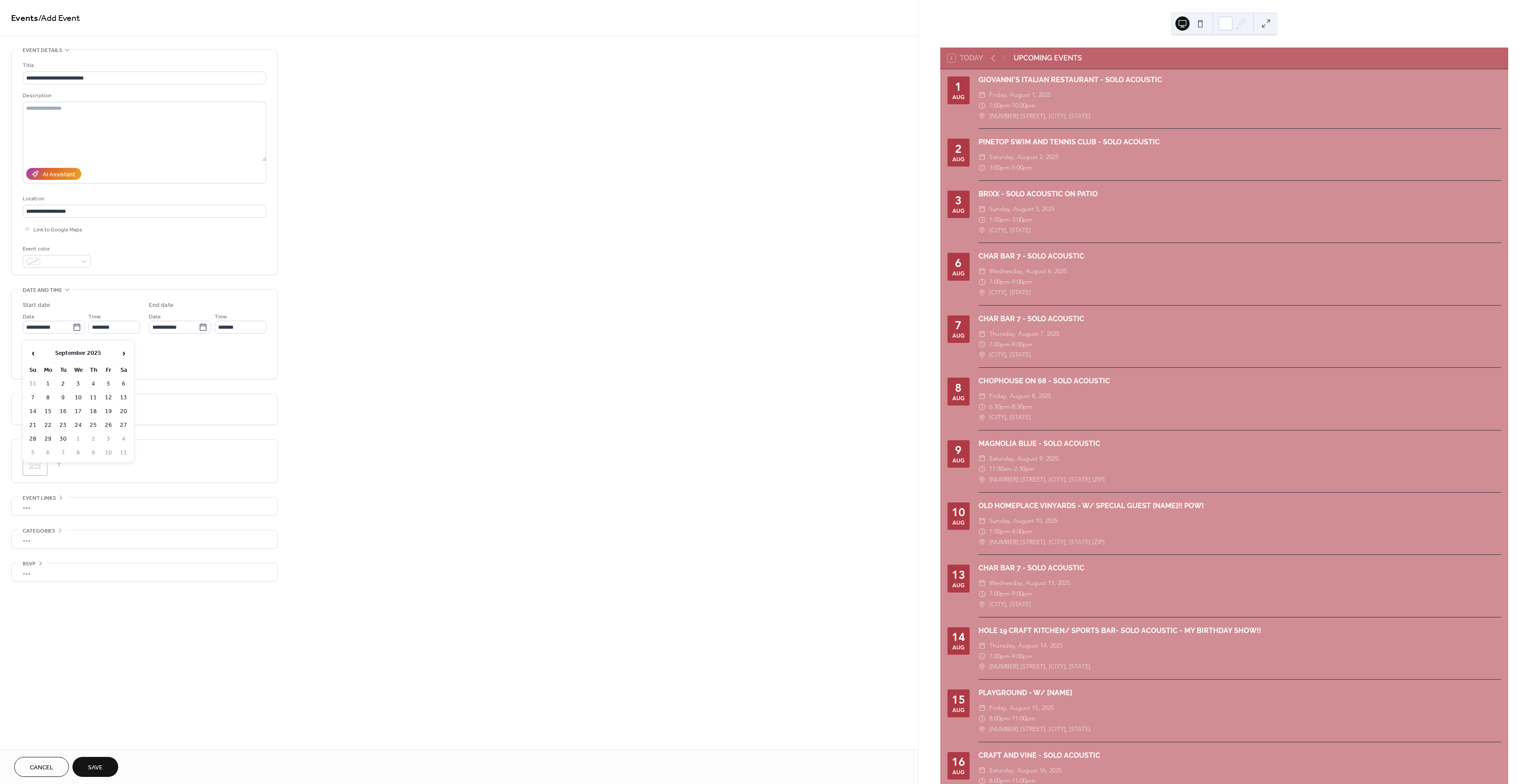 type on "**********" 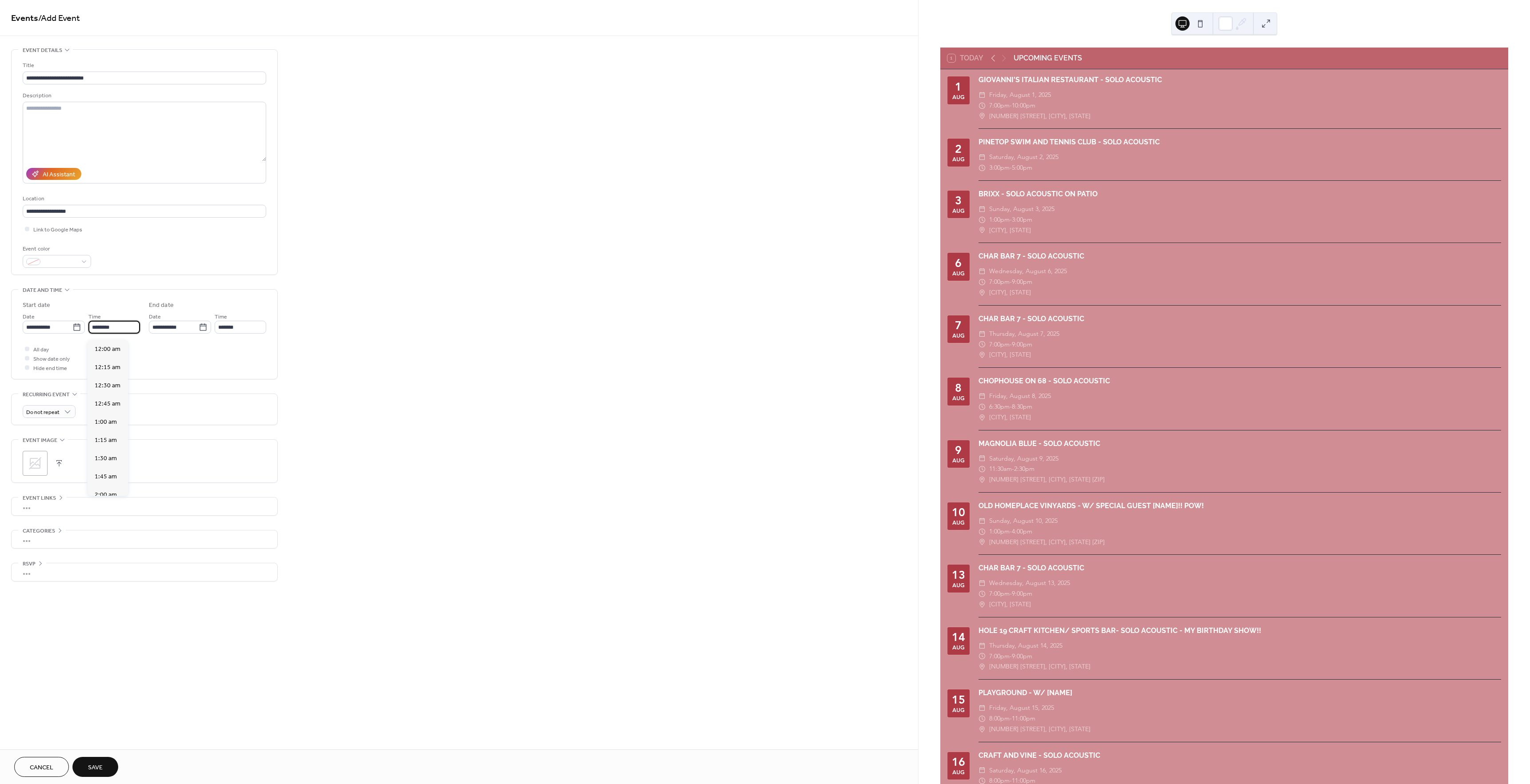 click on "********" at bounding box center (114, 327) 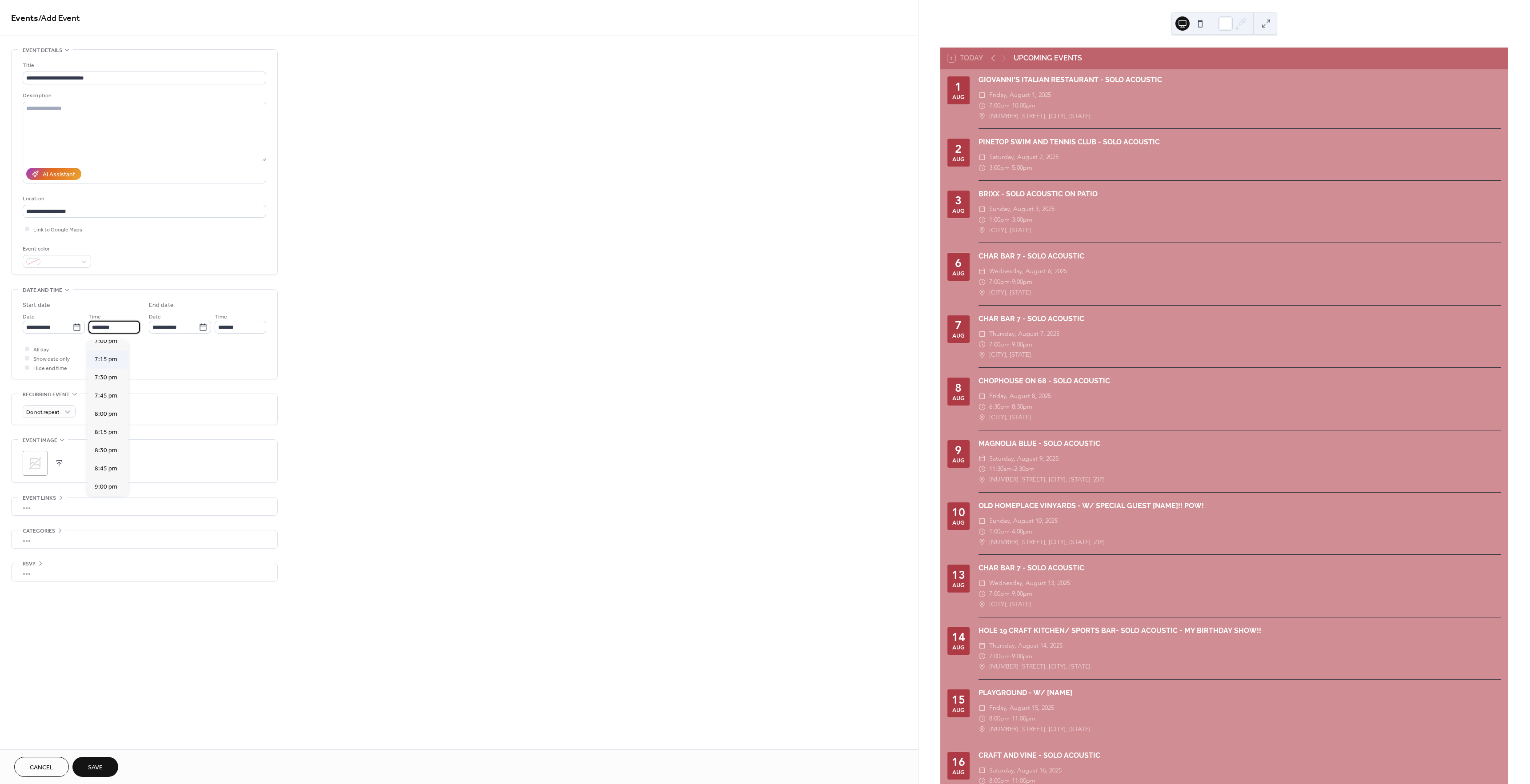 scroll, scrollTop: 1370, scrollLeft: 0, axis: vertical 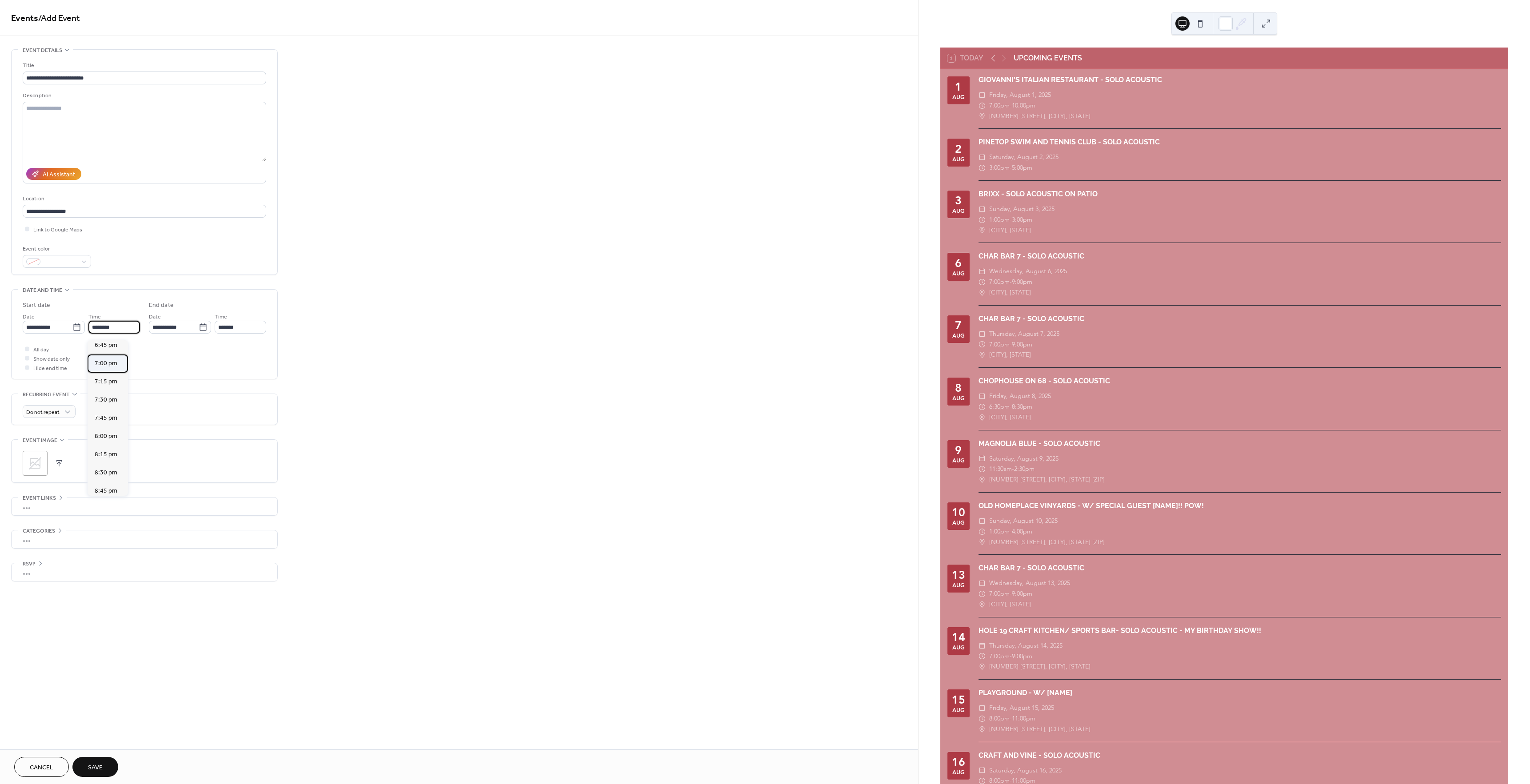 click on "7:00 pm" at bounding box center [106, 363] 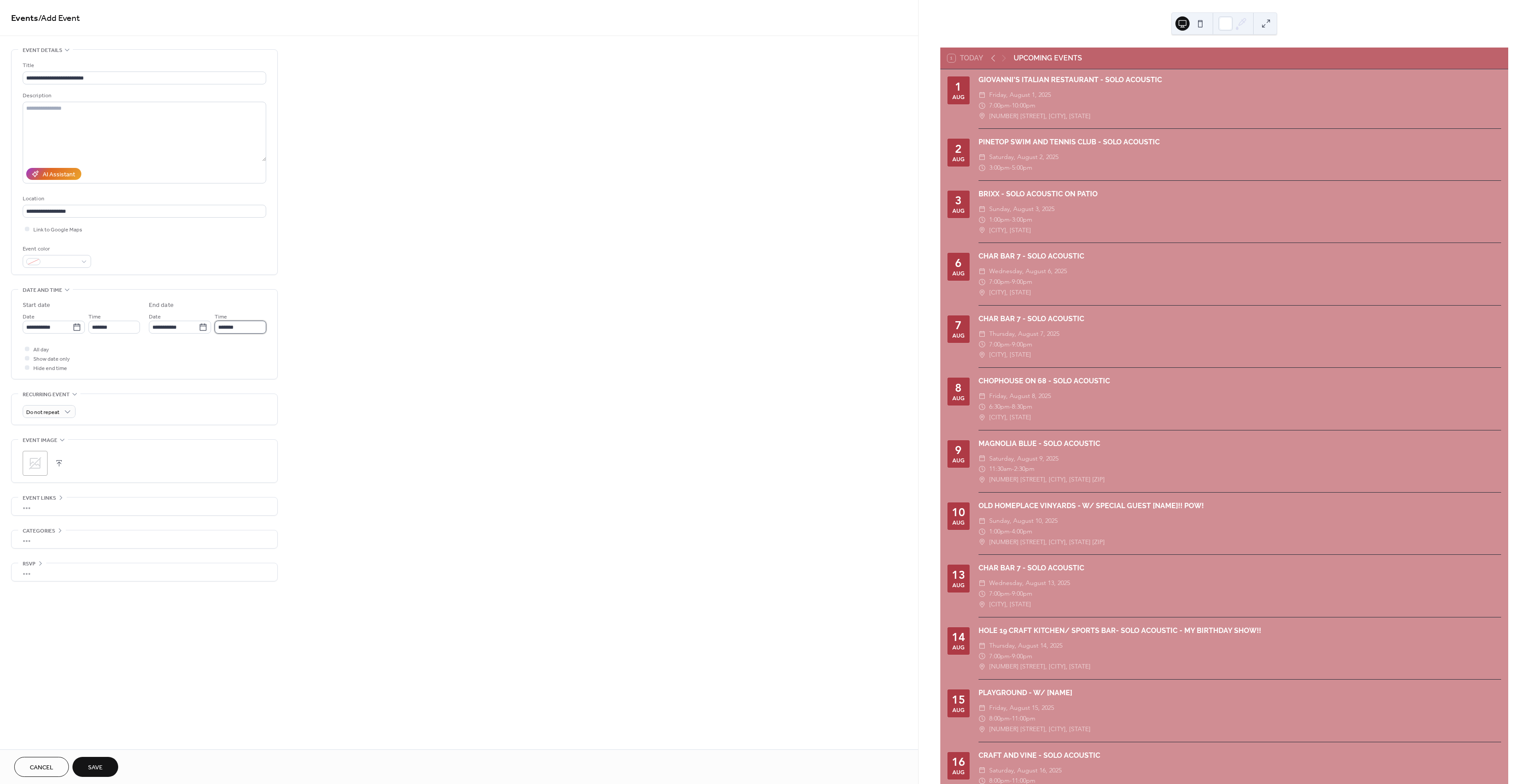 click on "*******" at bounding box center (240, 327) 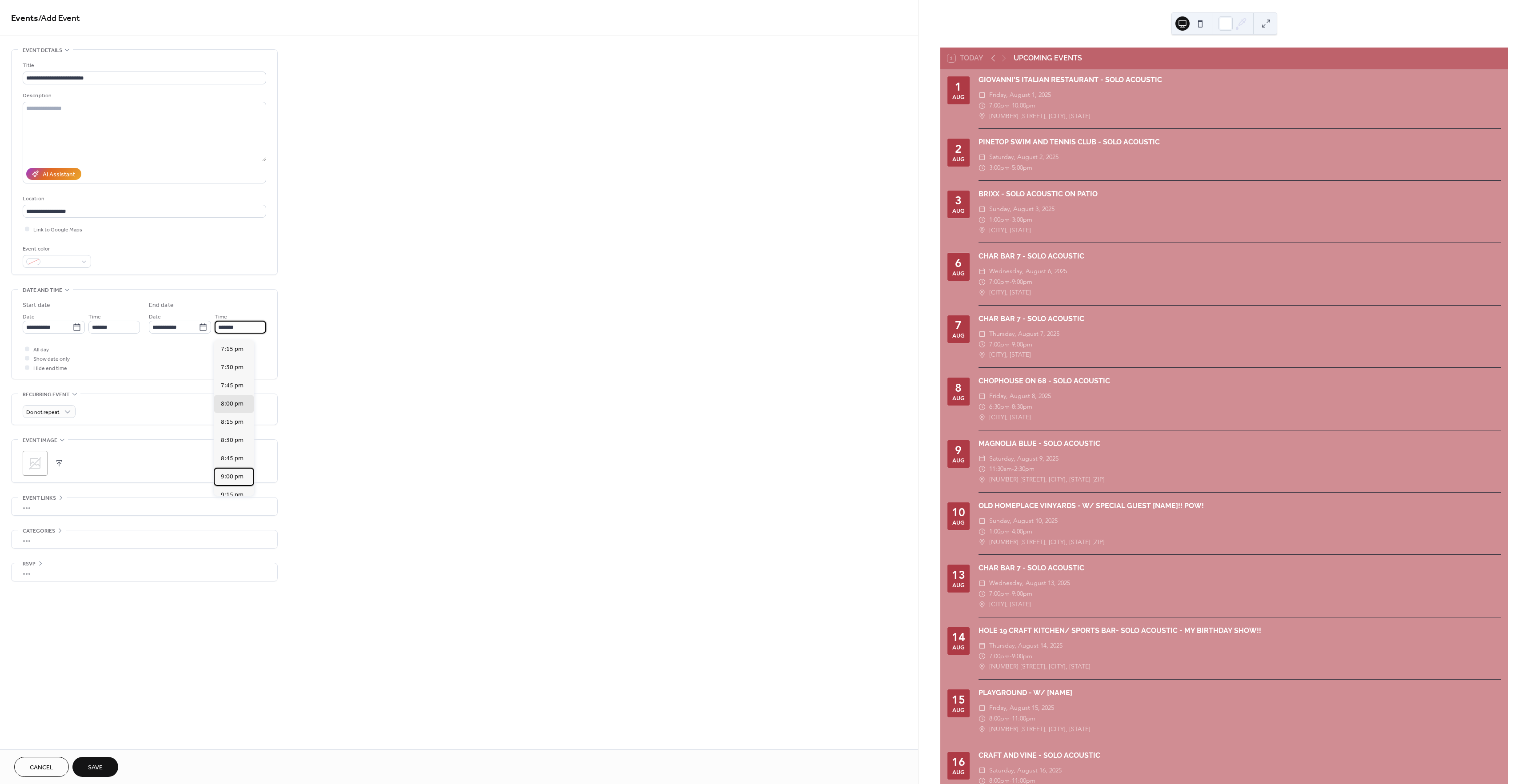 click on "9:00 pm" at bounding box center (232, 477) 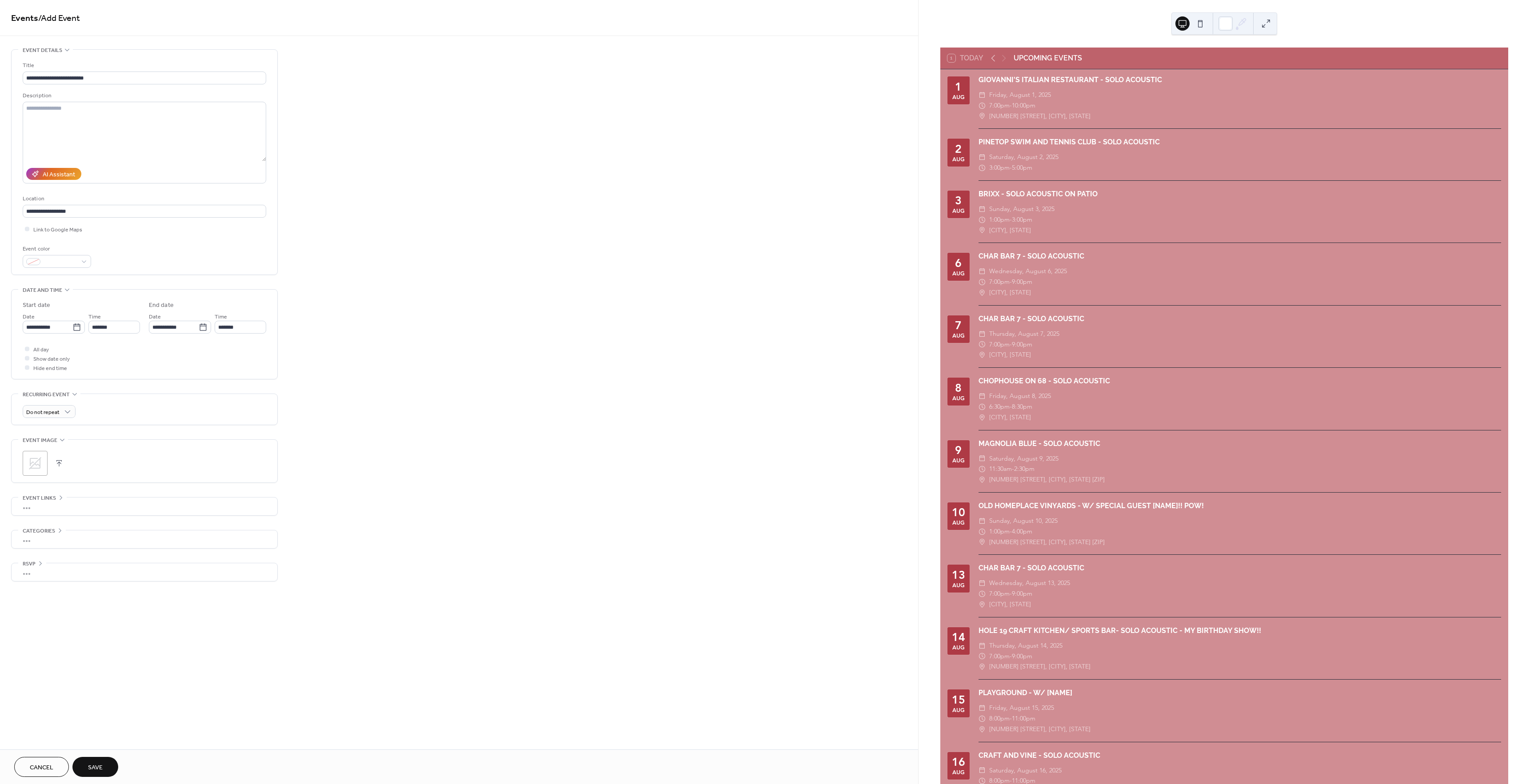 click on "Save" at bounding box center (95, 768) 